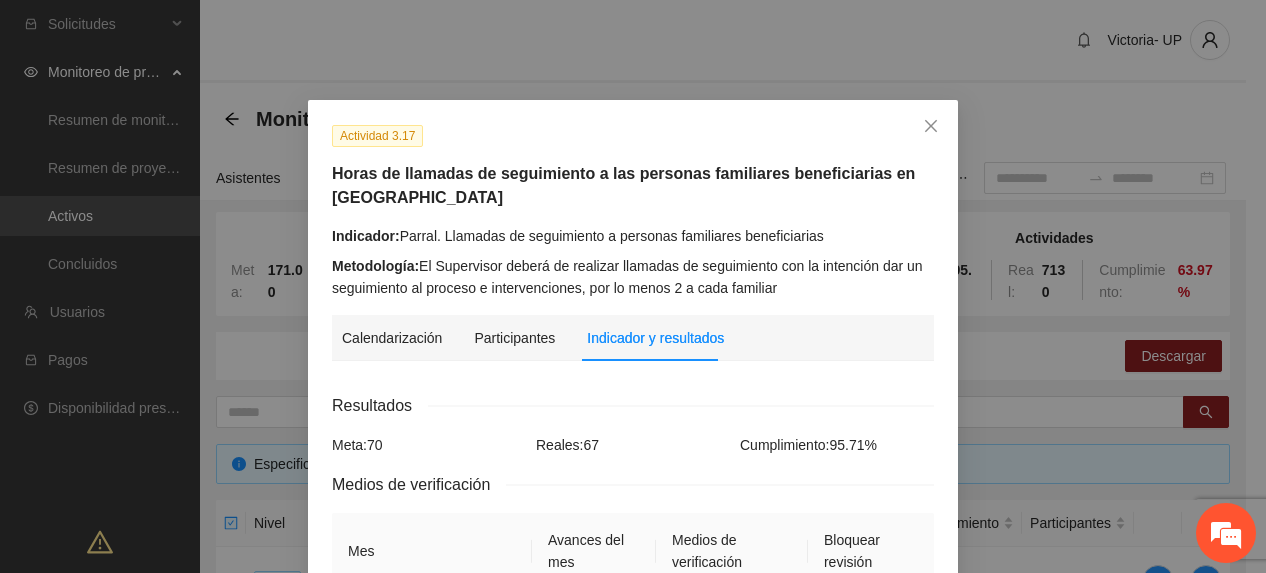 scroll, scrollTop: 702, scrollLeft: 0, axis: vertical 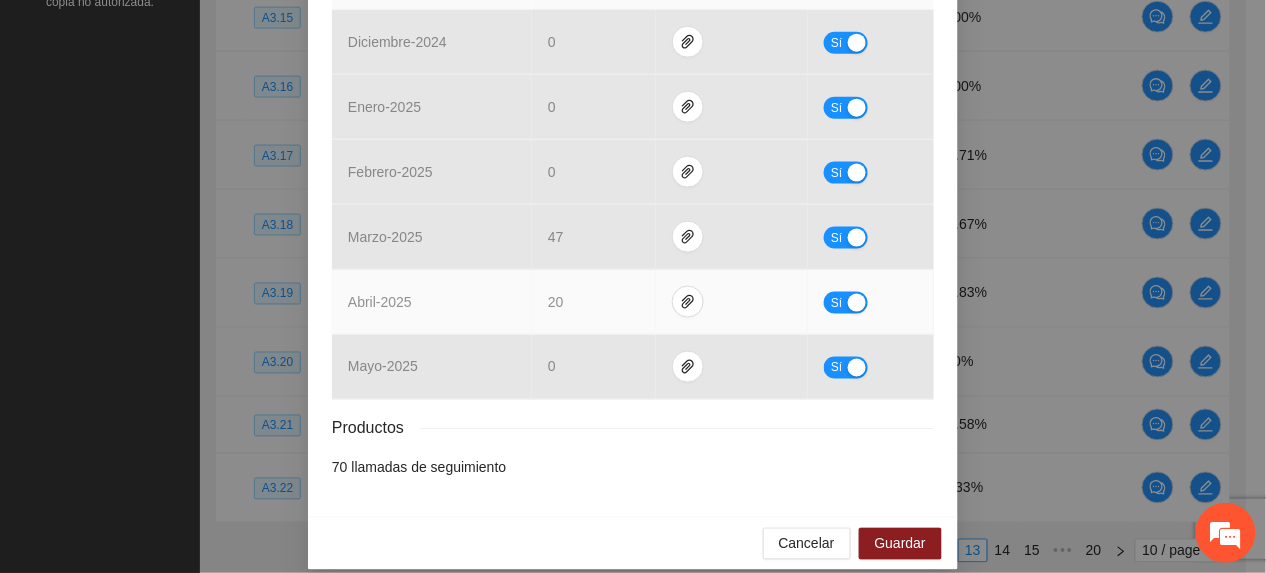 click on "Sí" at bounding box center [846, 303] 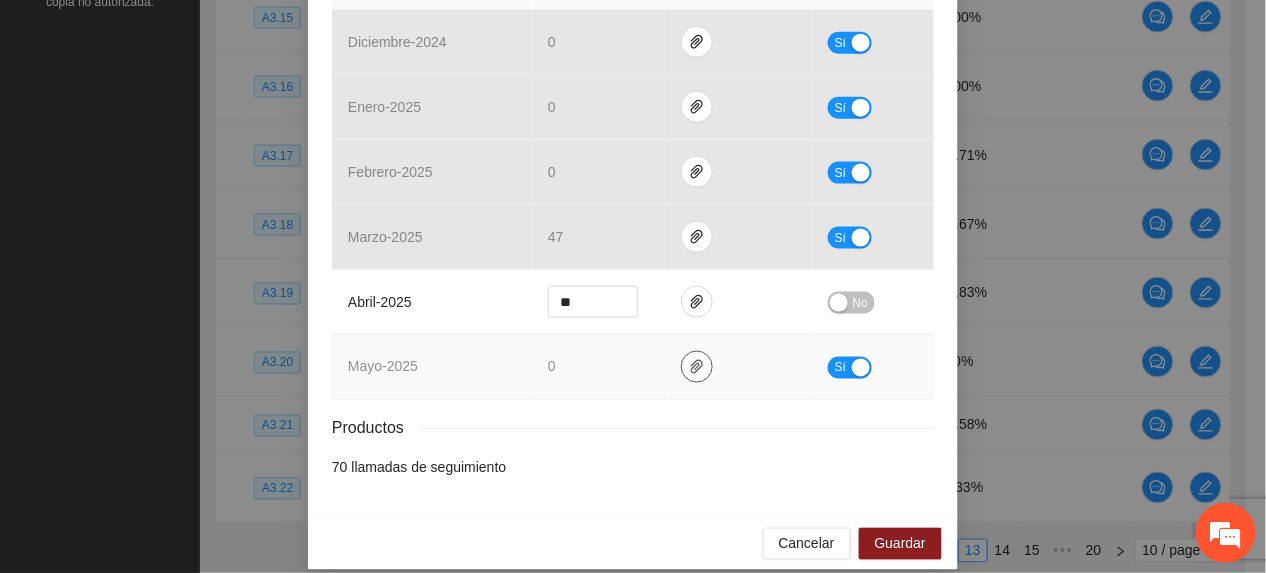 drag, startPoint x: 678, startPoint y: 338, endPoint x: 738, endPoint y: 398, distance: 84.85281 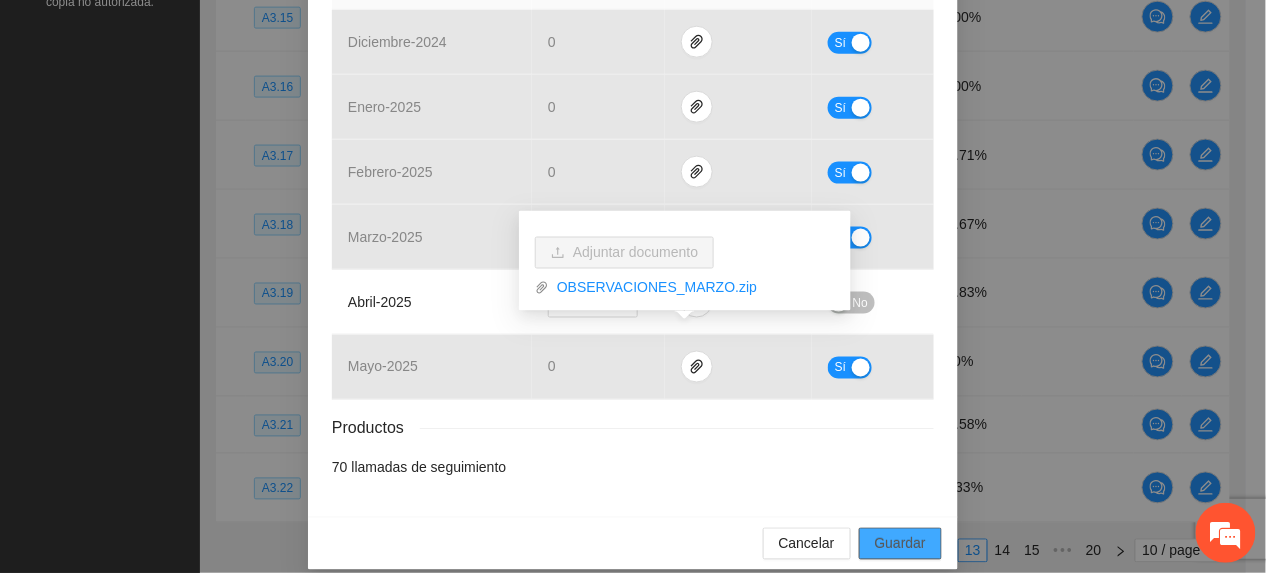 drag, startPoint x: 881, startPoint y: 516, endPoint x: 878, endPoint y: 500, distance: 16.27882 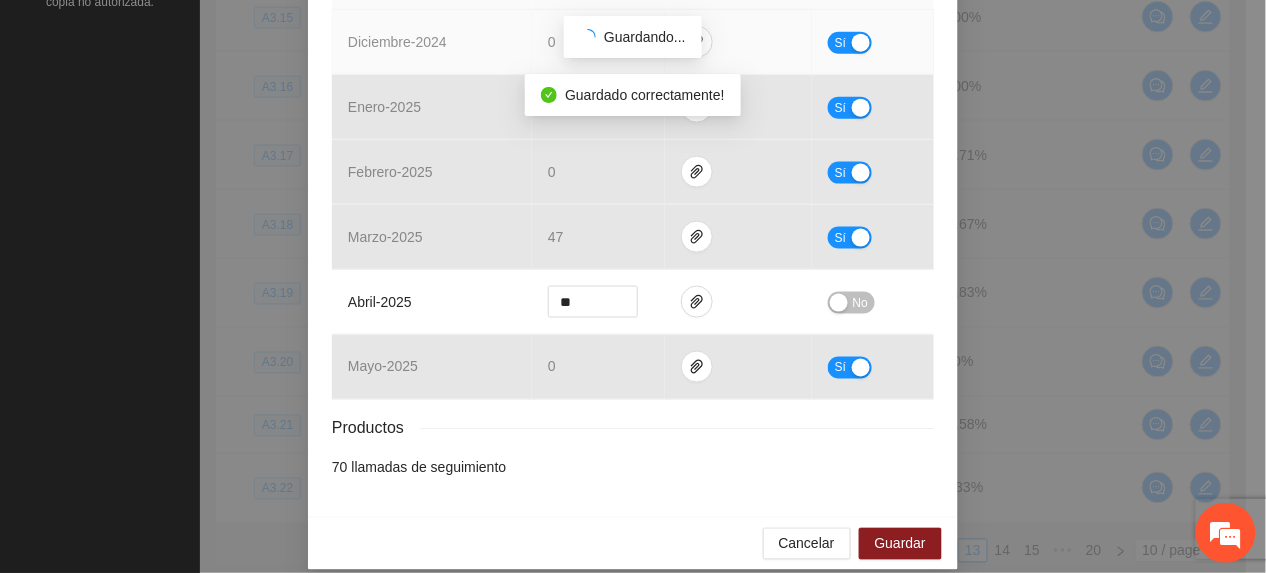 scroll, scrollTop: 480, scrollLeft: 0, axis: vertical 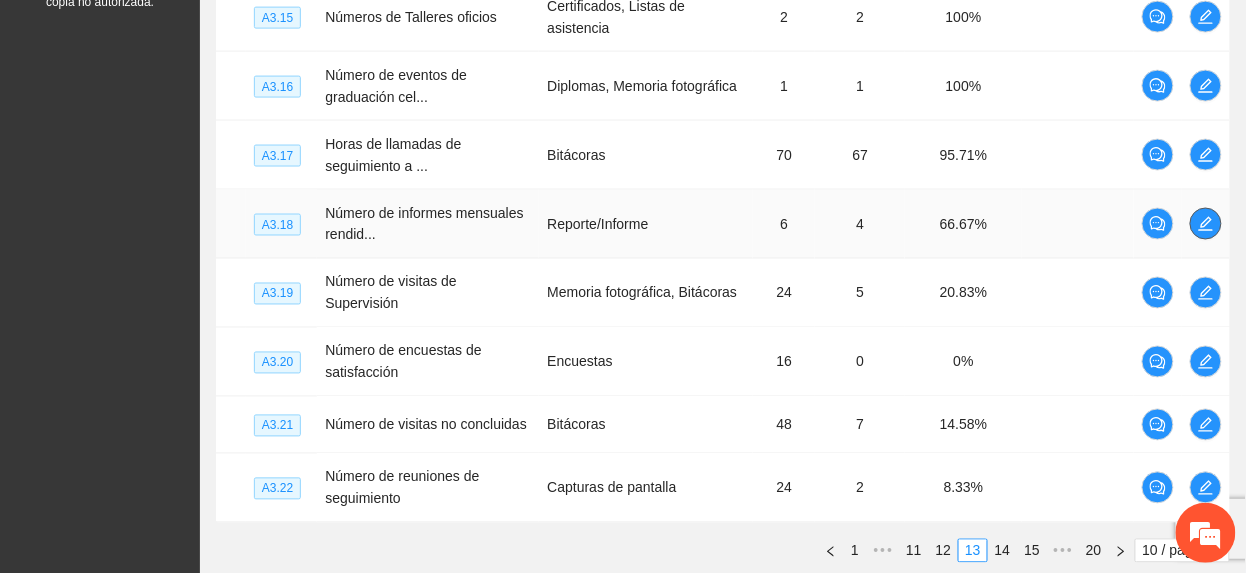 click 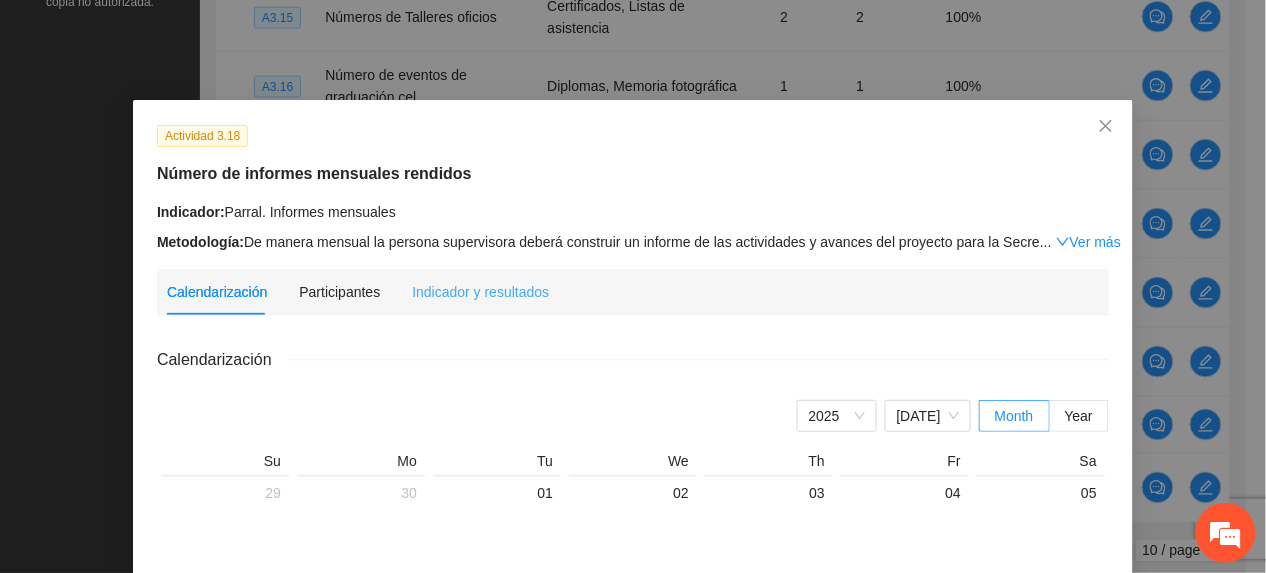 click on "Indicador y resultados" at bounding box center [480, 292] 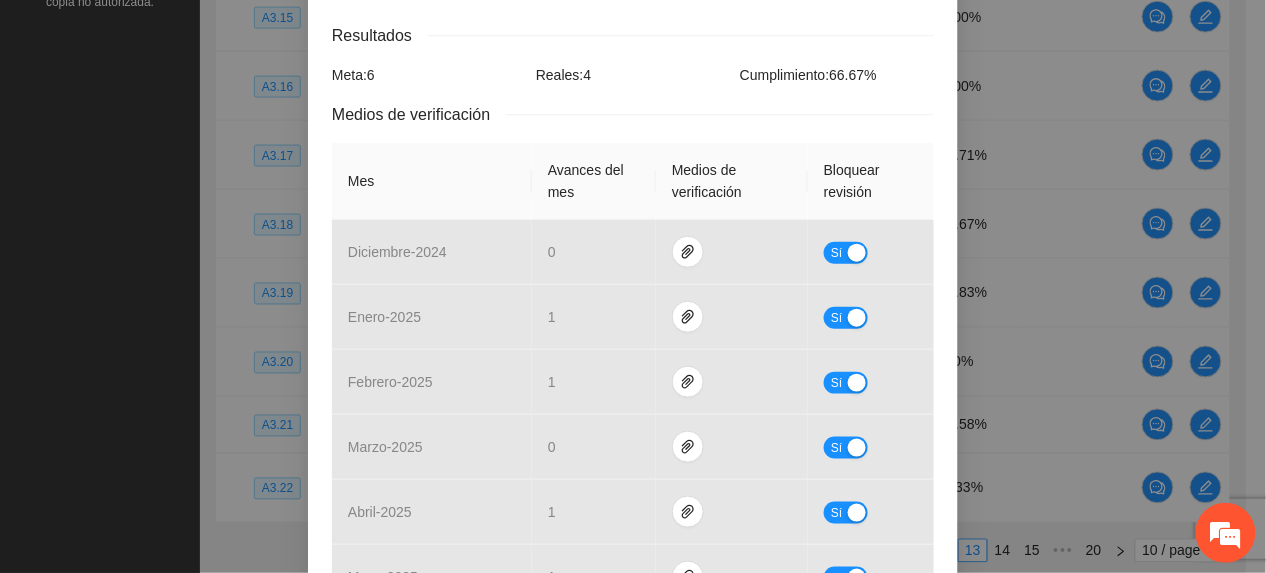 scroll, scrollTop: 0, scrollLeft: 0, axis: both 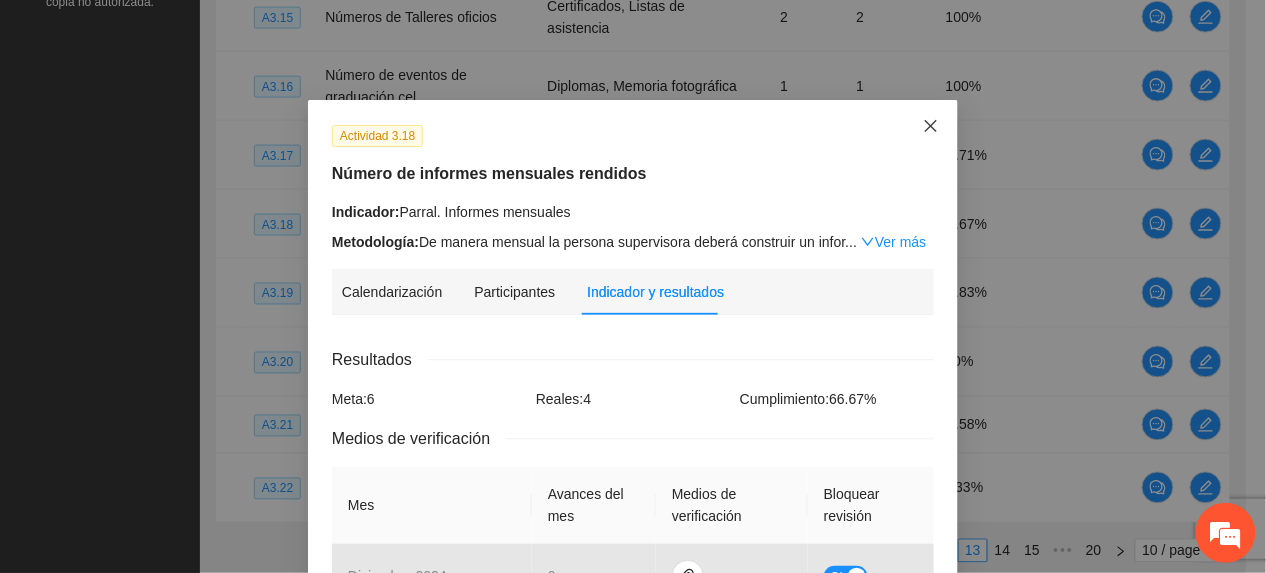 click 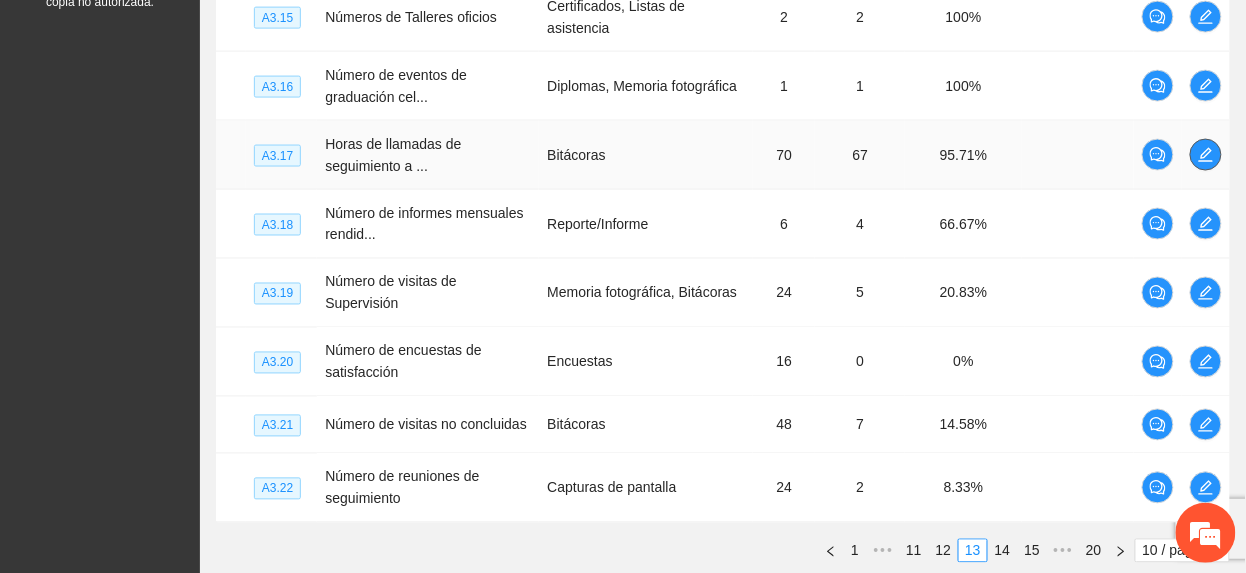 click 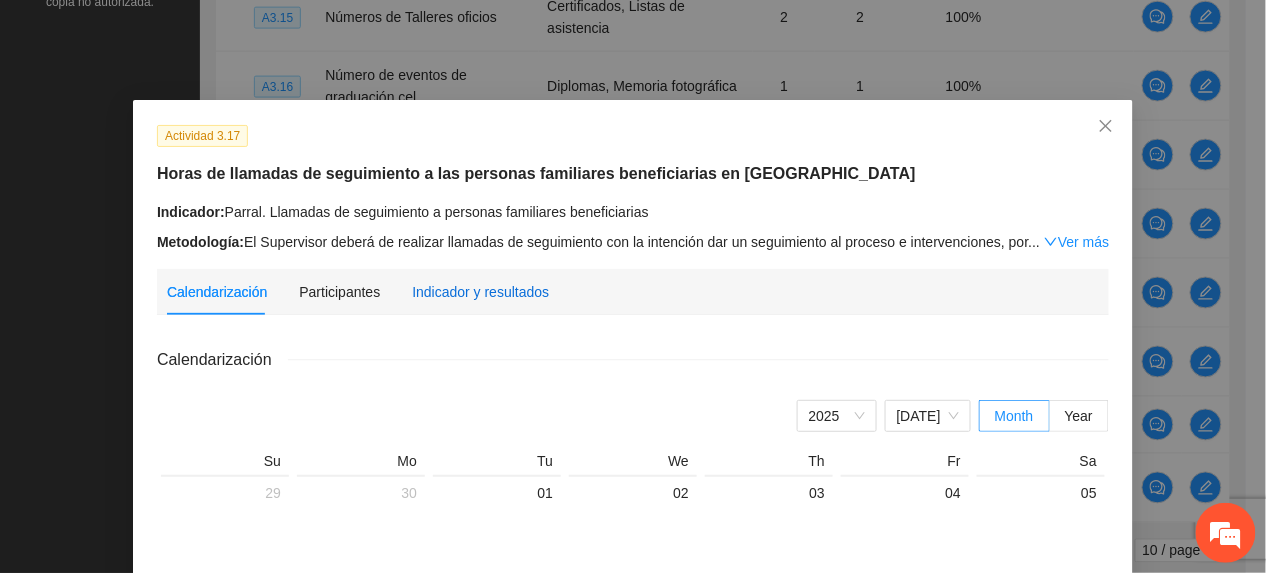 click on "Indicador y resultados" at bounding box center [480, 292] 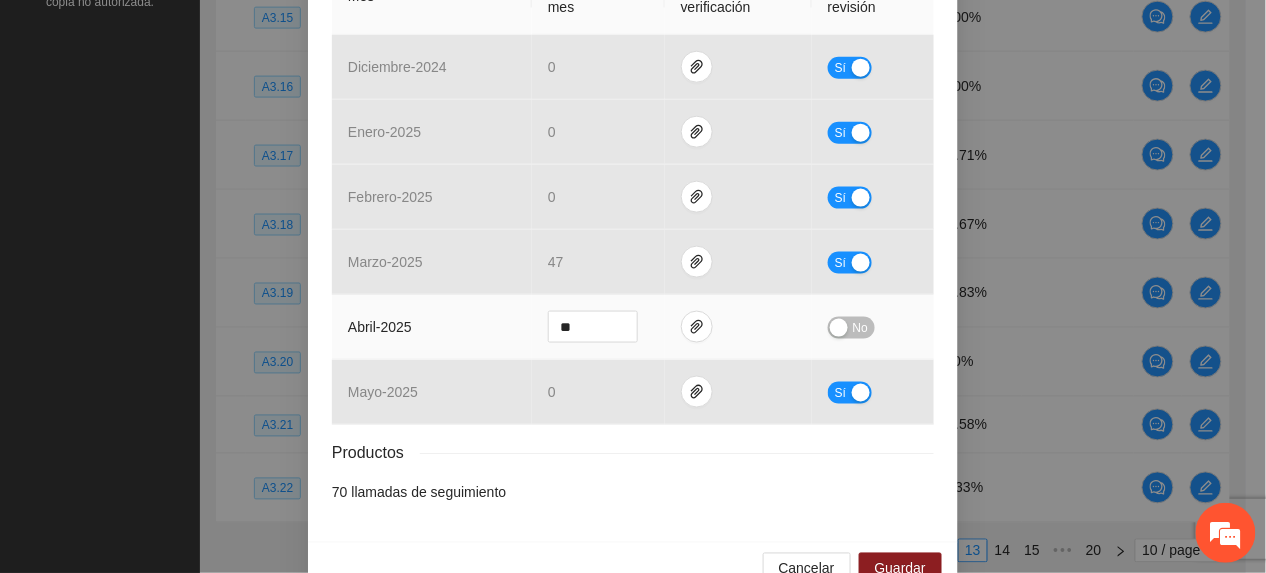 scroll, scrollTop: 558, scrollLeft: 0, axis: vertical 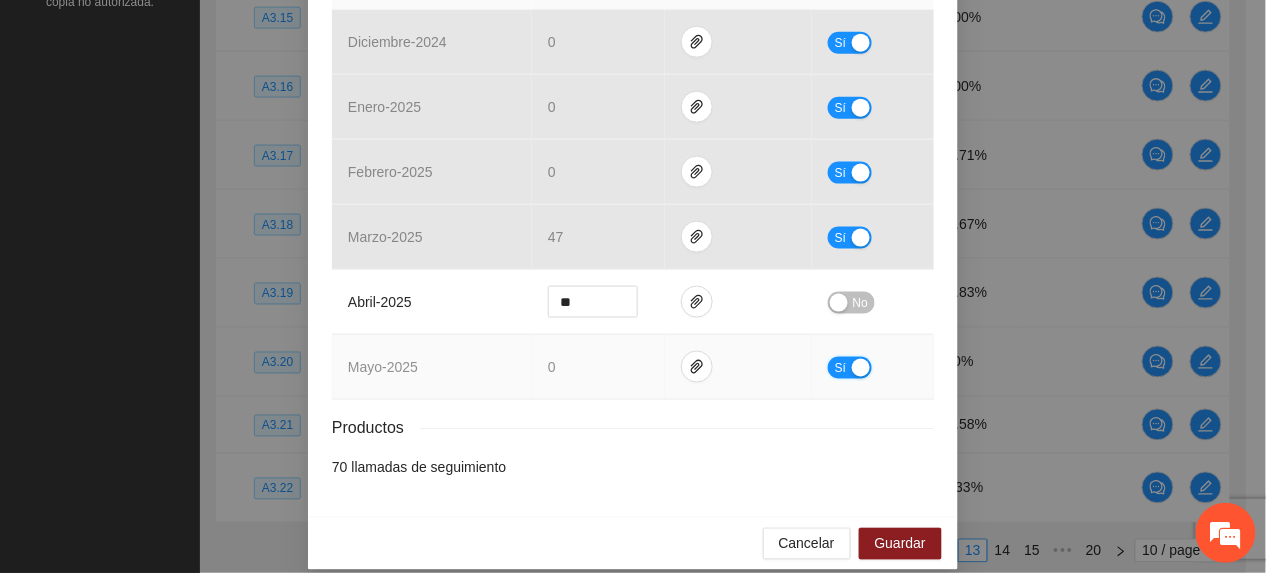 drag, startPoint x: 822, startPoint y: 348, endPoint x: 874, endPoint y: 429, distance: 96.25487 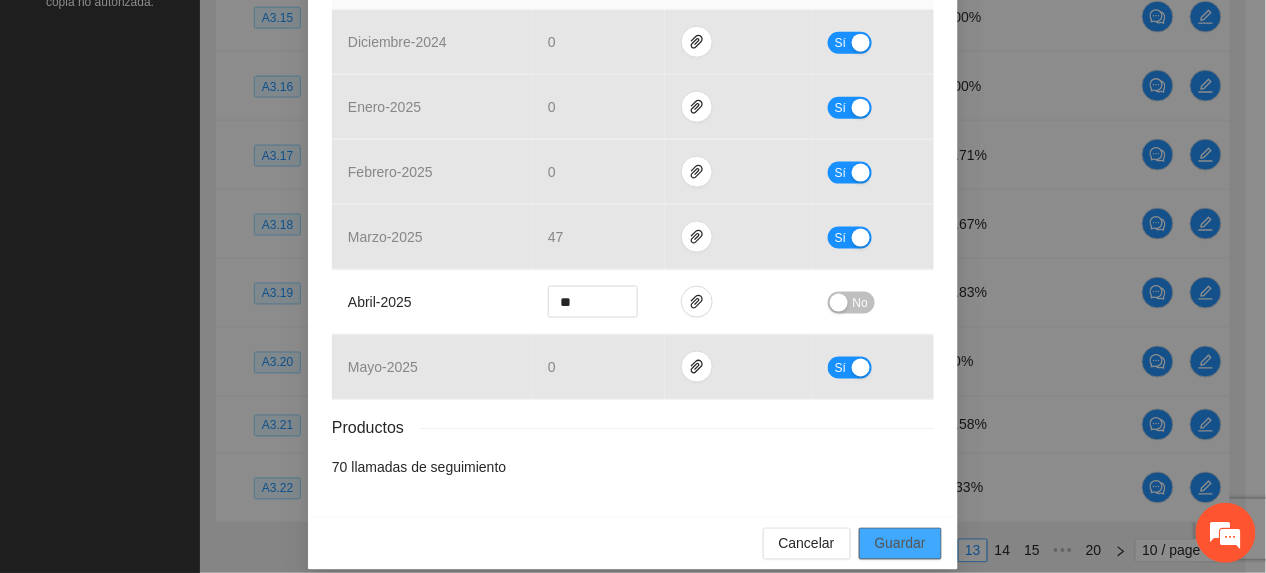 click on "Guardar" at bounding box center (900, 544) 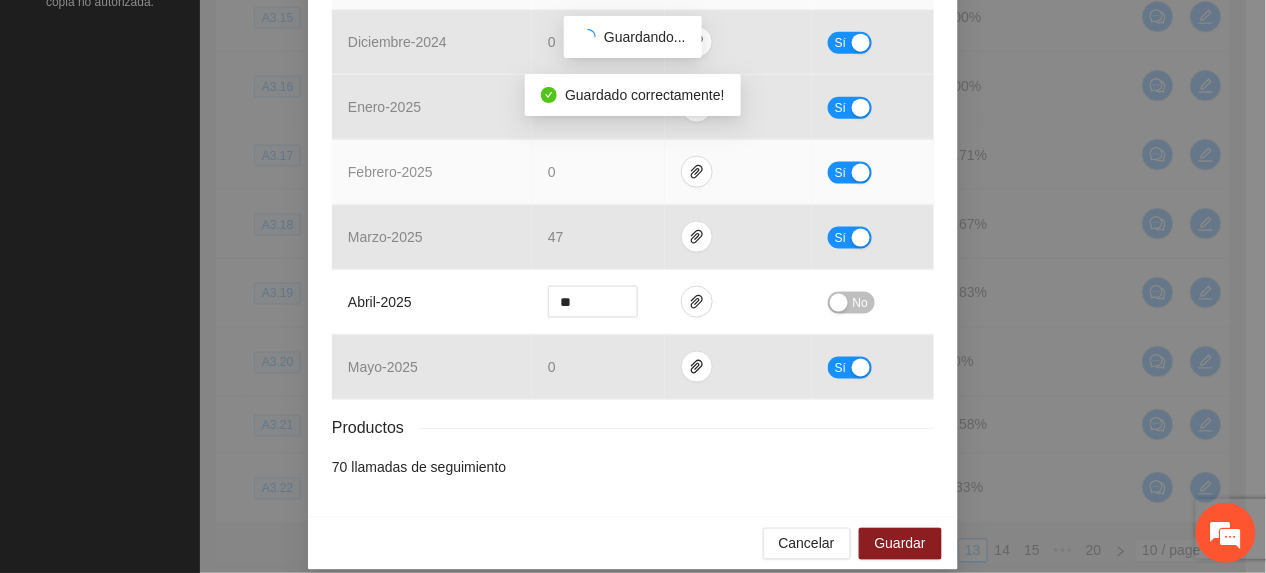 scroll, scrollTop: 458, scrollLeft: 0, axis: vertical 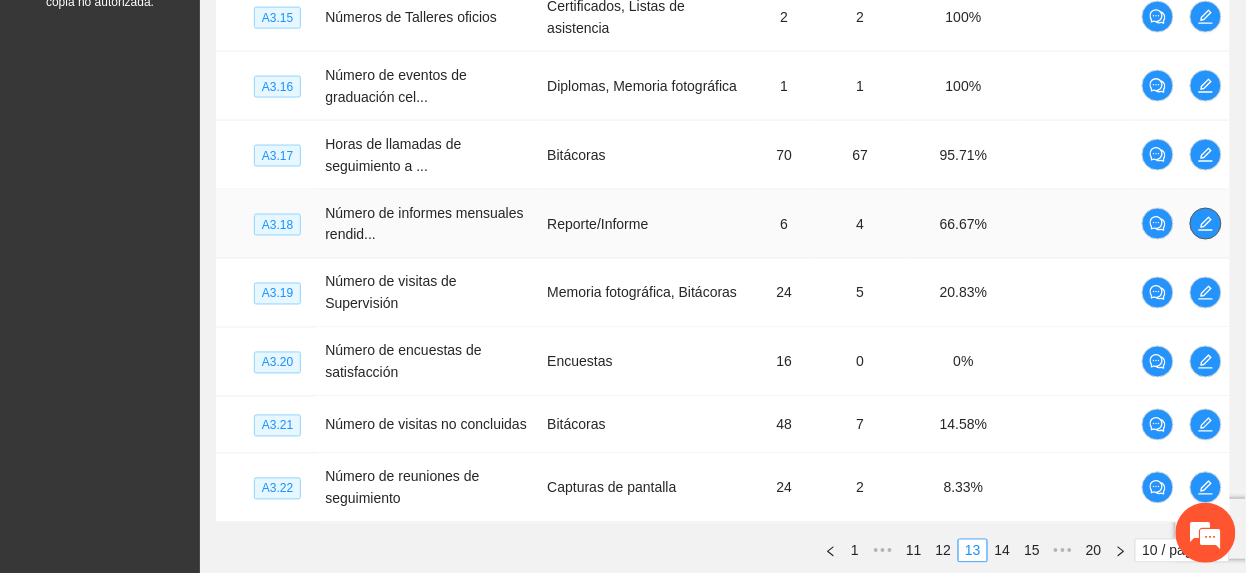 click 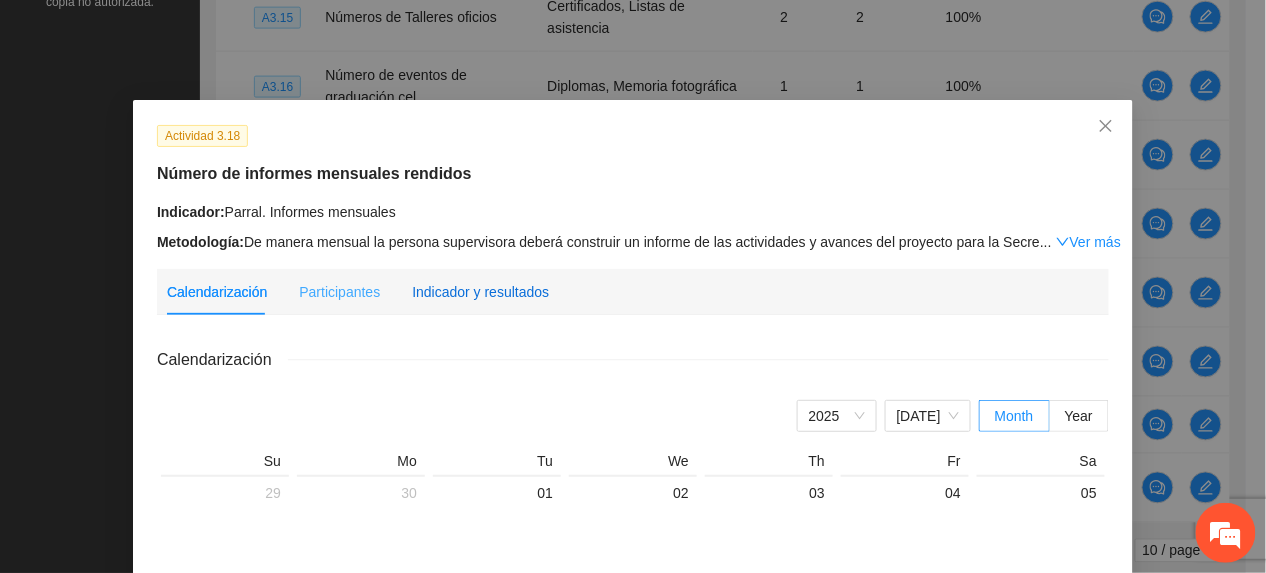 click on "Indicador y resultados" at bounding box center [480, 292] 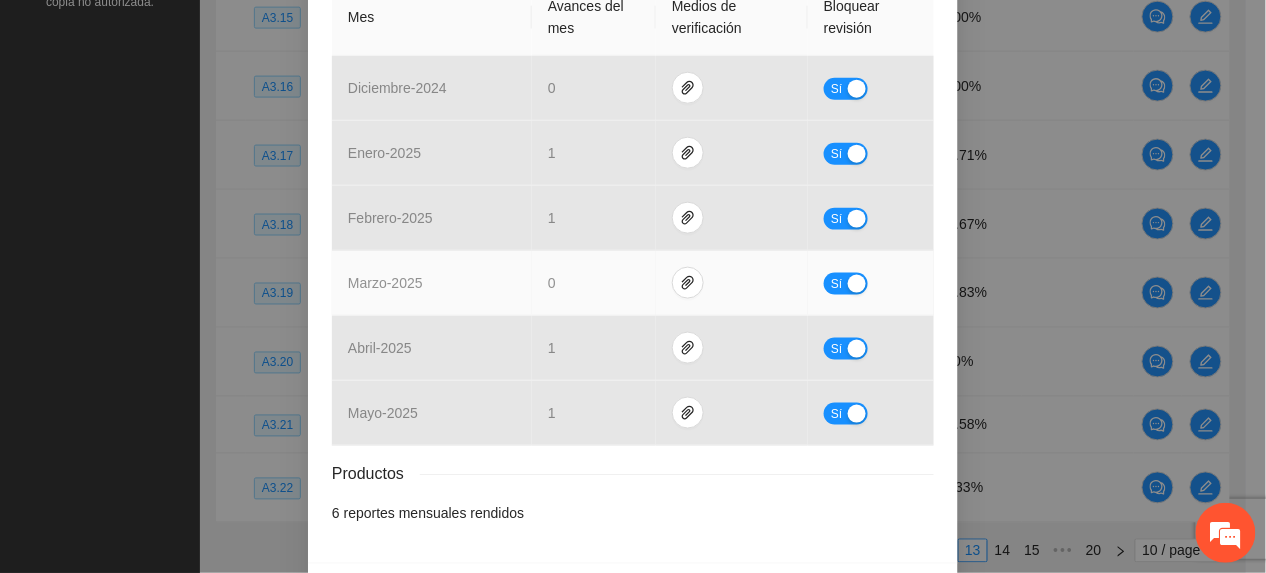 scroll, scrollTop: 533, scrollLeft: 0, axis: vertical 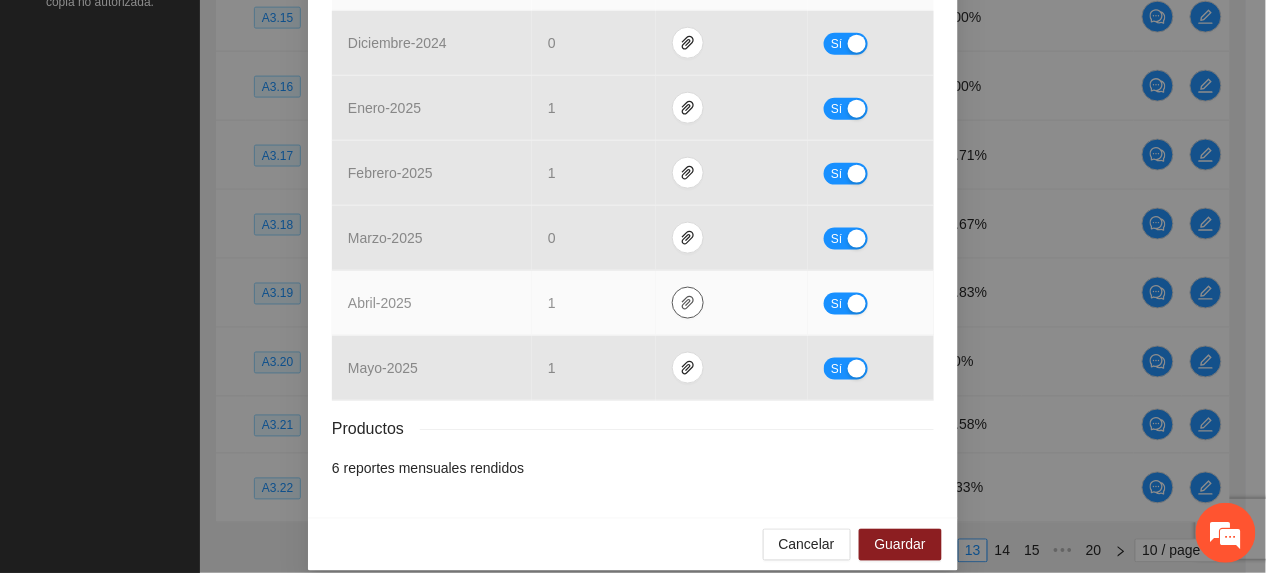 click 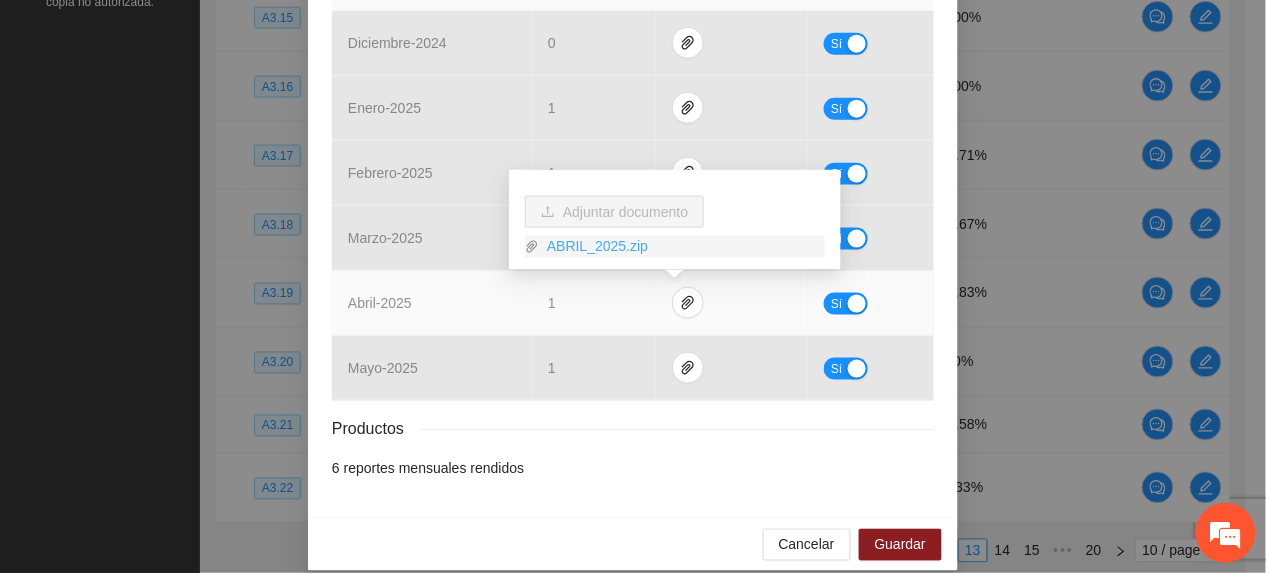 click on "ABRIL_2025.zip" at bounding box center (682, 247) 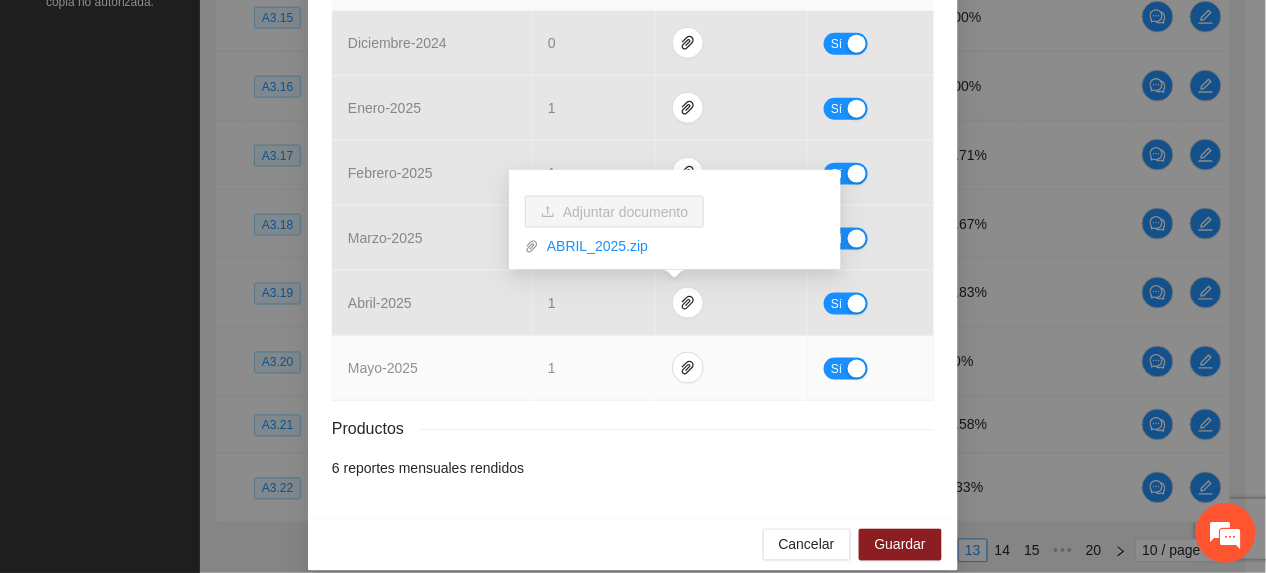 drag, startPoint x: 609, startPoint y: 352, endPoint x: 618, endPoint y: 360, distance: 12.0415945 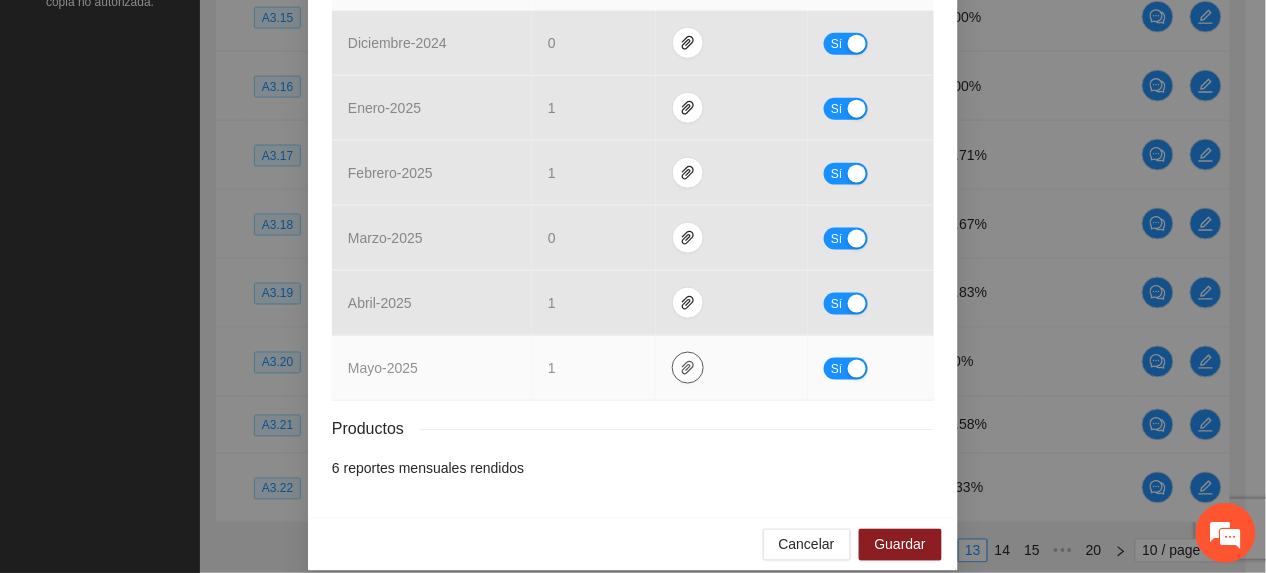 click 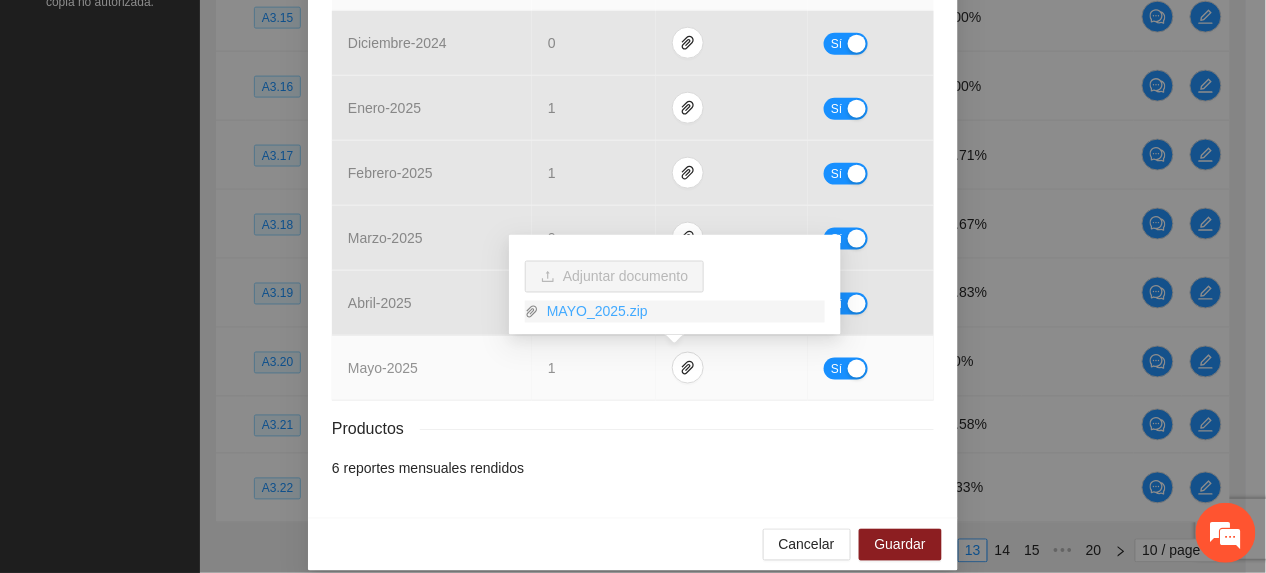 click on "MAYO_2025.zip" at bounding box center [682, 312] 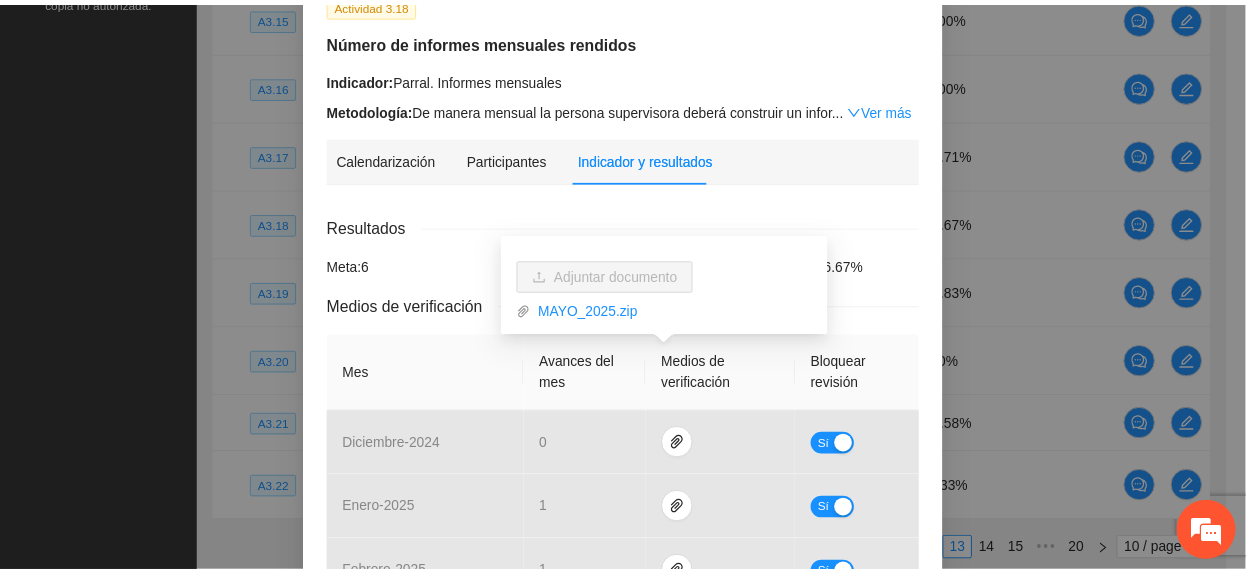 scroll, scrollTop: 0, scrollLeft: 0, axis: both 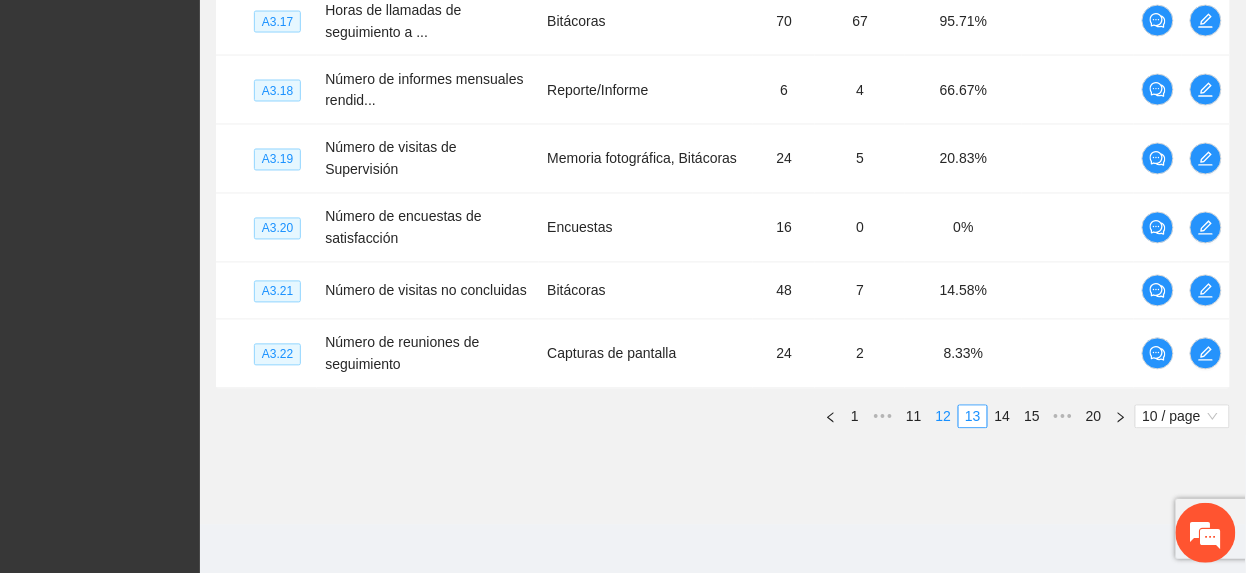 click on "12" at bounding box center [944, 417] 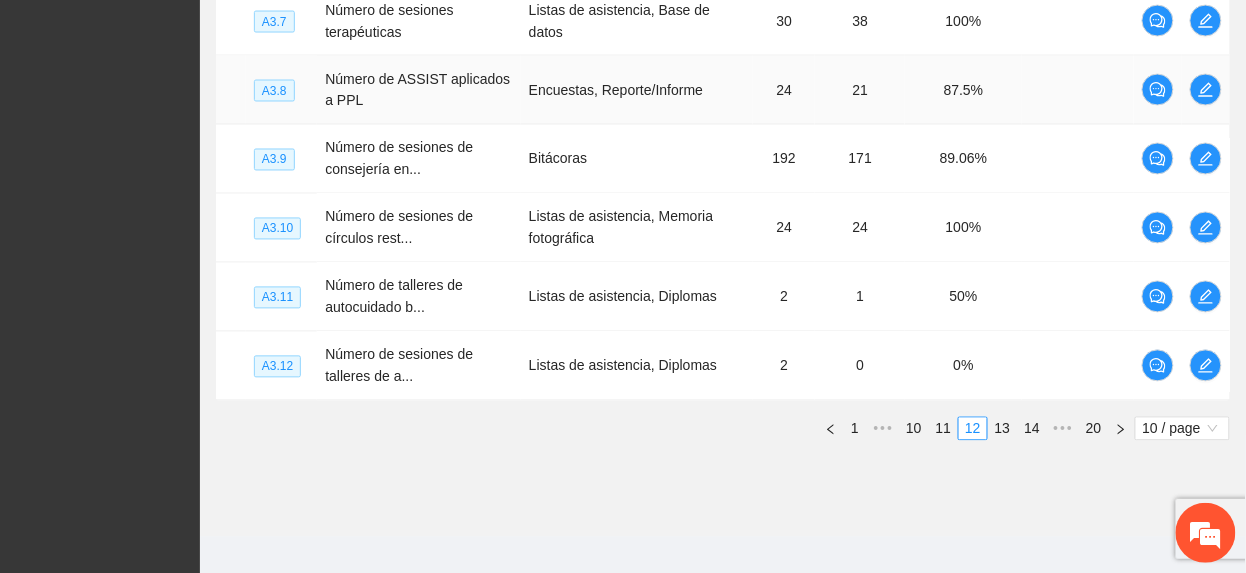 scroll, scrollTop: 702, scrollLeft: 0, axis: vertical 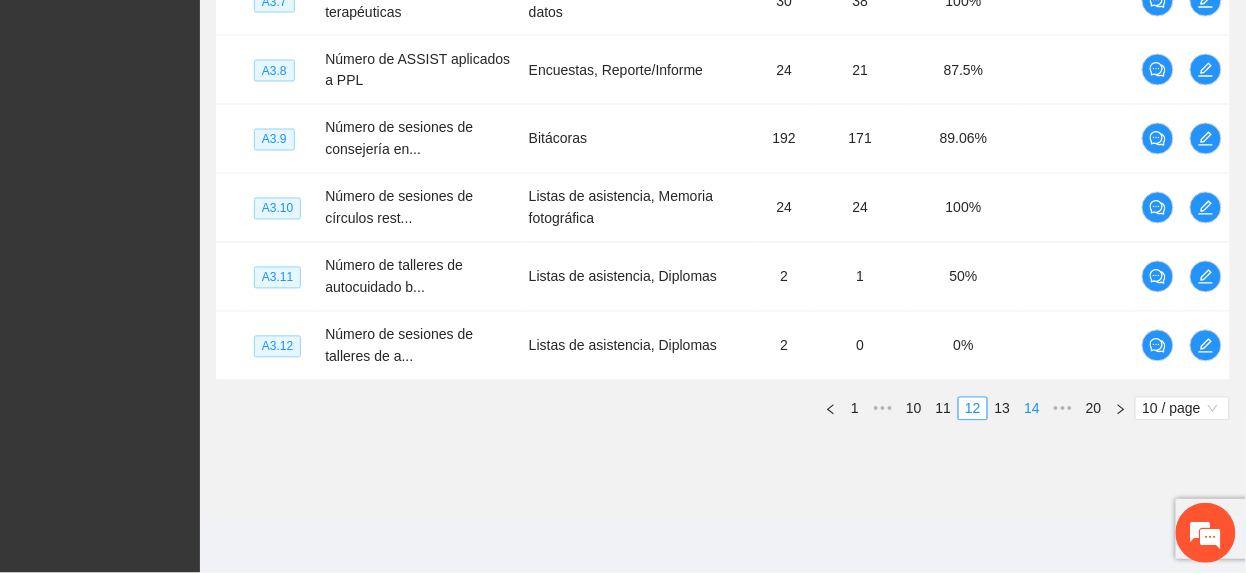 click on "13" at bounding box center [1003, 409] 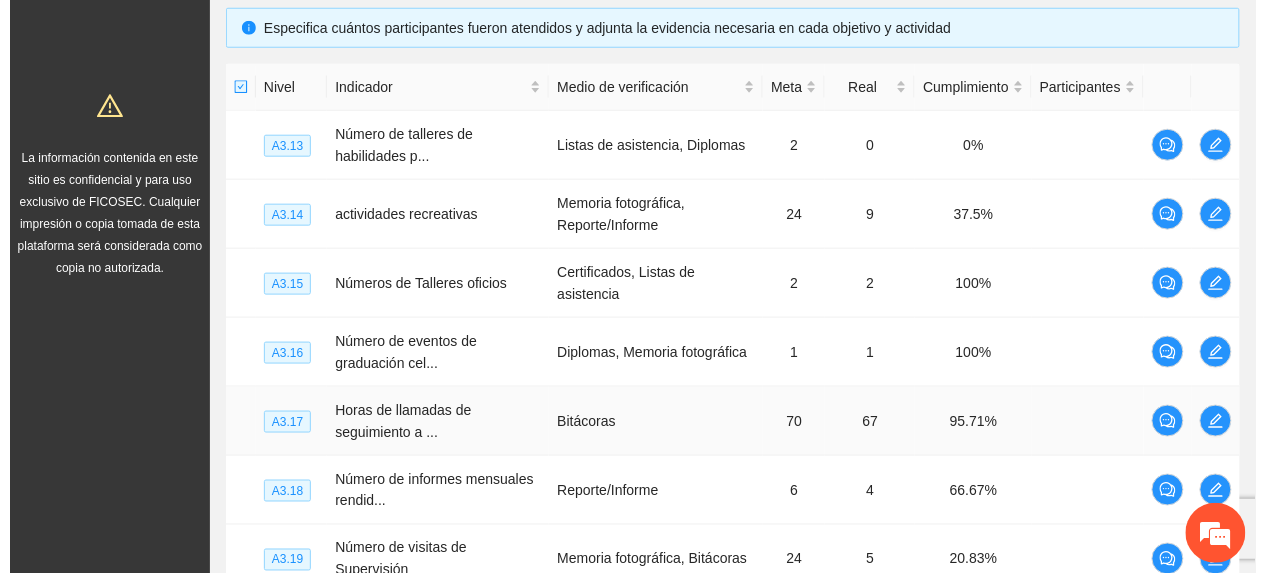 scroll, scrollTop: 569, scrollLeft: 0, axis: vertical 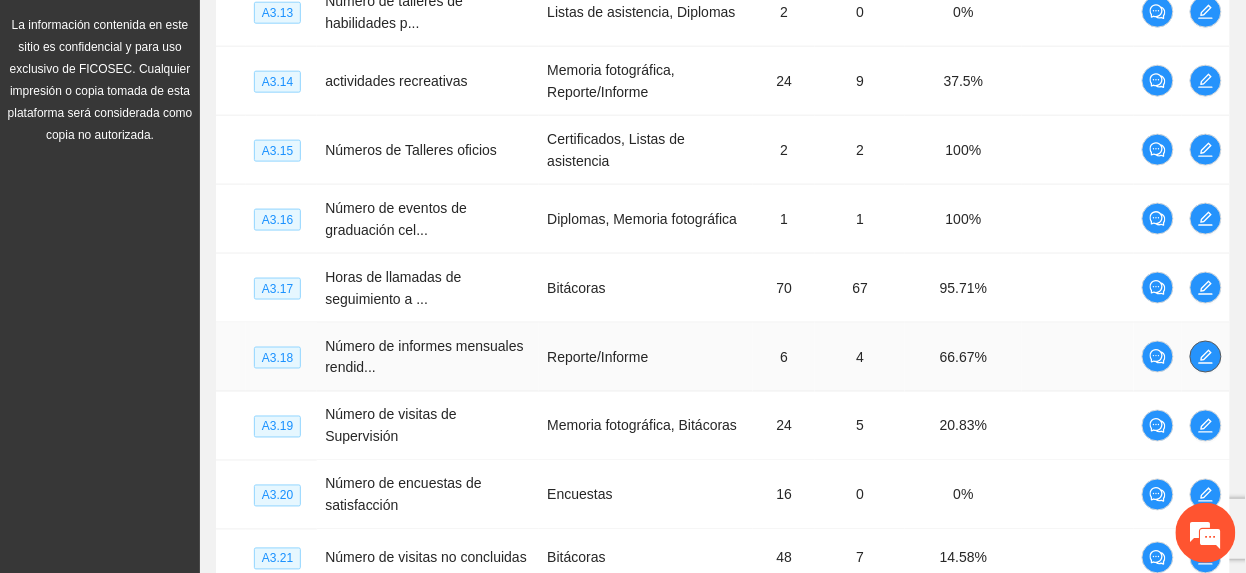 click at bounding box center [1206, 357] 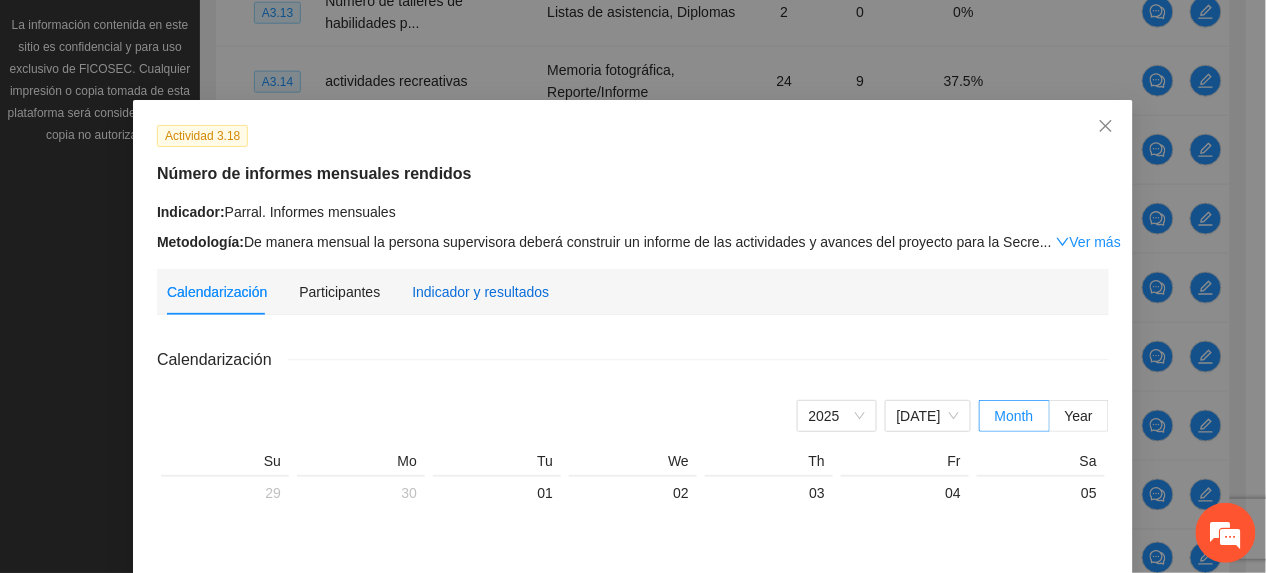 click on "Indicador y resultados" at bounding box center [480, 292] 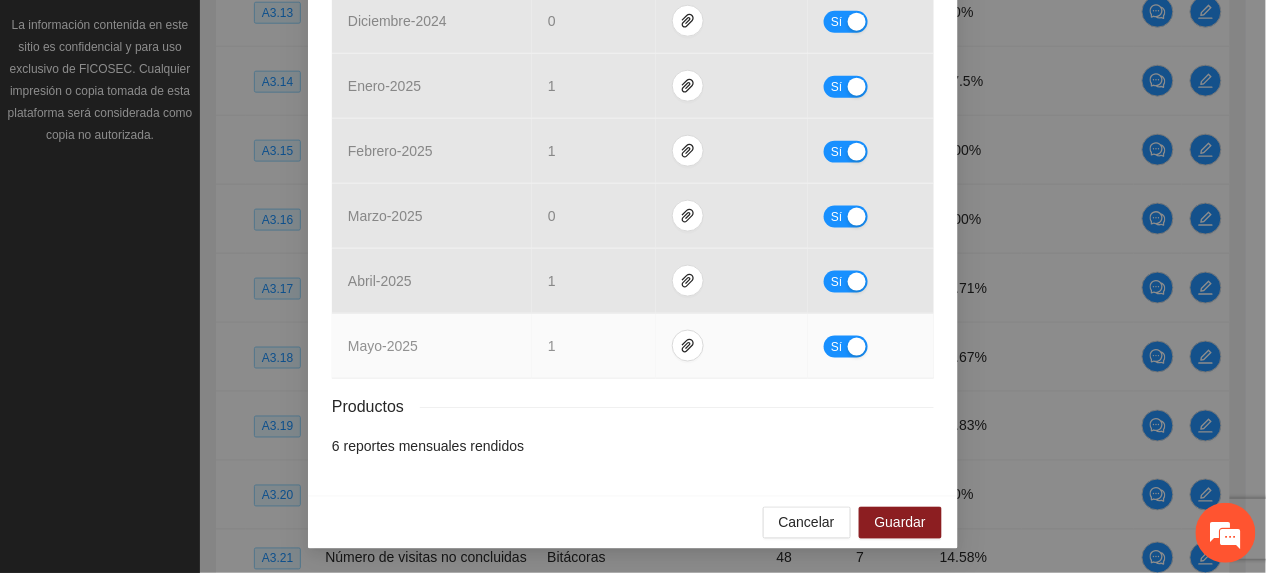 scroll, scrollTop: 457, scrollLeft: 0, axis: vertical 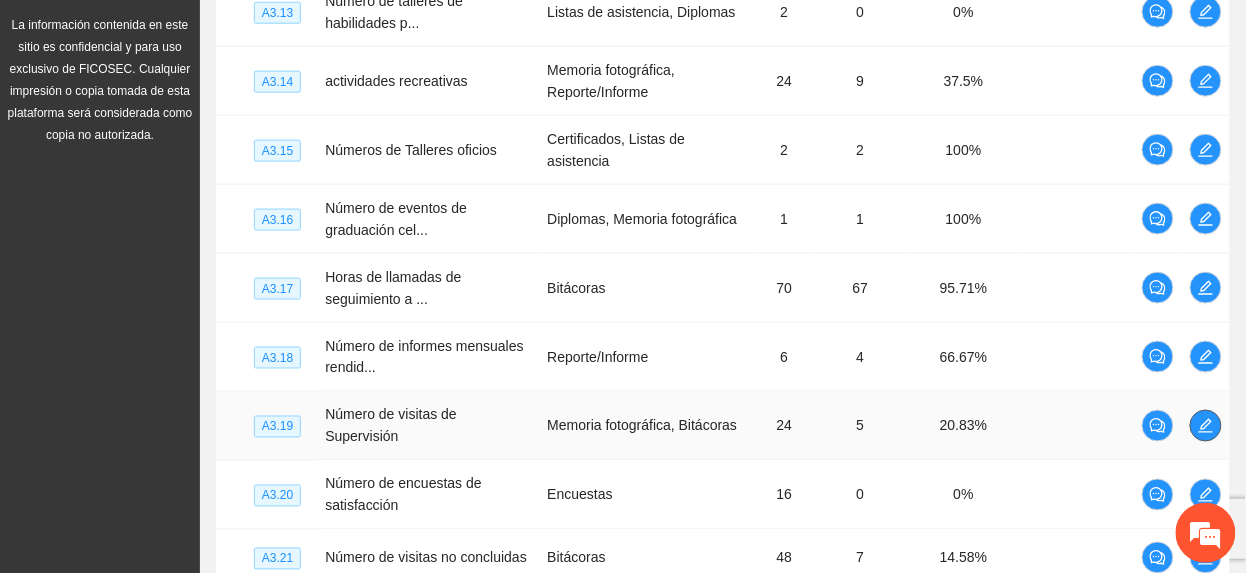 click 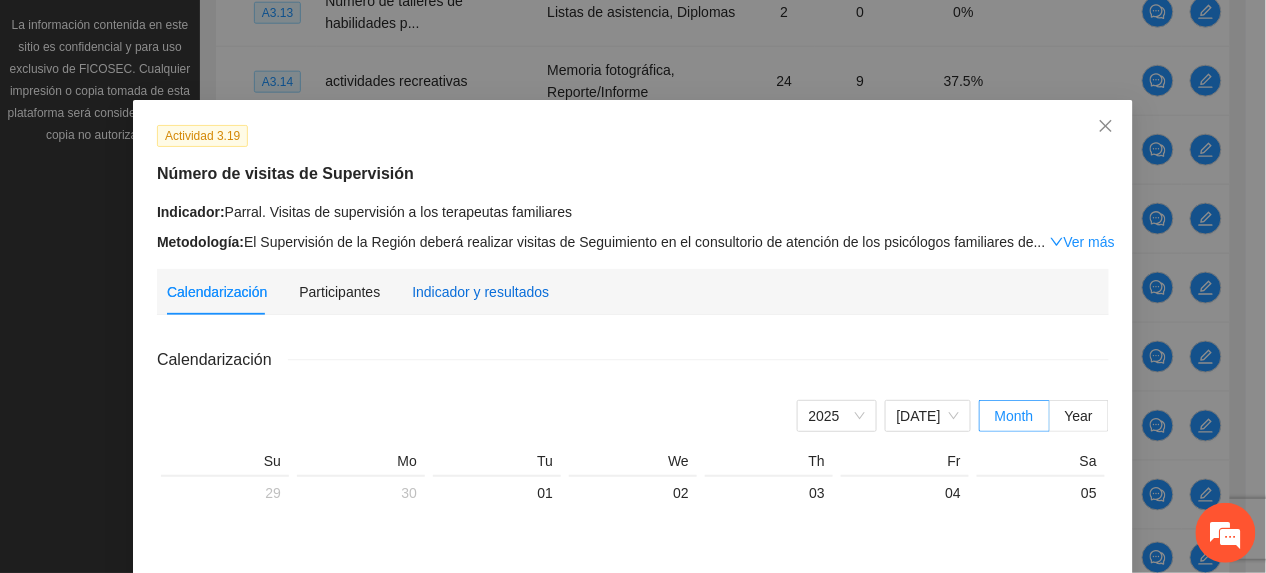click on "Indicador y resultados" at bounding box center [480, 292] 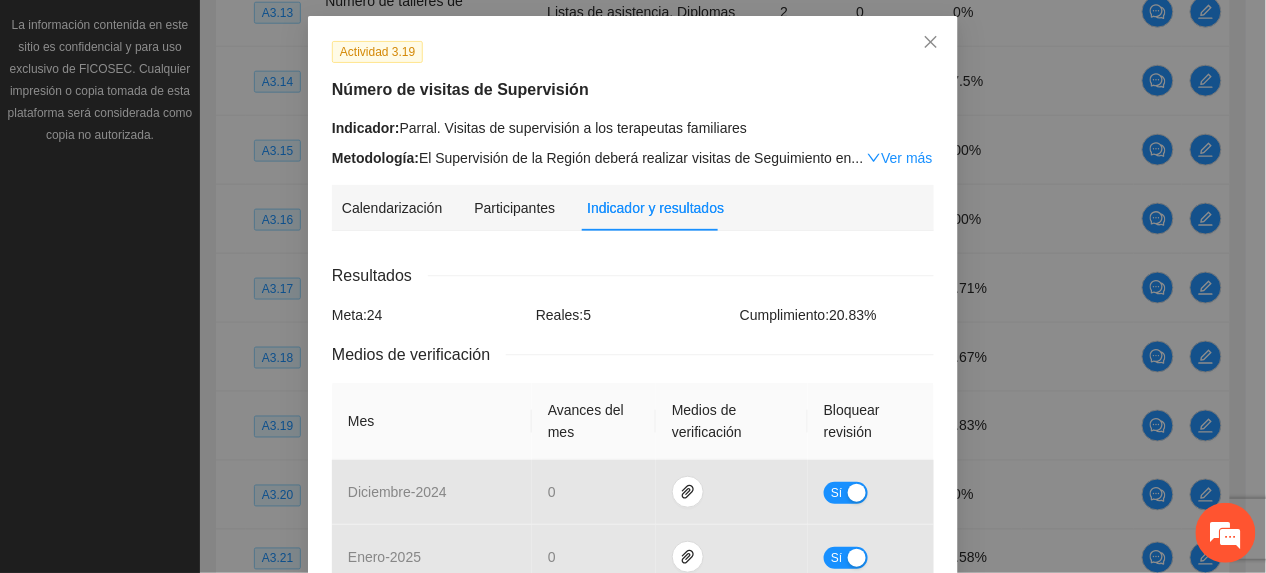 scroll, scrollTop: 0, scrollLeft: 0, axis: both 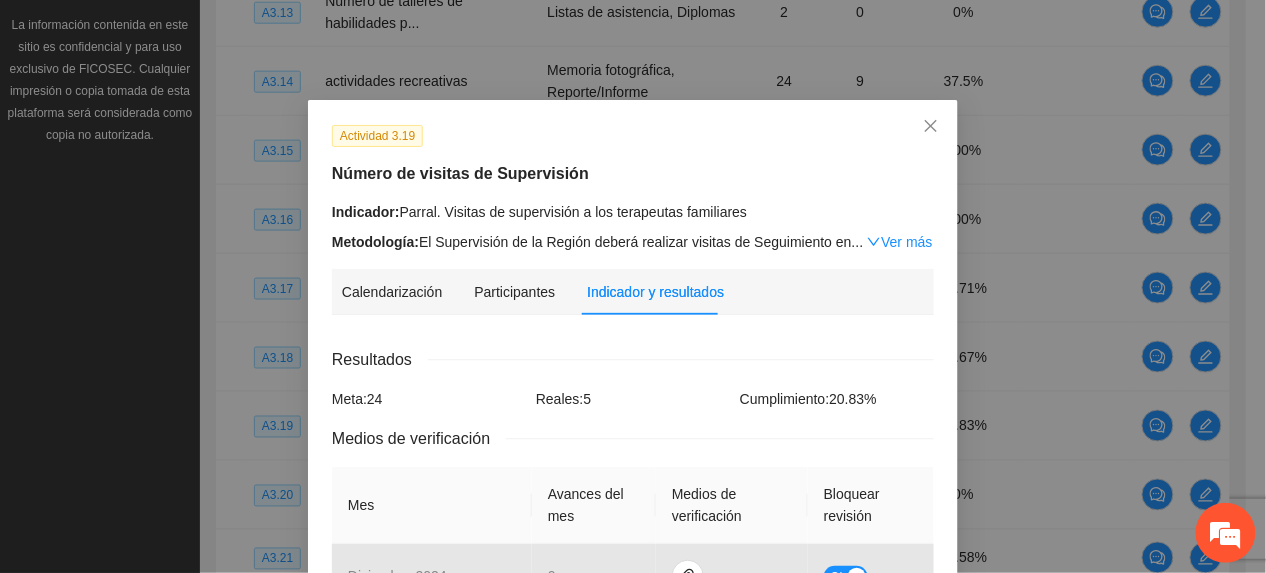 click on "Ver más" at bounding box center (899, 242) 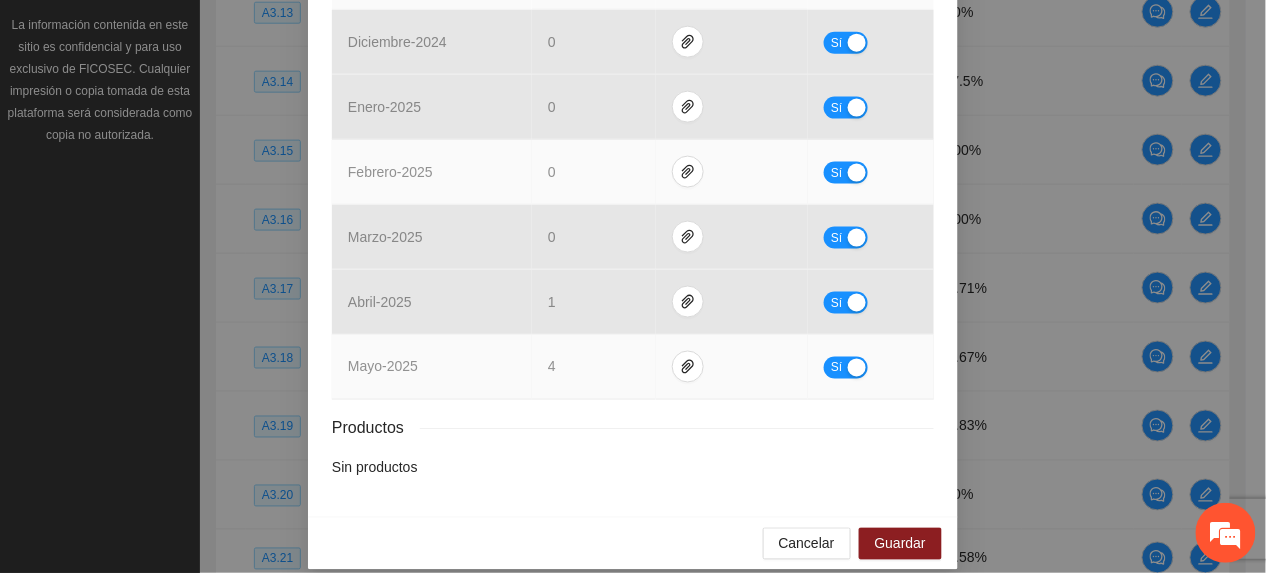 scroll, scrollTop: 624, scrollLeft: 0, axis: vertical 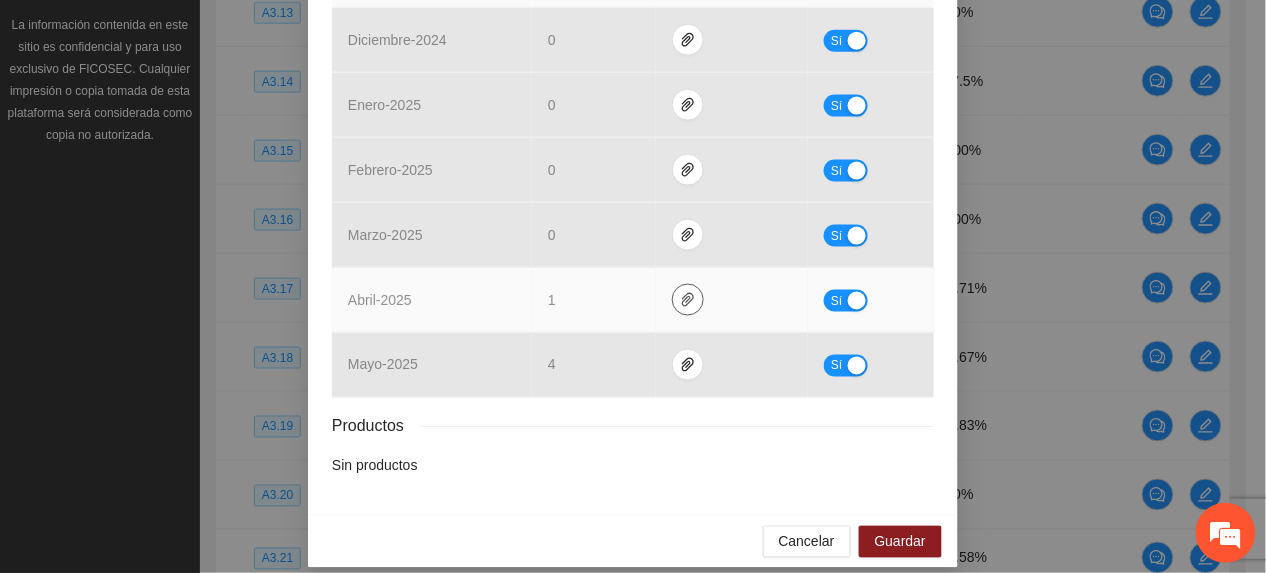 click 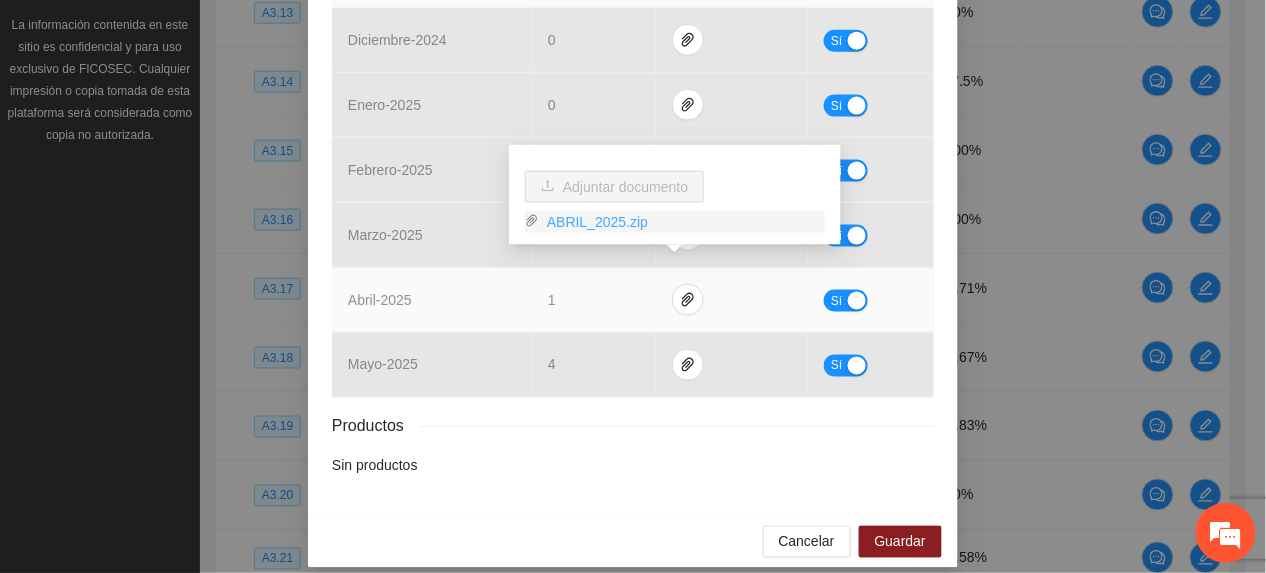 click on "ABRIL_2025.zip" at bounding box center (682, 222) 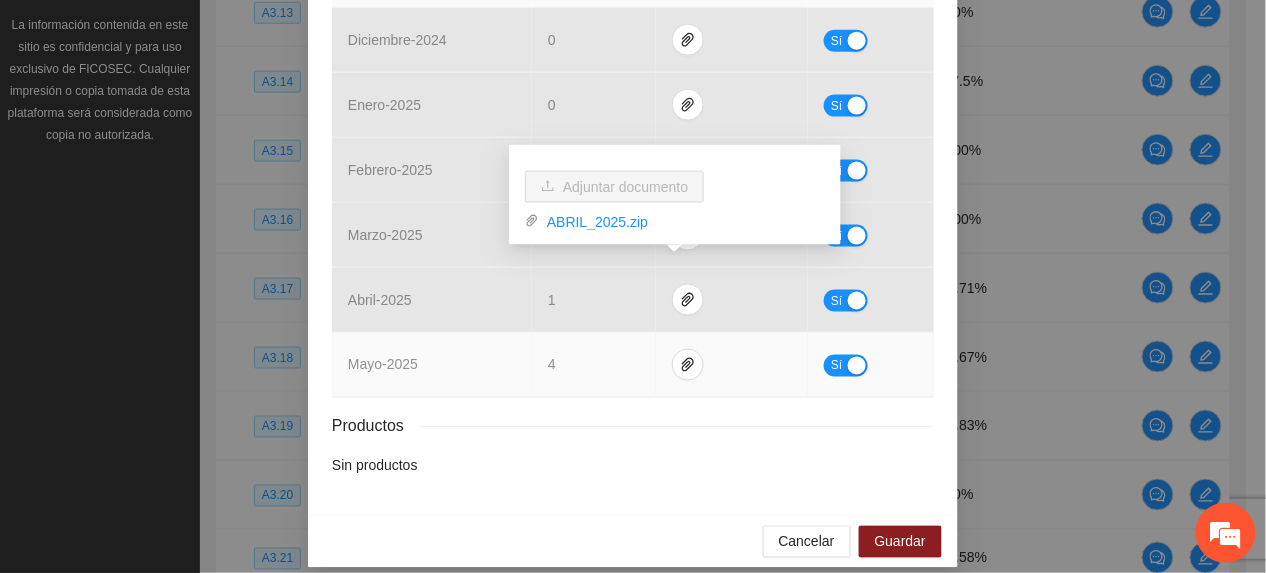 click on "4" at bounding box center (594, 365) 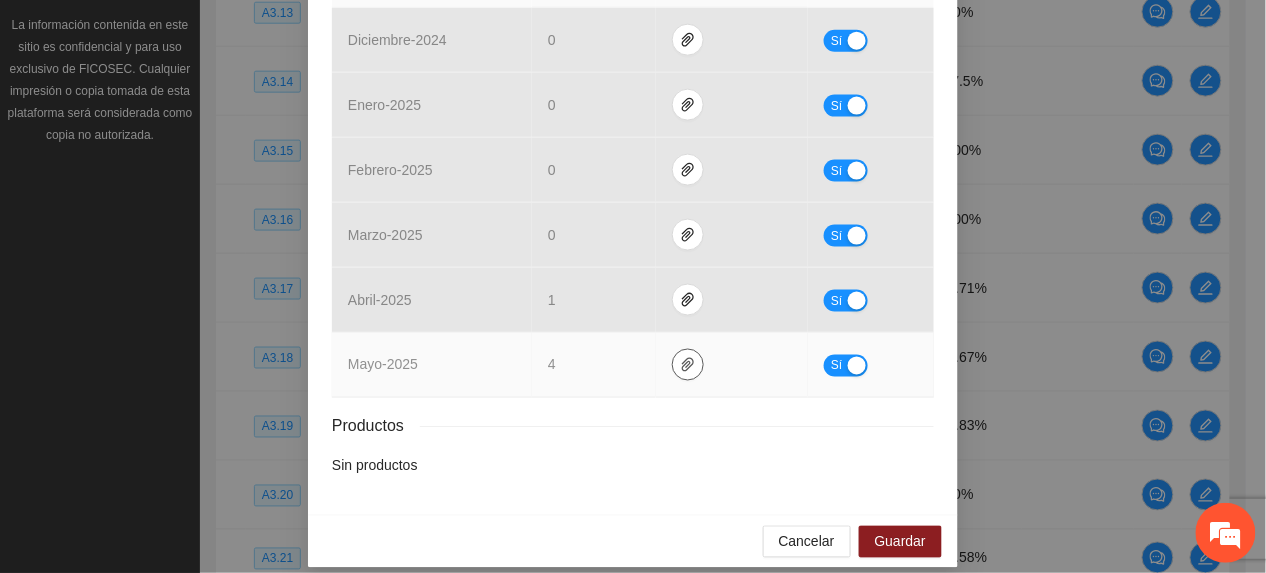click at bounding box center (688, 365) 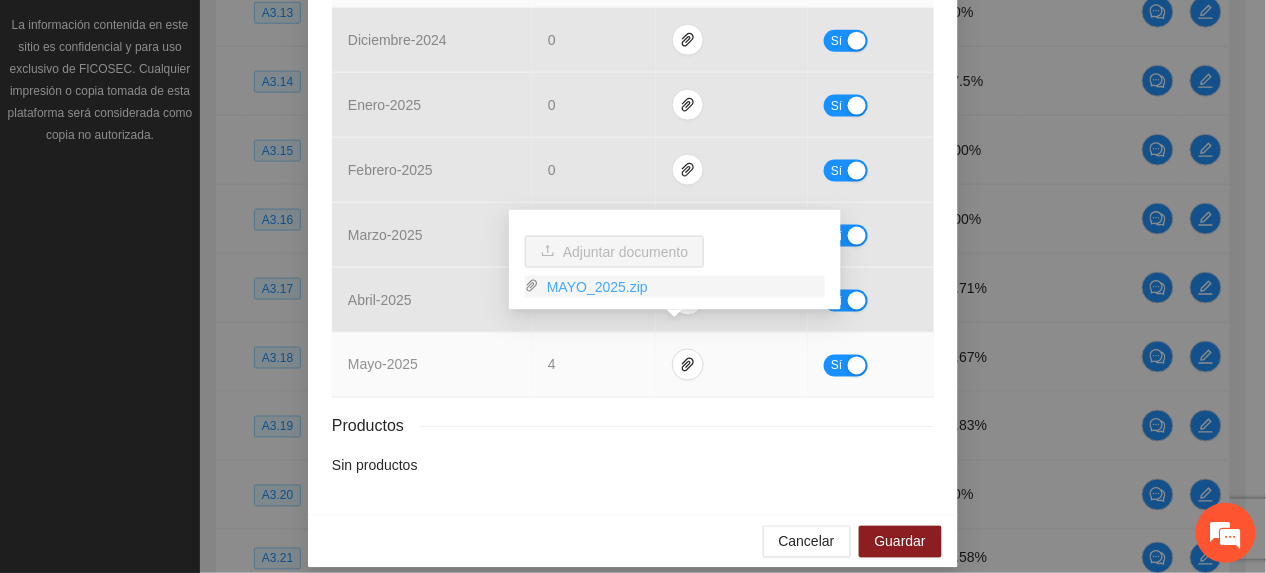 click on "MAYO_2025.zip" at bounding box center [682, 287] 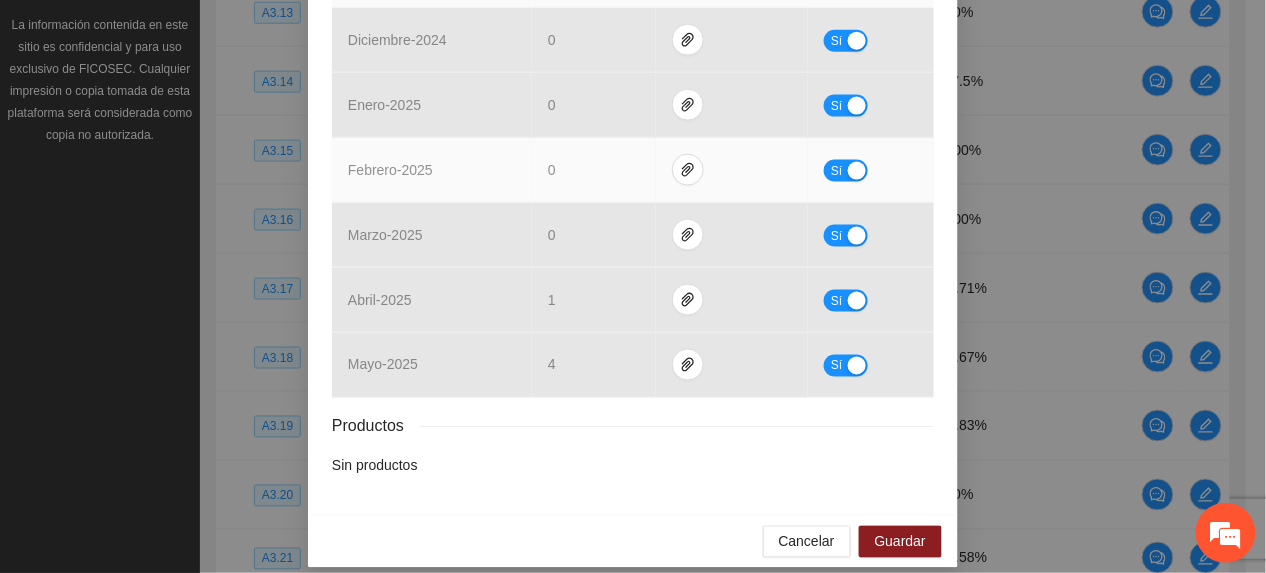 drag, startPoint x: 334, startPoint y: 148, endPoint x: 390, endPoint y: 166, distance: 58.821766 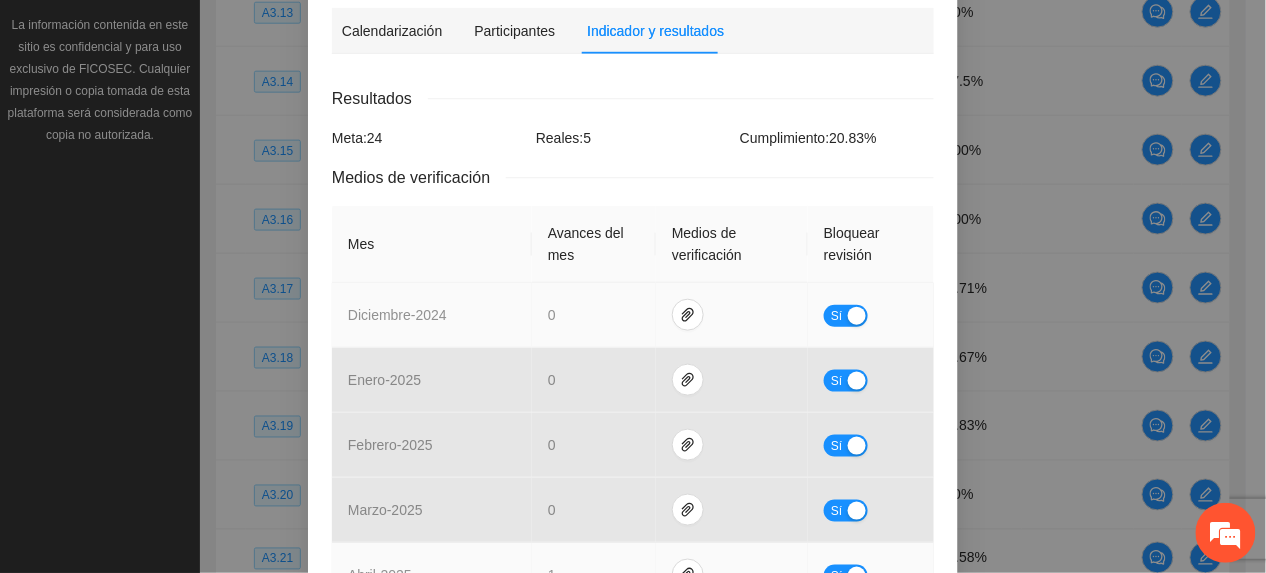 scroll, scrollTop: 624, scrollLeft: 0, axis: vertical 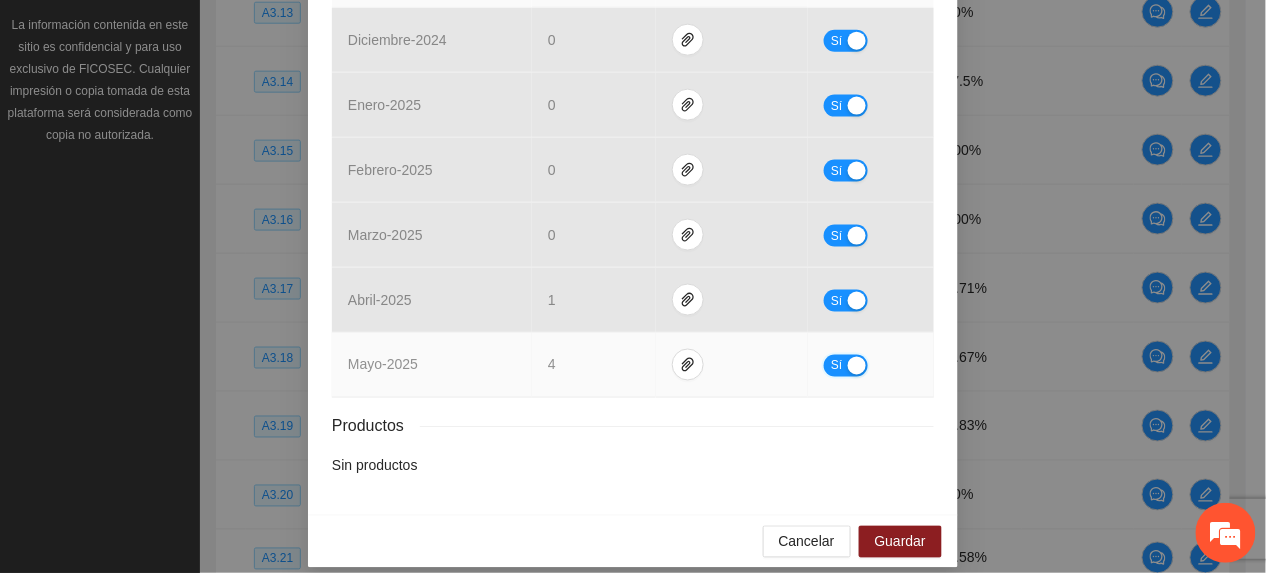 drag, startPoint x: 816, startPoint y: 352, endPoint x: 790, endPoint y: 360, distance: 27.202942 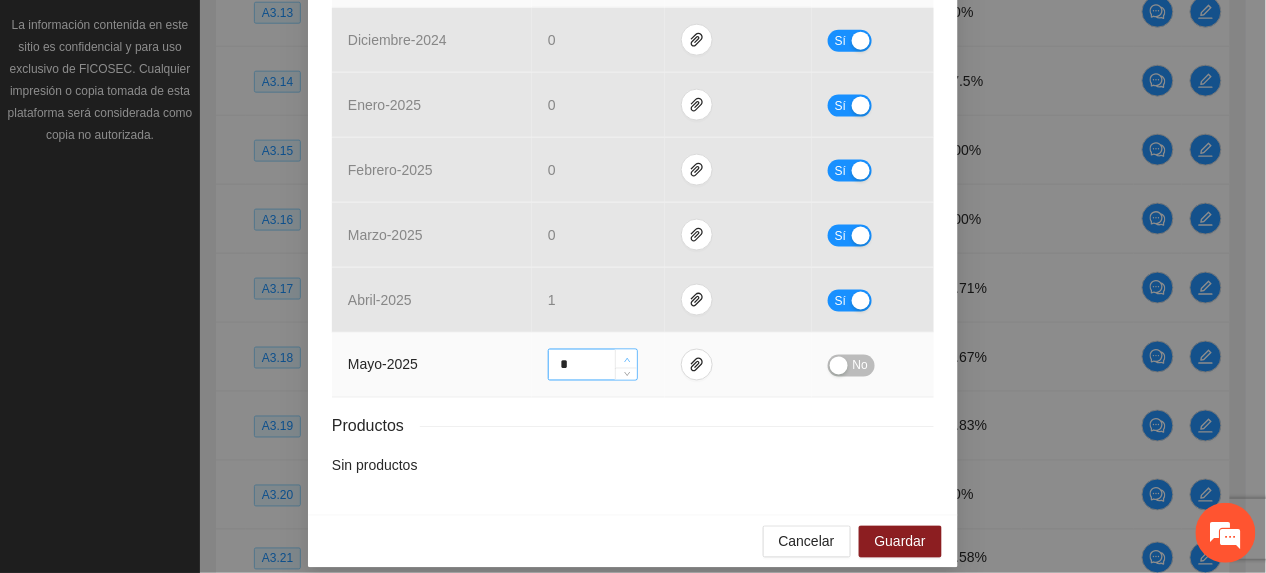 type on "*" 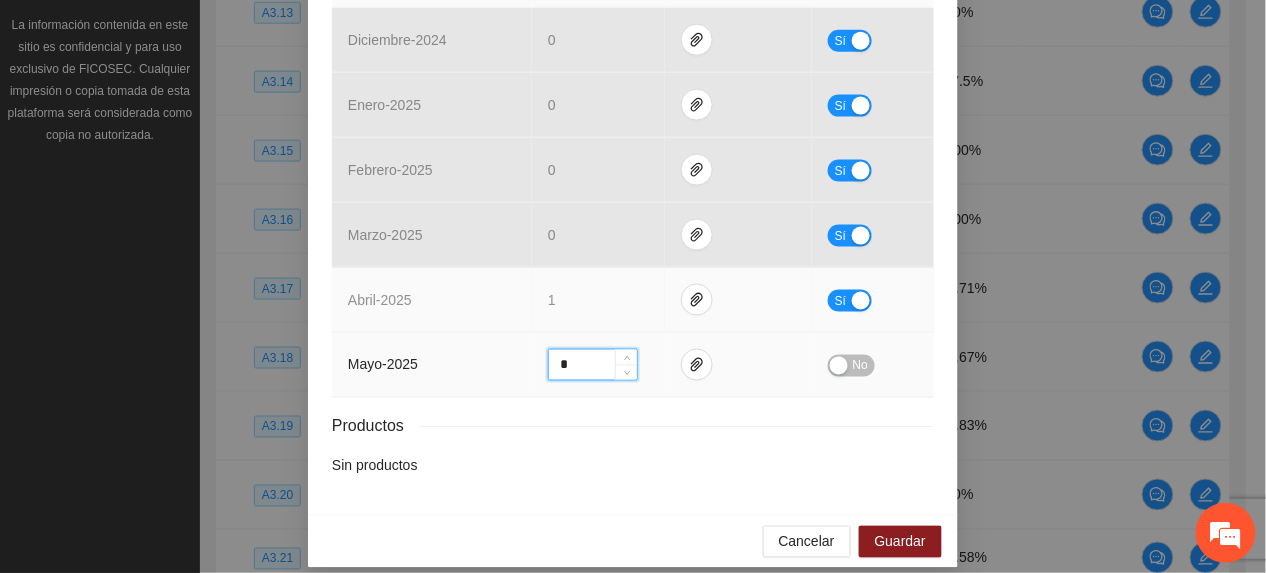 drag, startPoint x: 605, startPoint y: 338, endPoint x: 389, endPoint y: 297, distance: 219.85677 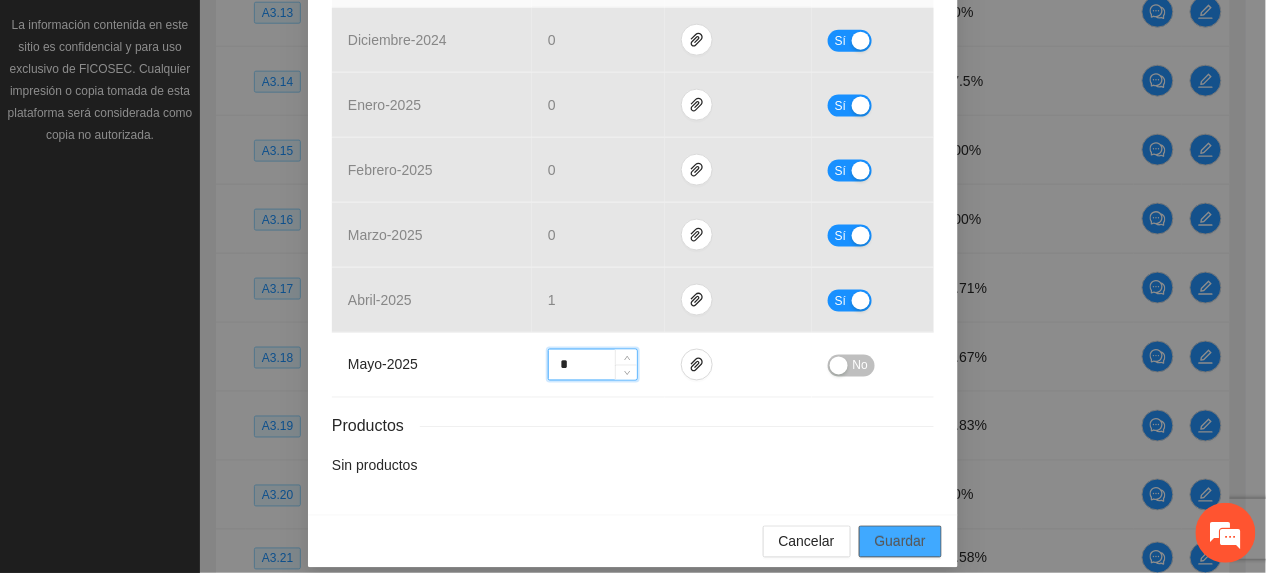 type on "*" 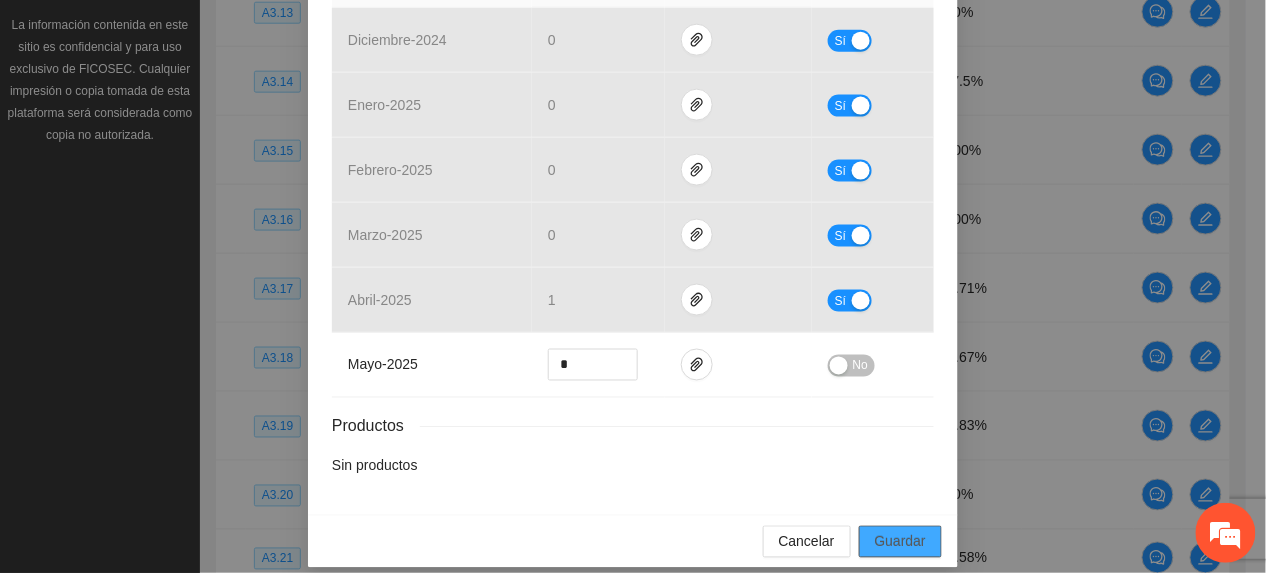 drag, startPoint x: 910, startPoint y: 529, endPoint x: 977, endPoint y: 500, distance: 73.00685 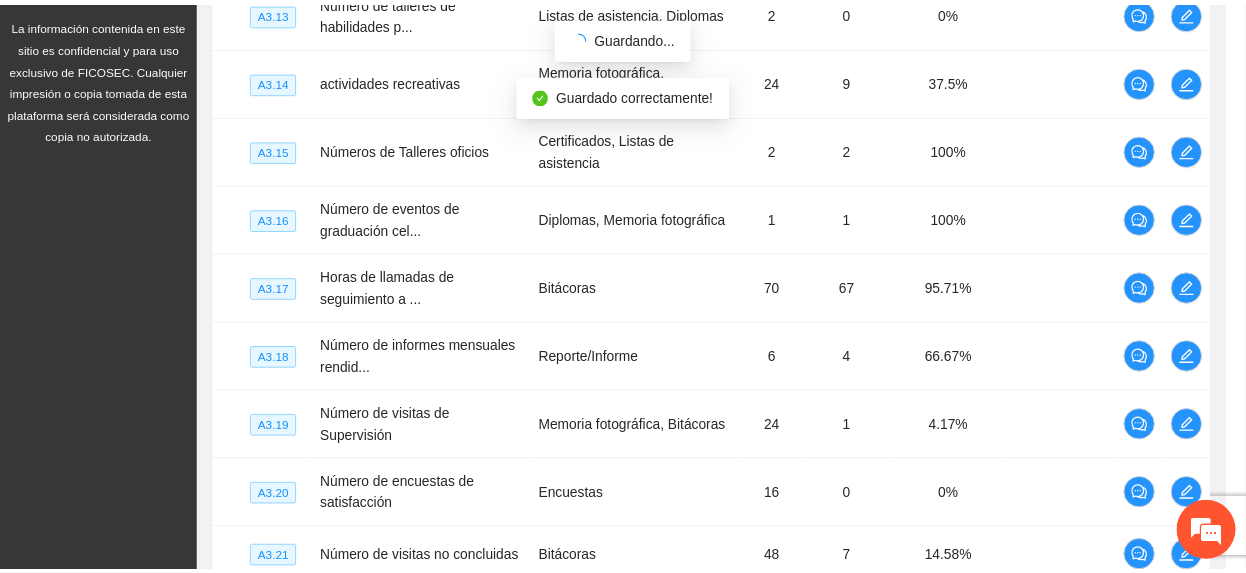 scroll, scrollTop: 524, scrollLeft: 0, axis: vertical 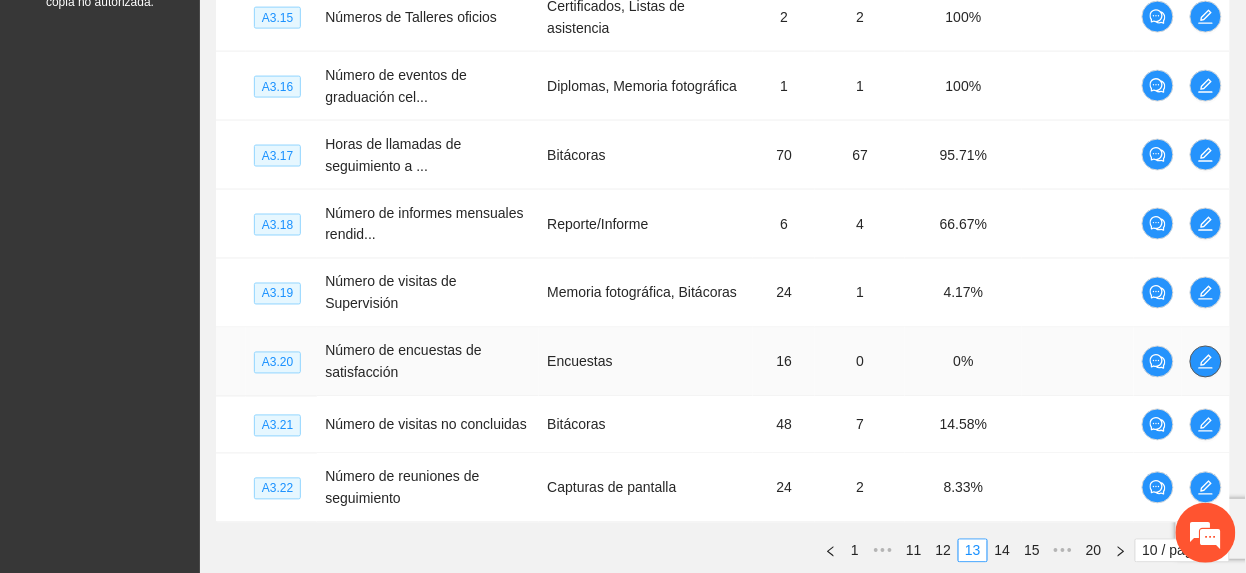 click 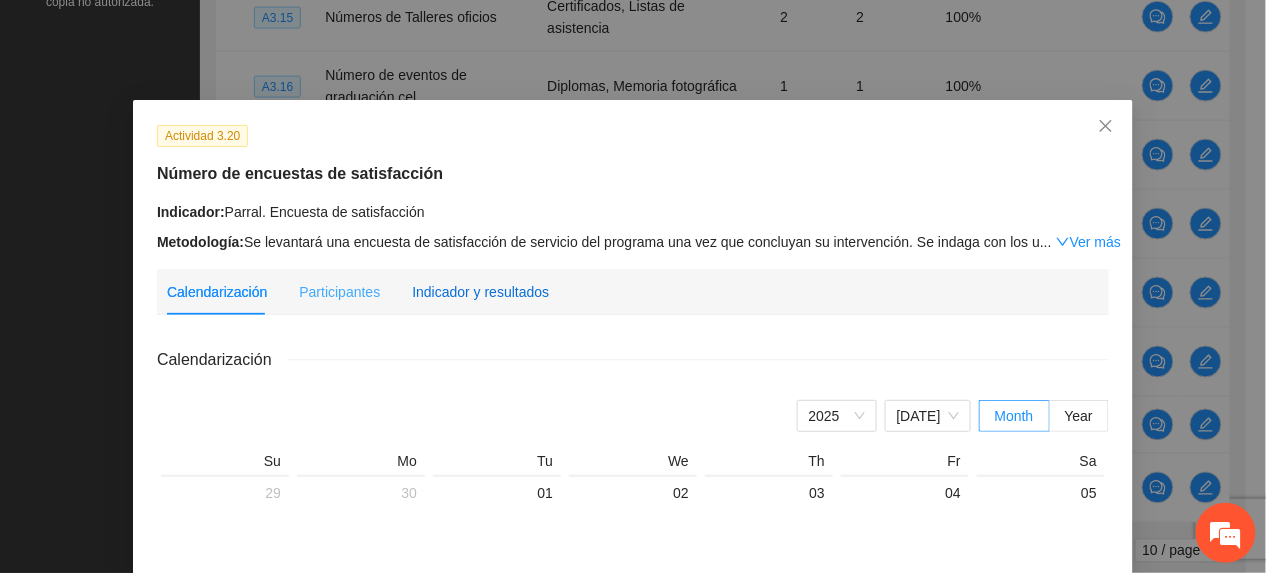 drag, startPoint x: 494, startPoint y: 296, endPoint x: 526, endPoint y: 273, distance: 39.40812 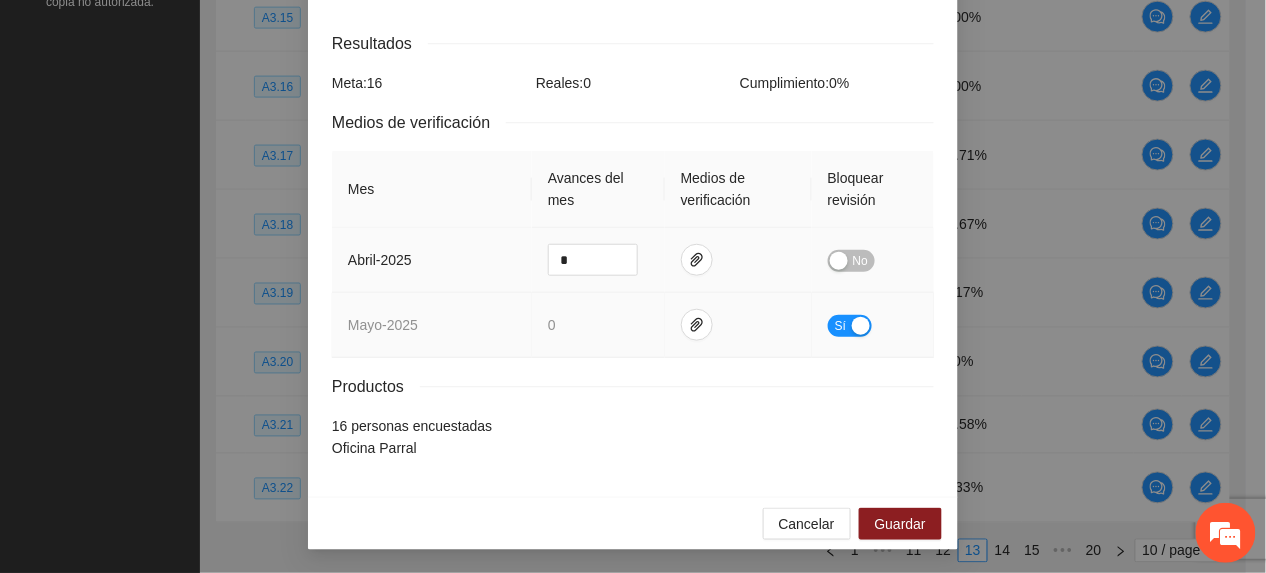 scroll, scrollTop: 318, scrollLeft: 0, axis: vertical 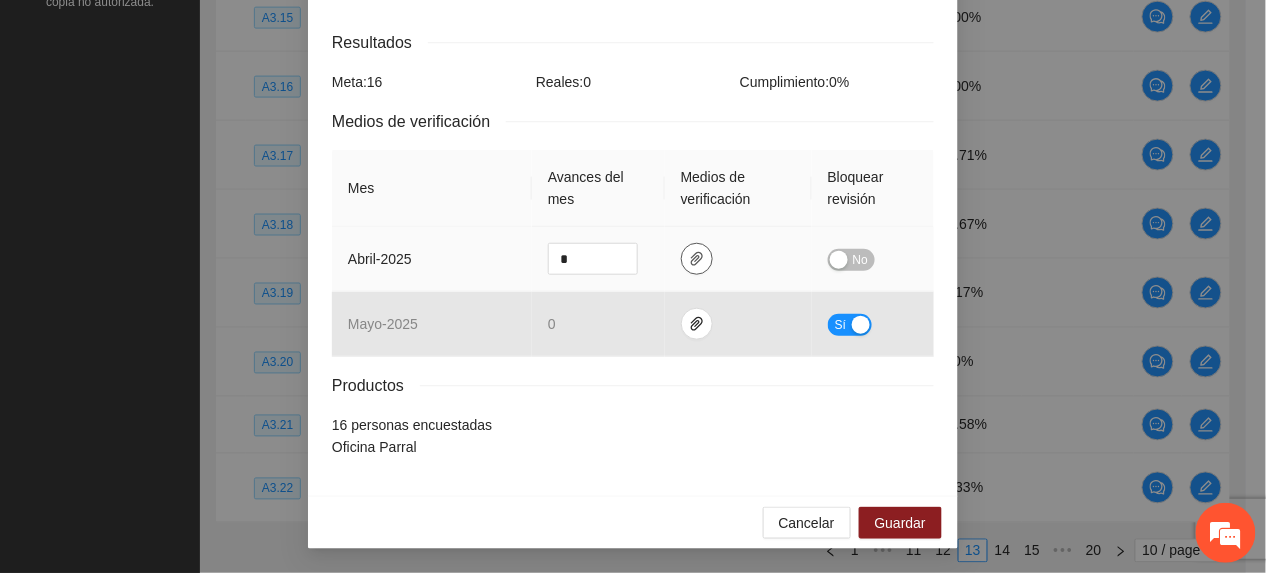 click 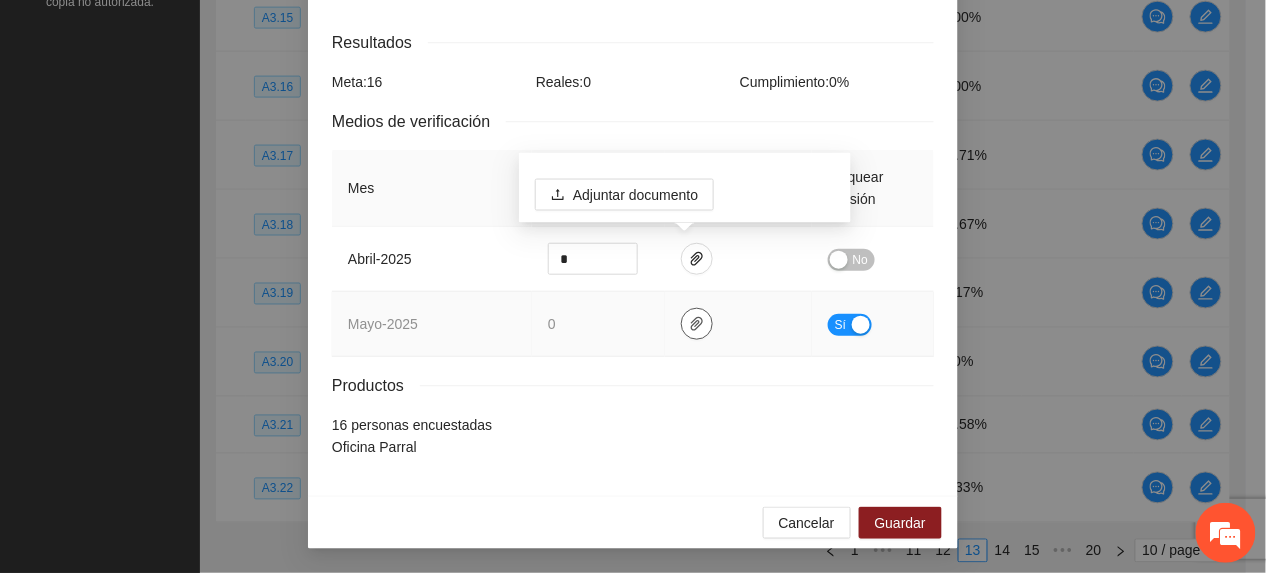 drag, startPoint x: 689, startPoint y: 322, endPoint x: 686, endPoint y: 304, distance: 18.248287 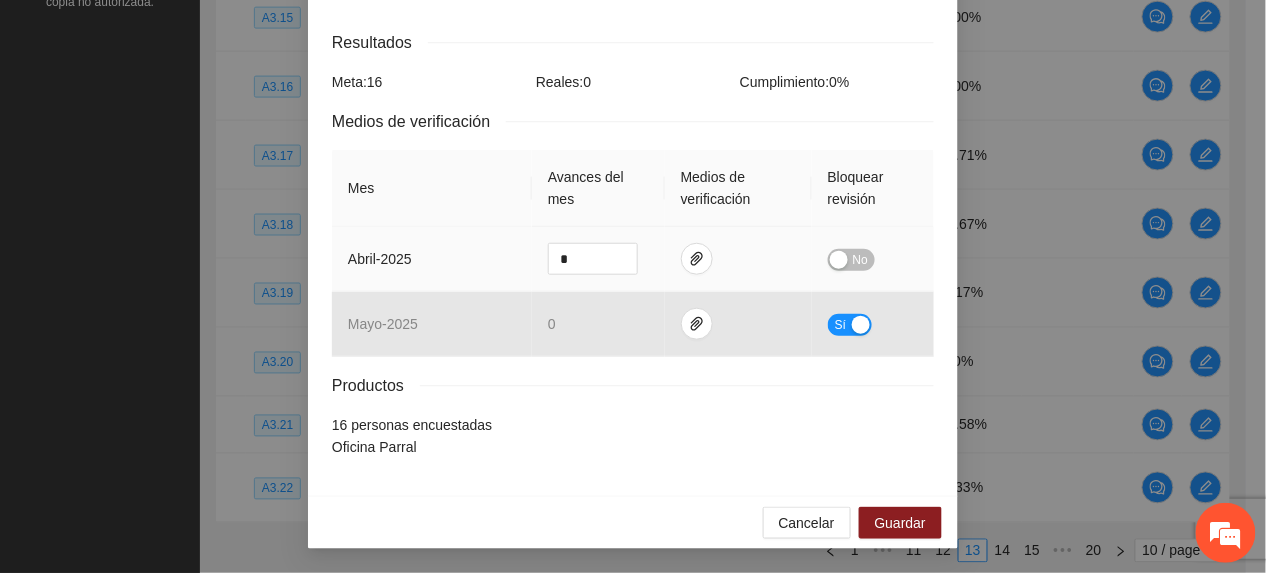 click on "No" at bounding box center [873, 259] 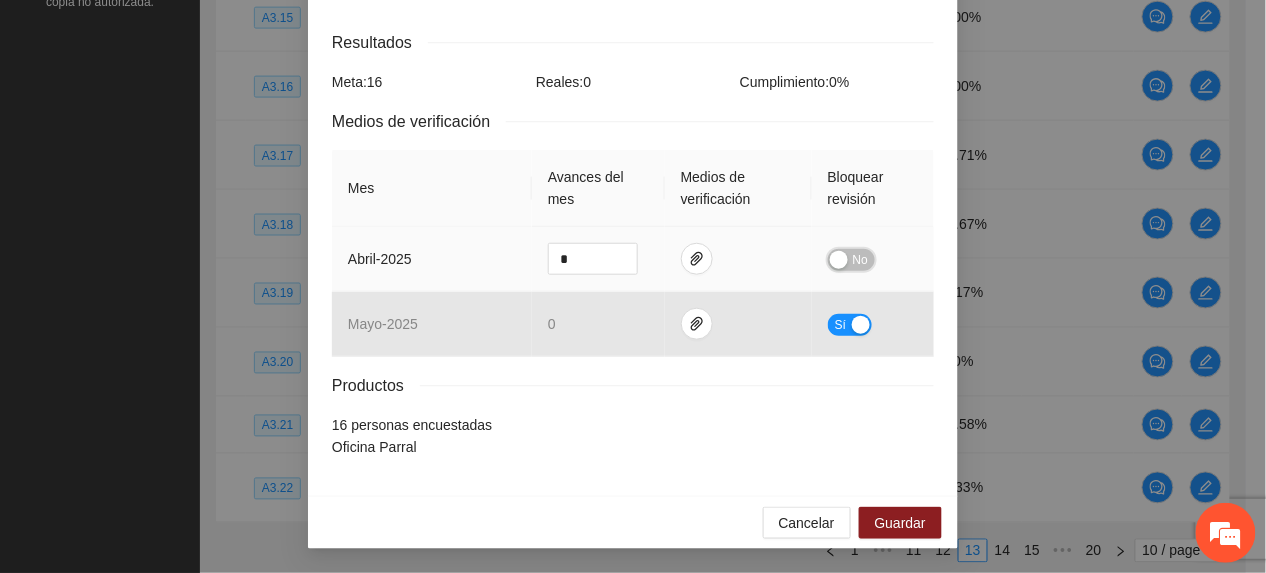 click on "No" at bounding box center [851, 260] 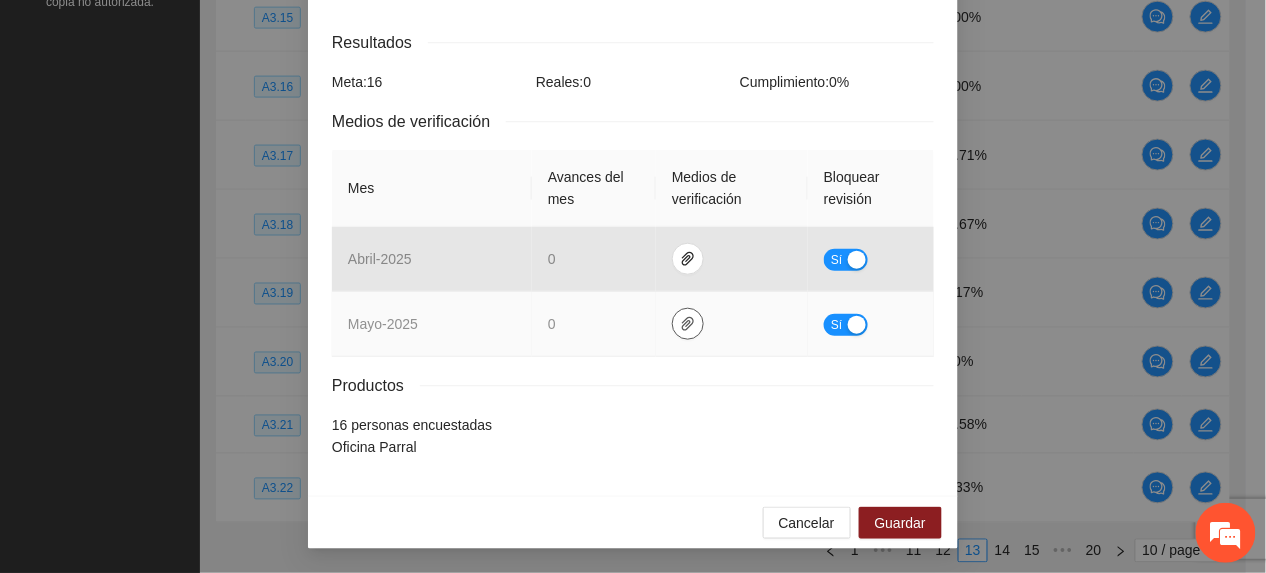 click 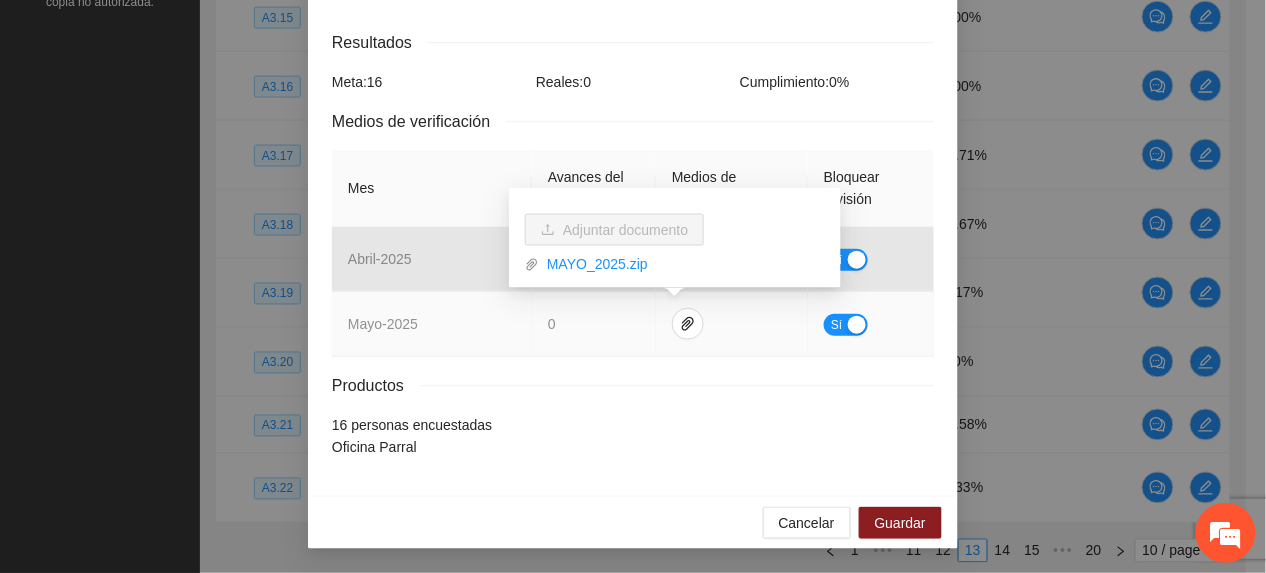 drag, startPoint x: 622, startPoint y: 265, endPoint x: 598, endPoint y: 312, distance: 52.773098 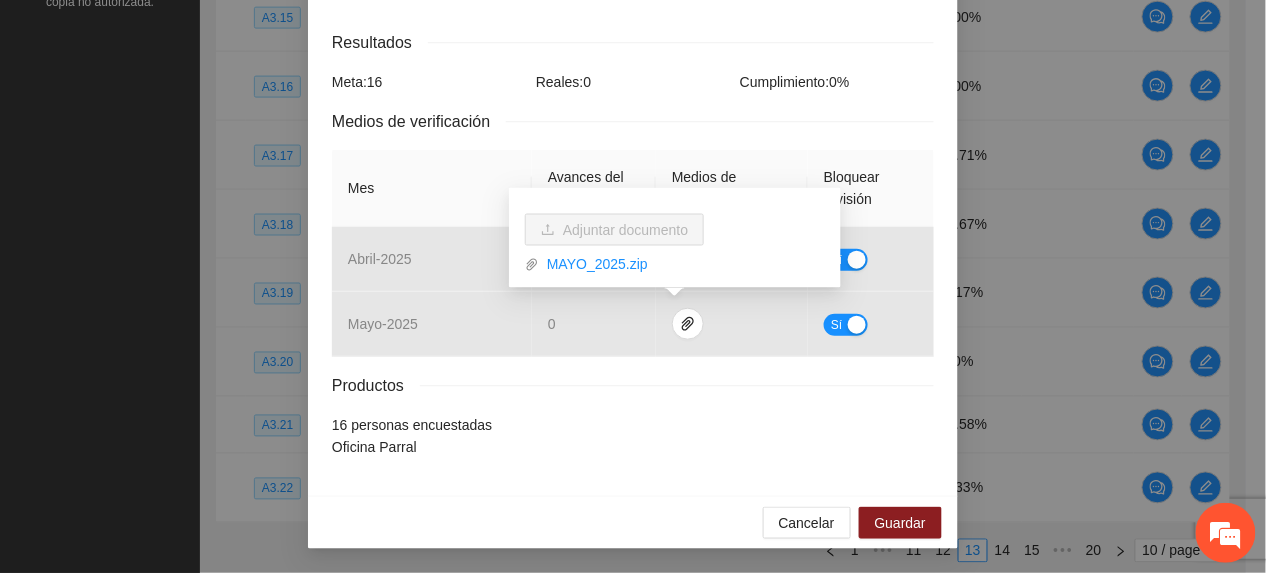 drag, startPoint x: 365, startPoint y: 388, endPoint x: 382, endPoint y: 388, distance: 17 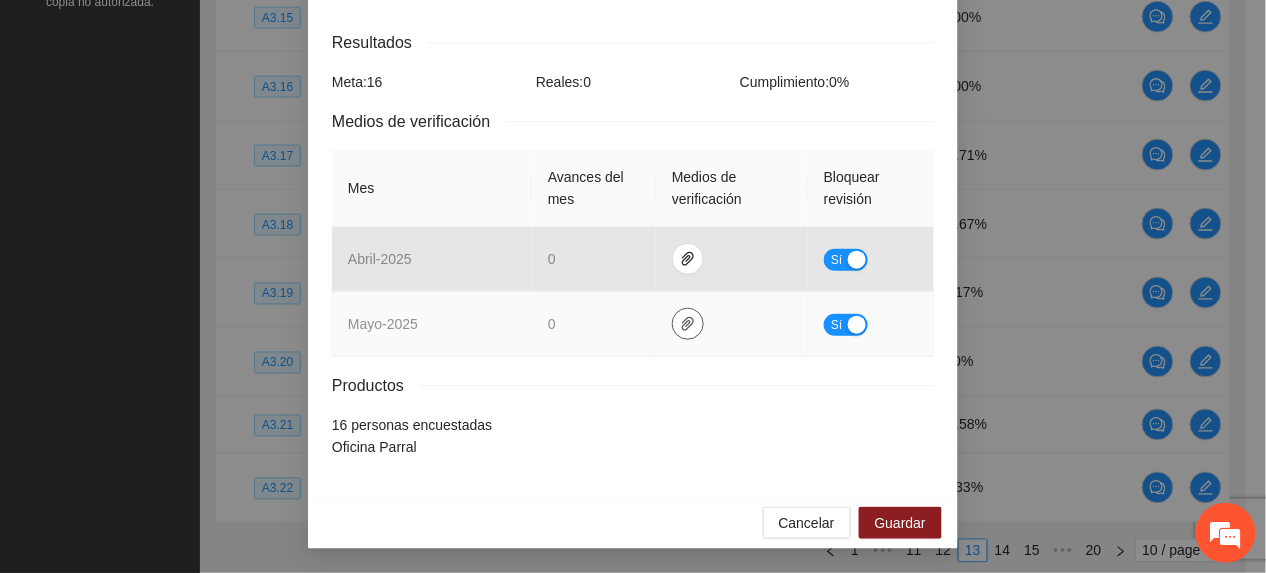 click 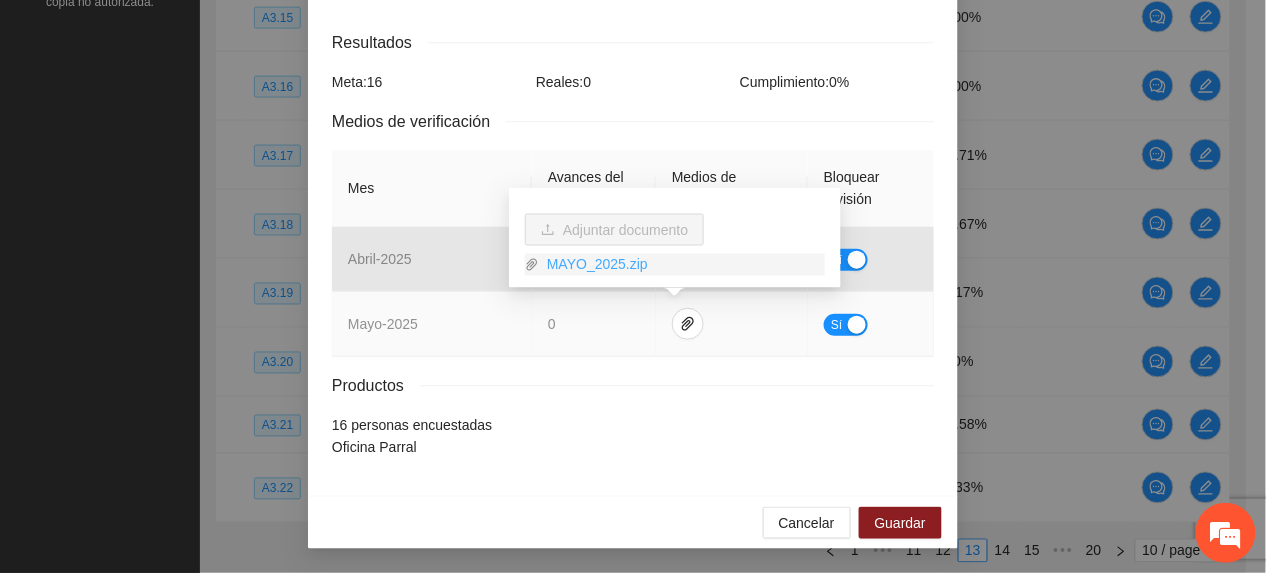 click on "MAYO_2025.zip" at bounding box center (682, 265) 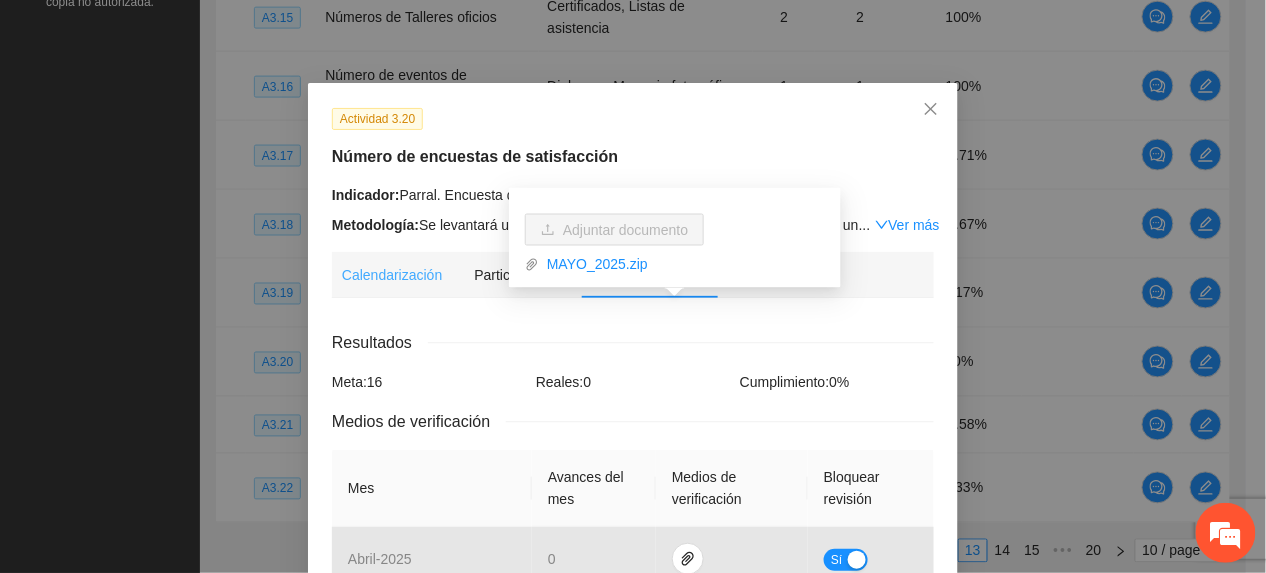 scroll, scrollTop: 0, scrollLeft: 0, axis: both 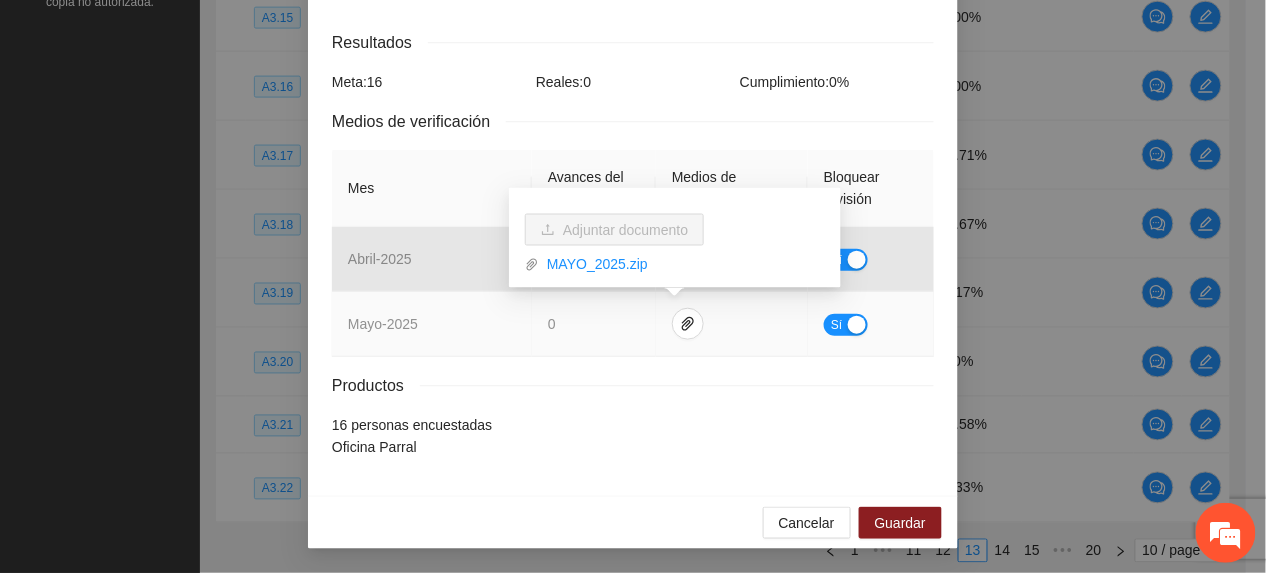 click on "Sí" at bounding box center [846, 325] 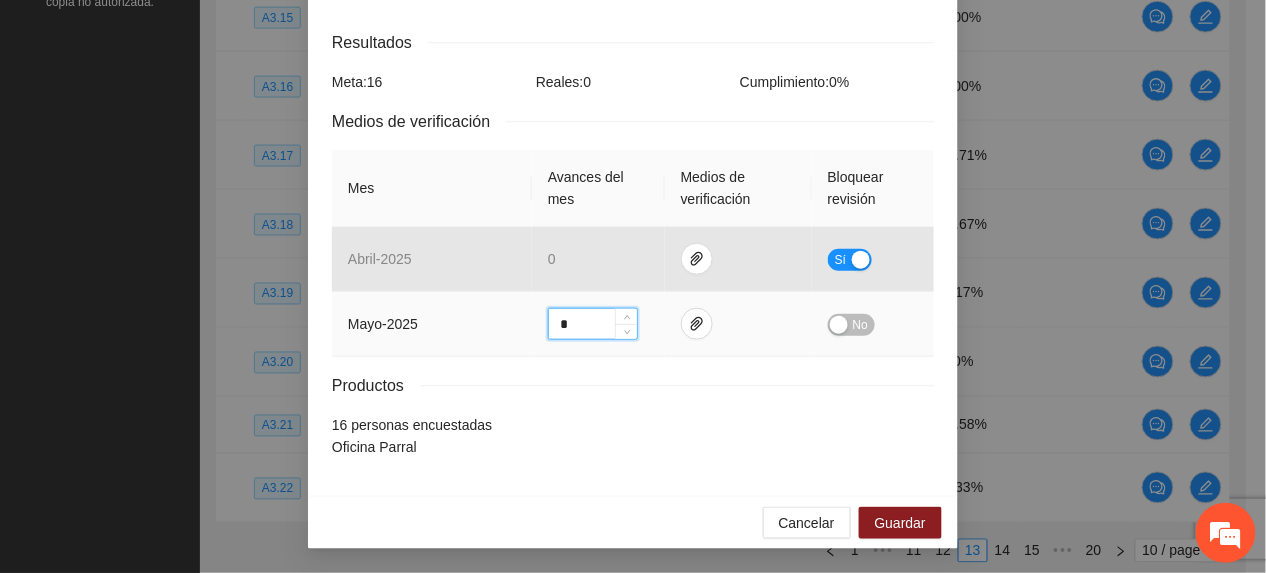 click on "*" at bounding box center (593, 324) 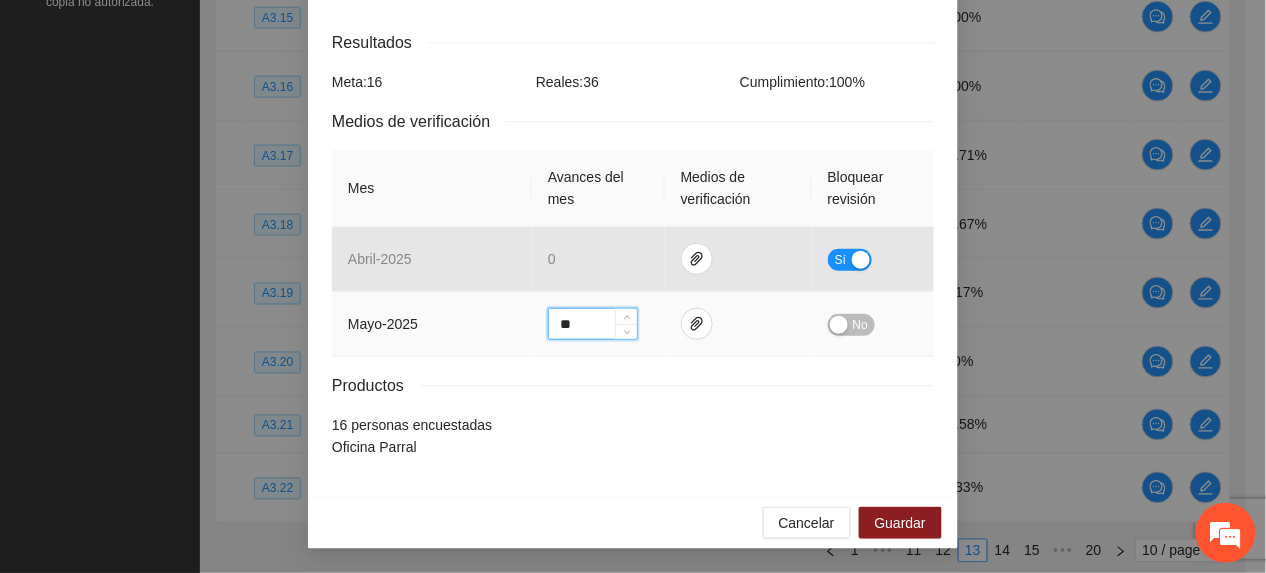 type on "**" 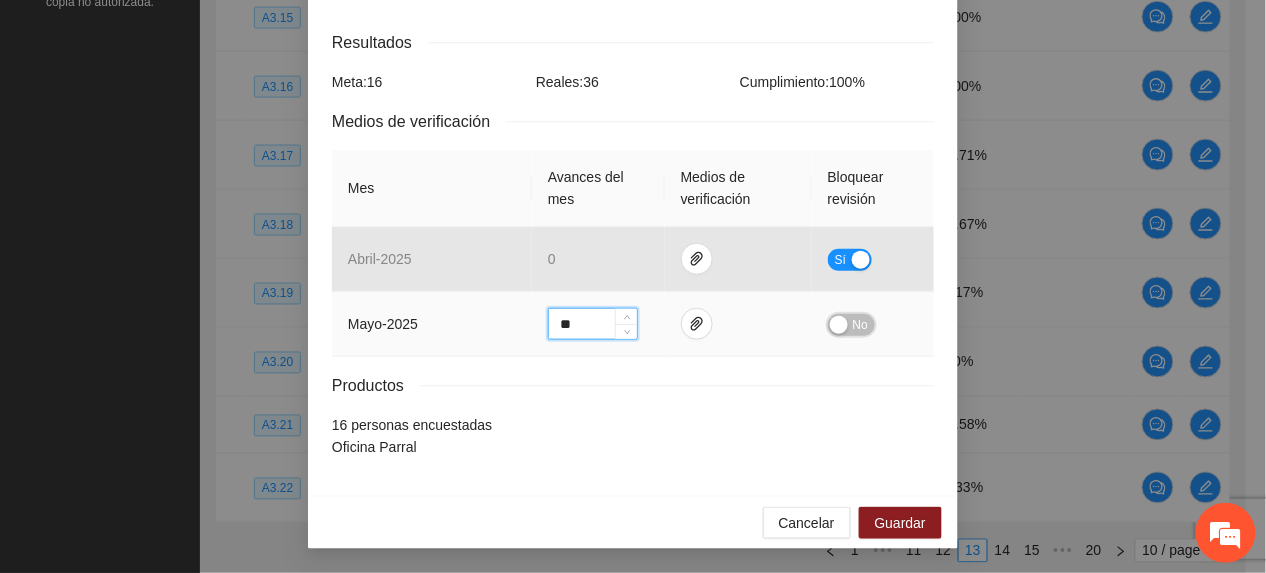 drag, startPoint x: 840, startPoint y: 326, endPoint x: 818, endPoint y: 377, distance: 55.542778 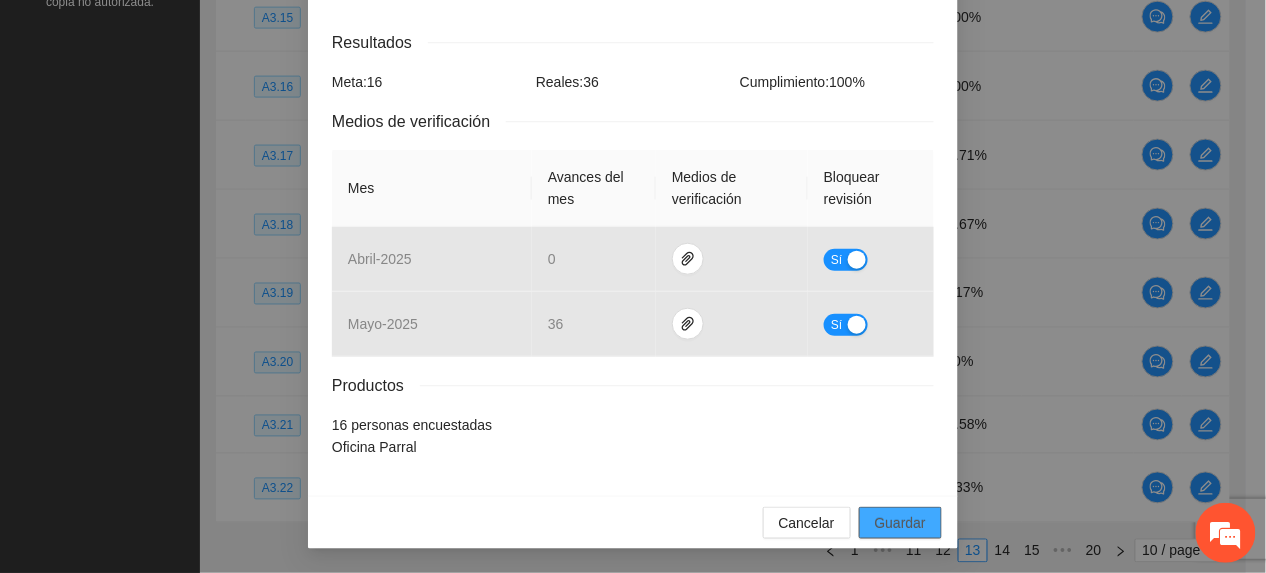 click on "Guardar" at bounding box center [900, 523] 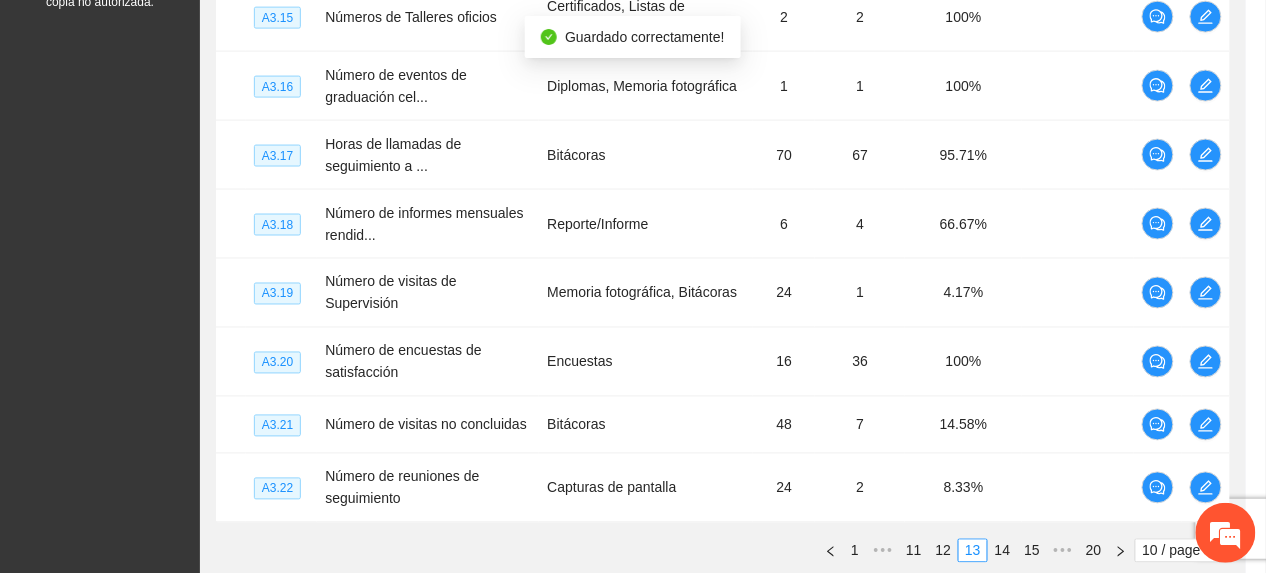 scroll, scrollTop: 218, scrollLeft: 0, axis: vertical 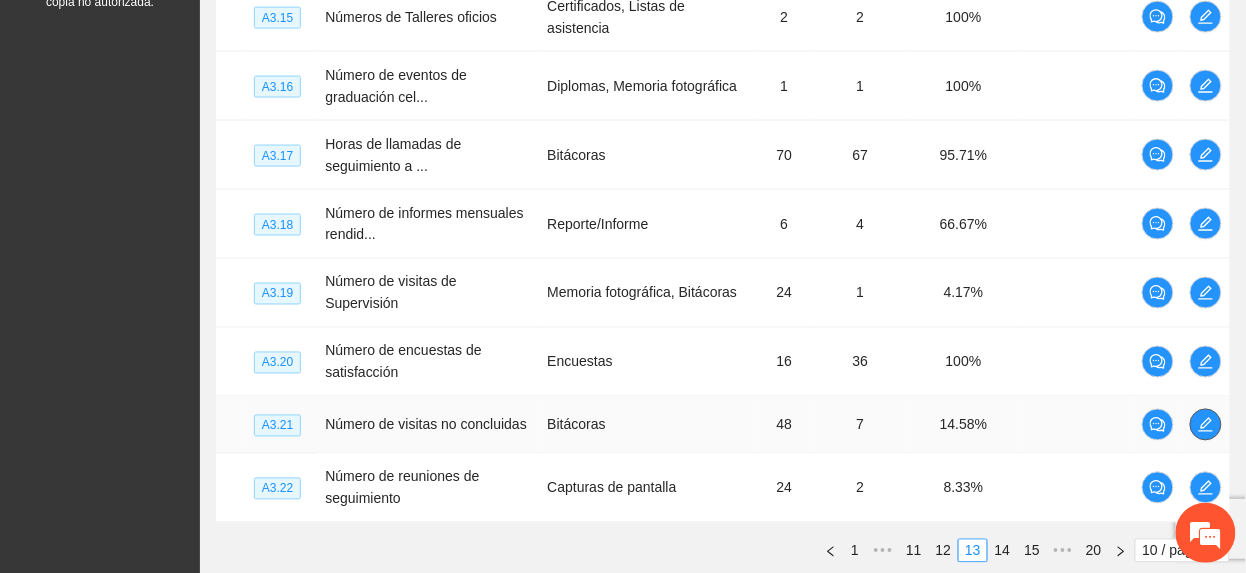 click 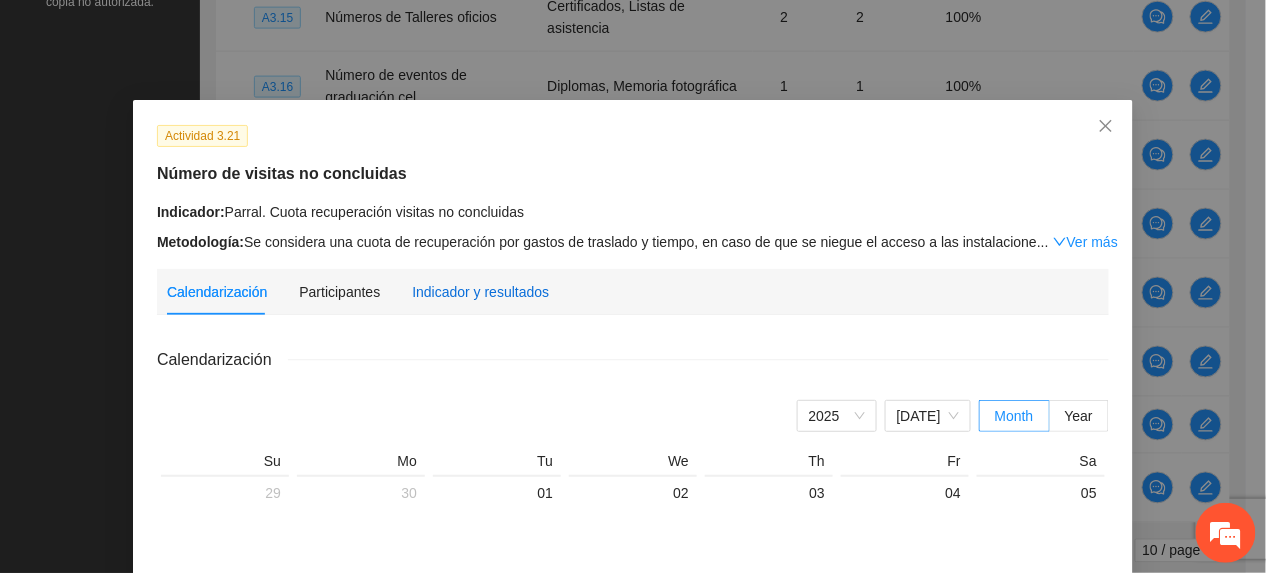 click on "Indicador y resultados" at bounding box center (480, 292) 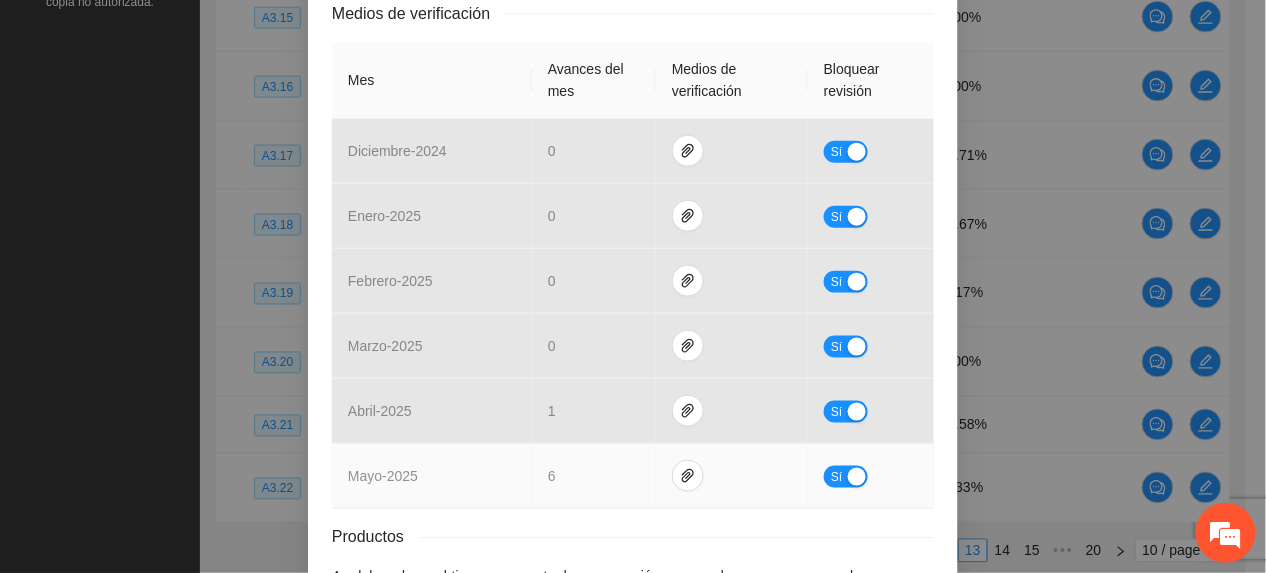 scroll, scrollTop: 0, scrollLeft: 0, axis: both 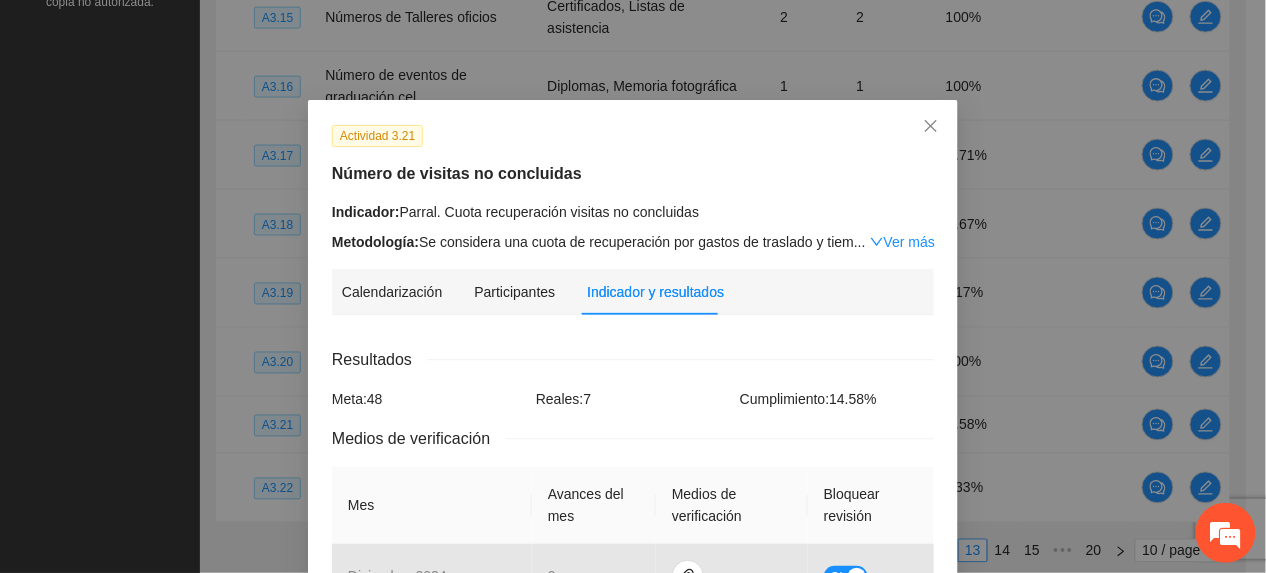 drag, startPoint x: 888, startPoint y: 246, endPoint x: 860, endPoint y: 274, distance: 39.59798 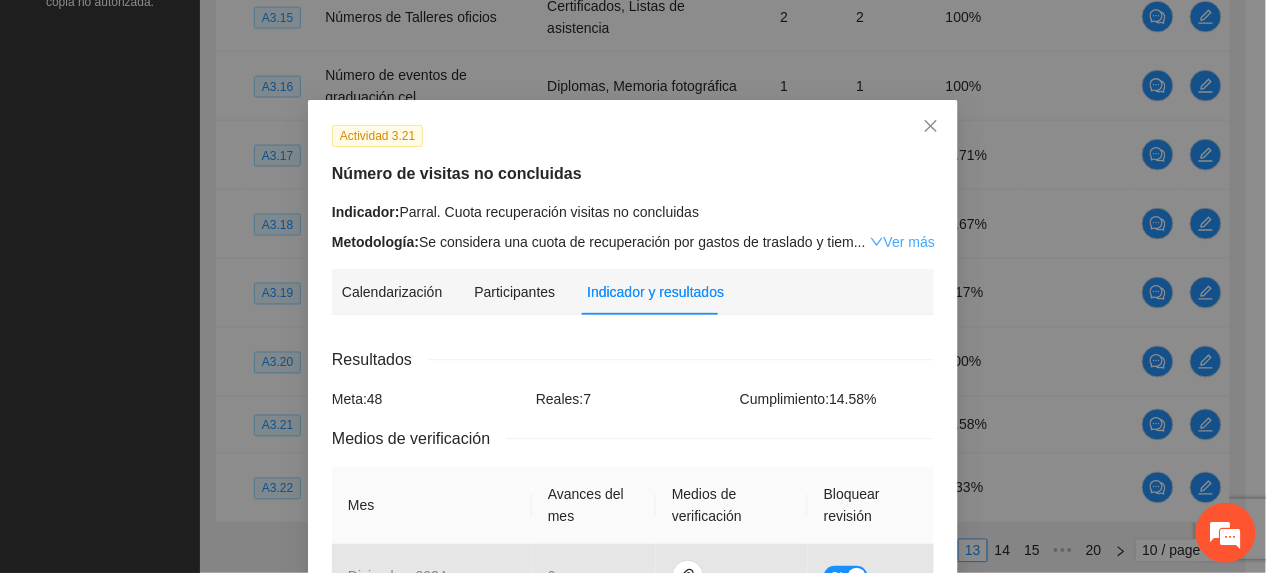click on "Ver más" at bounding box center (902, 242) 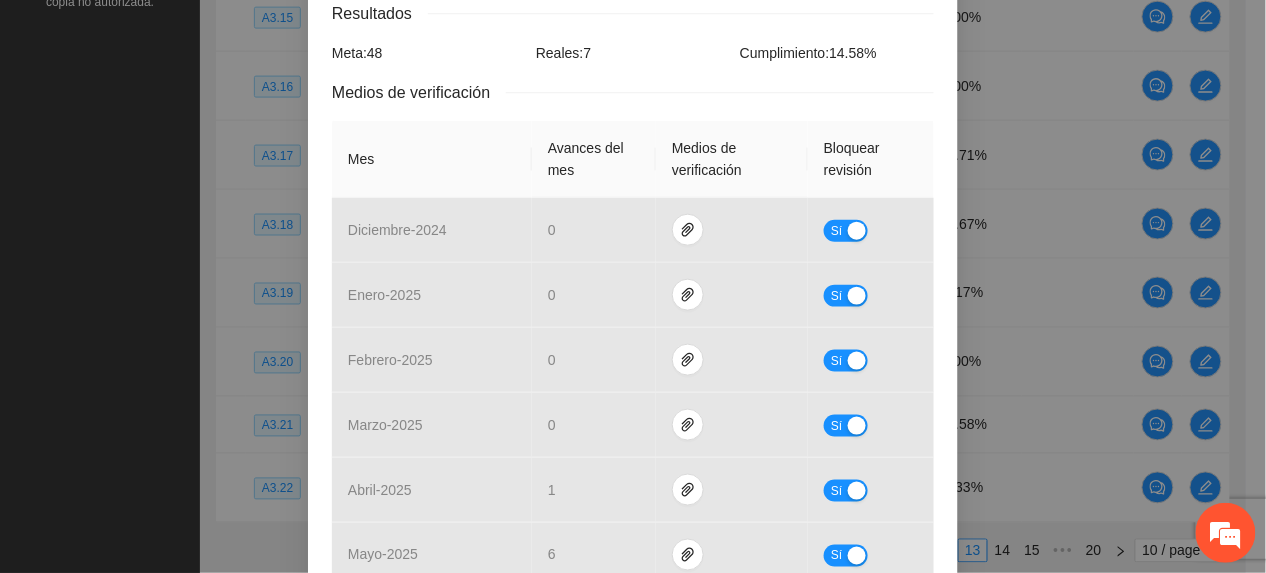 scroll, scrollTop: 645, scrollLeft: 0, axis: vertical 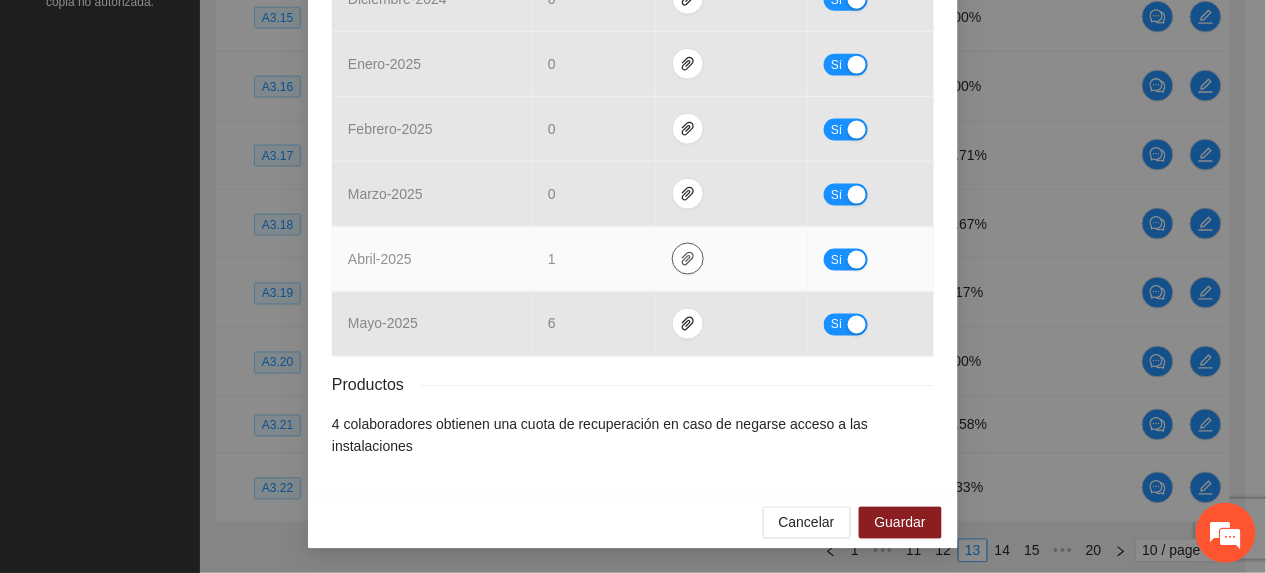 click 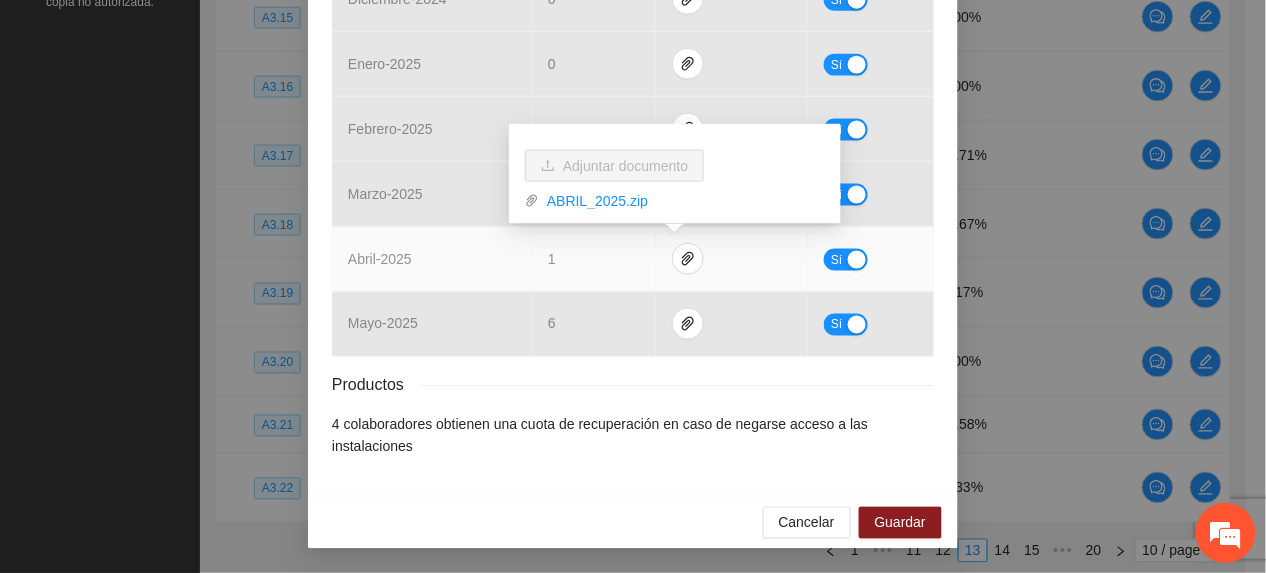 click on "ABRIL_2025.zip" at bounding box center (675, 197) 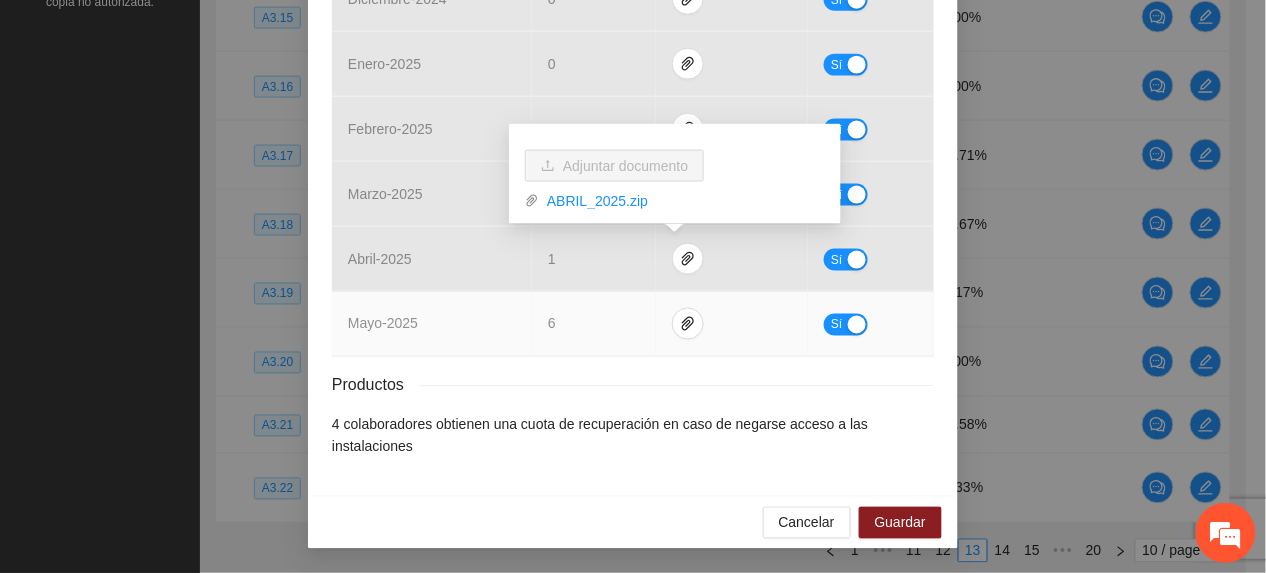 click on "6" at bounding box center (594, 324) 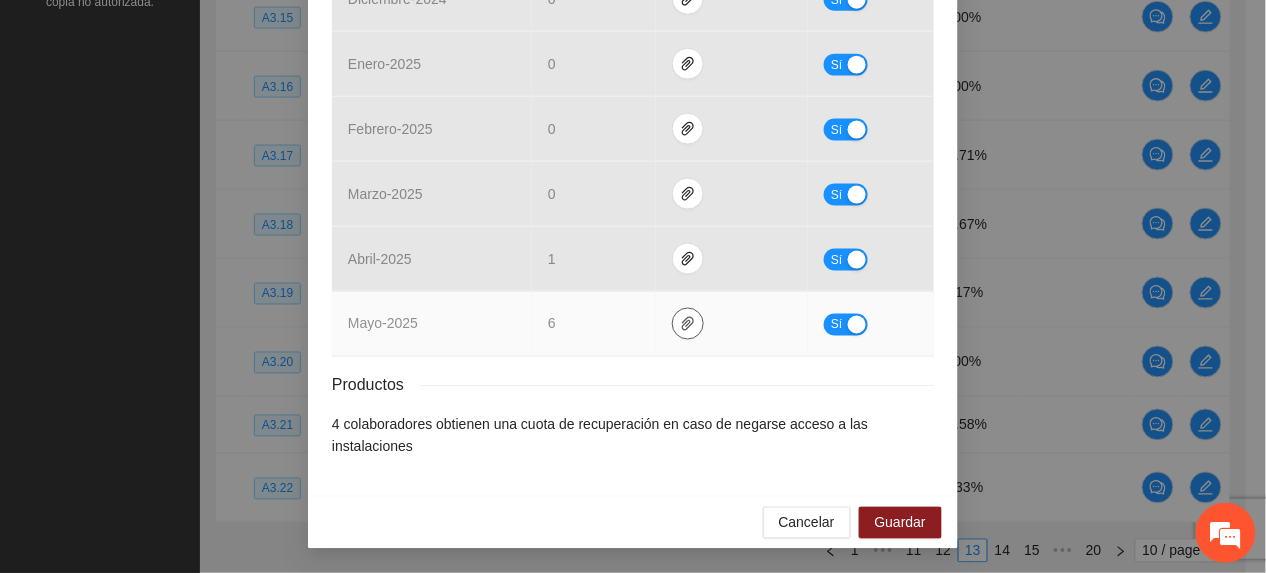 click at bounding box center (688, 324) 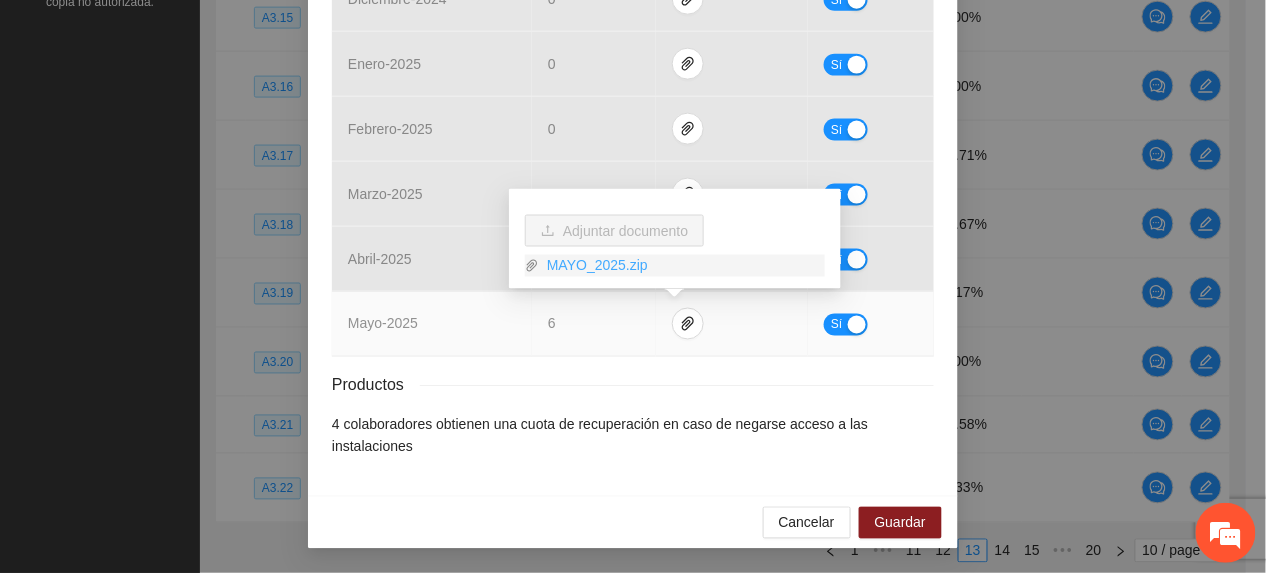 click on "MAYO_2025.zip" at bounding box center [682, 266] 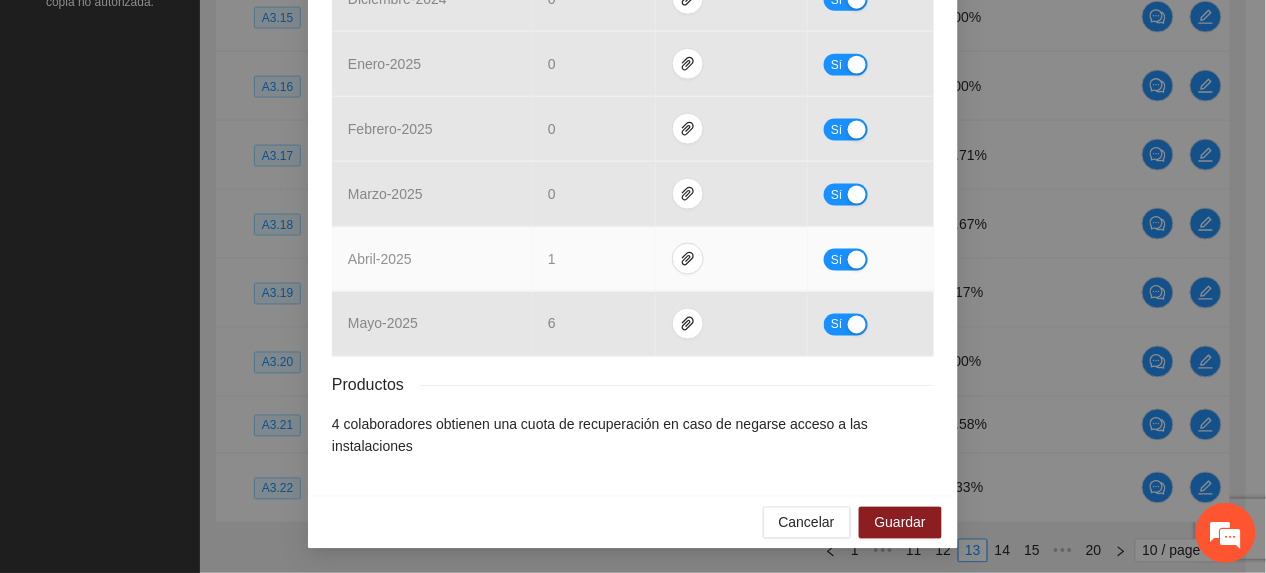 click on "abril  -  2025" at bounding box center (432, 259) 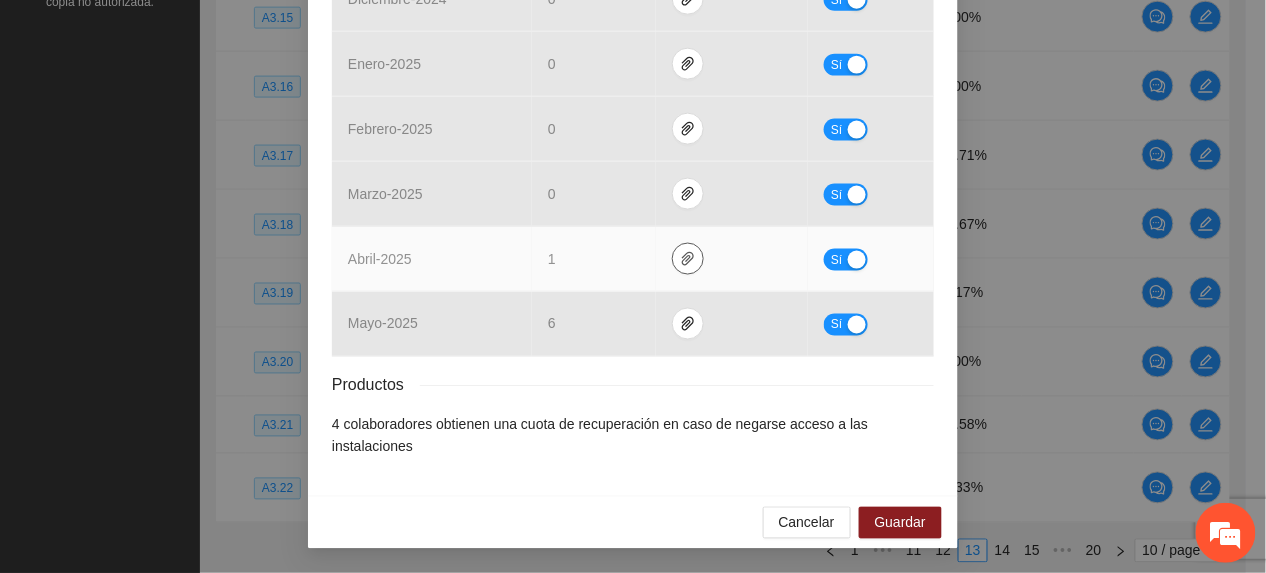 click at bounding box center (688, 259) 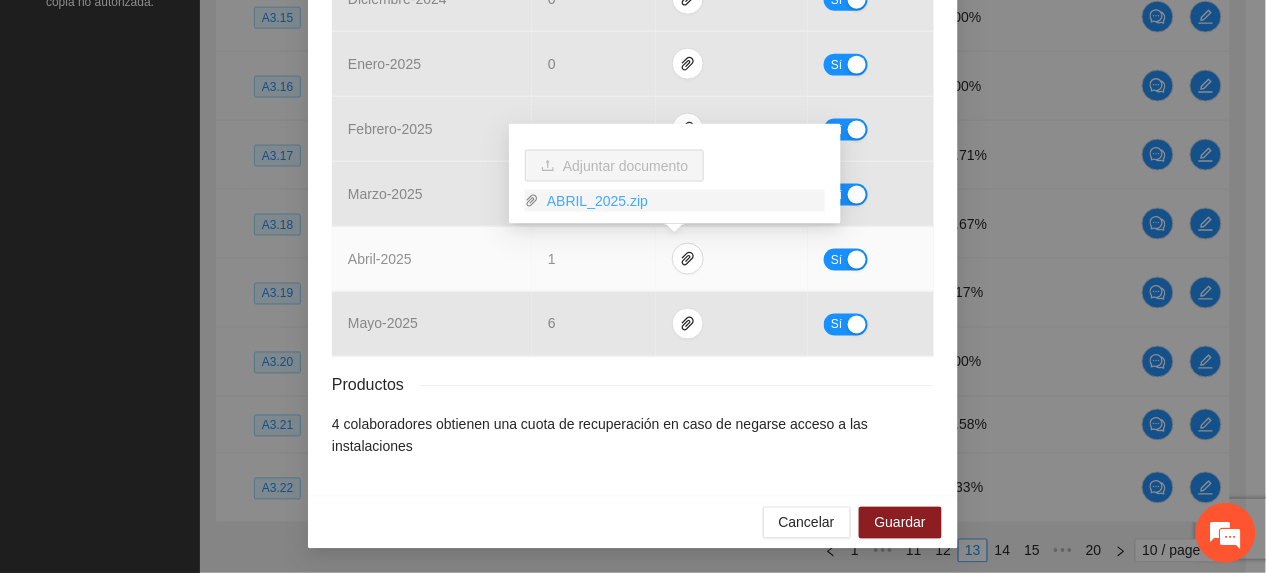 click on "ABRIL_2025.zip" at bounding box center [682, 201] 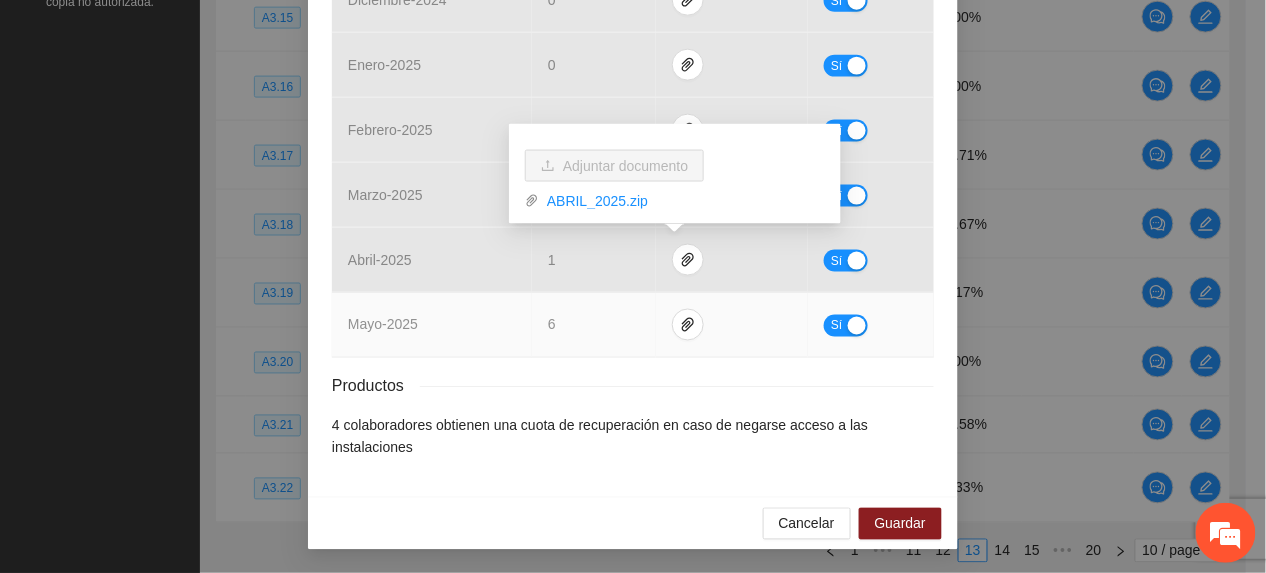 scroll, scrollTop: 645, scrollLeft: 0, axis: vertical 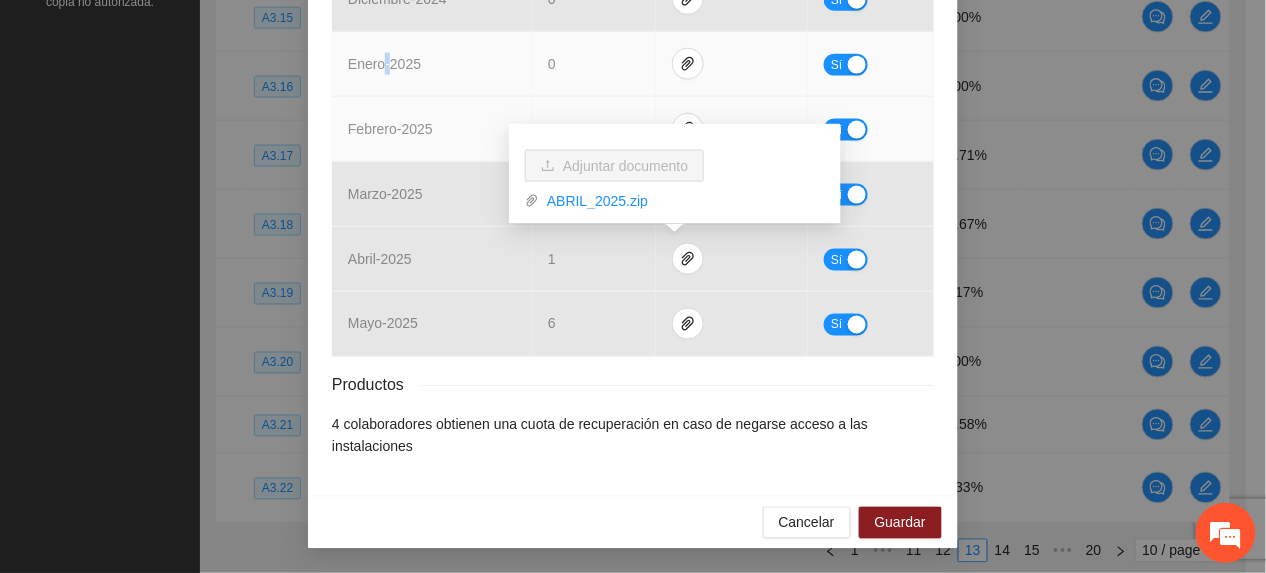 click on "enero  -  2025" at bounding box center (432, 64) 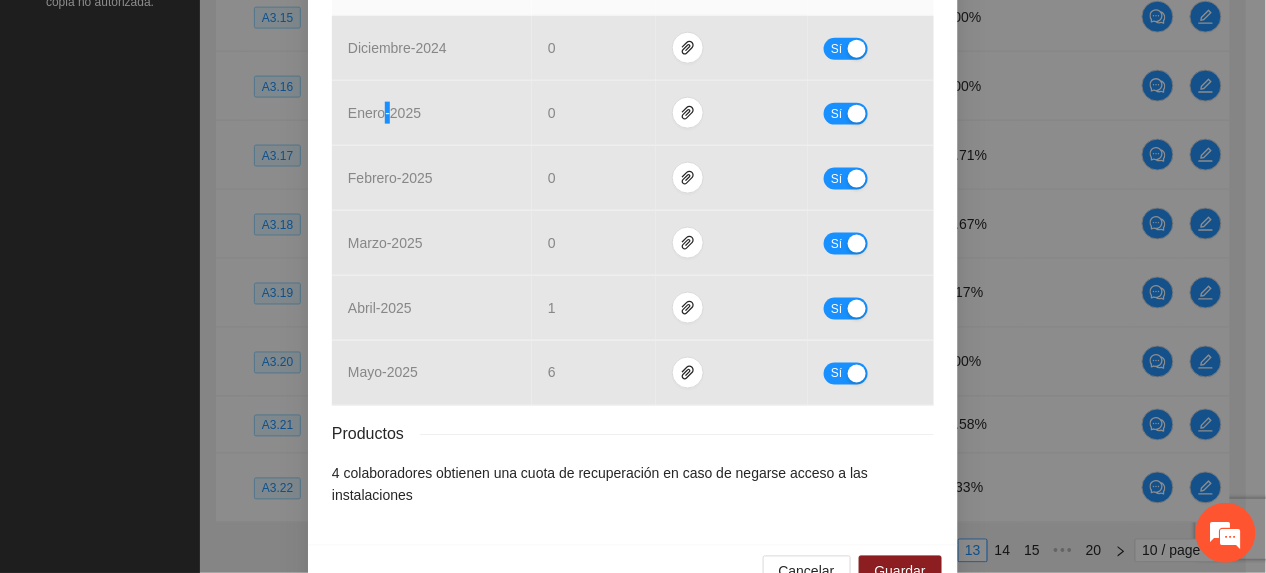 scroll, scrollTop: 645, scrollLeft: 0, axis: vertical 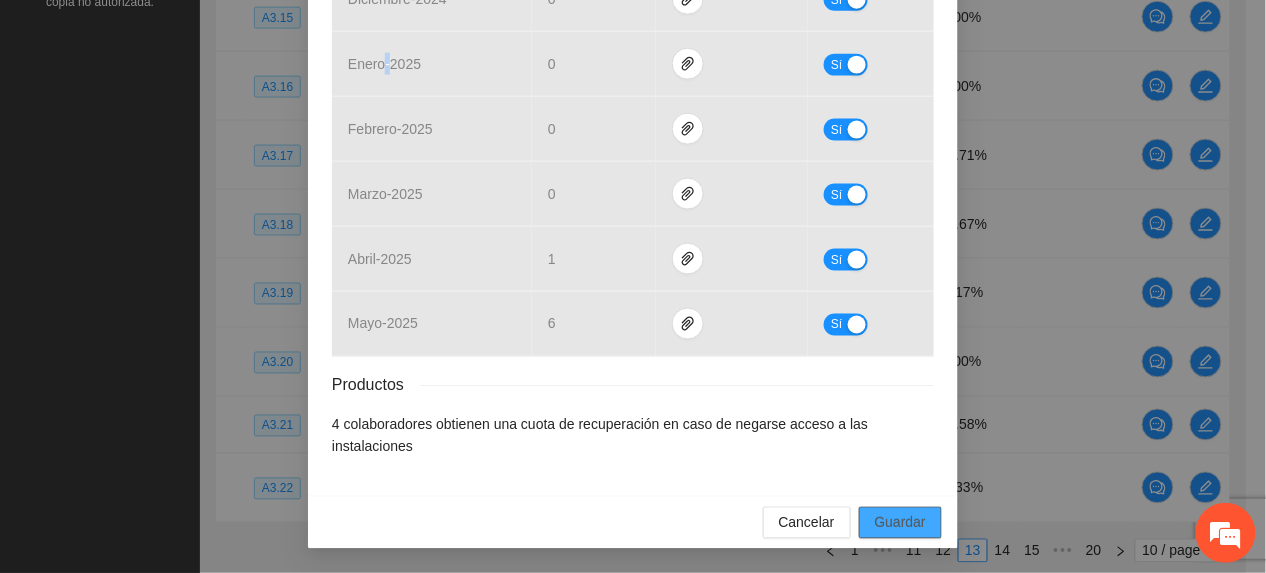 drag, startPoint x: 918, startPoint y: 514, endPoint x: 916, endPoint y: 525, distance: 11.18034 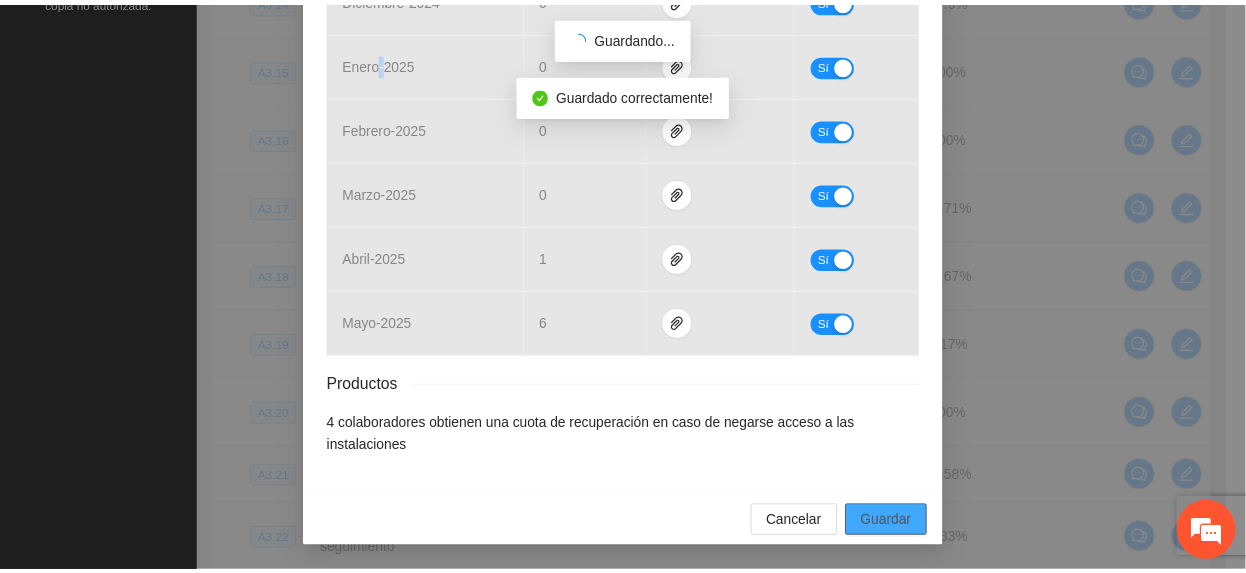 scroll, scrollTop: 545, scrollLeft: 0, axis: vertical 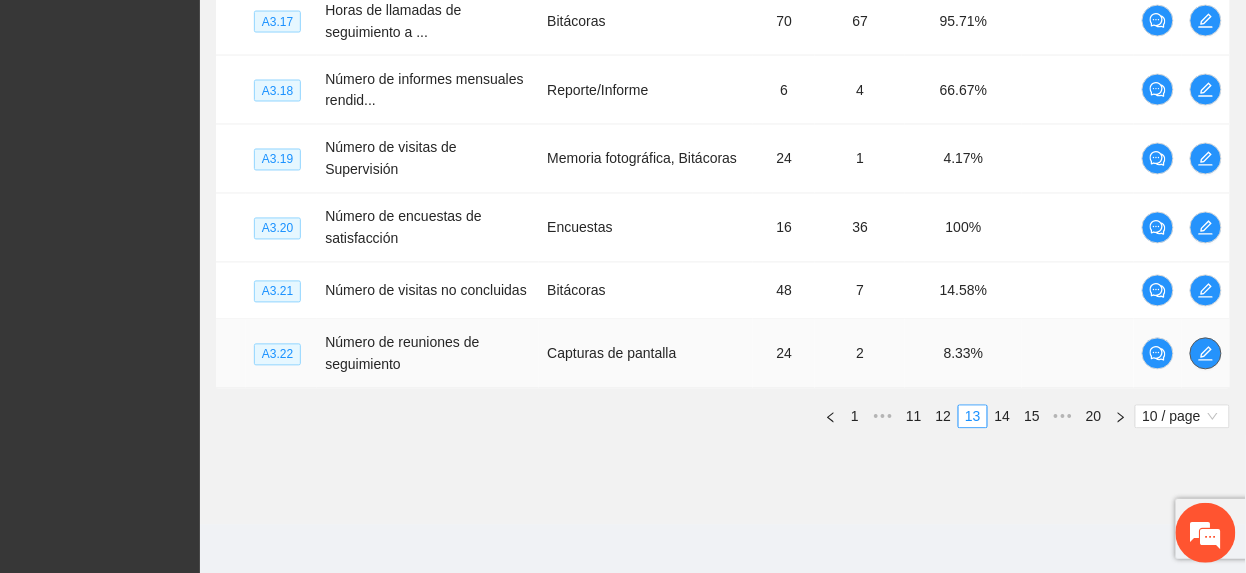 click 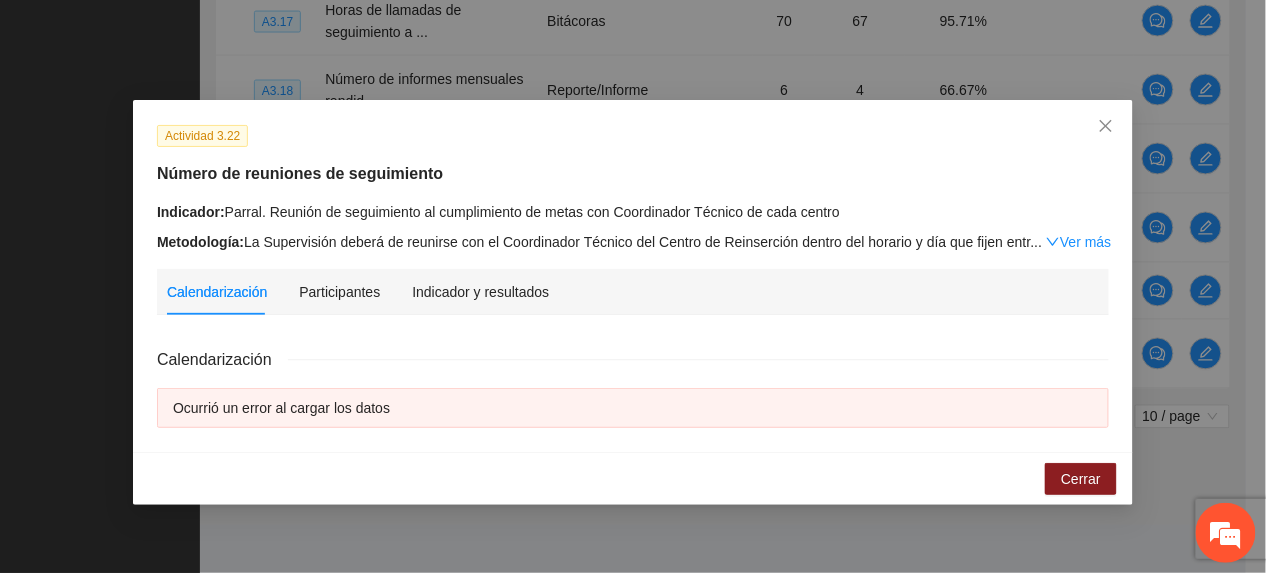 click on "Calendarización Participantes Indicador y resultados Calendarización Ocurrió un error al cargar los datos" at bounding box center [633, 348] 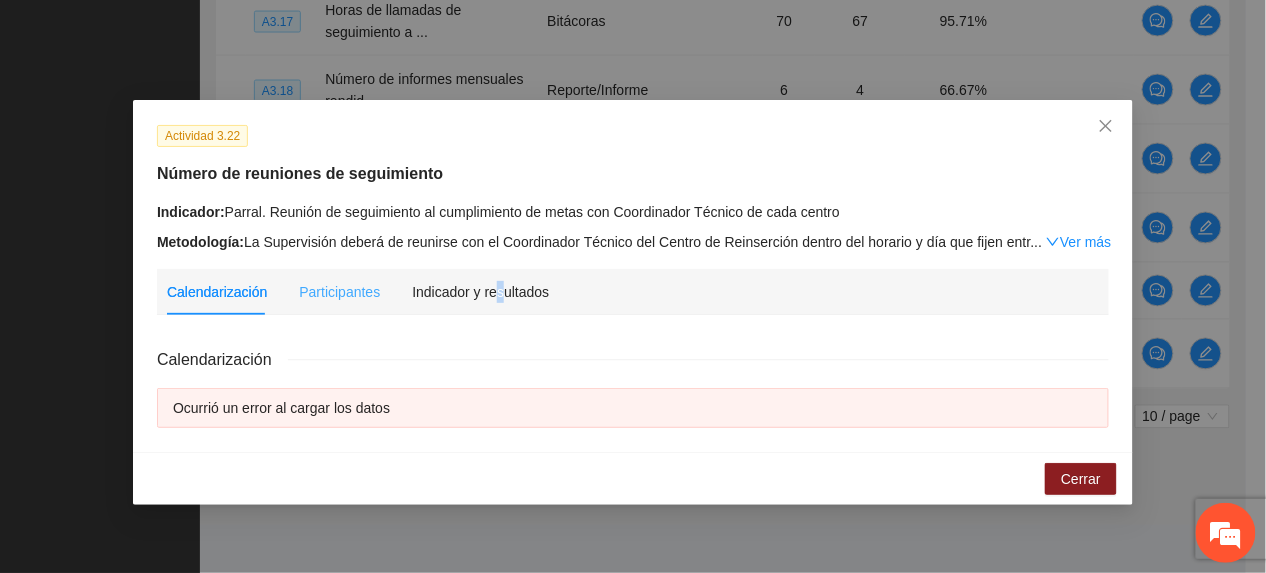 click on "Indicador y resultados" at bounding box center (480, 292) 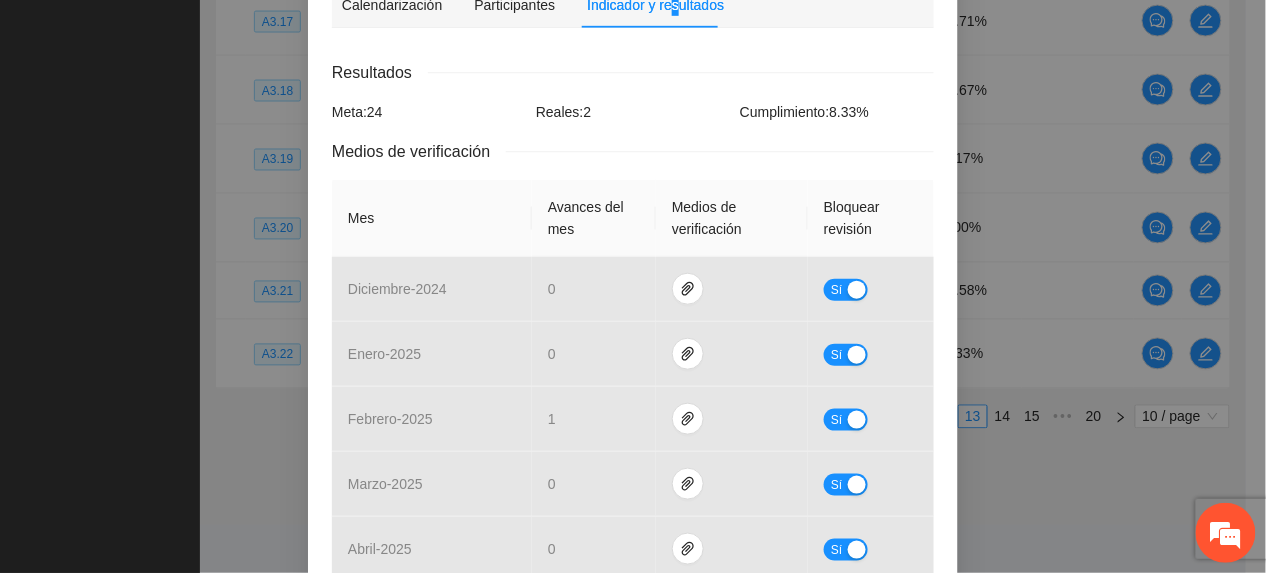 scroll, scrollTop: 580, scrollLeft: 0, axis: vertical 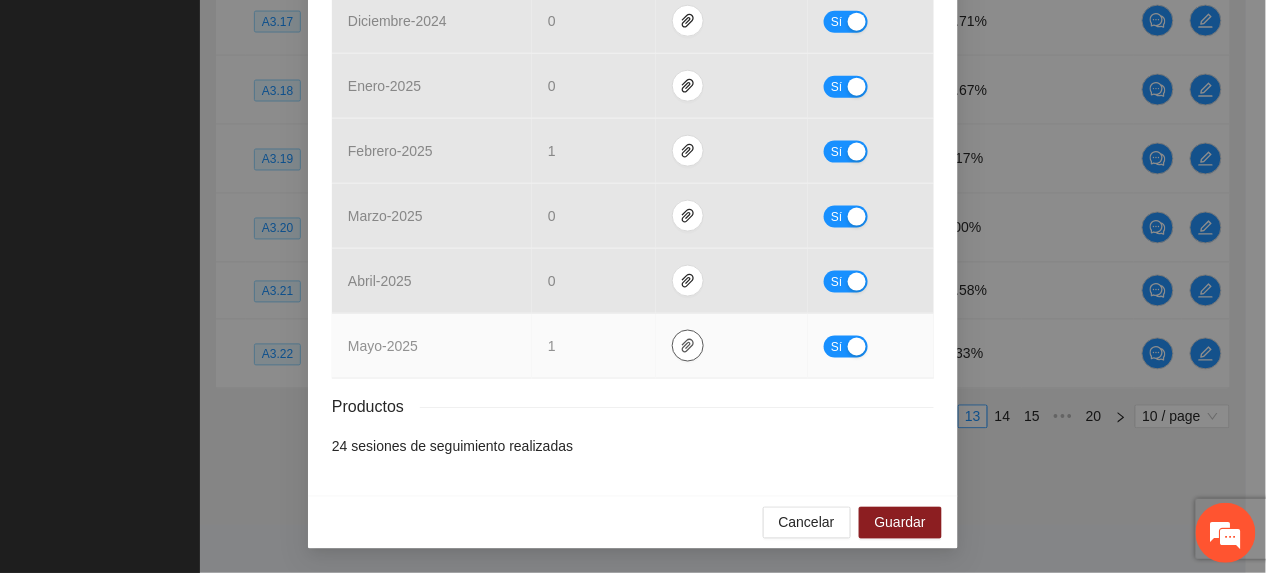 click 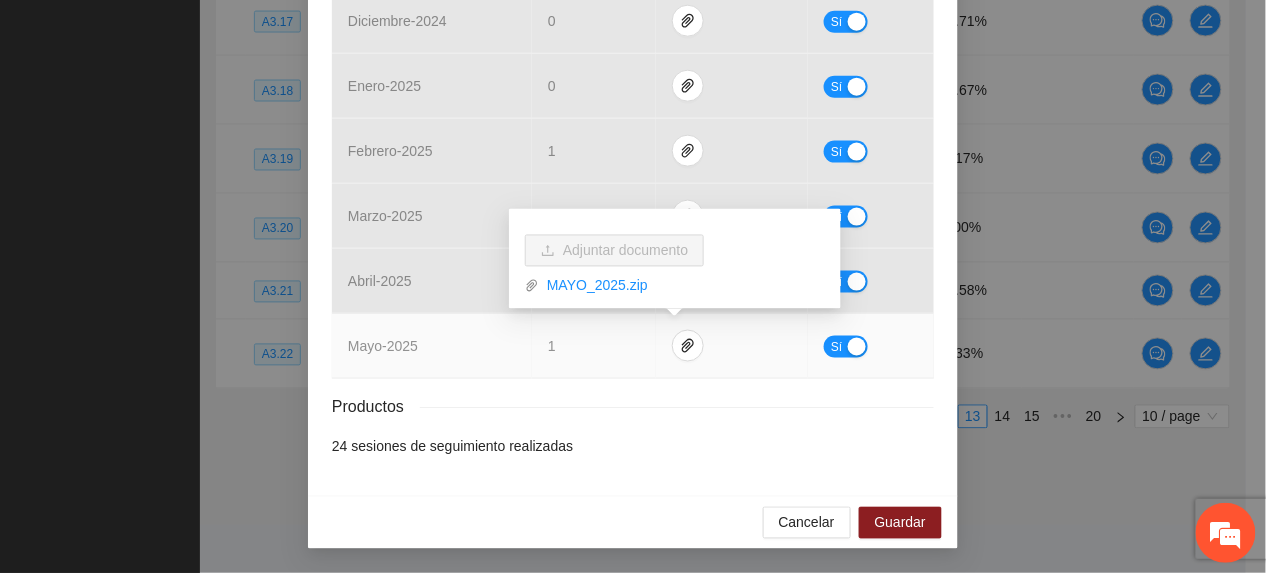 click on "MAYO_2025.zip" at bounding box center (682, 286) 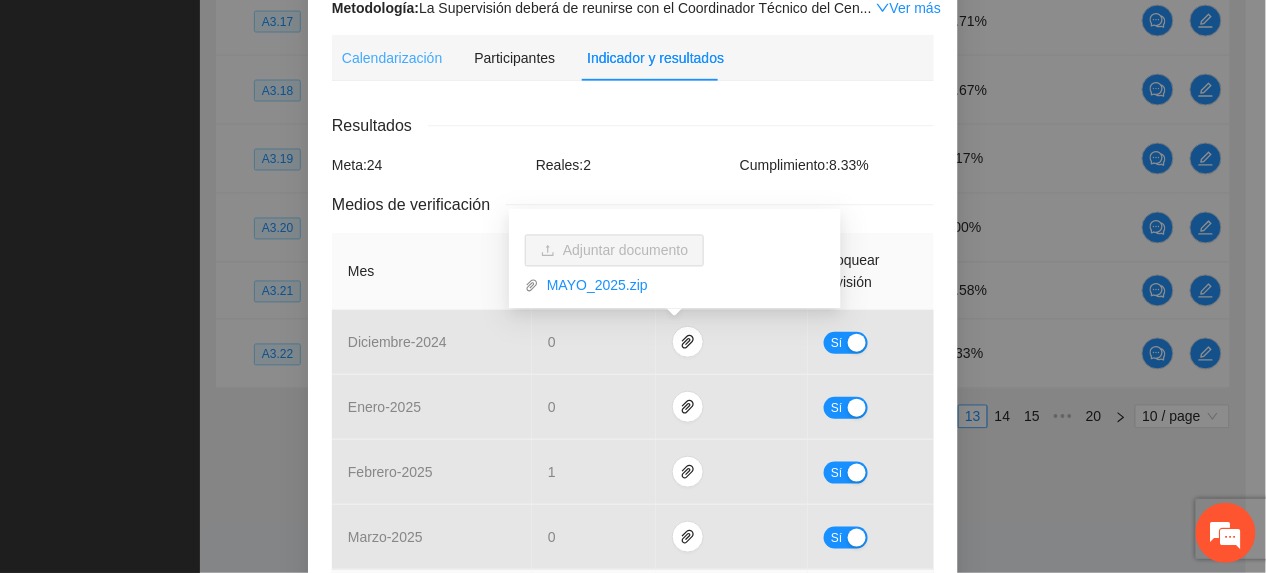 scroll, scrollTop: 0, scrollLeft: 0, axis: both 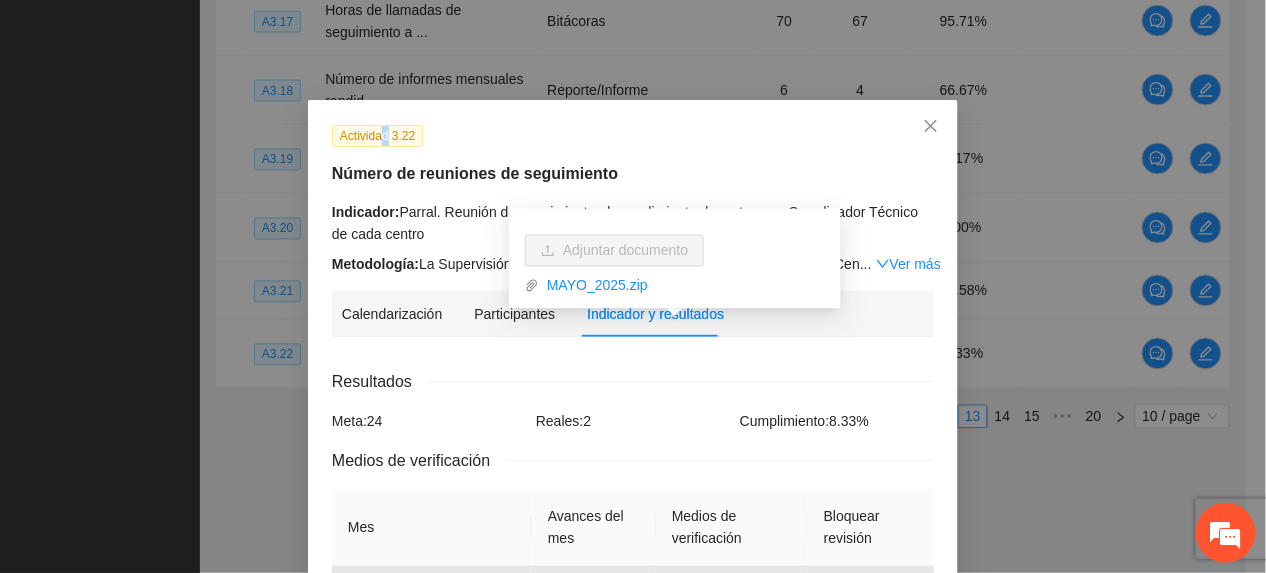 click on "Actividad 3.22" at bounding box center [377, 136] 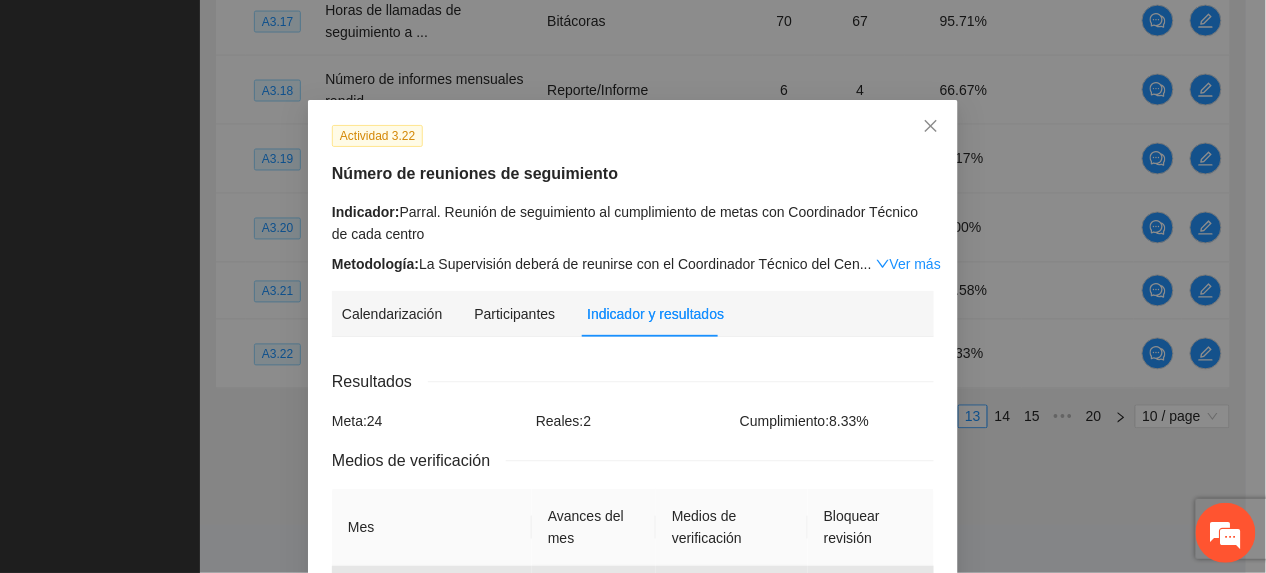 drag, startPoint x: 378, startPoint y: 137, endPoint x: 894, endPoint y: 272, distance: 533.3676 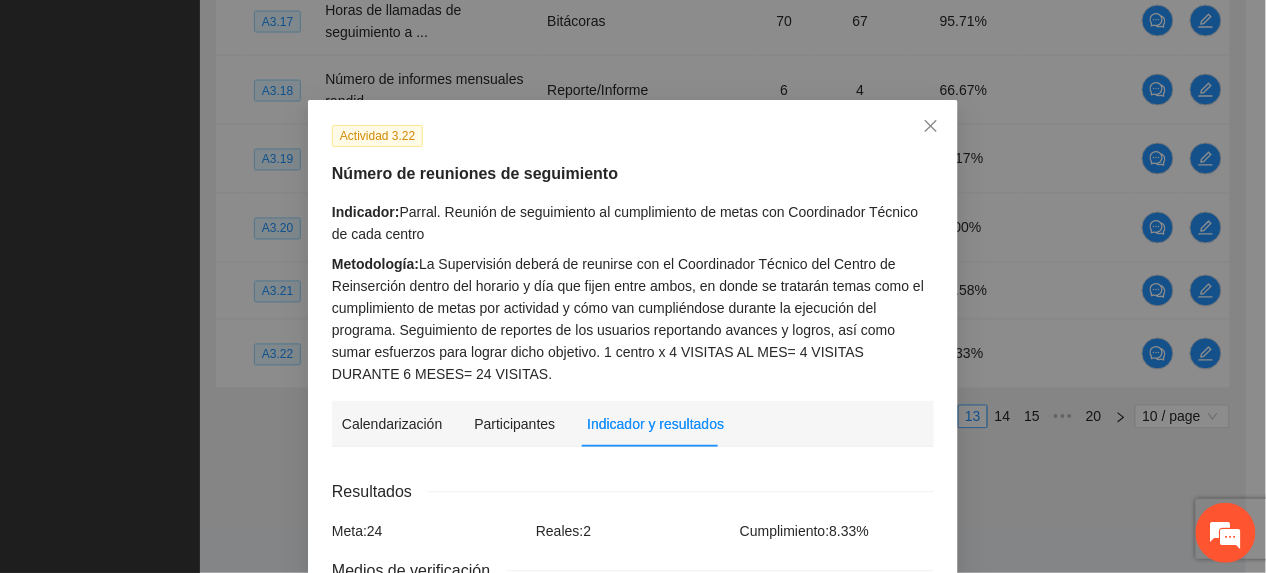 click on "Actividad 3.22 Número de reuniones de seguimiento  Indicador:  Parral. Reunión de seguimiento al cumplimiento de metas con Coordinador Técnico de cada centro Metodología:  La Supervisión deberá de reunirse con el Coordinador Técnico del Centro de Reinserción dentro del horario y día que fijen entre ambos, en donde se tratarán temas como el cumplimiento de metas por actividad y cómo van cumpliéndose durante la ejecución del programa.
Seguimiento de reportes de los usuarios reportando avances y logros, así como sumar esfuerzos para lograr dicho objetivo.
1 centro x 4 VISITAS AL MES= 4 VISITAS DURANTE 6 MESES= 24 VISITAS.
Calendarización Participantes Indicador y resultados Calendarización Ocurrió un error al cargar los datos Resultados Meta:  24 Reales:  2 Cumplimiento:  8.33 % Medios de verificación Mes Avances del mes Medios de verificación Bloquear revisión diciembre  -  2024 0 Sí enero  -  2025 0 Sí febrero  -  2025 1 Sí marzo  -  2025 0 Sí abril  -  2025 0 Sí mayo  -  2025 1 Sí" at bounding box center [633, 286] 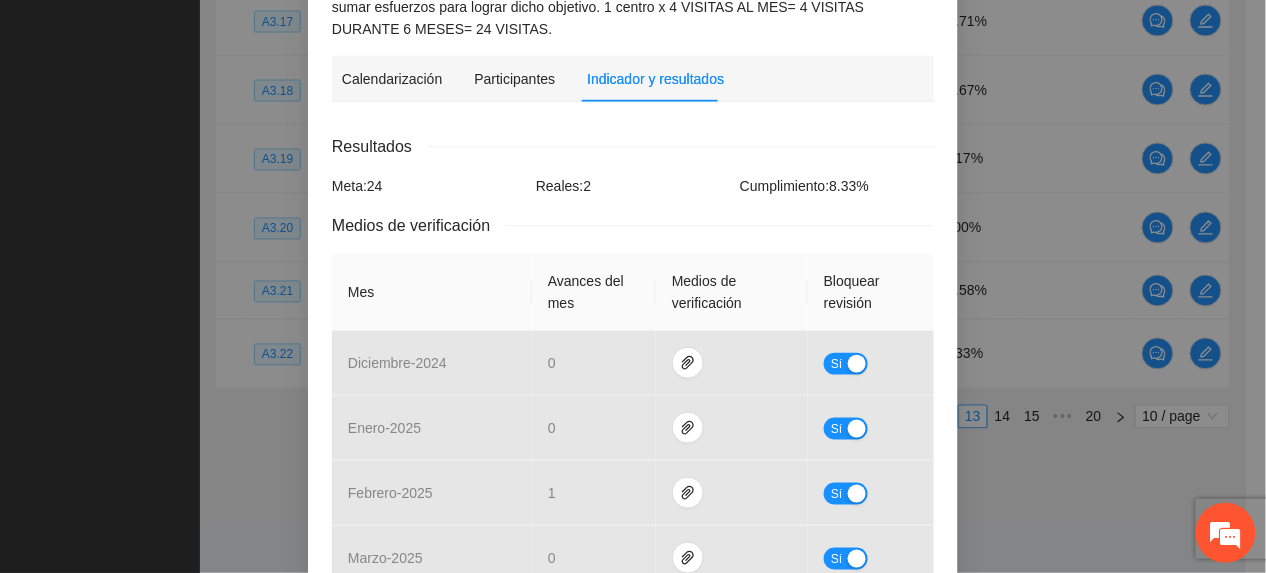 scroll, scrollTop: 689, scrollLeft: 0, axis: vertical 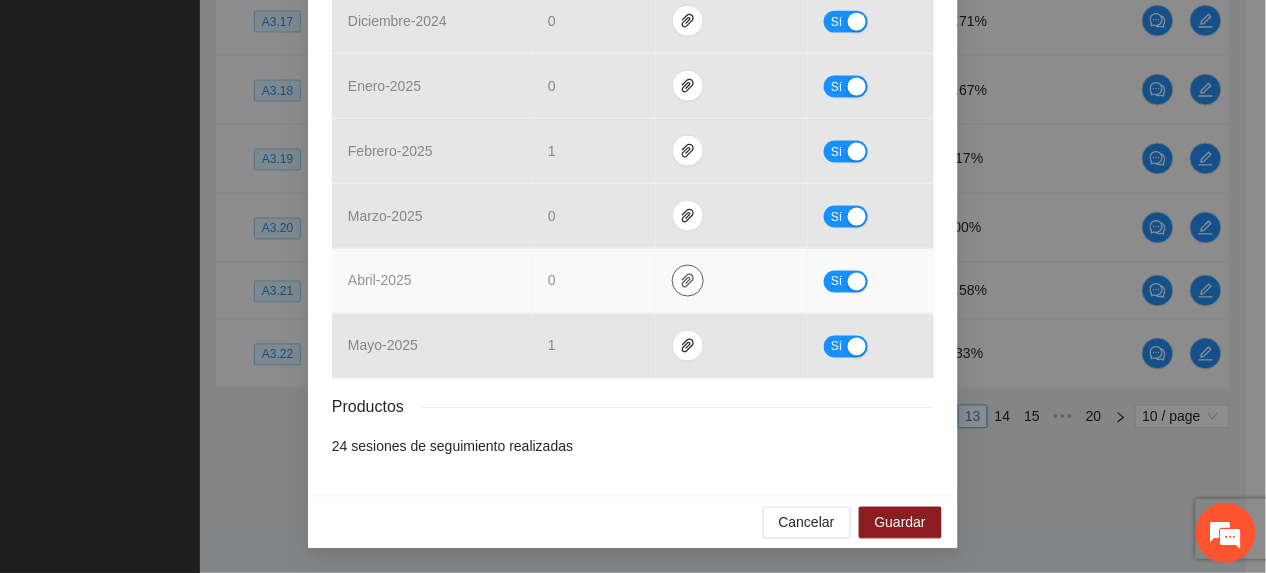 click at bounding box center (688, 281) 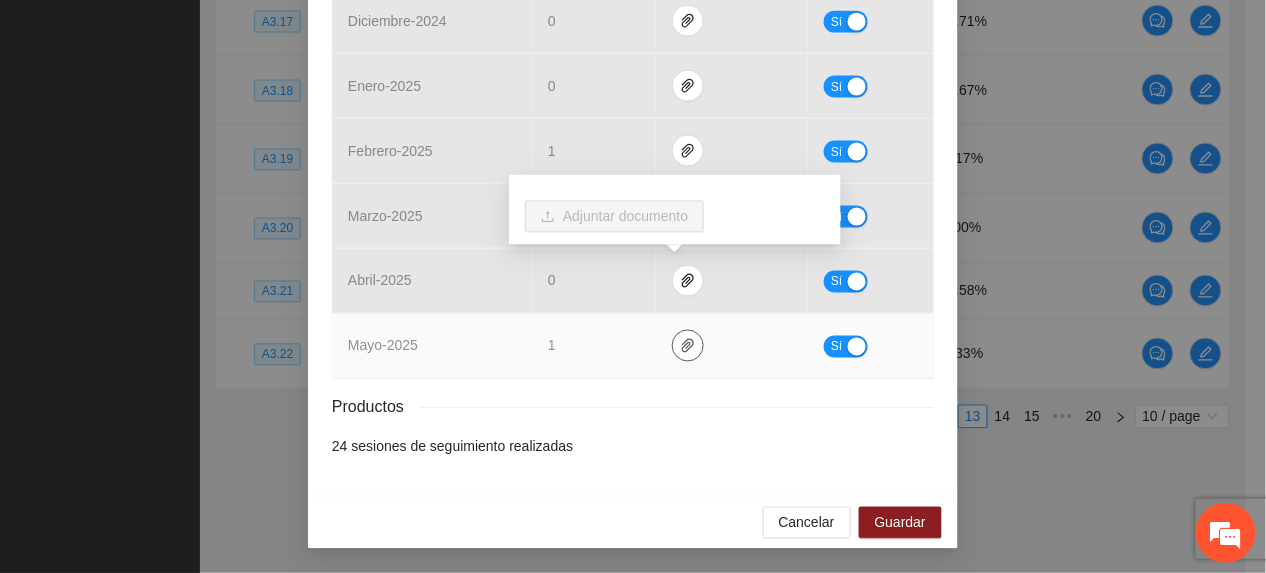 drag, startPoint x: 680, startPoint y: 341, endPoint x: 749, endPoint y: 504, distance: 177.00282 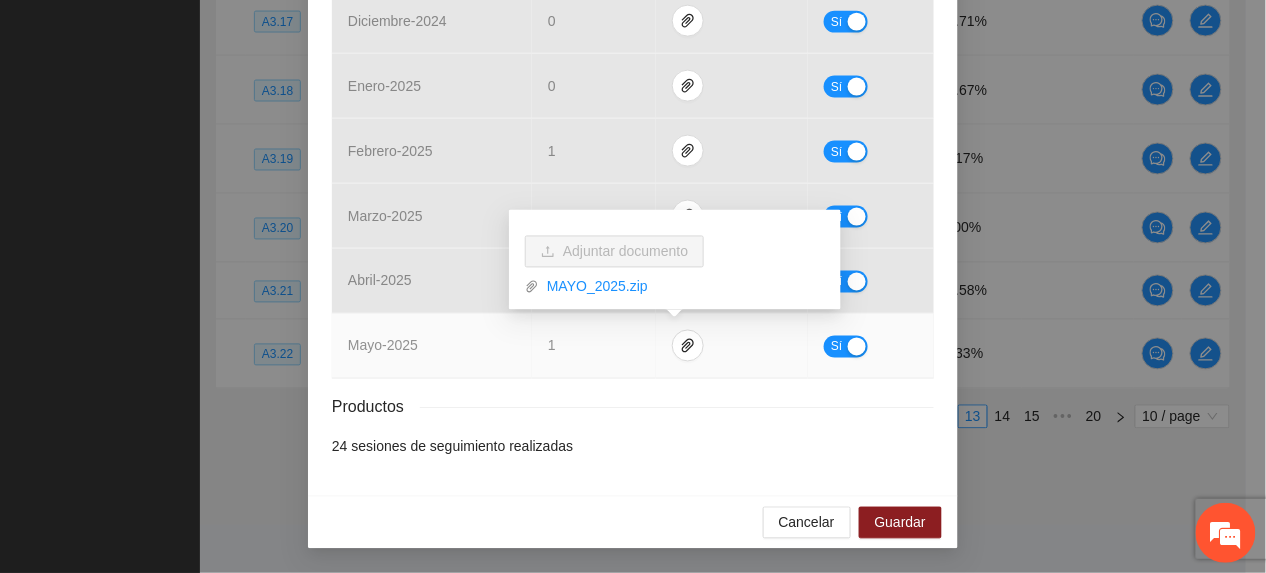 drag, startPoint x: 830, startPoint y: 338, endPoint x: 857, endPoint y: 337, distance: 27.018513 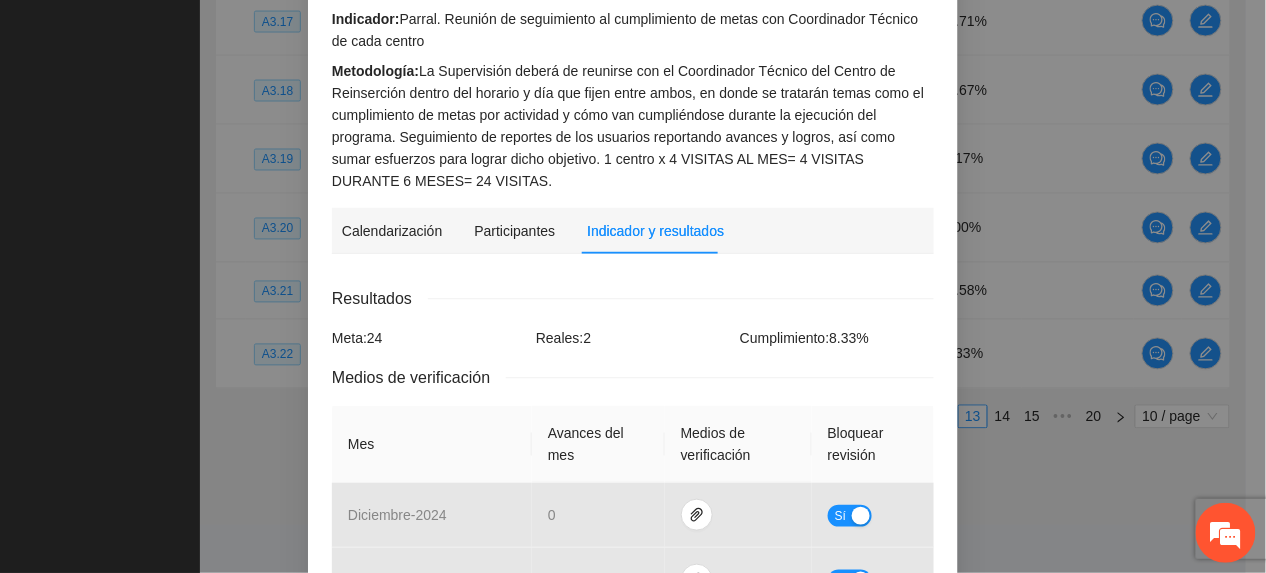 scroll, scrollTop: 690, scrollLeft: 0, axis: vertical 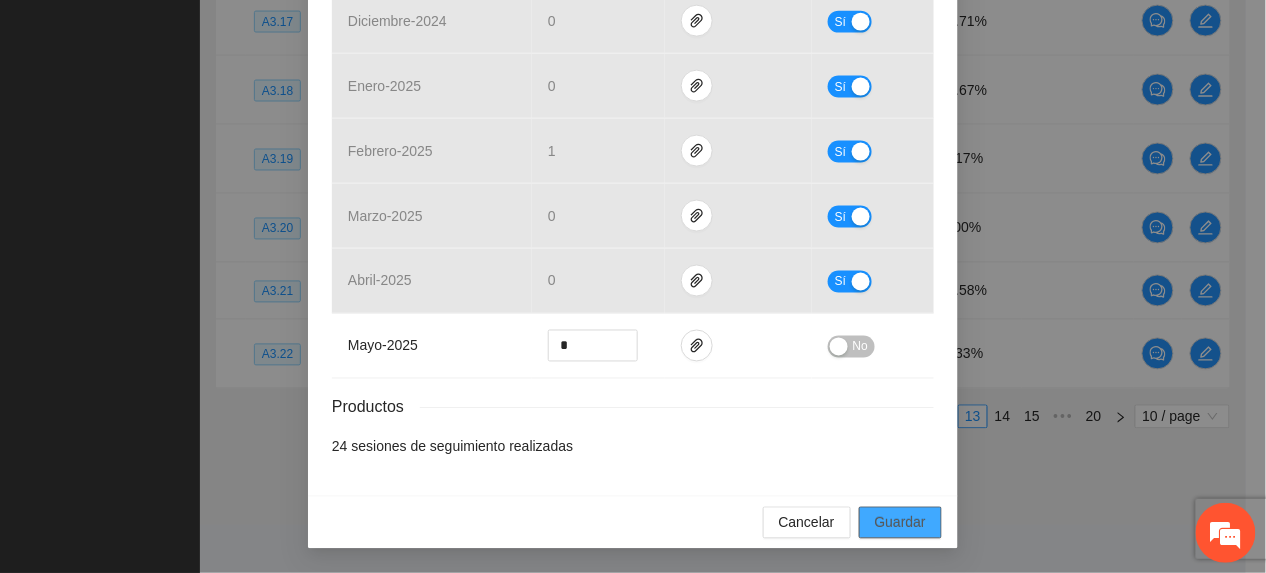 drag, startPoint x: 881, startPoint y: 517, endPoint x: 1180, endPoint y: 561, distance: 302.22012 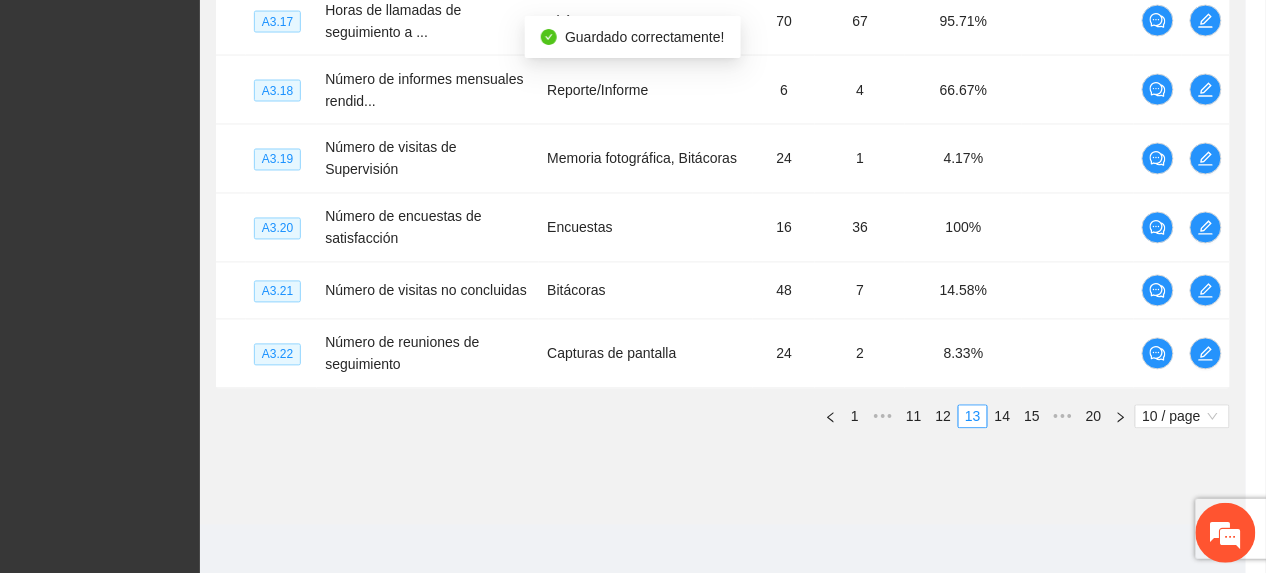 scroll, scrollTop: 590, scrollLeft: 0, axis: vertical 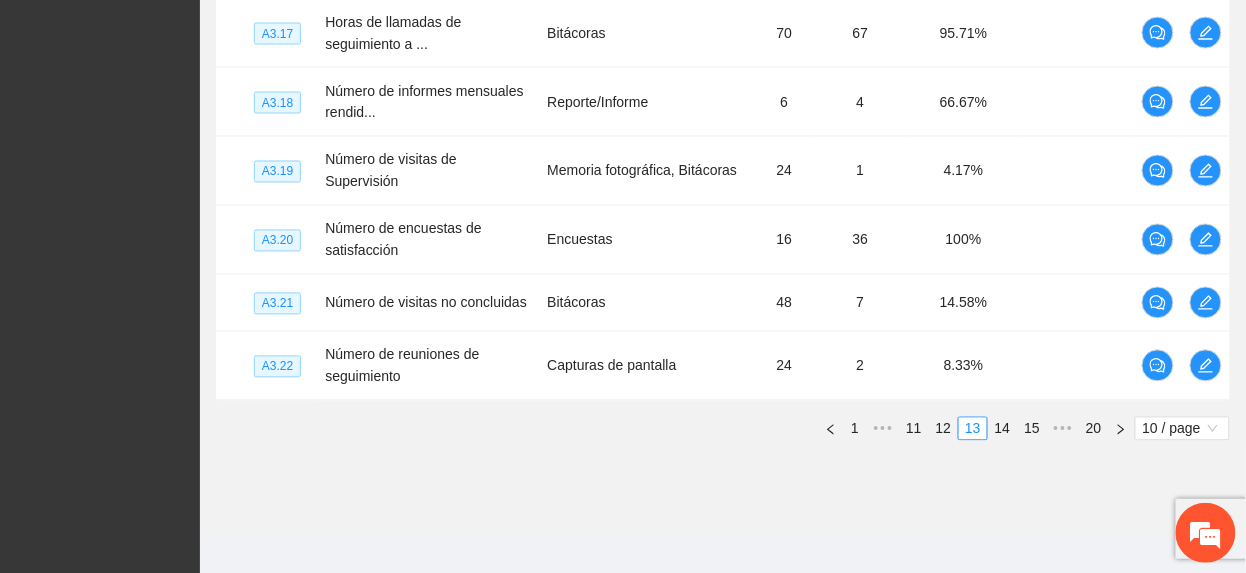 click on "14" at bounding box center (1003, 429) 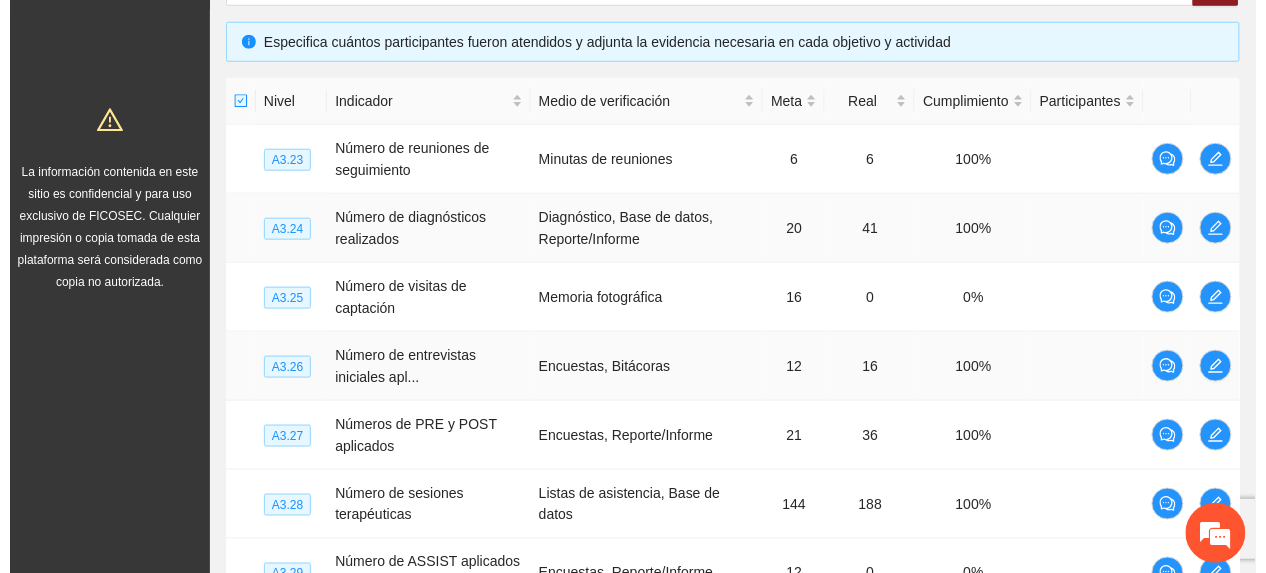 scroll, scrollTop: 424, scrollLeft: 0, axis: vertical 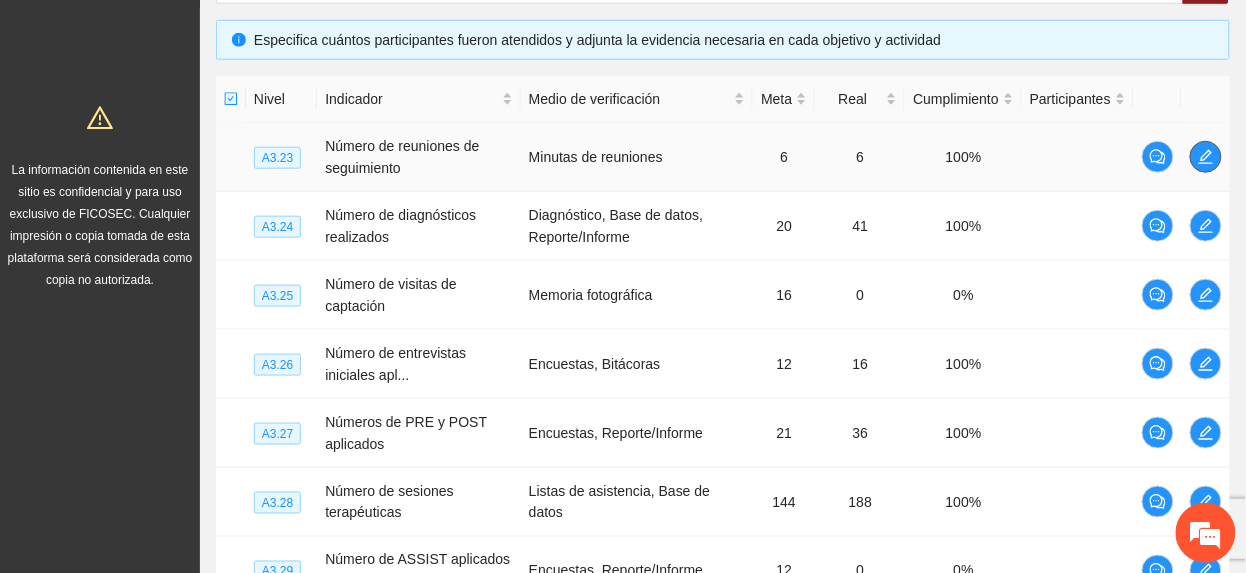 drag, startPoint x: 1208, startPoint y: 164, endPoint x: 1197, endPoint y: 172, distance: 13.601471 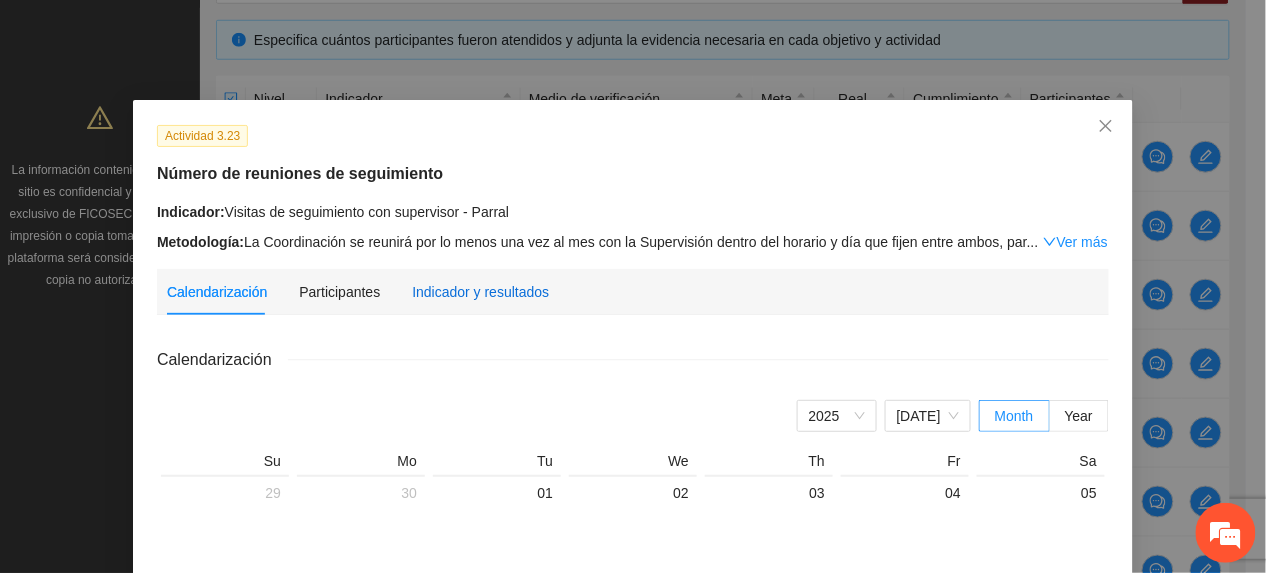click on "Indicador y resultados" at bounding box center (480, 292) 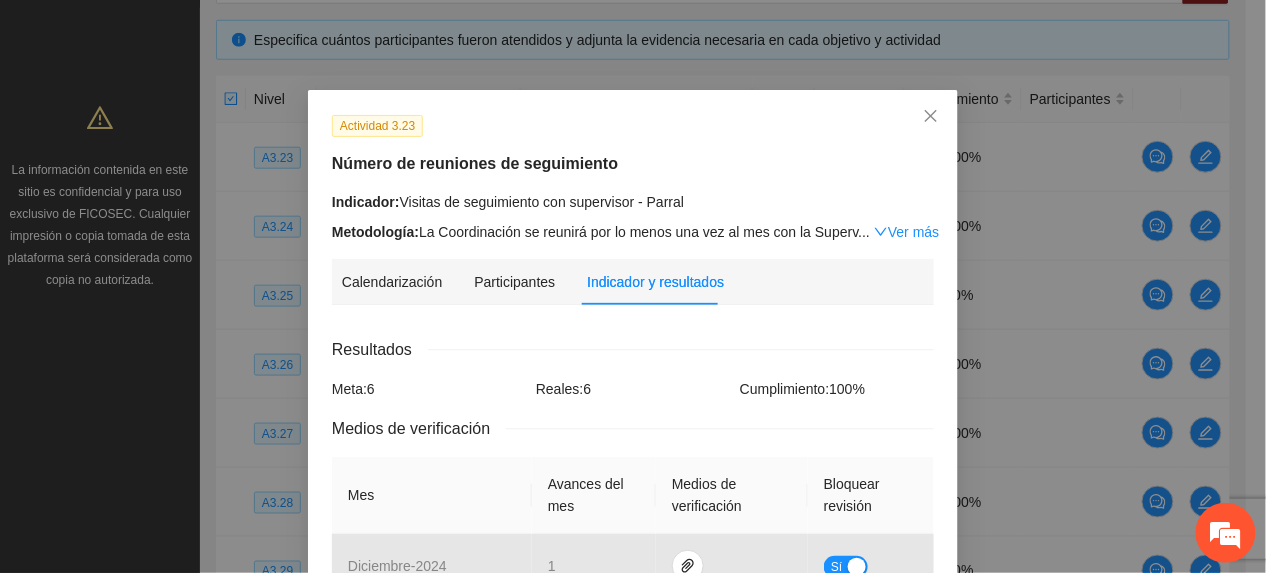 scroll, scrollTop: 0, scrollLeft: 0, axis: both 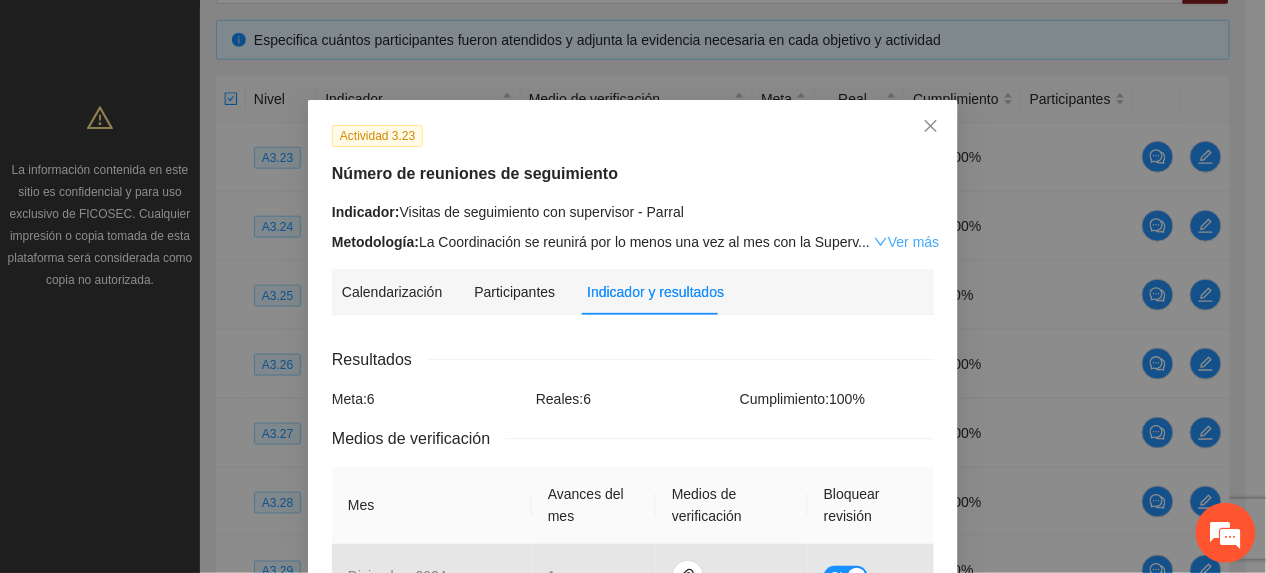 click on "Ver más" at bounding box center (906, 242) 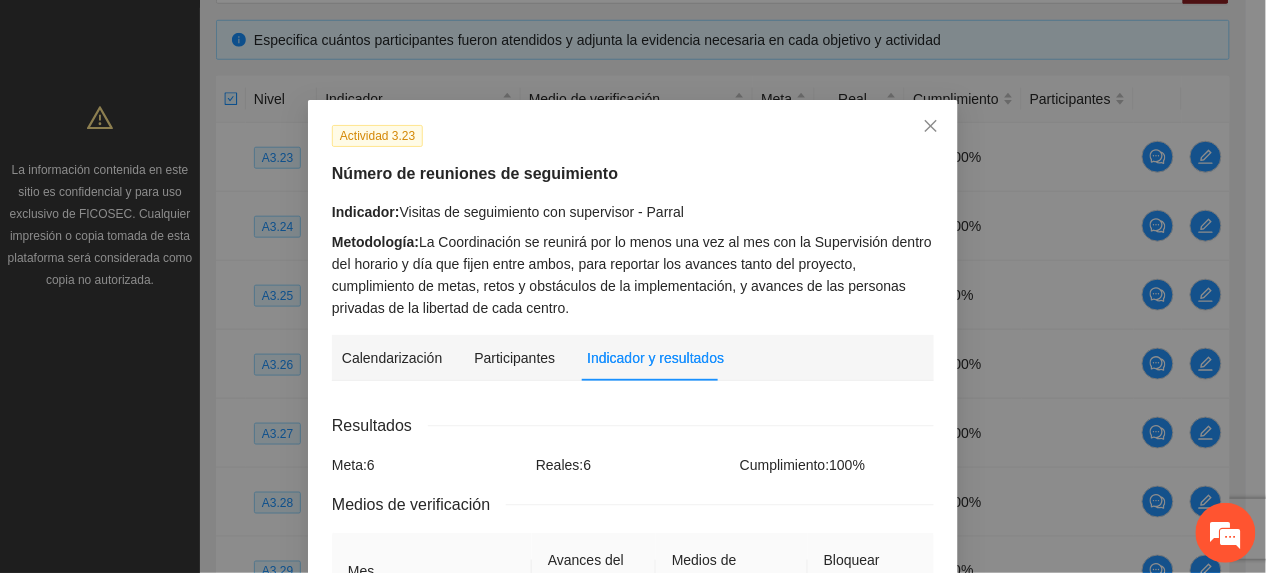 scroll, scrollTop: 624, scrollLeft: 0, axis: vertical 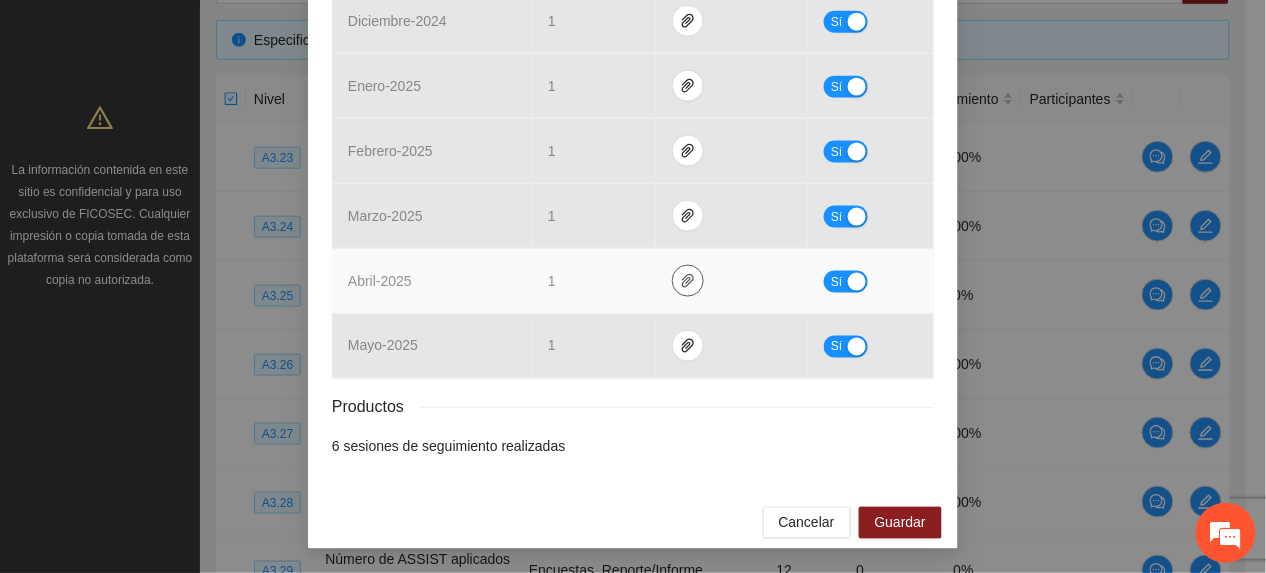 click at bounding box center [688, 281] 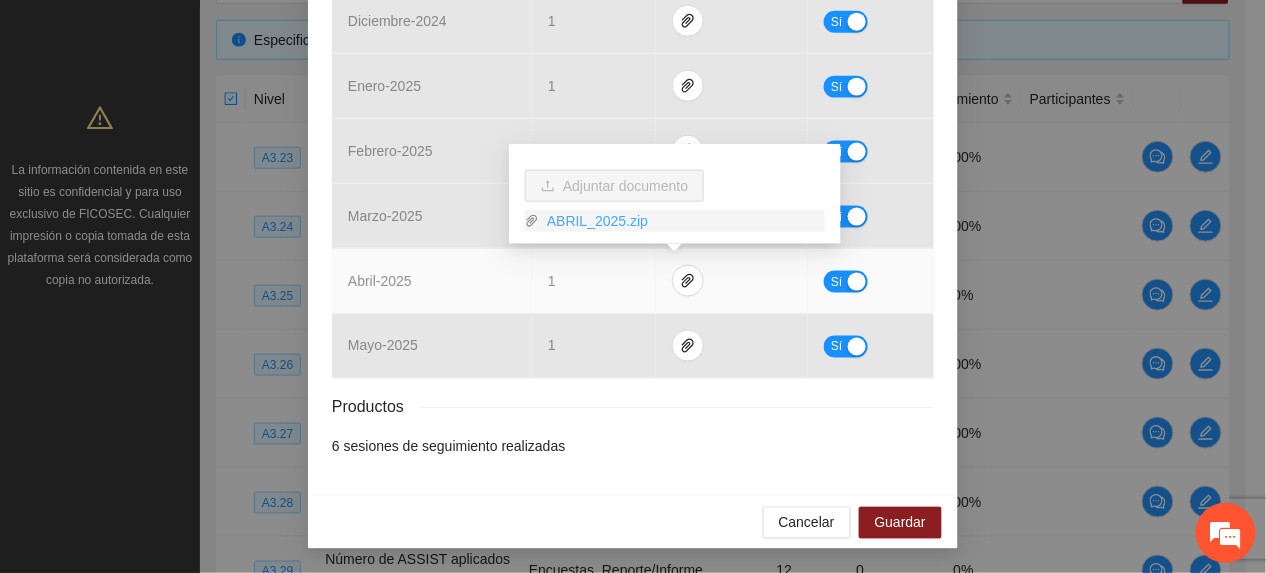 click on "ABRIL_2025.zip" at bounding box center [682, 221] 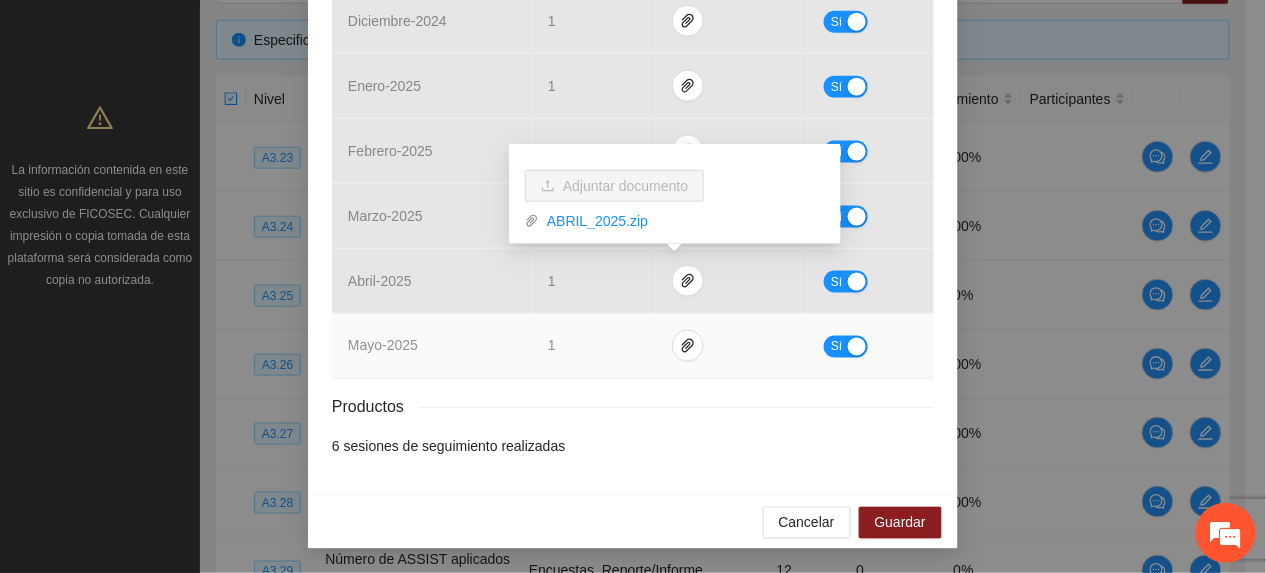 click on "1" at bounding box center [594, 346] 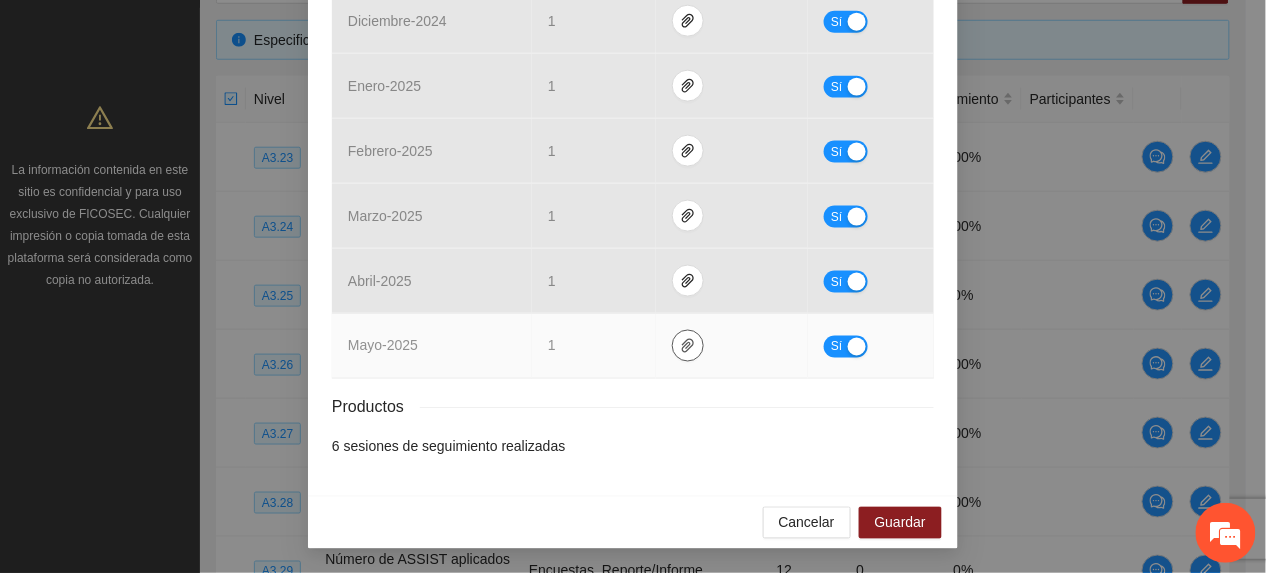 click 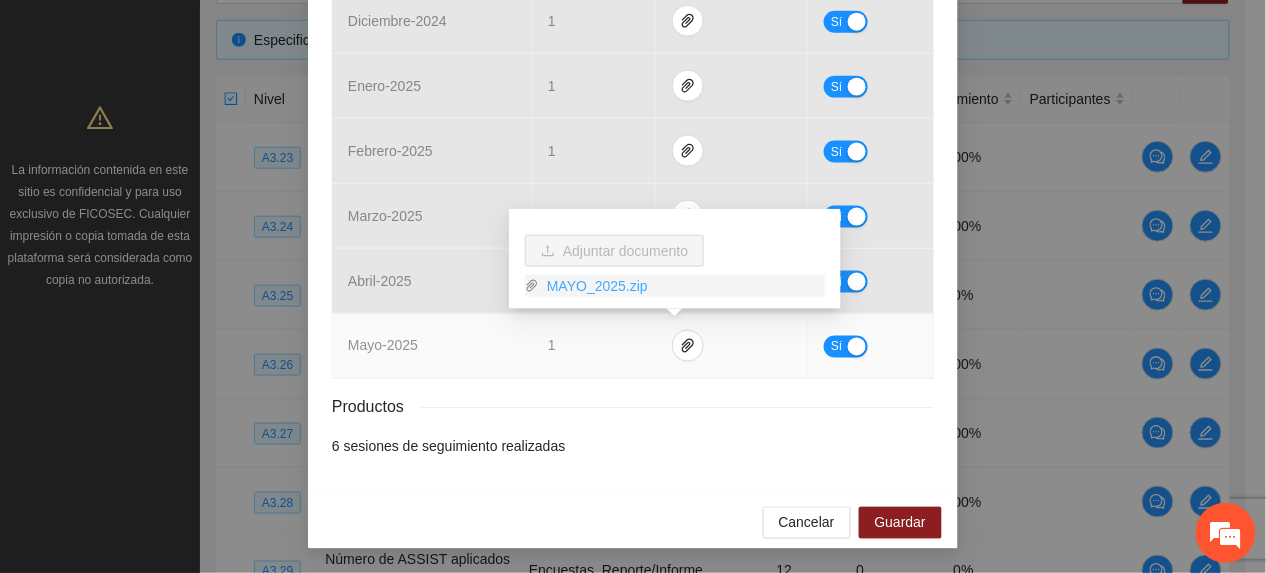 click on "MAYO_2025.zip" at bounding box center [682, 286] 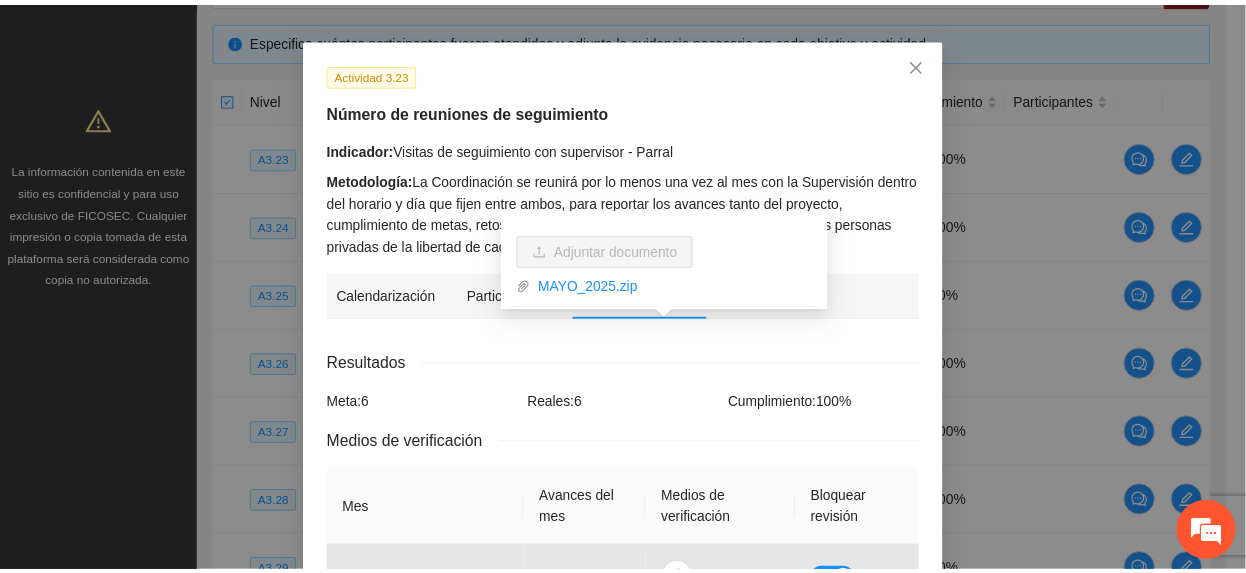 scroll, scrollTop: 0, scrollLeft: 0, axis: both 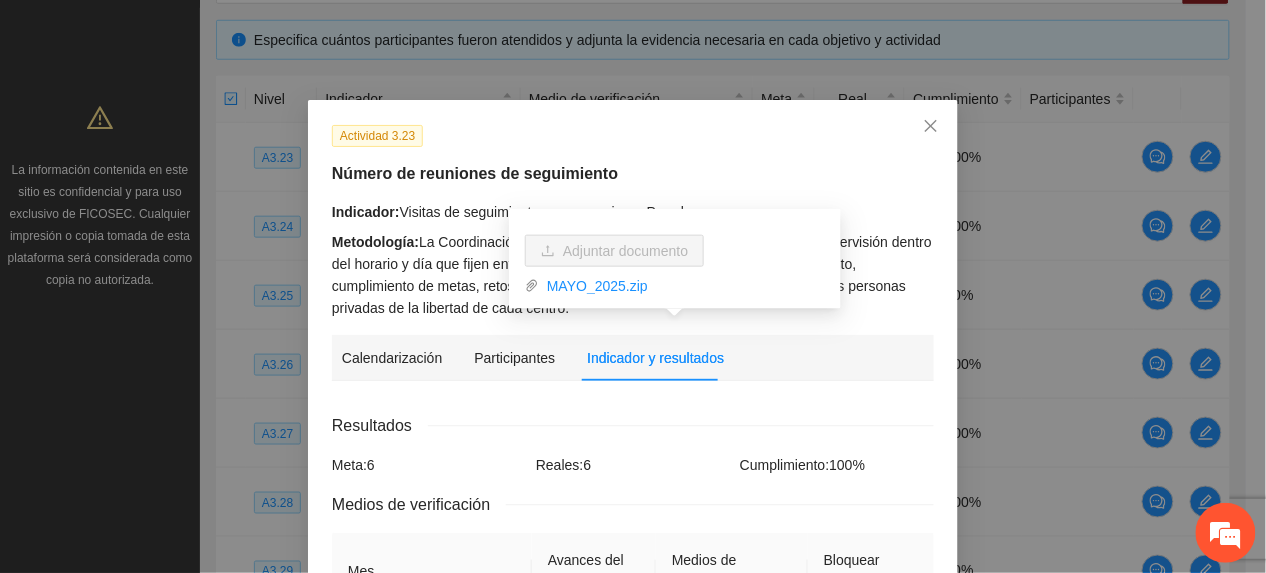 drag, startPoint x: 564, startPoint y: 125, endPoint x: 621, endPoint y: 128, distance: 57.07889 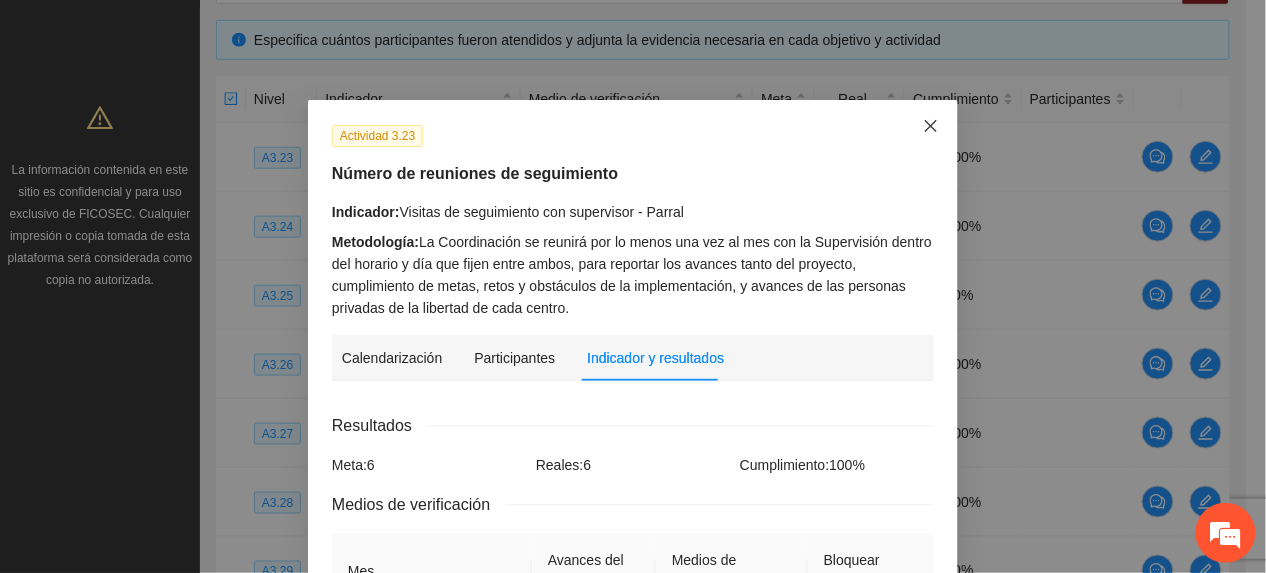 click 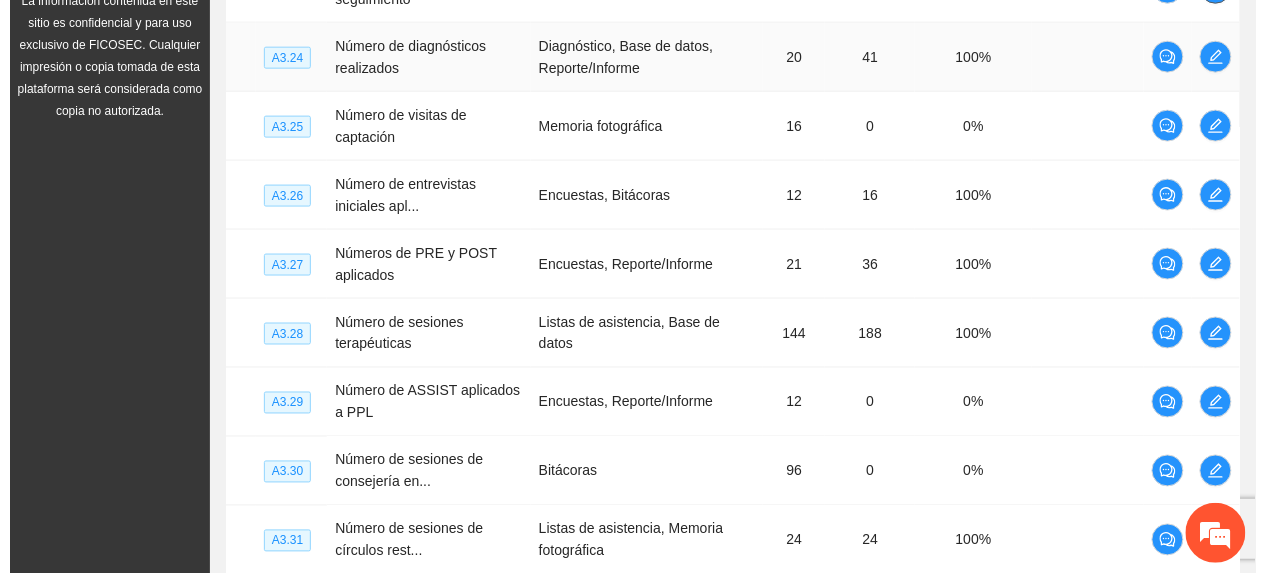 scroll, scrollTop: 460, scrollLeft: 0, axis: vertical 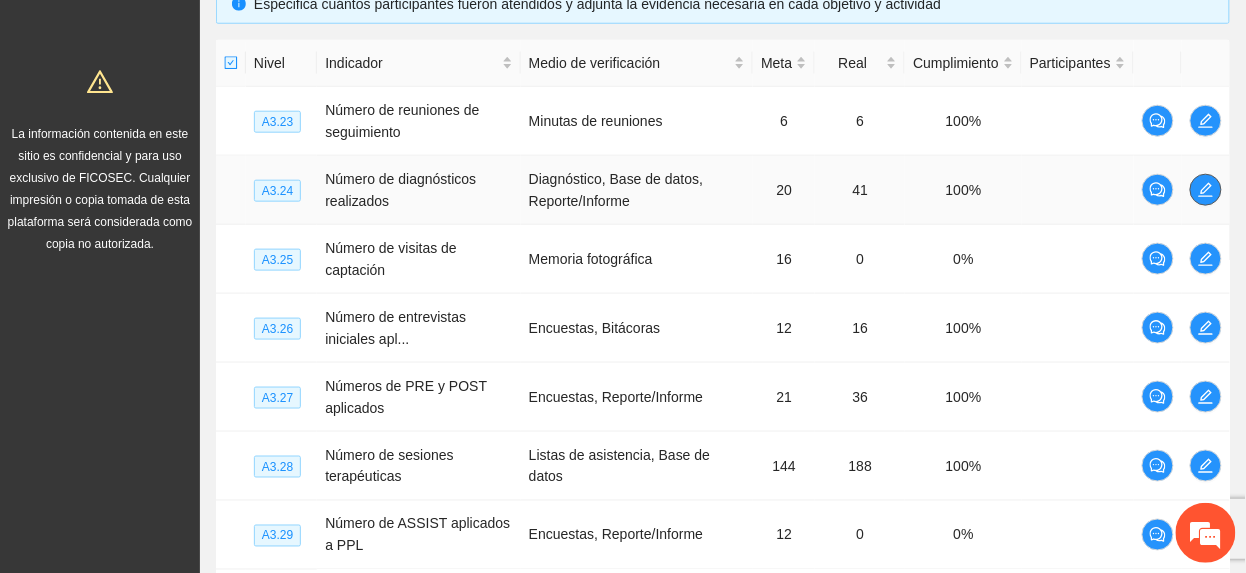 click at bounding box center (1206, 190) 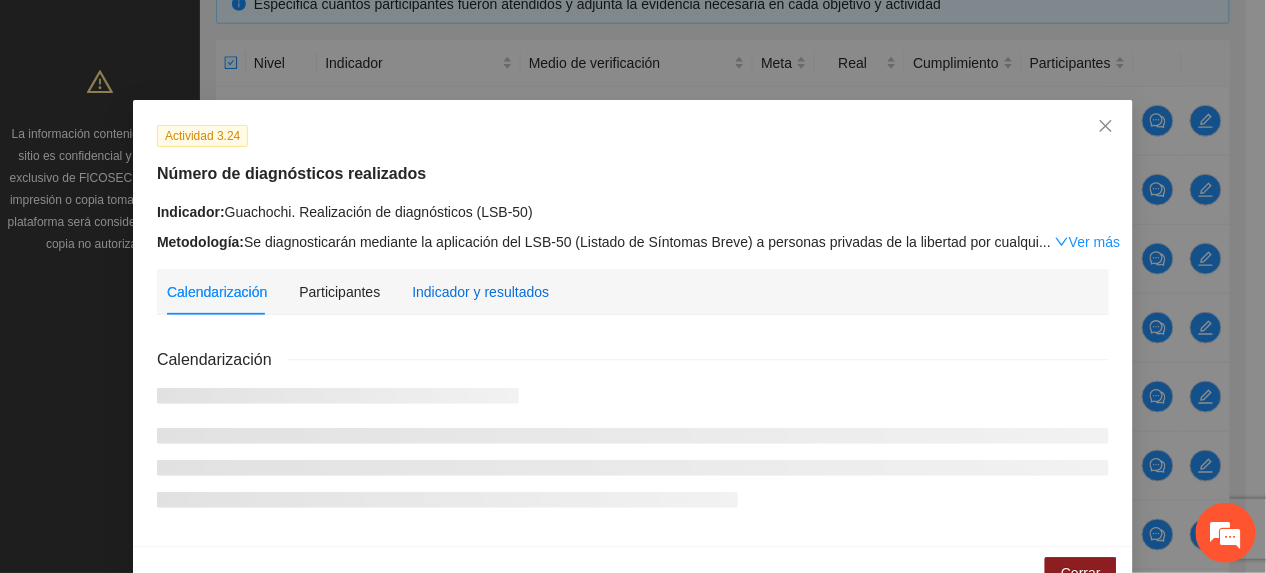 click on "Indicador y resultados" at bounding box center [480, 292] 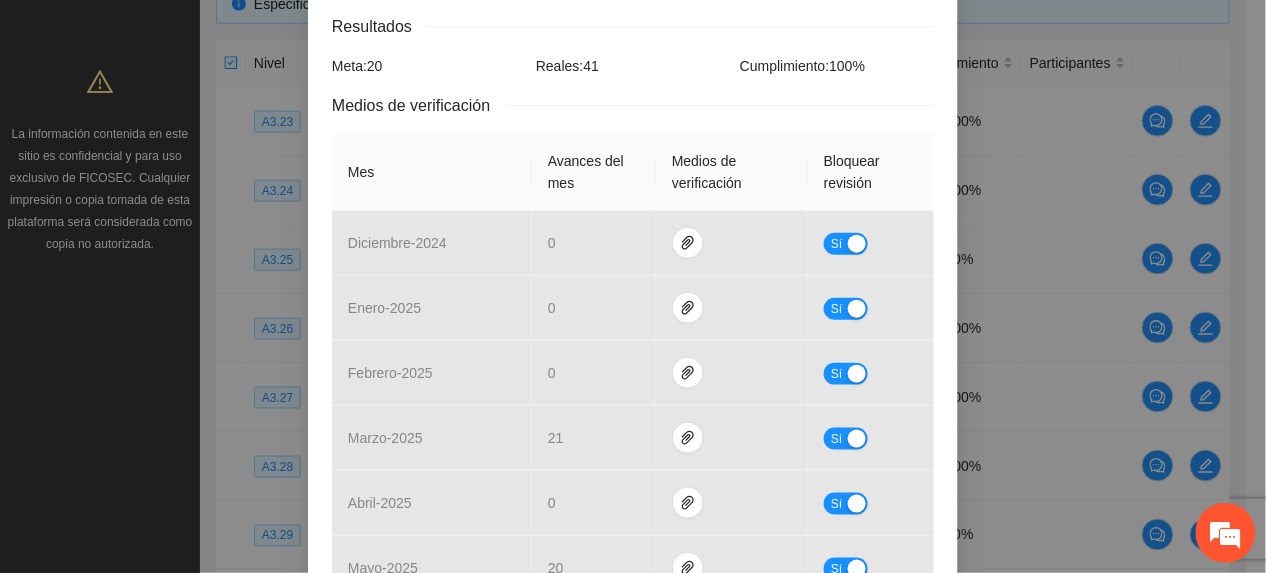 scroll, scrollTop: 557, scrollLeft: 0, axis: vertical 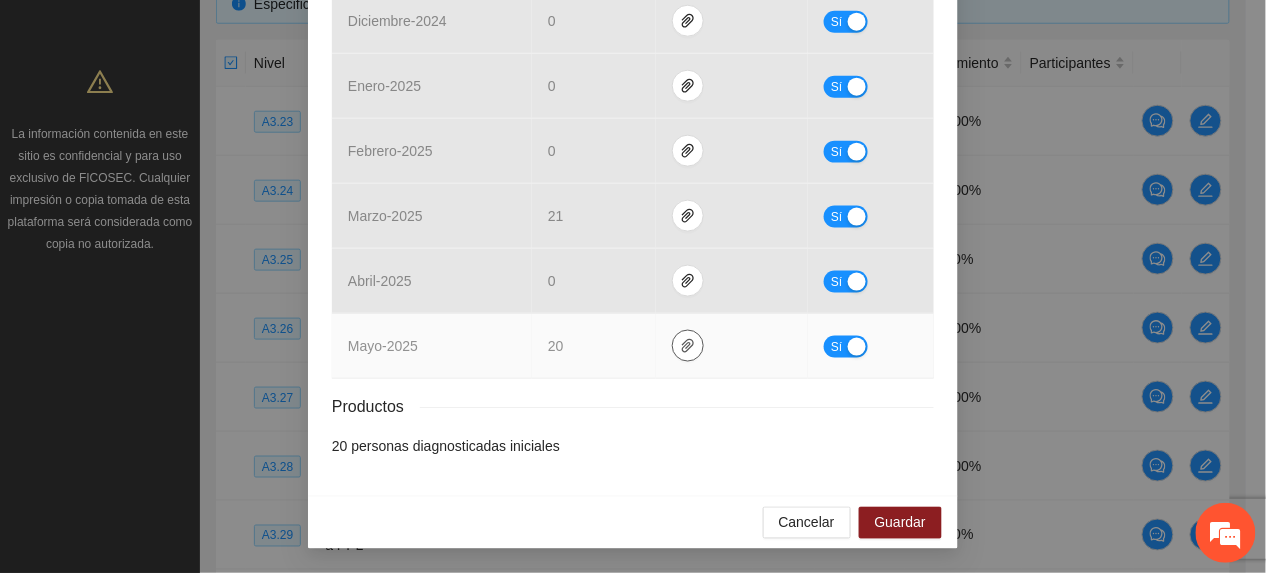 click 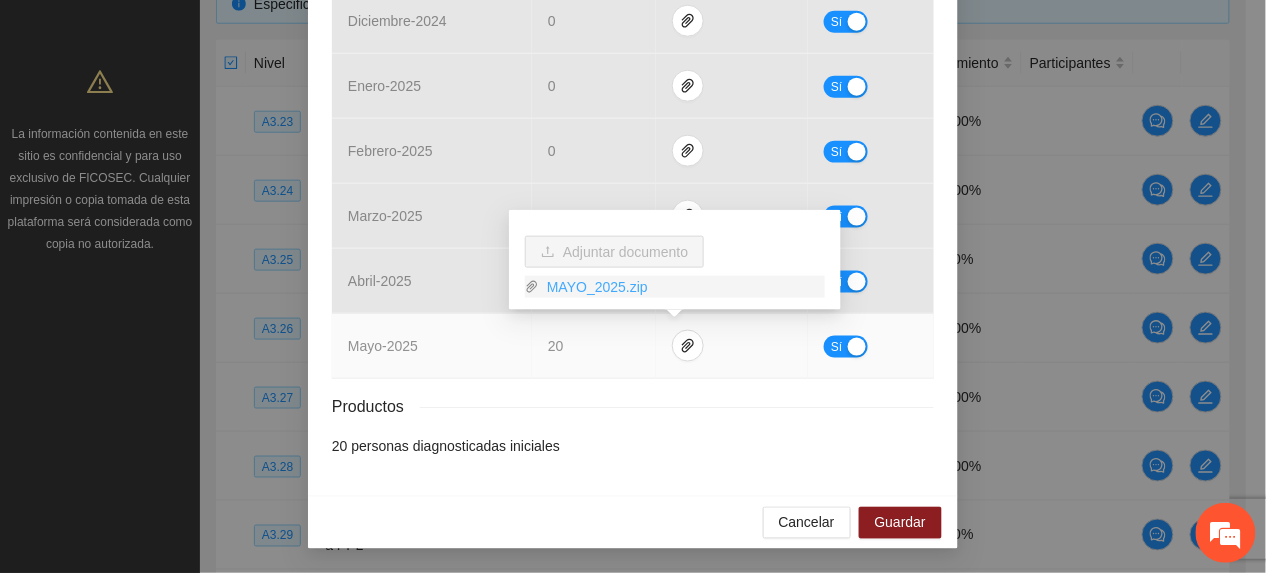 click on "MAYO_2025.zip" at bounding box center (682, 287) 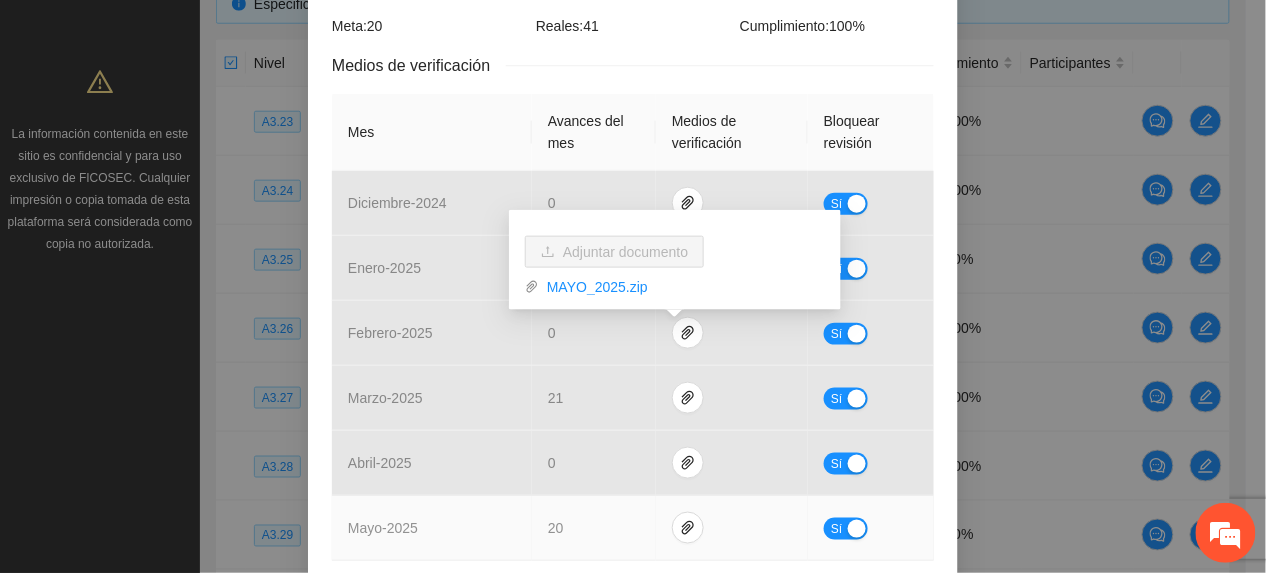 scroll, scrollTop: 557, scrollLeft: 0, axis: vertical 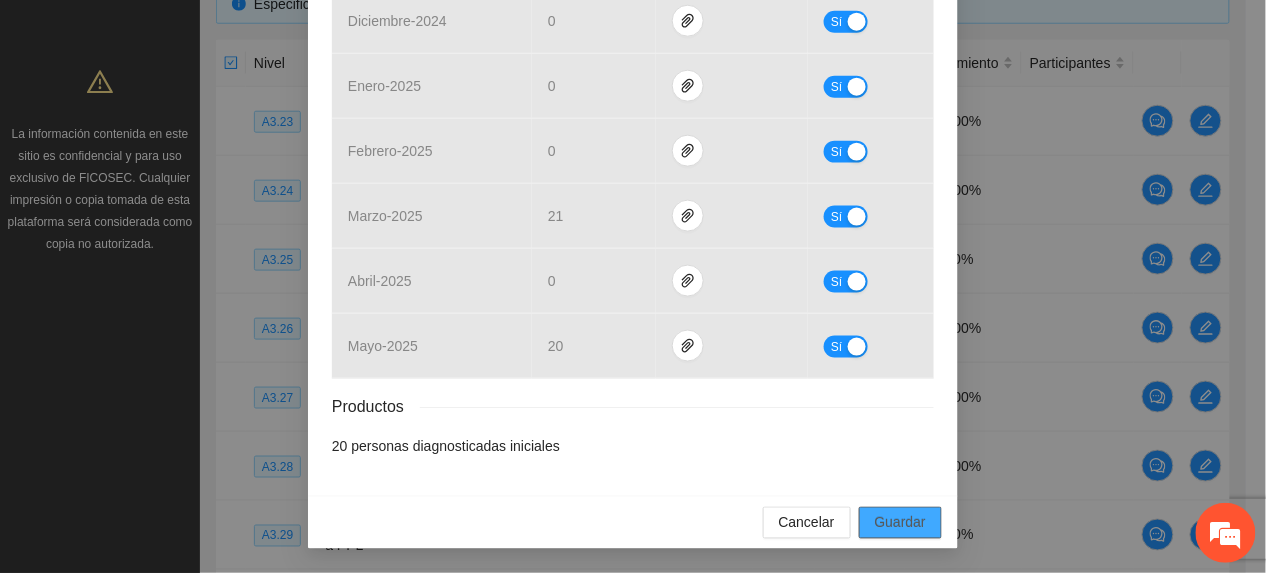 click on "Guardar" at bounding box center (900, 523) 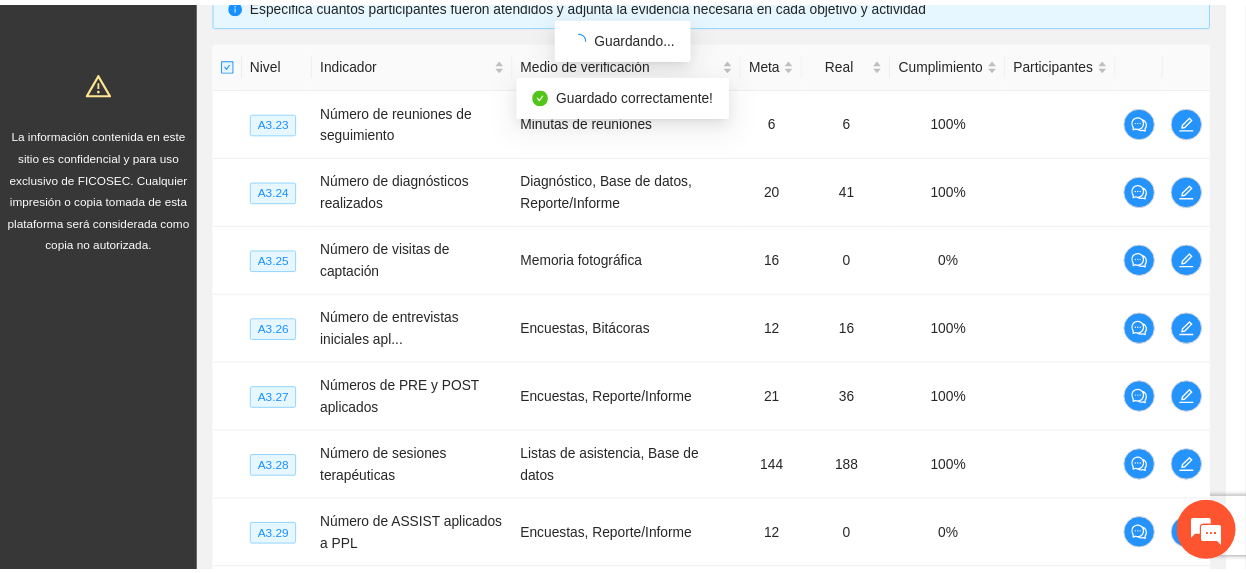 scroll, scrollTop: 457, scrollLeft: 0, axis: vertical 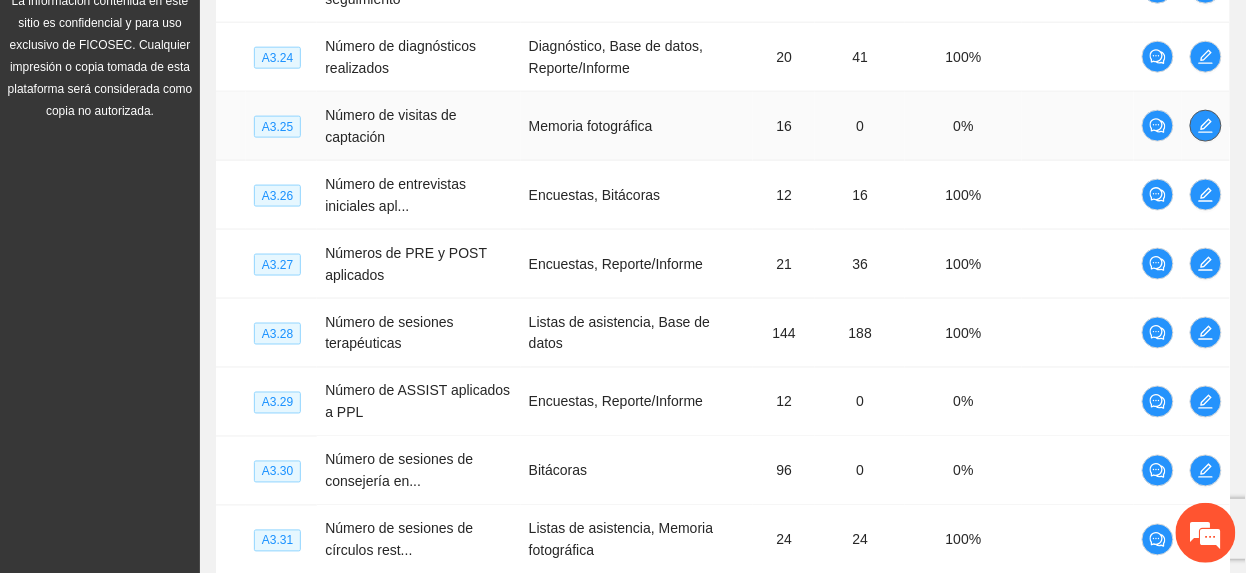 click 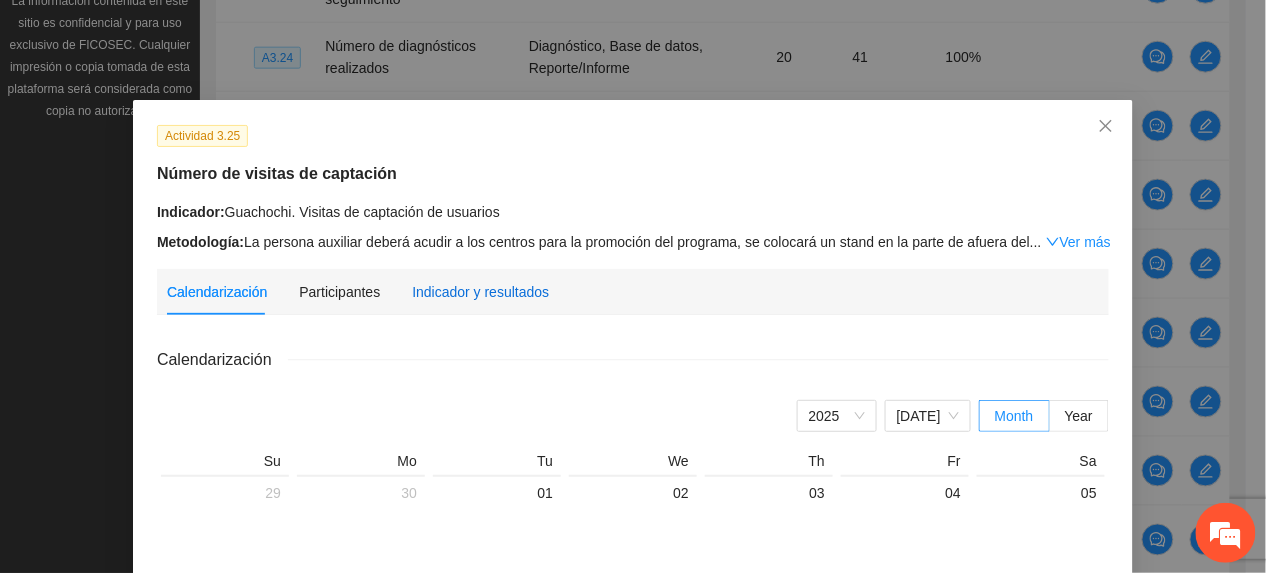 click on "Indicador y resultados" at bounding box center (480, 292) 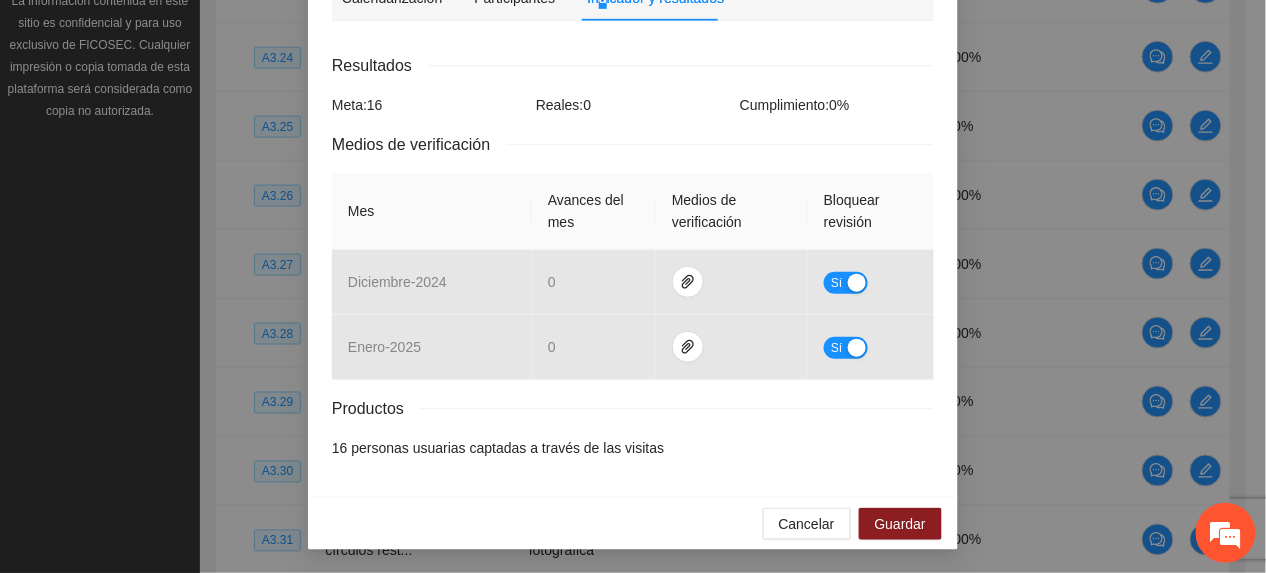 scroll, scrollTop: 296, scrollLeft: 0, axis: vertical 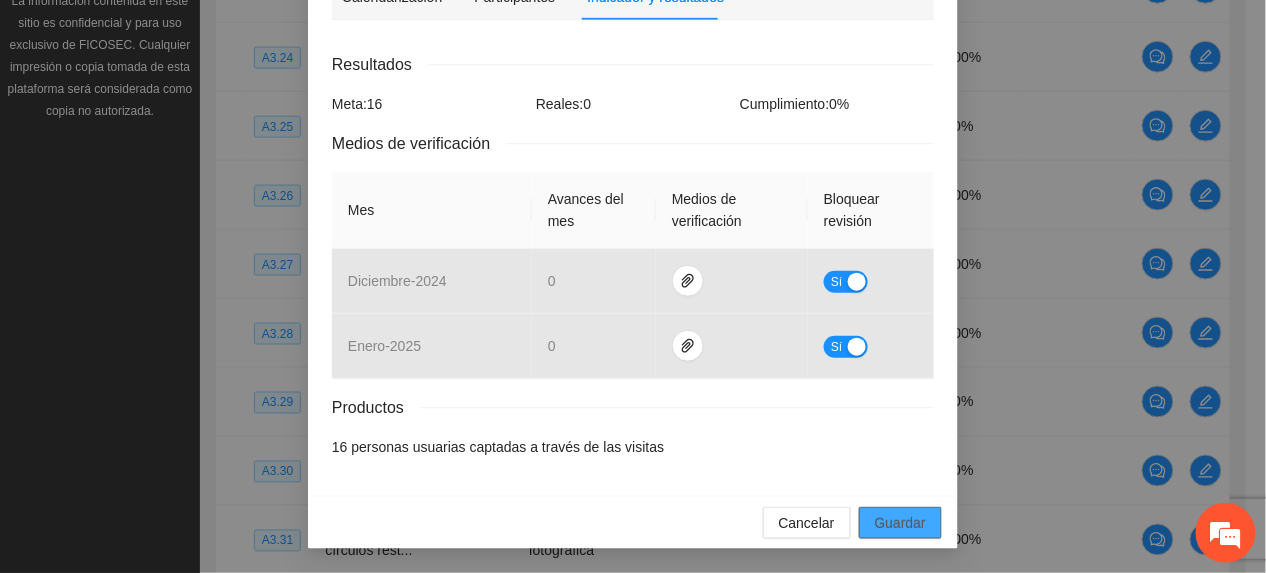 drag, startPoint x: 864, startPoint y: 486, endPoint x: 874, endPoint y: 508, distance: 24.166092 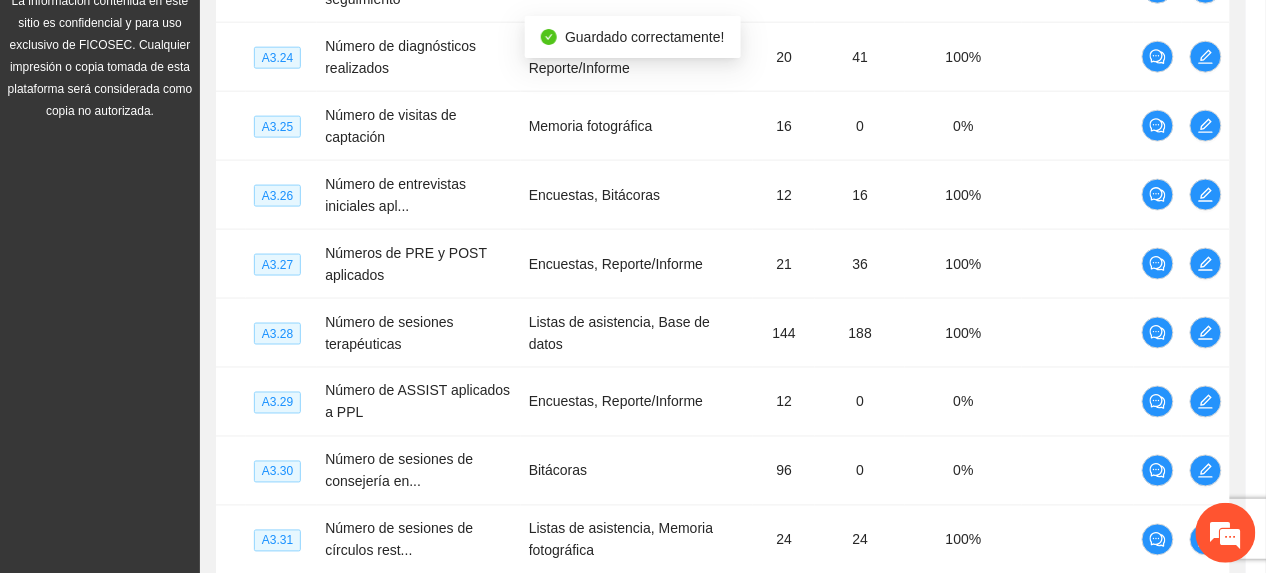 scroll, scrollTop: 196, scrollLeft: 0, axis: vertical 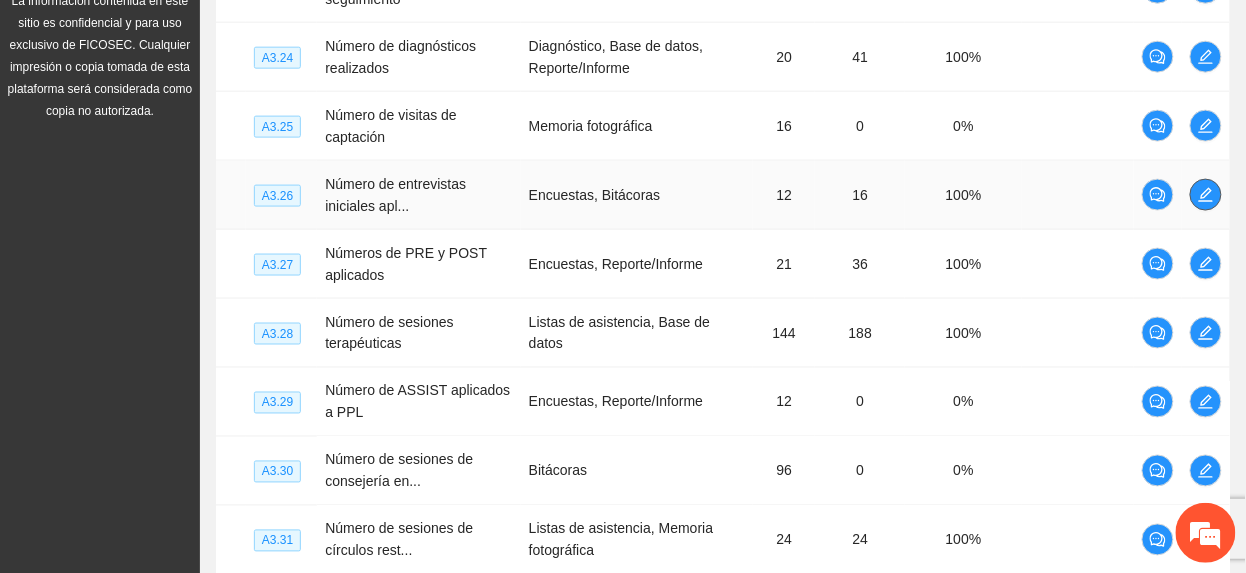 click at bounding box center (1206, 195) 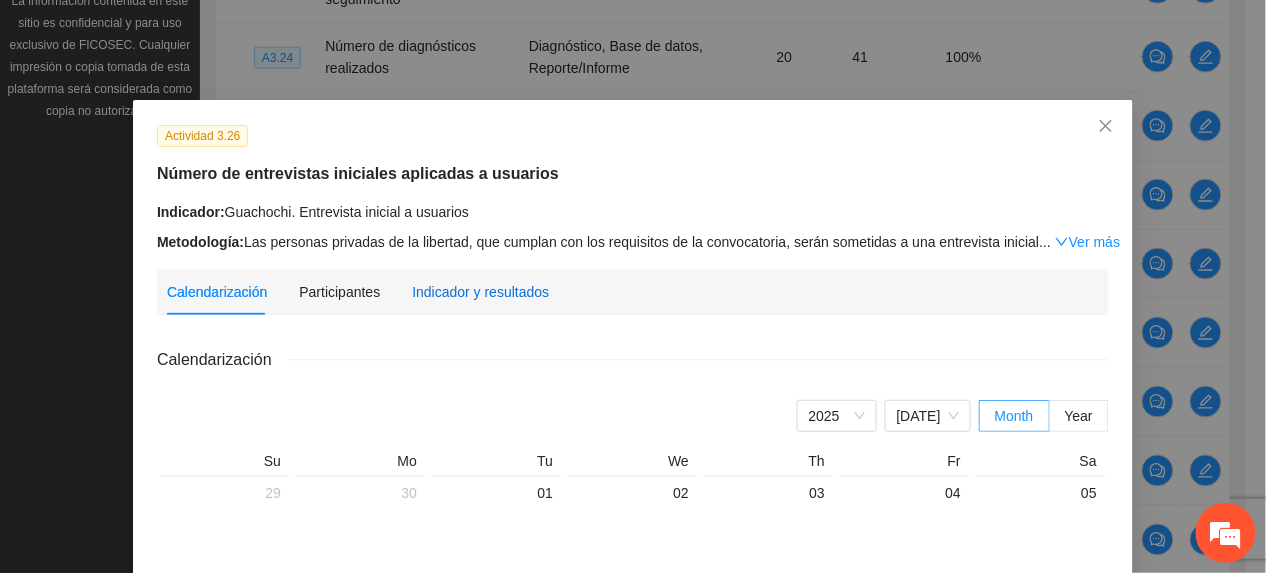 click on "Indicador y resultados" at bounding box center (480, 292) 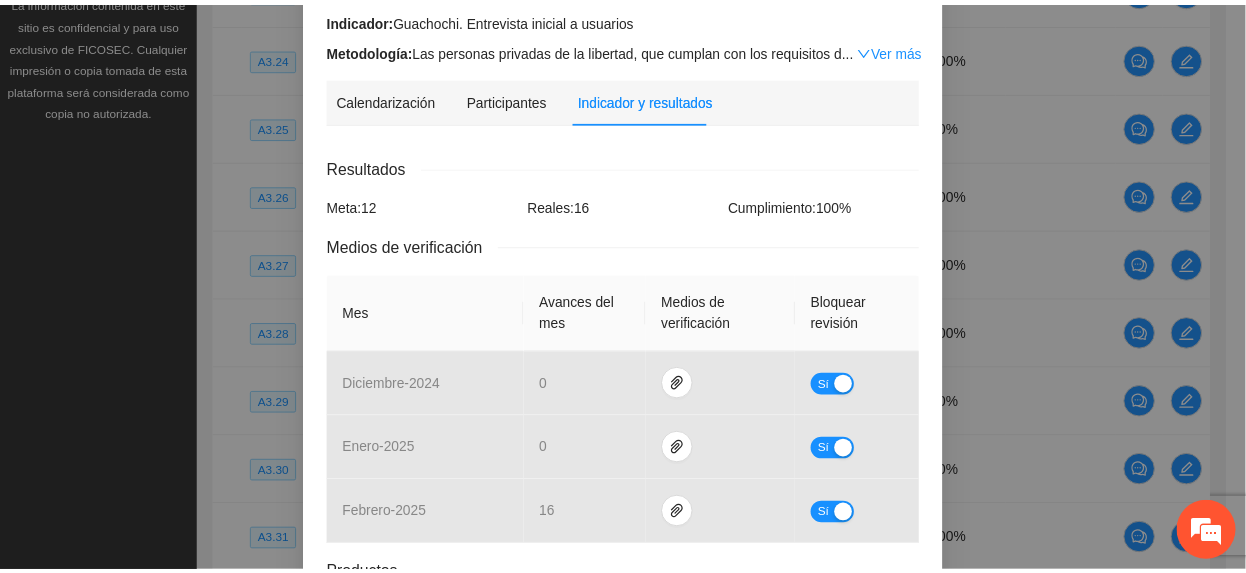 scroll, scrollTop: 0, scrollLeft: 0, axis: both 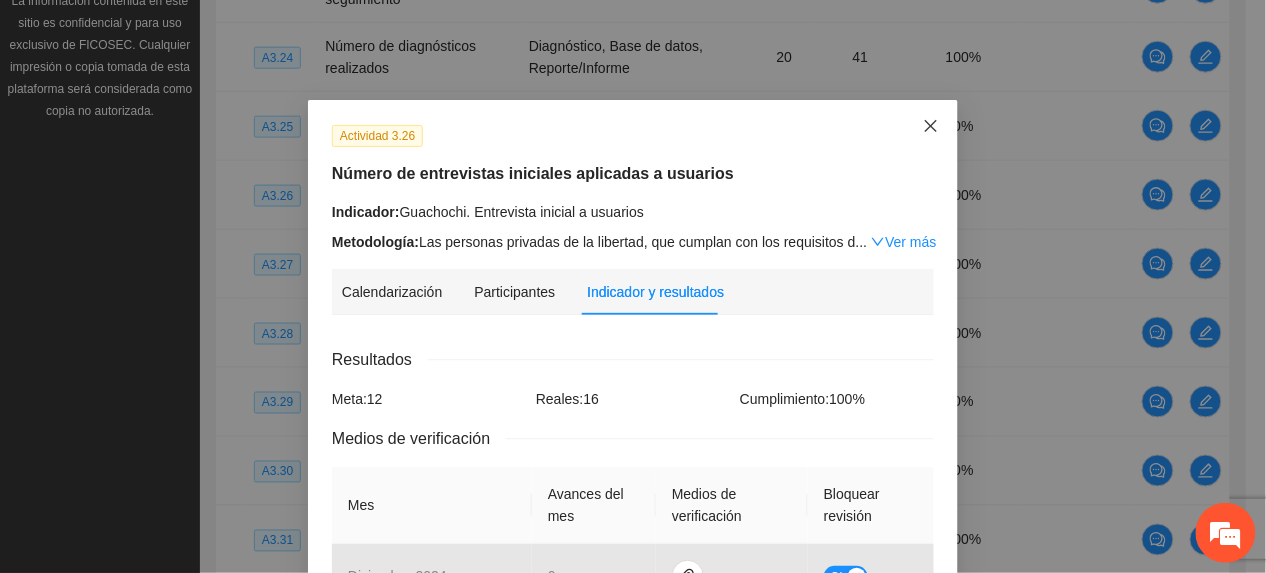 drag, startPoint x: 912, startPoint y: 125, endPoint x: 621, endPoint y: 82, distance: 294.15982 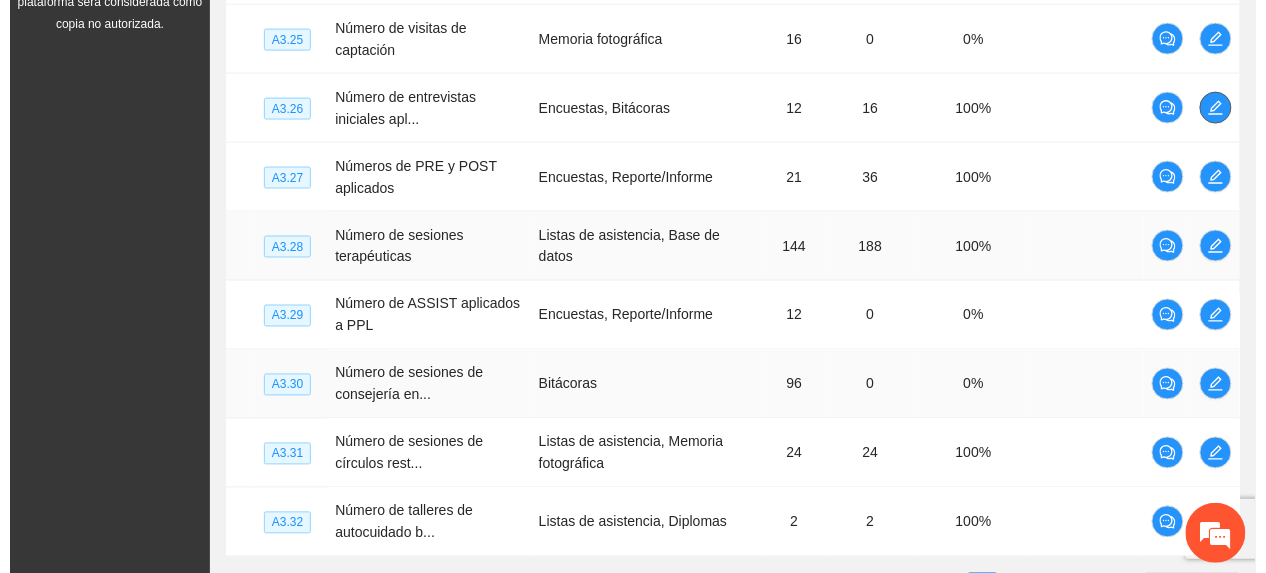 scroll, scrollTop: 726, scrollLeft: 0, axis: vertical 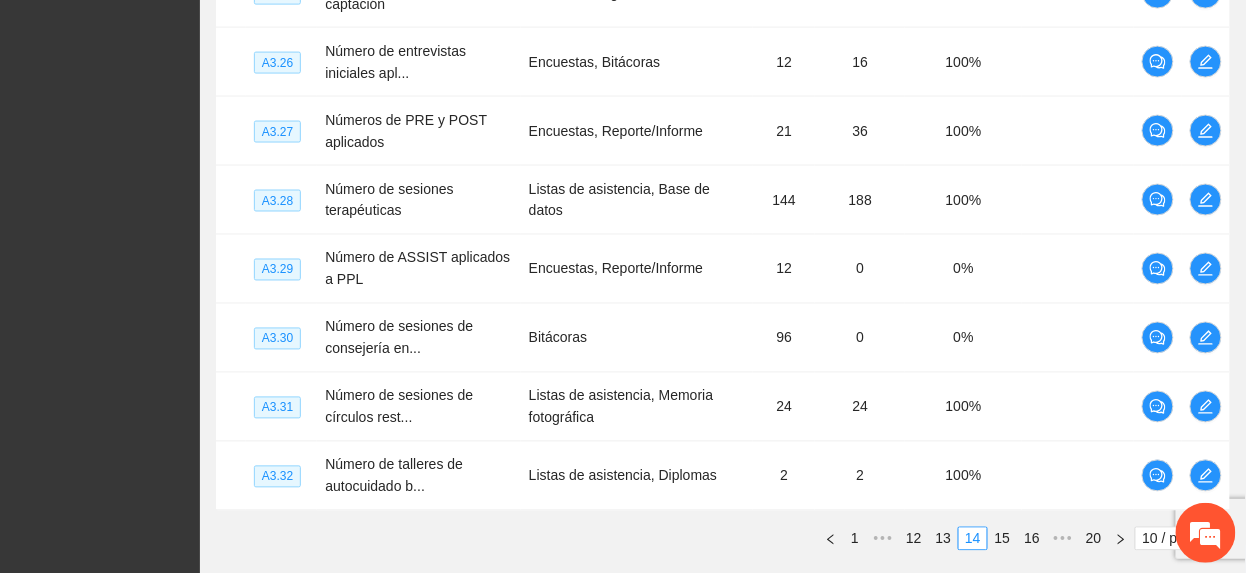 click on "Objetivo general Meta: 171.00 Real: 54.00 Cumplimiento: 51.09 % Objetivos específicos Meta: 131.00 Real: 107 Cumplimiento: 62.25 % Actividades Meta: 10295.00 Real: 7162 Cumplimiento: 64.44 % Descargar Especifica cuántos participantes fueron atendidos y adjunta la evidencia necesaria en cada objetivo y actividad Nivel Indicador Medio de verificación Meta Real Cumplimiento Participantes                     A3.23 Número de reuniones de seguimiento  Minutas de reuniones 6 6 100% A3.24 Número de diagnósticos realizados  Diagnóstico, Base de datos, Reporte/Informe 20 41 100% A3.25 Número de visitas de captación  Memoria fotográfica 16 0 0% A3.26 Número de entrevistas iniciales apl... Encuestas, Bitácoras 12 16 100% A3.27 Números de PRE y POST aplicados Encuestas, Reporte/Informe 21 36 100% A3.28 Número de sesiones terapéuticas  Listas de asistencia, Base de datos 144 188 100% A3.29 Número de ASSIST aplicados a PPL Encuestas, Reporte/Informe 12 0 0% A3.30 Bitácoras 96 0 0% A3.31 24 24 100%" at bounding box center [723, 37] 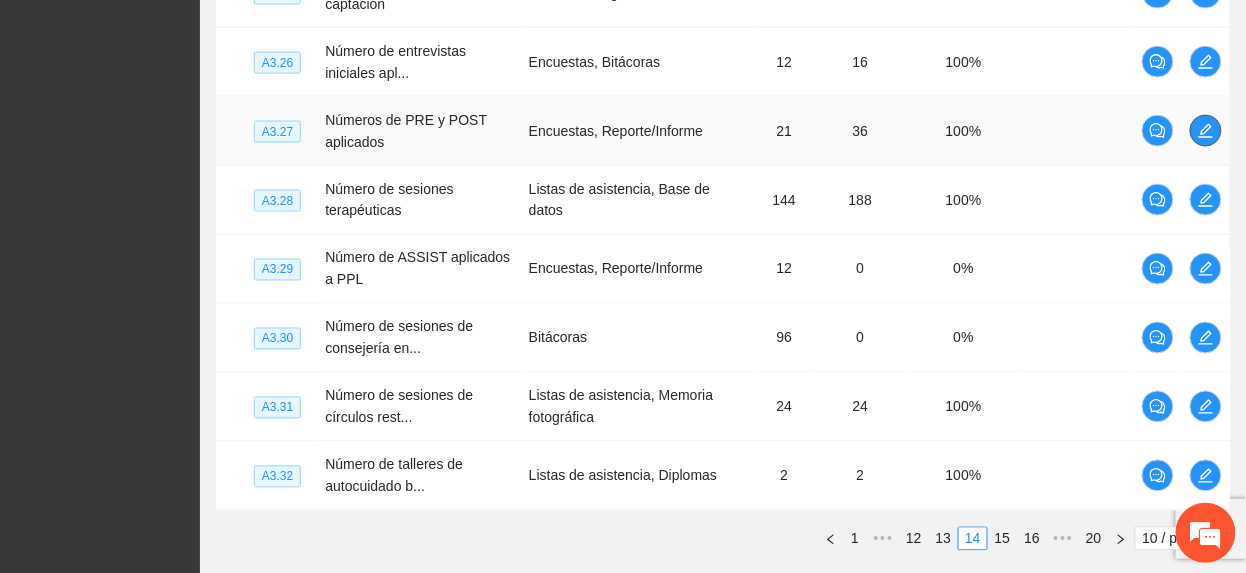 click 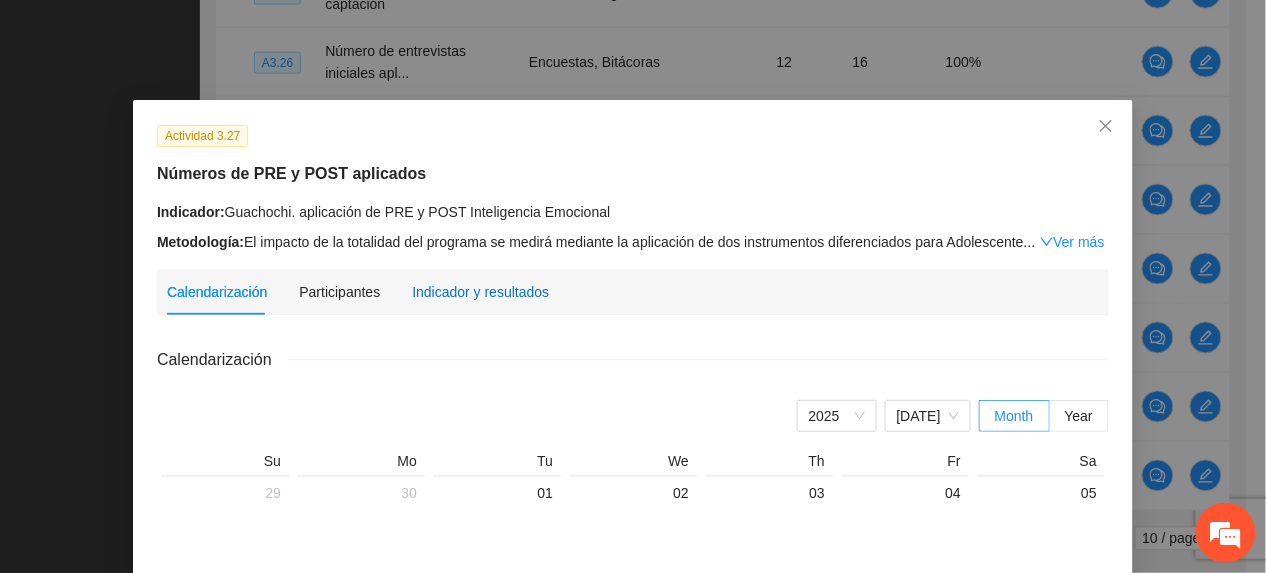 click on "Indicador y resultados" at bounding box center [480, 292] 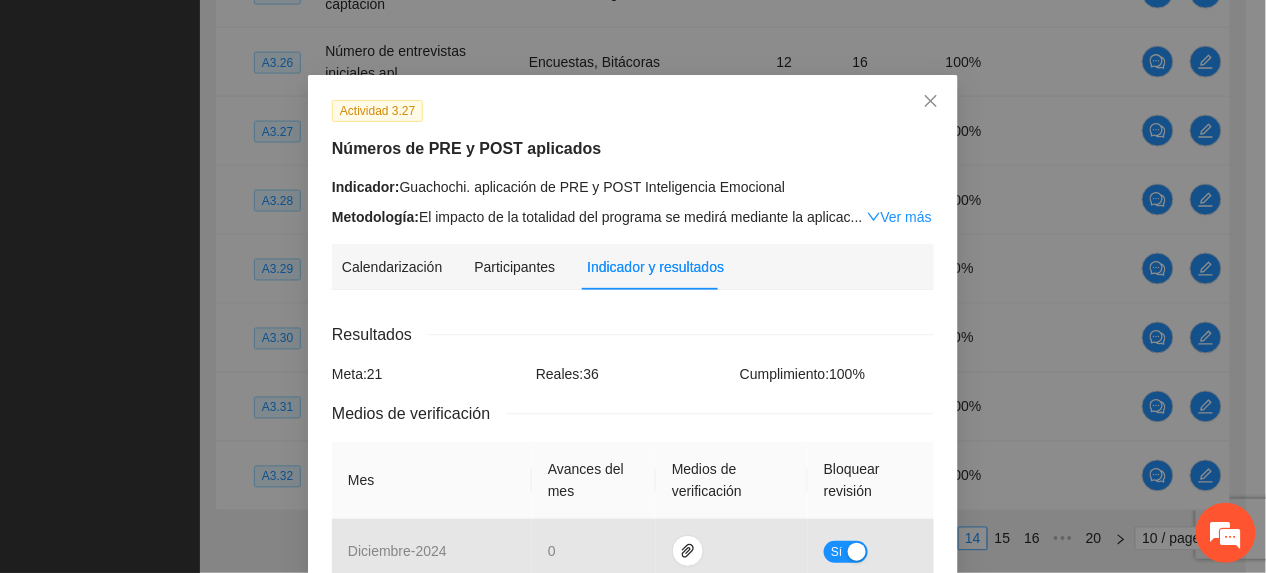 scroll, scrollTop: 0, scrollLeft: 0, axis: both 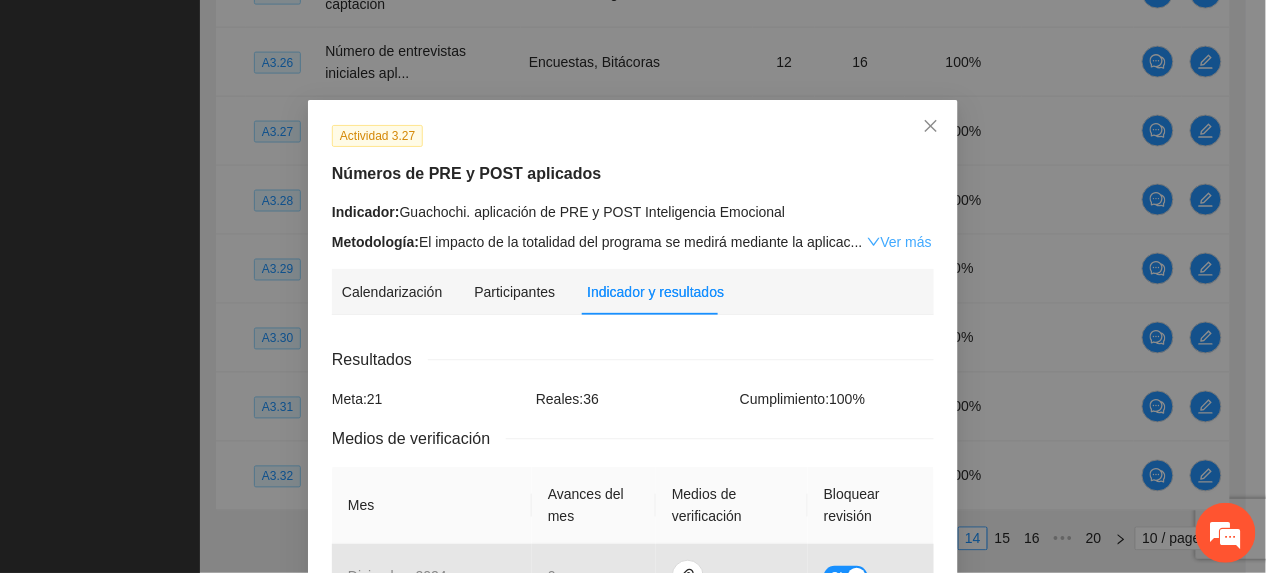 click on "Ver más" at bounding box center (899, 242) 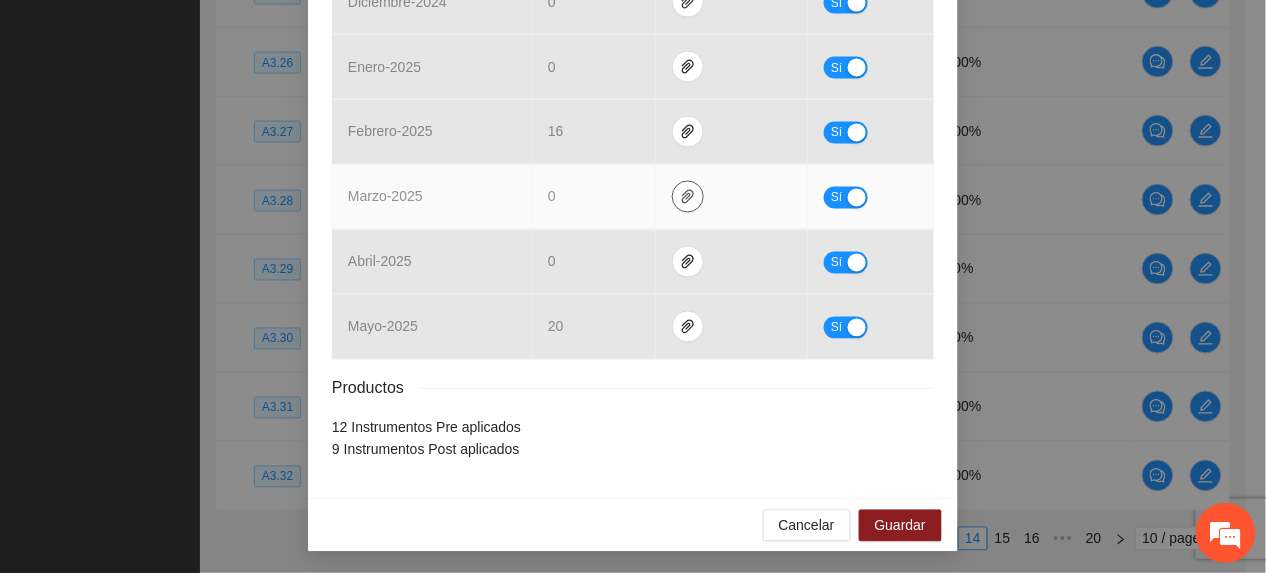 scroll, scrollTop: 865, scrollLeft: 0, axis: vertical 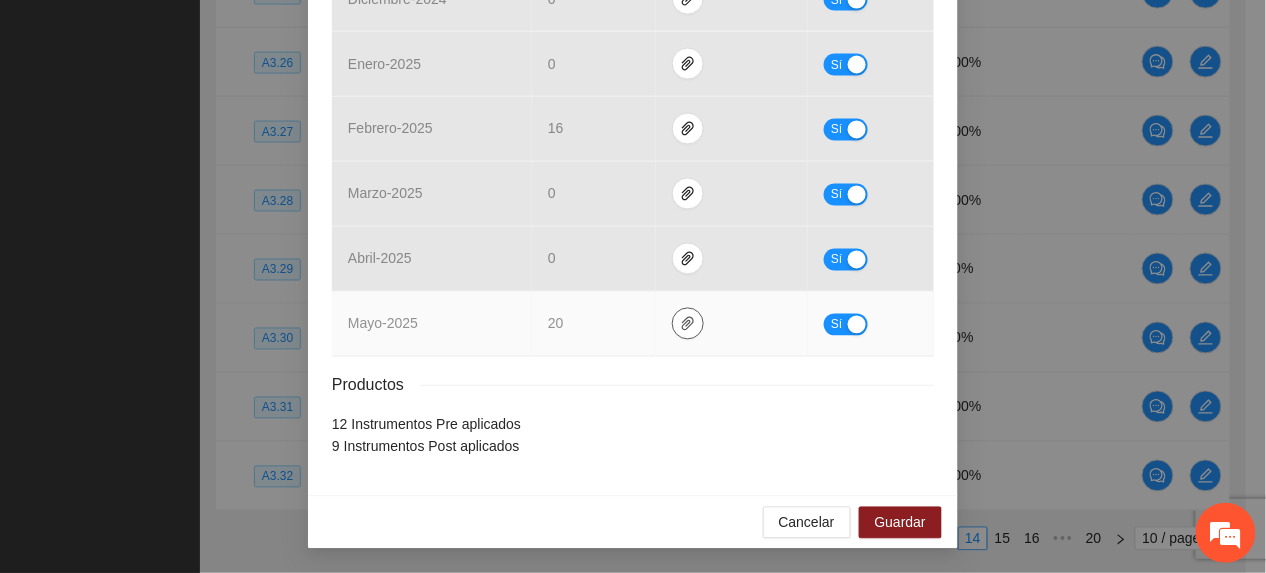 click 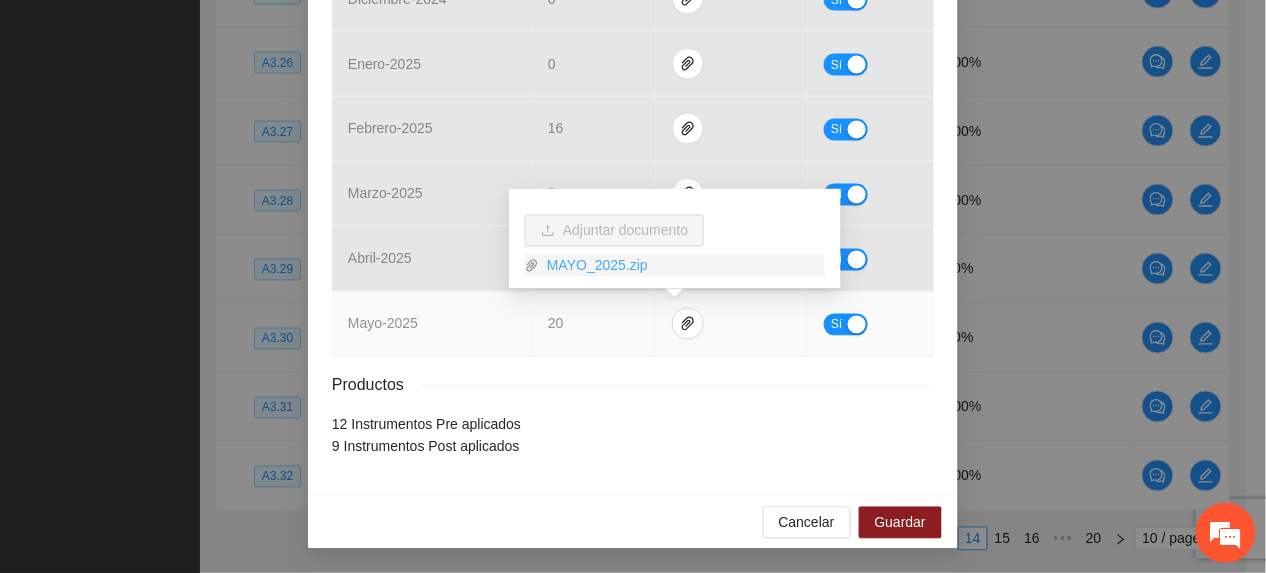 click on "MAYO_2025.zip" at bounding box center (682, 266) 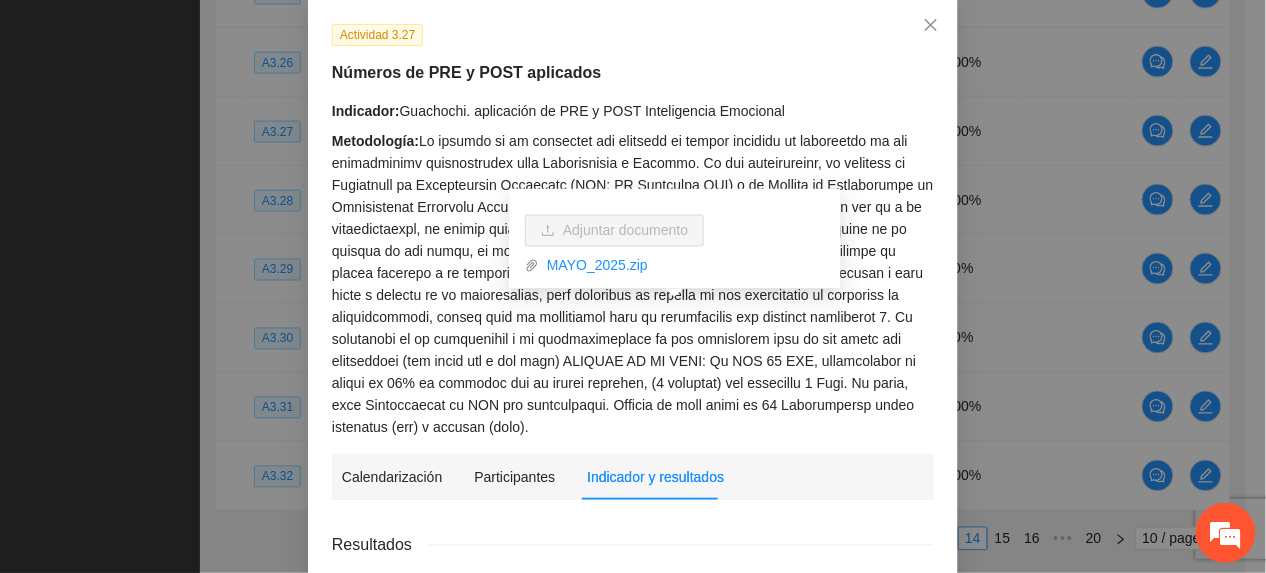 scroll, scrollTop: 0, scrollLeft: 0, axis: both 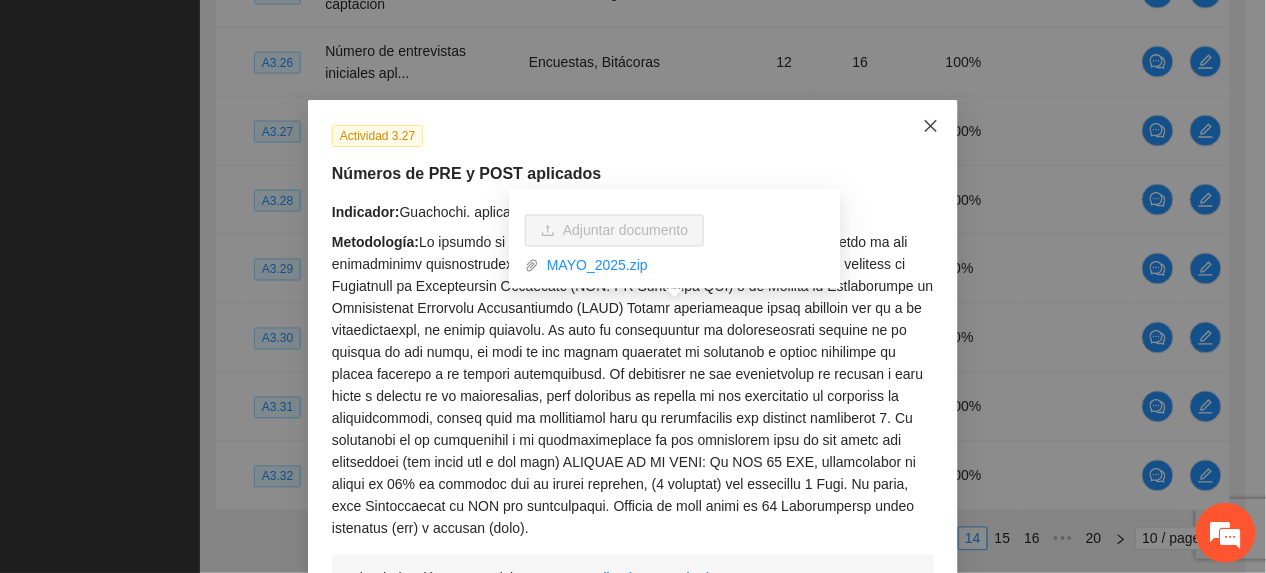 click 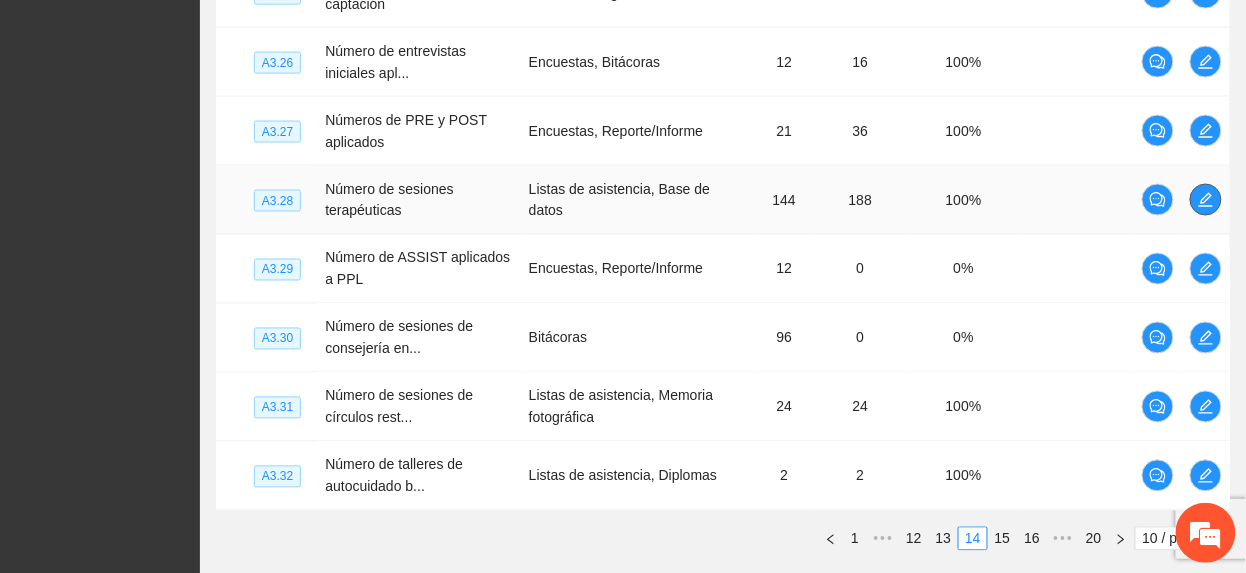 click 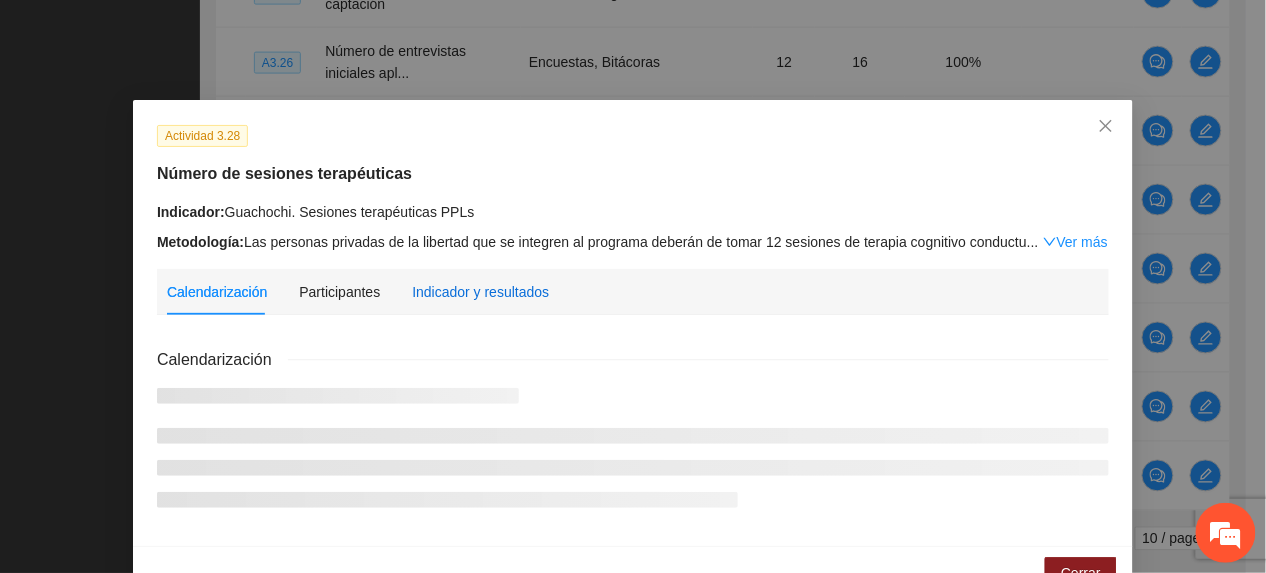 click on "Indicador y resultados" at bounding box center [480, 292] 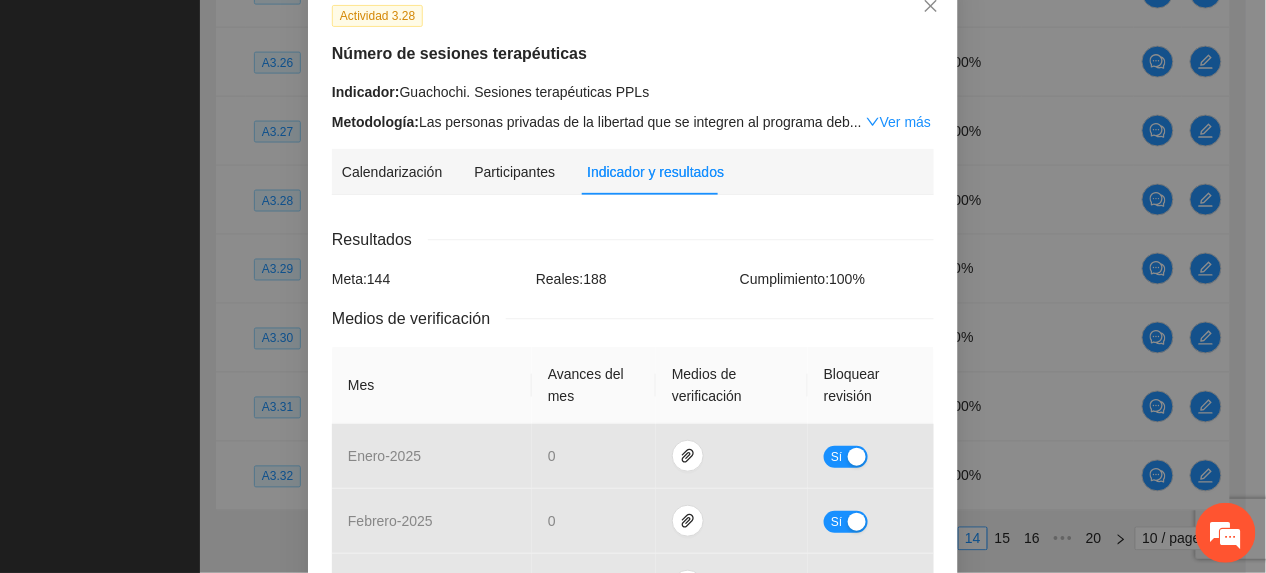 scroll, scrollTop: 492, scrollLeft: 0, axis: vertical 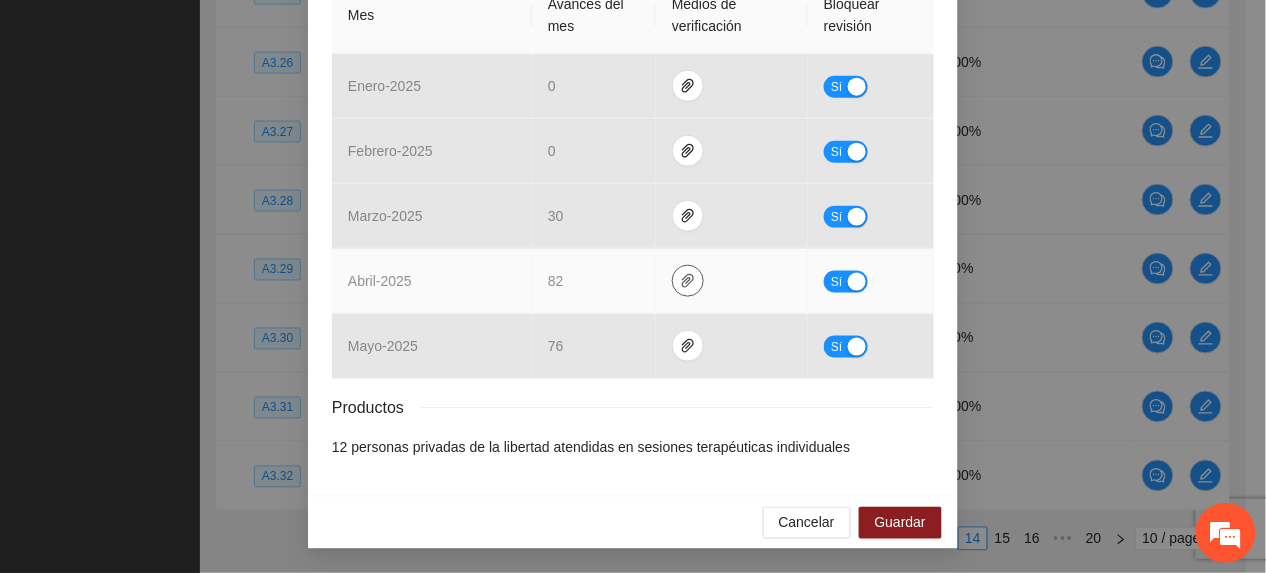 click 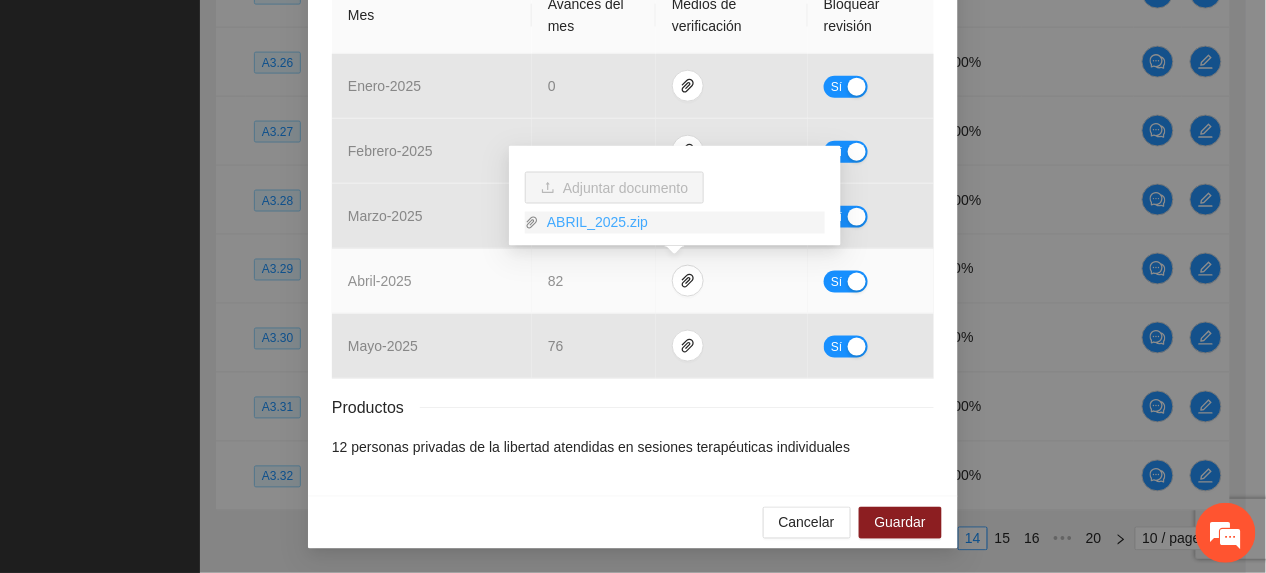 click on "ABRIL_2025.zip" at bounding box center (682, 223) 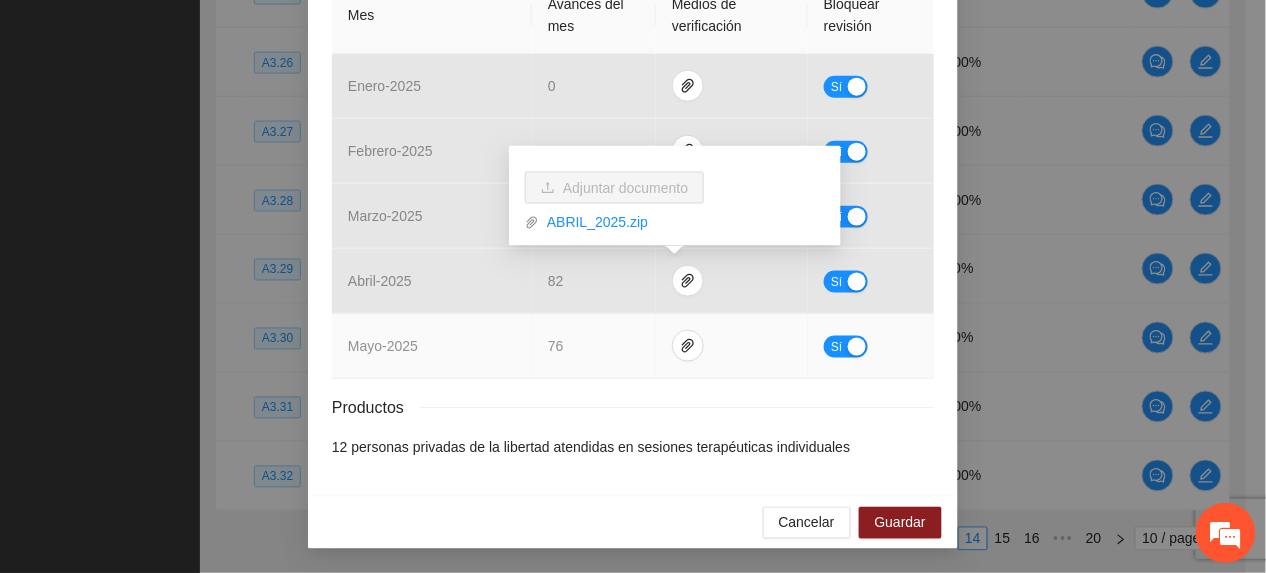 drag, startPoint x: 602, startPoint y: 345, endPoint x: 638, endPoint y: 350, distance: 36.345562 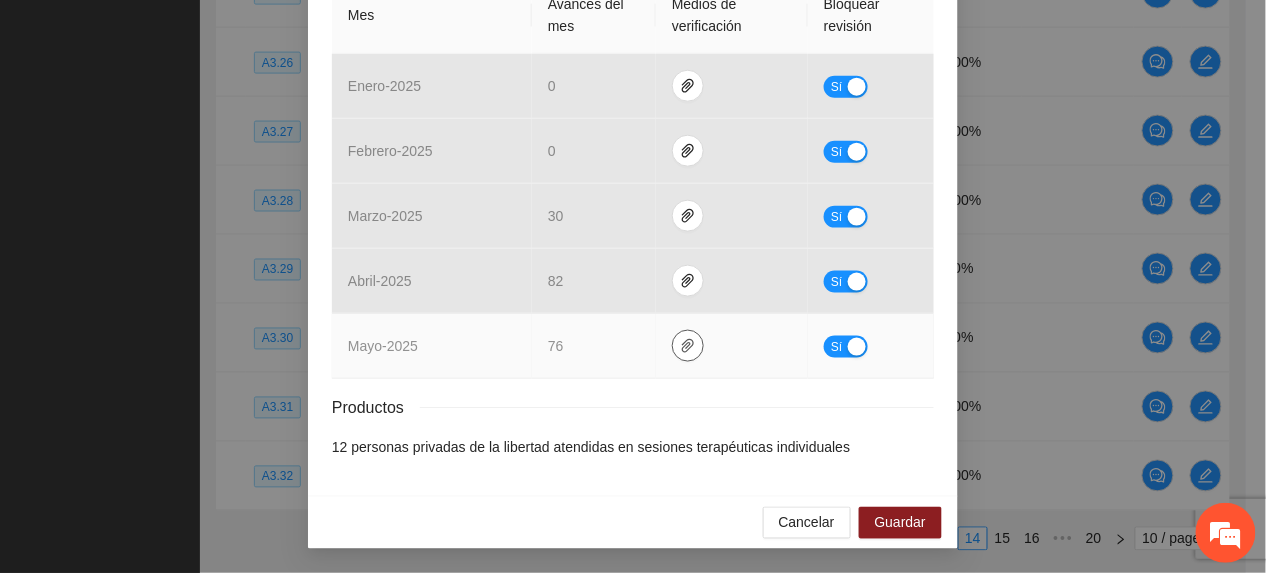 click 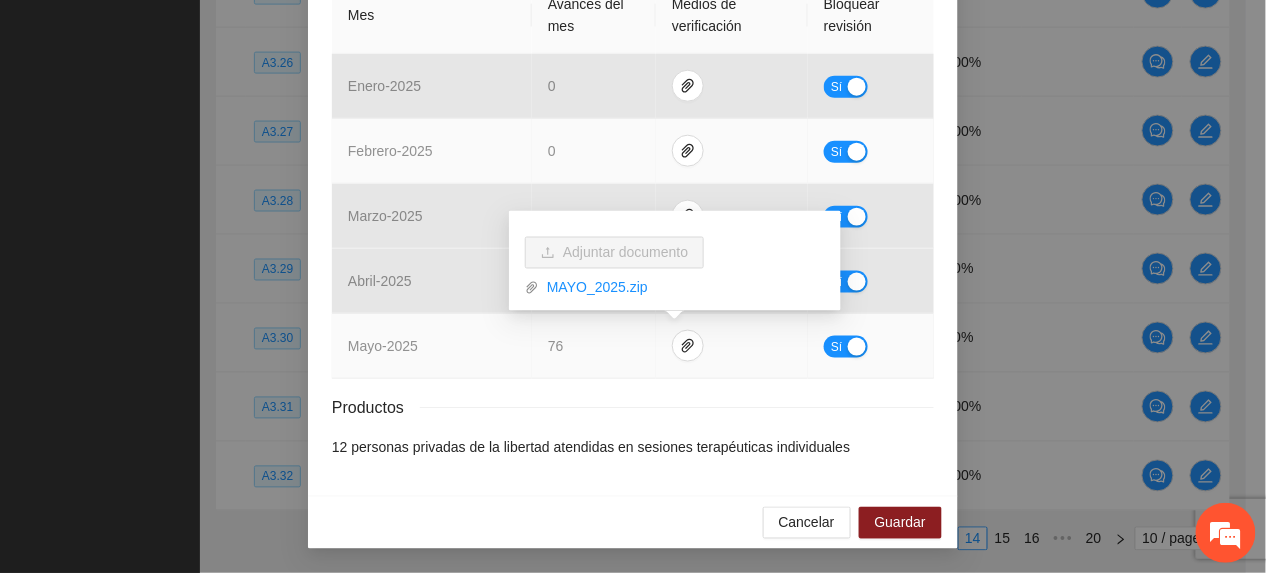 drag, startPoint x: 612, startPoint y: 285, endPoint x: 590, endPoint y: 133, distance: 153.58385 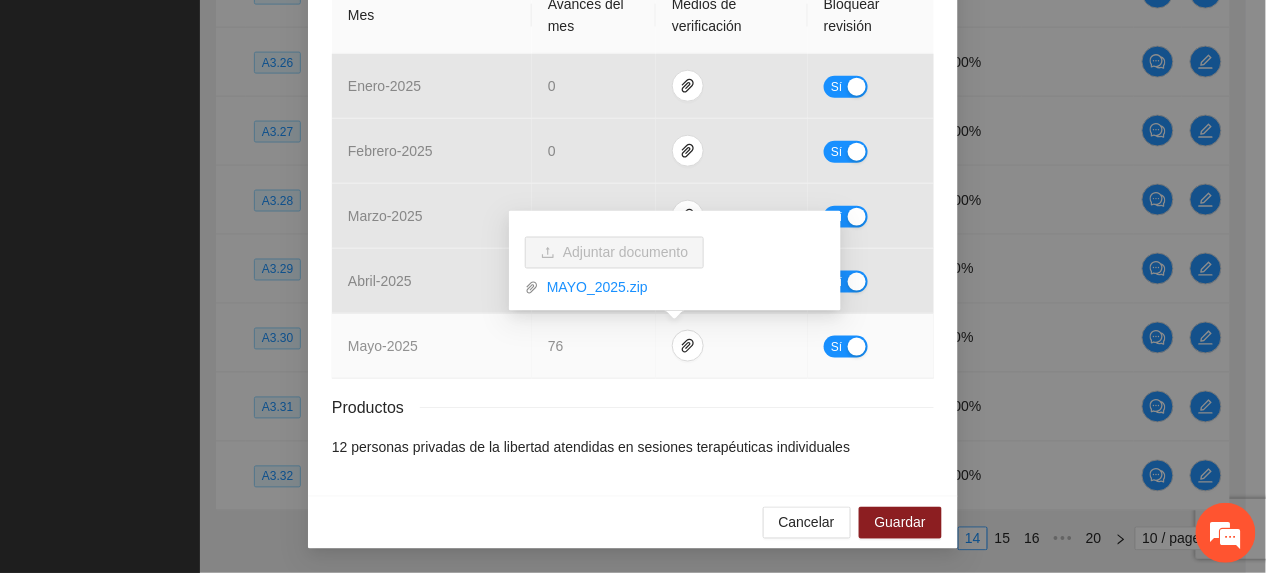 click on "mayo  -  2025" at bounding box center [432, 346] 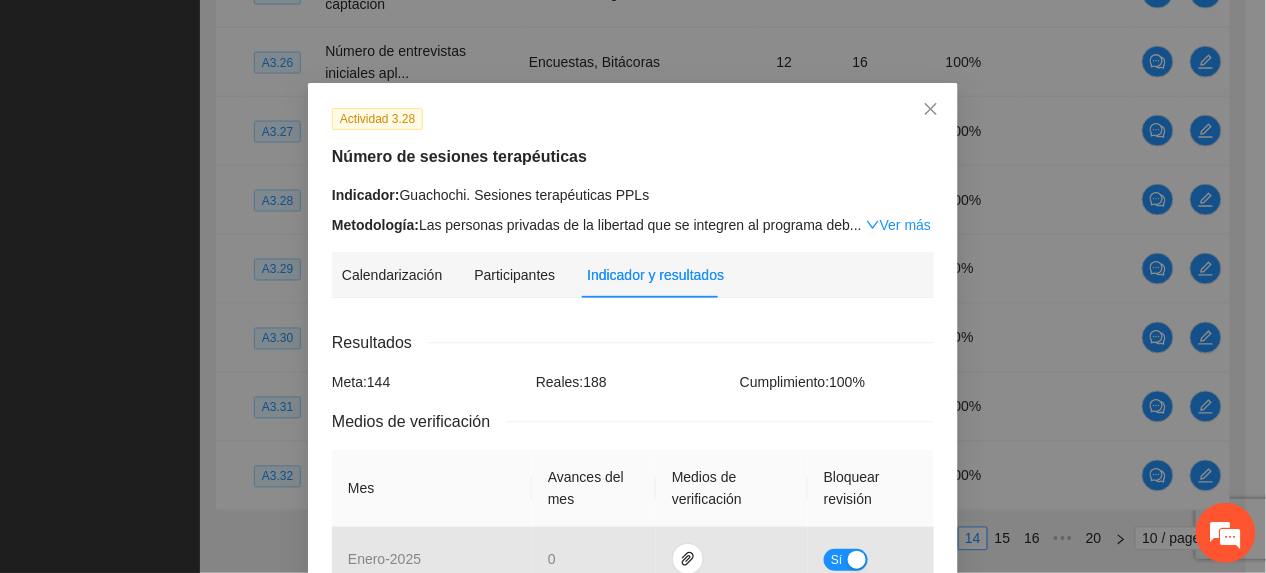 scroll, scrollTop: 0, scrollLeft: 0, axis: both 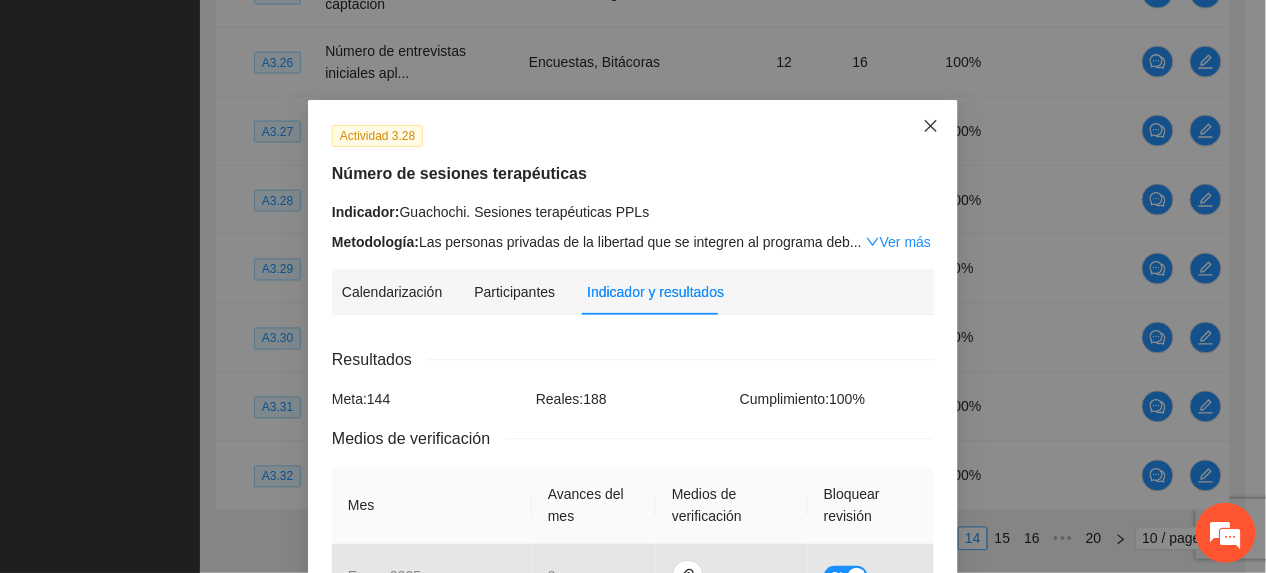 click 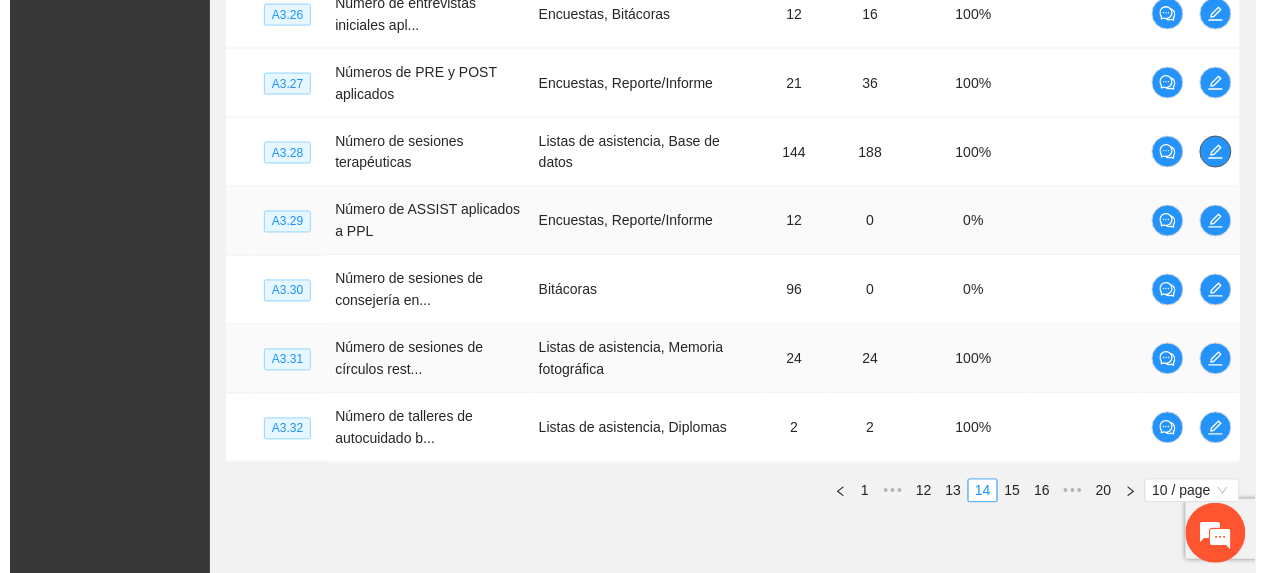 scroll, scrollTop: 860, scrollLeft: 0, axis: vertical 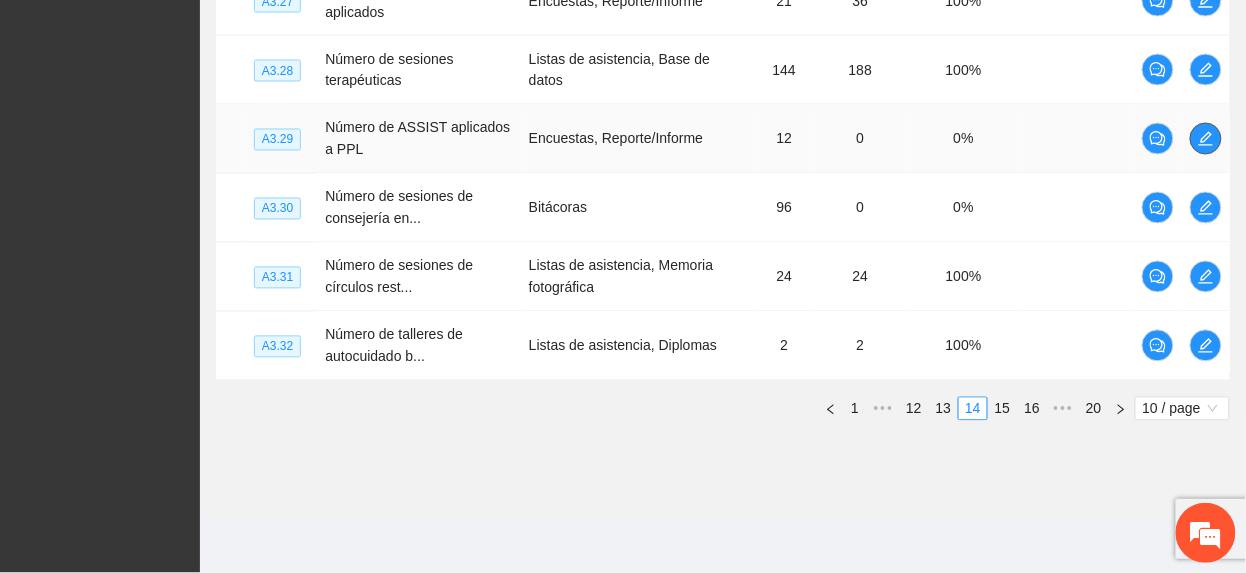 click 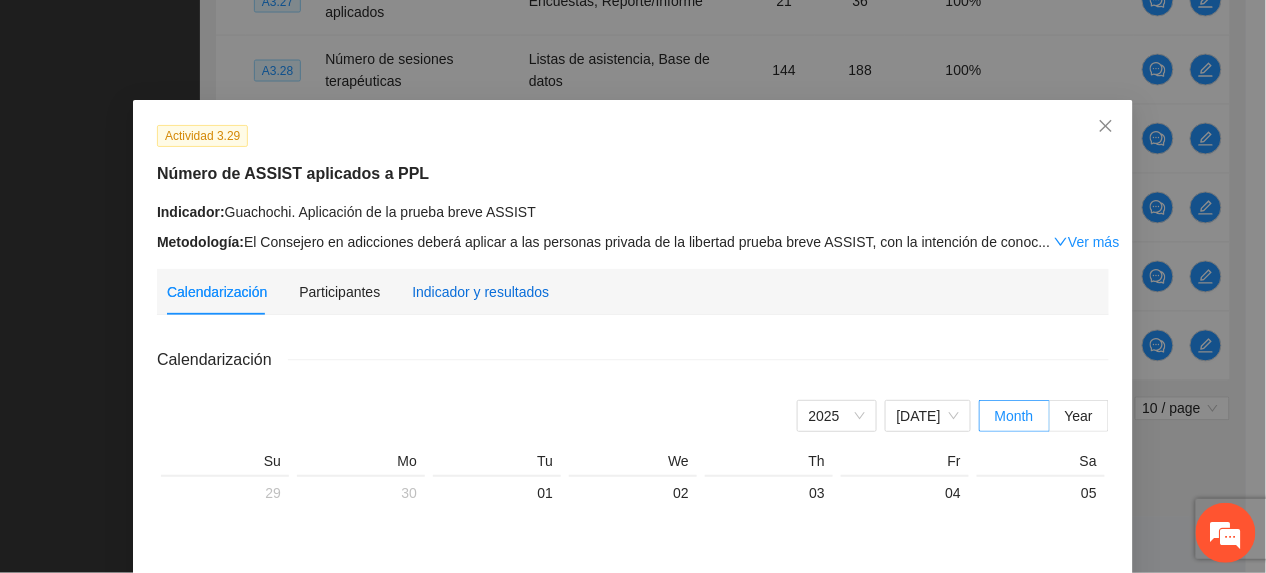 click on "Indicador y resultados" at bounding box center (480, 292) 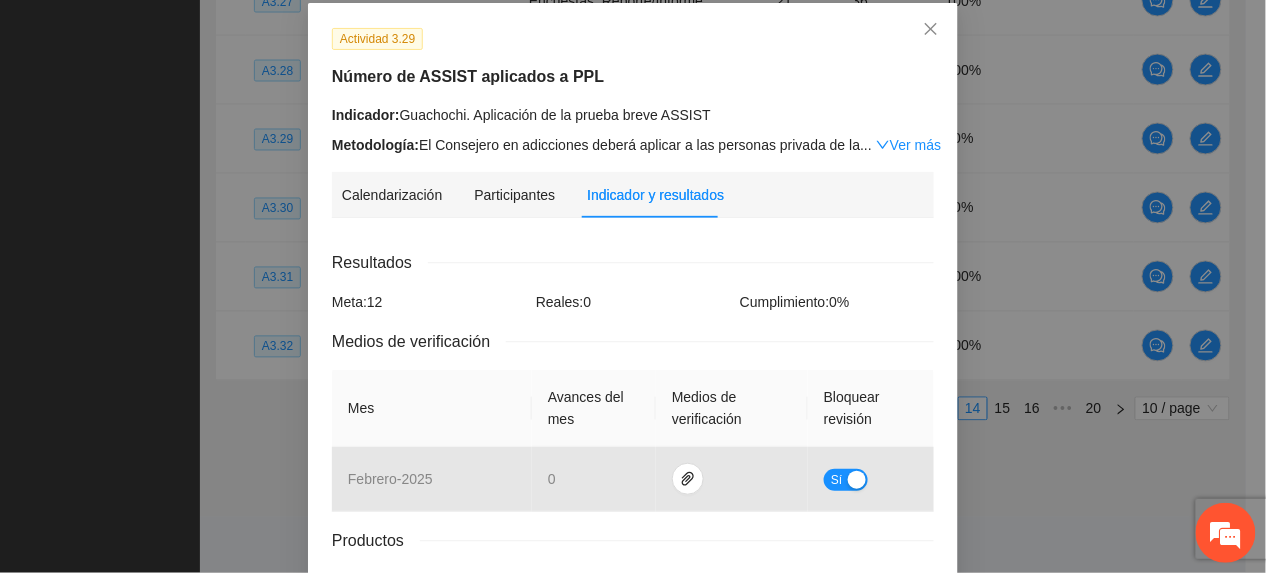 scroll, scrollTop: 0, scrollLeft: 0, axis: both 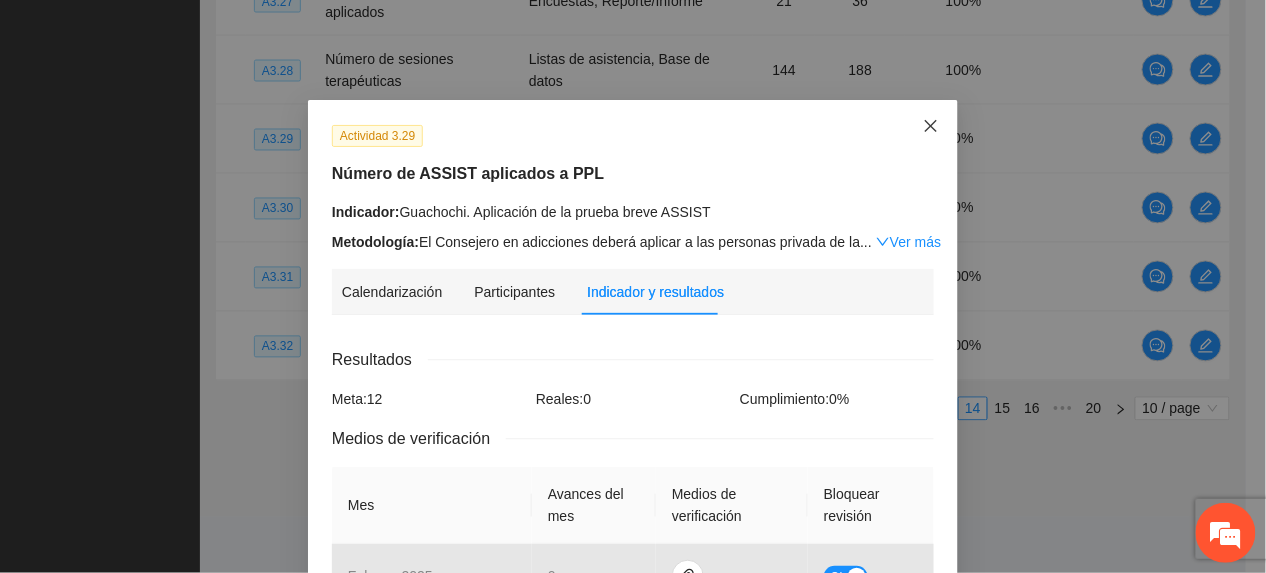 click at bounding box center (931, 127) 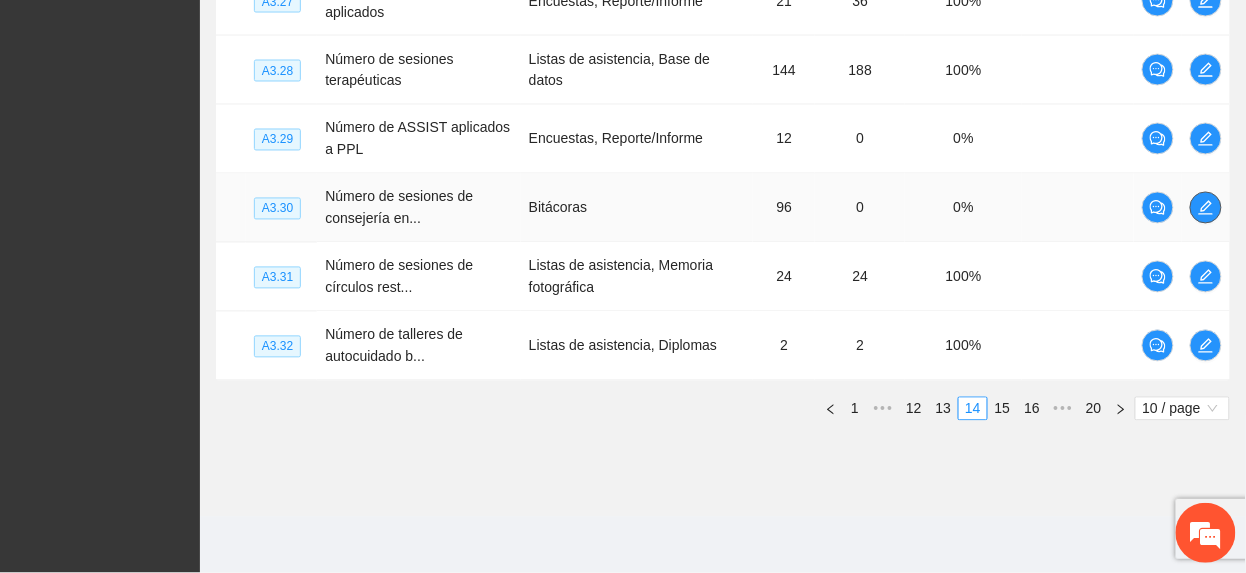 click at bounding box center (1206, 208) 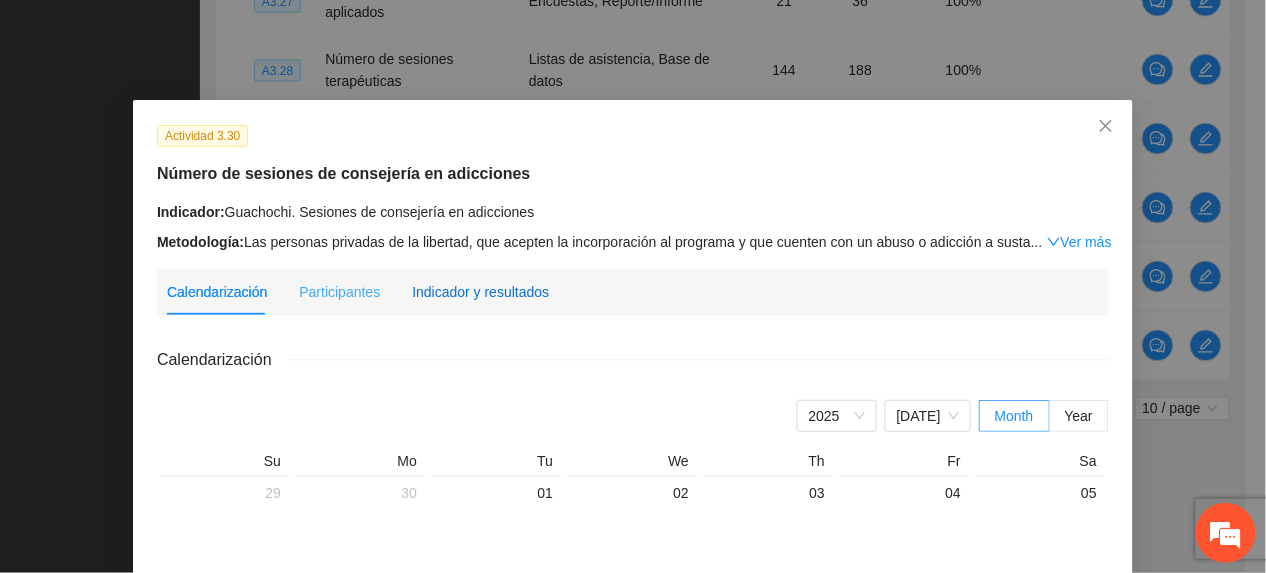 click on "Indicador y resultados" at bounding box center (480, 292) 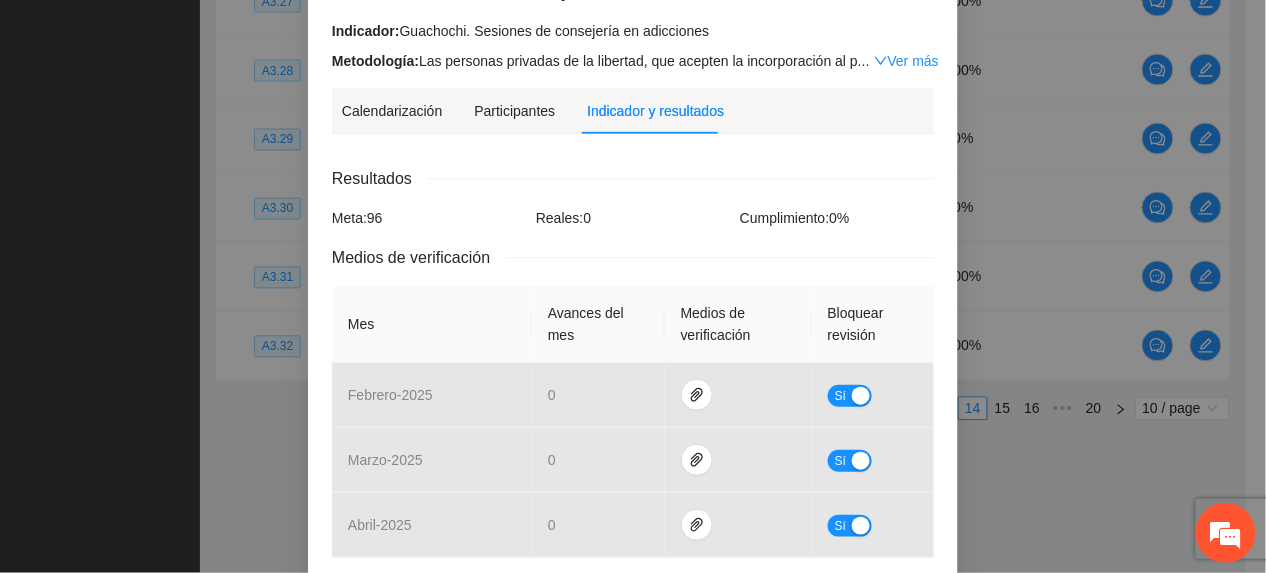 scroll, scrollTop: 428, scrollLeft: 0, axis: vertical 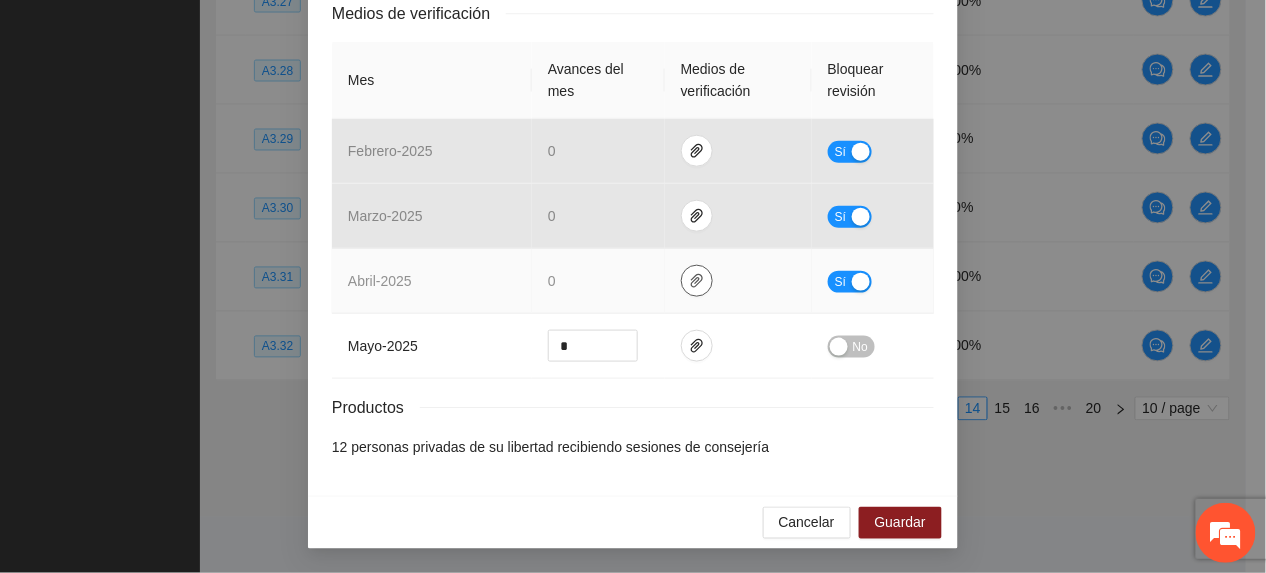 click 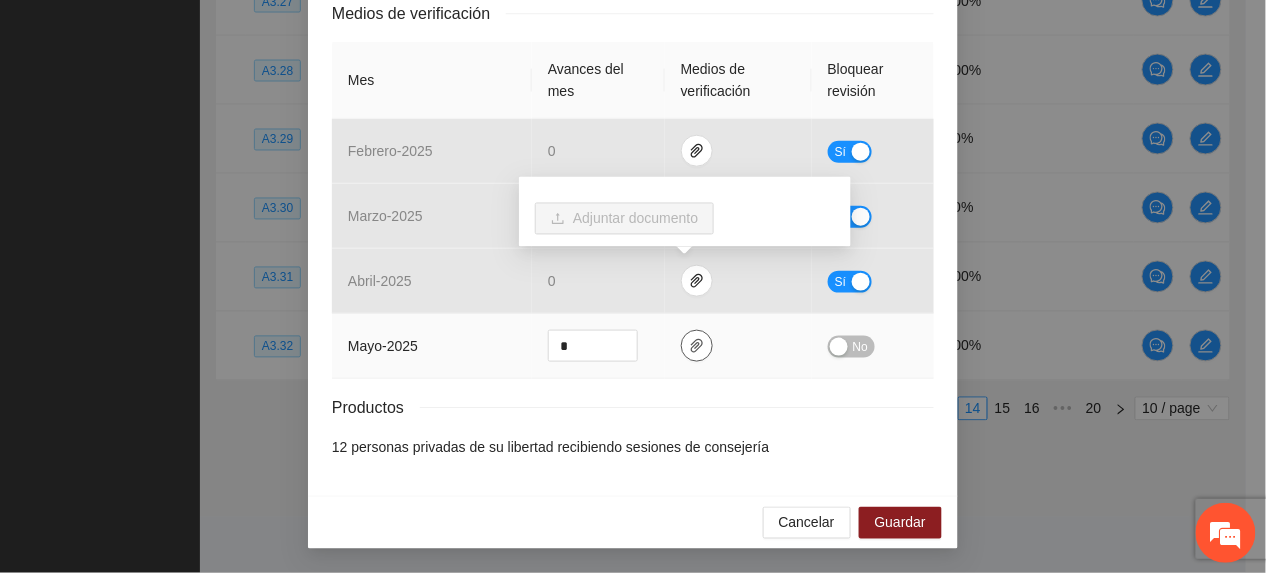 click 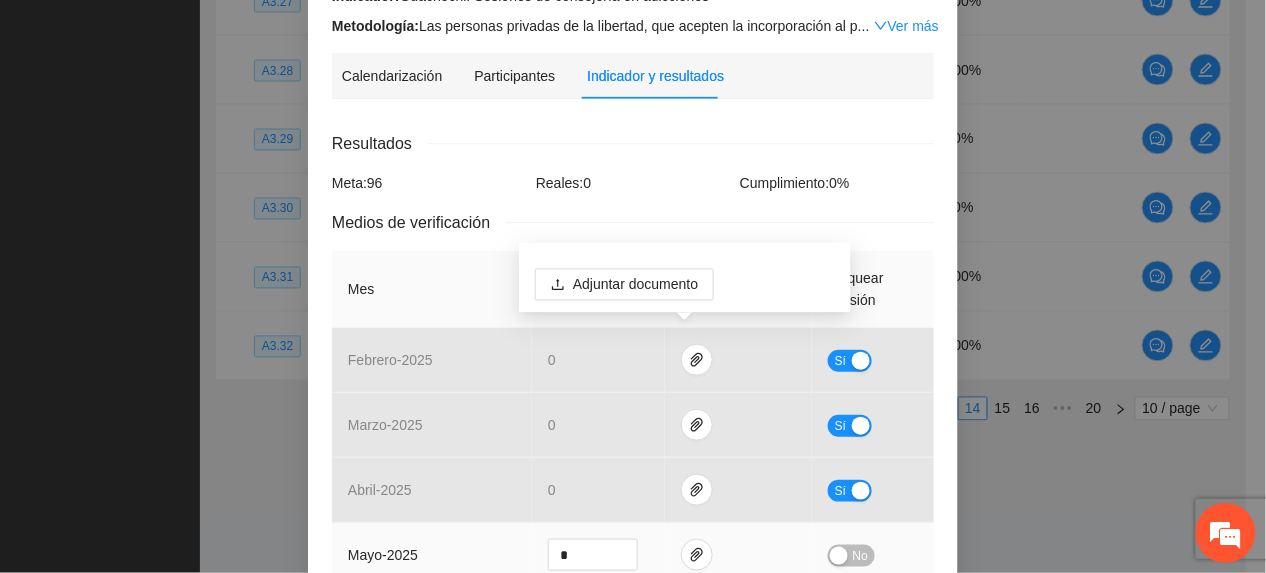 scroll, scrollTop: 428, scrollLeft: 0, axis: vertical 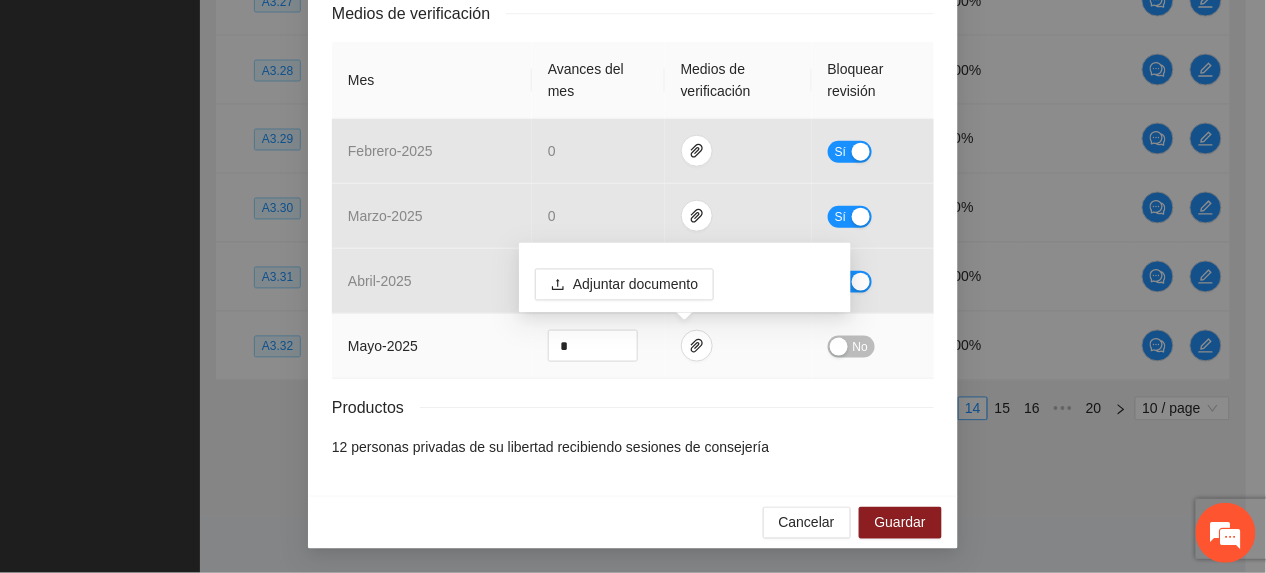 click at bounding box center [839, 347] 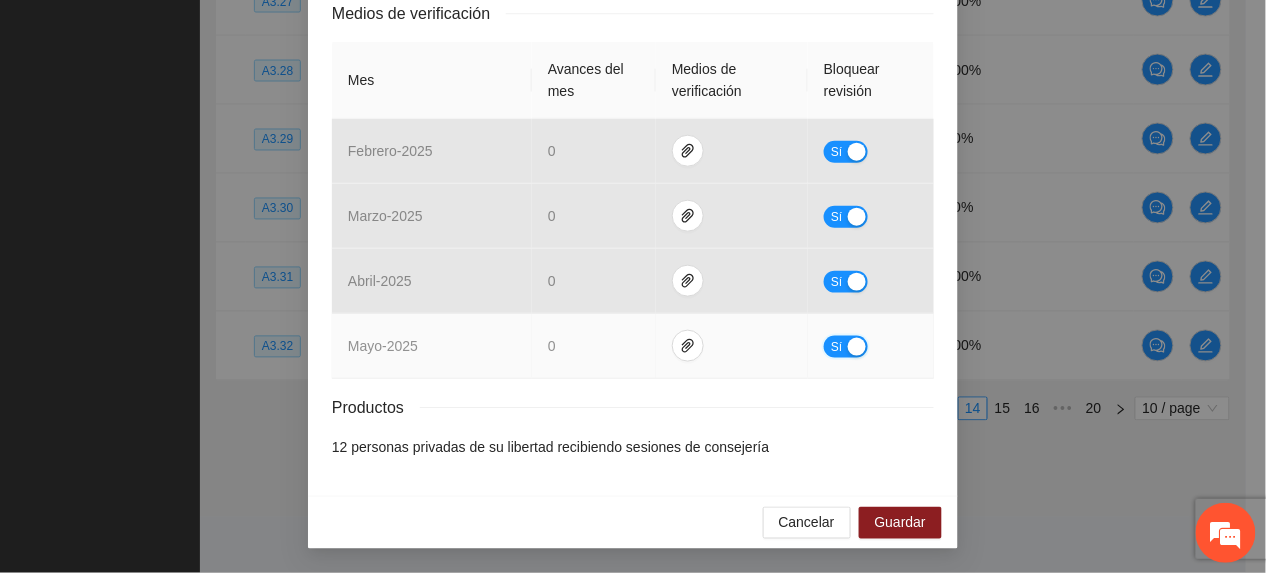 scroll, scrollTop: 426, scrollLeft: 0, axis: vertical 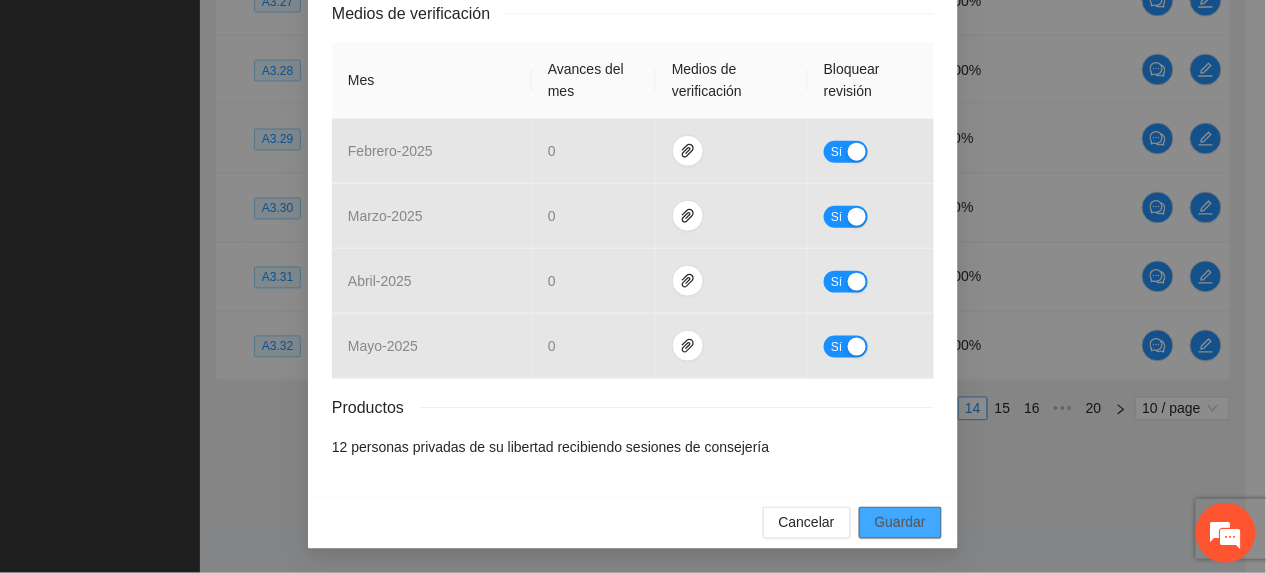 click on "Guardar" at bounding box center (900, 523) 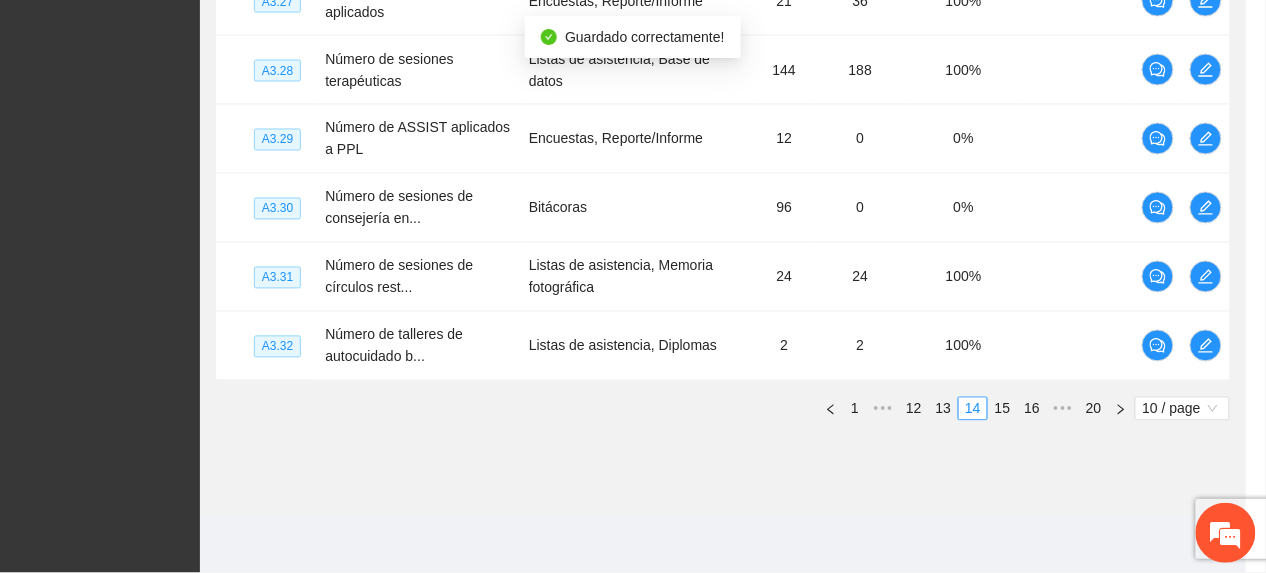 scroll, scrollTop: 326, scrollLeft: 0, axis: vertical 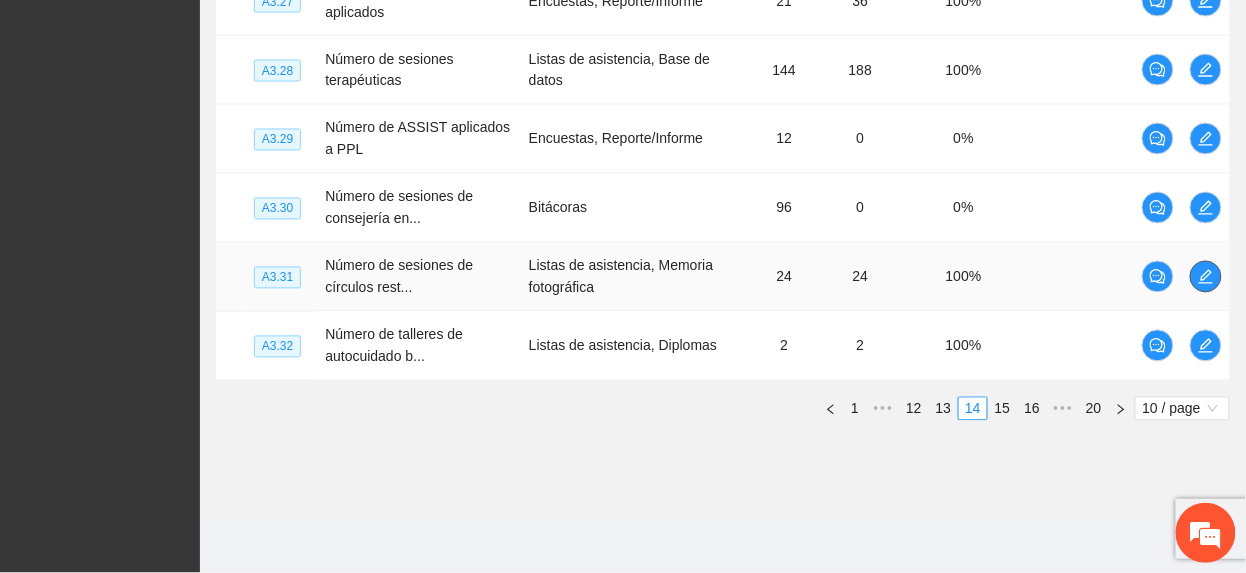 click at bounding box center [1206, 277] 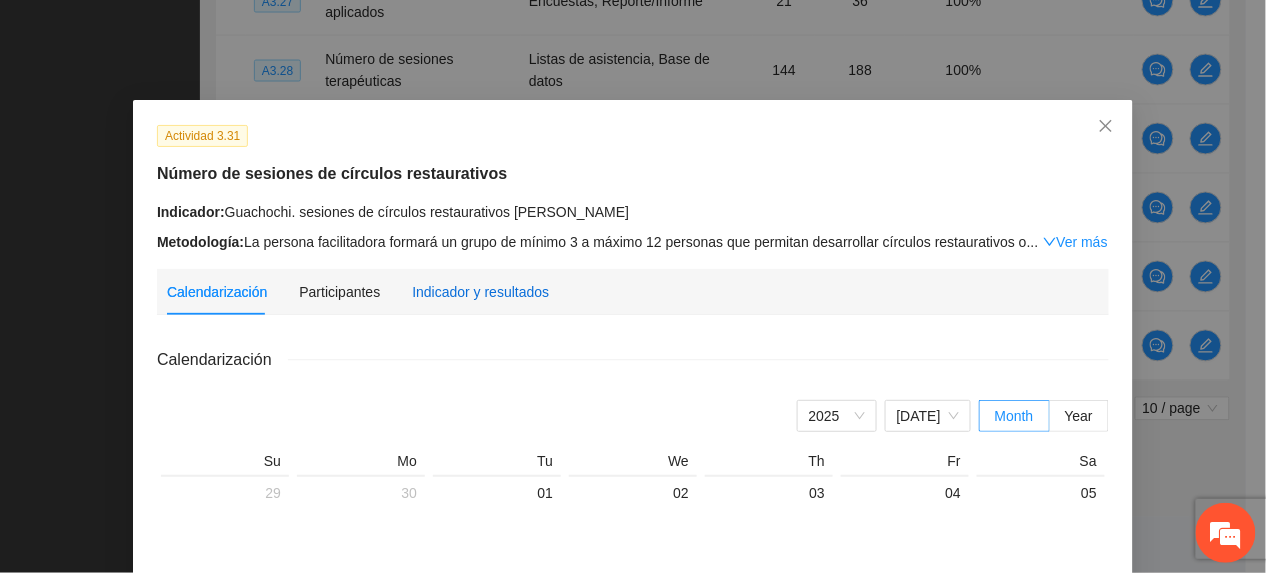 drag, startPoint x: 426, startPoint y: 292, endPoint x: 436, endPoint y: 296, distance: 10.770329 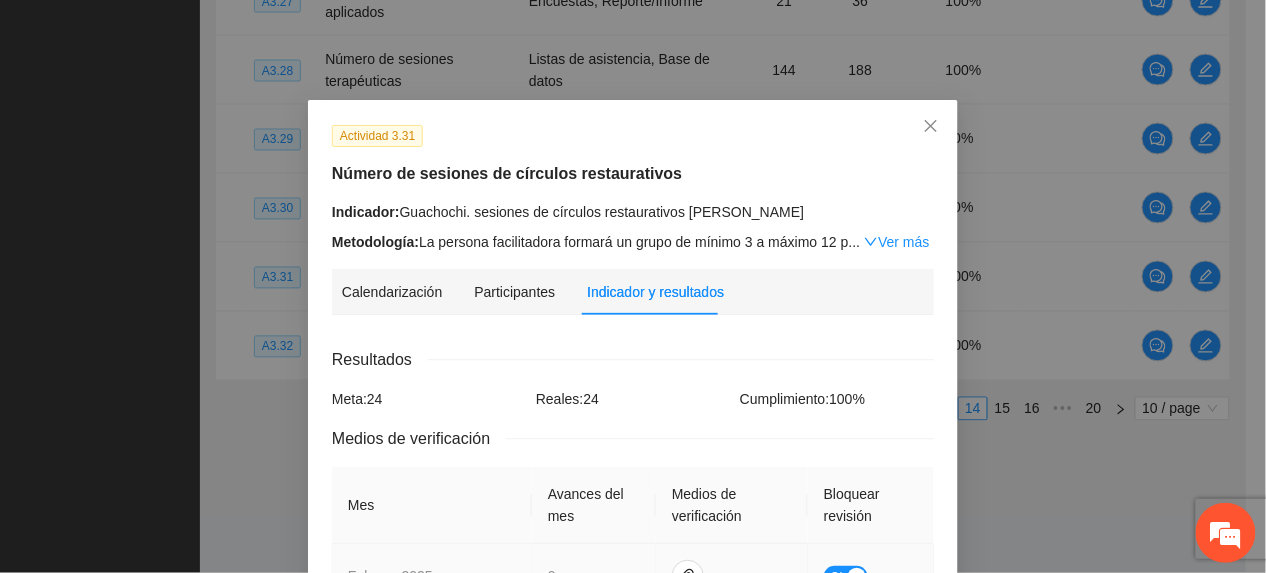scroll, scrollTop: 426, scrollLeft: 0, axis: vertical 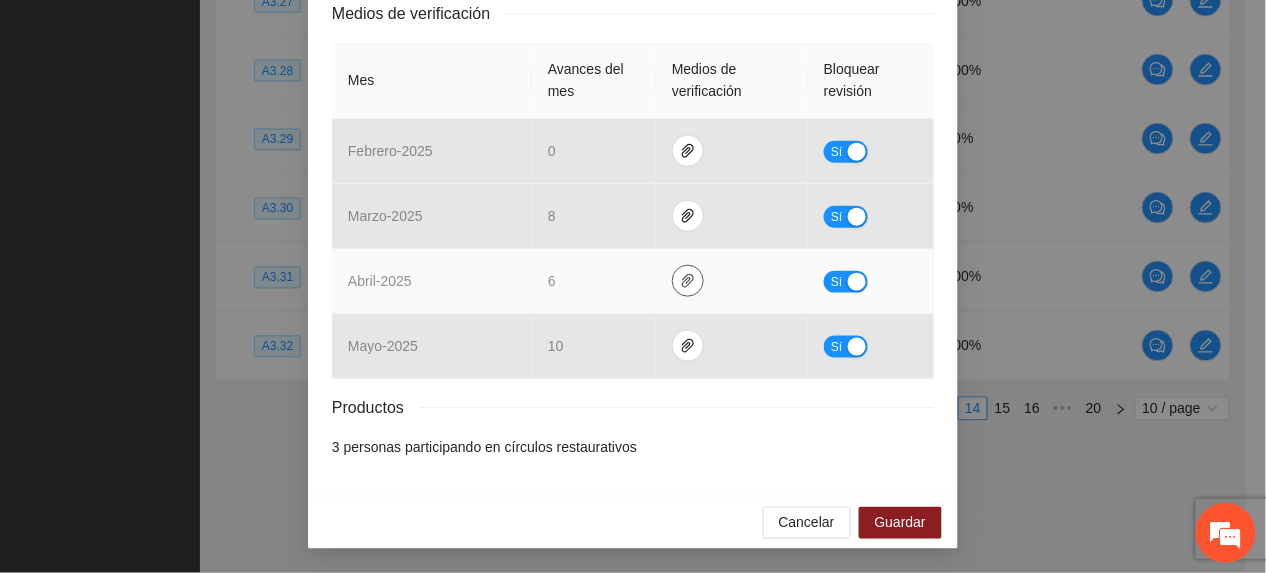 click 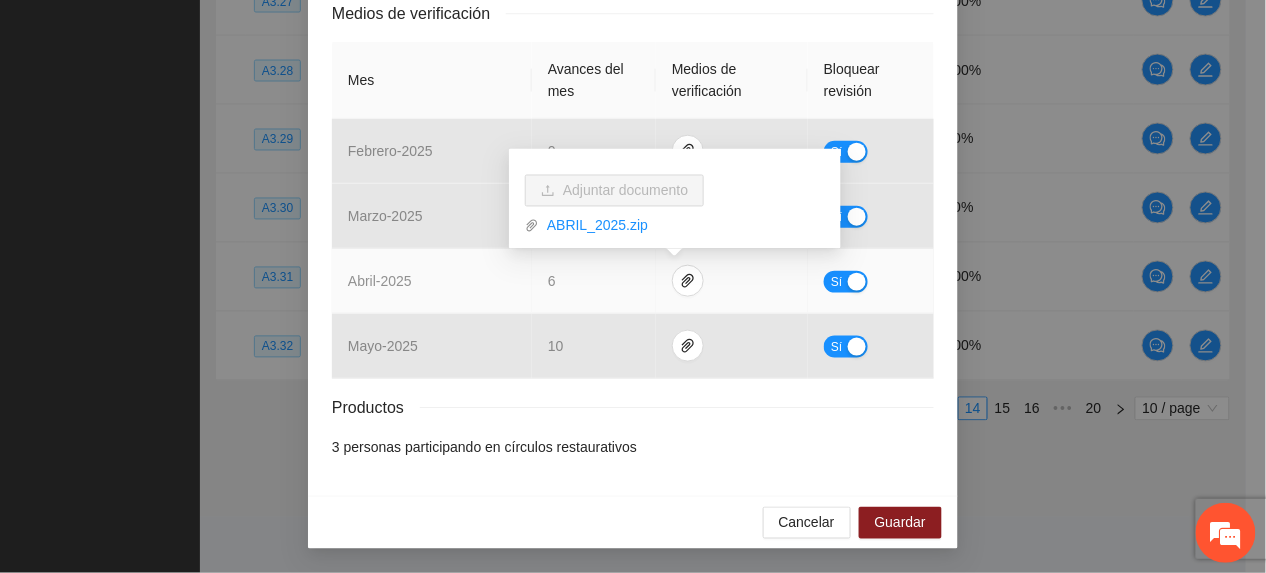 click on "ABRIL_2025.zip" at bounding box center [675, 222] 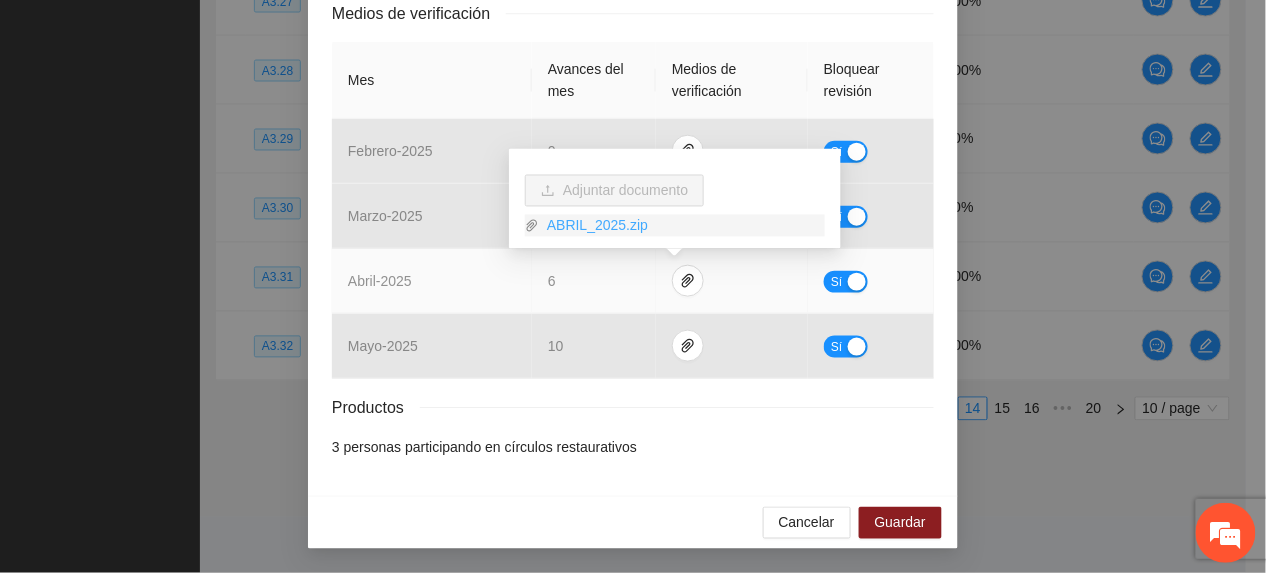 click on "ABRIL_2025.zip" at bounding box center [682, 226] 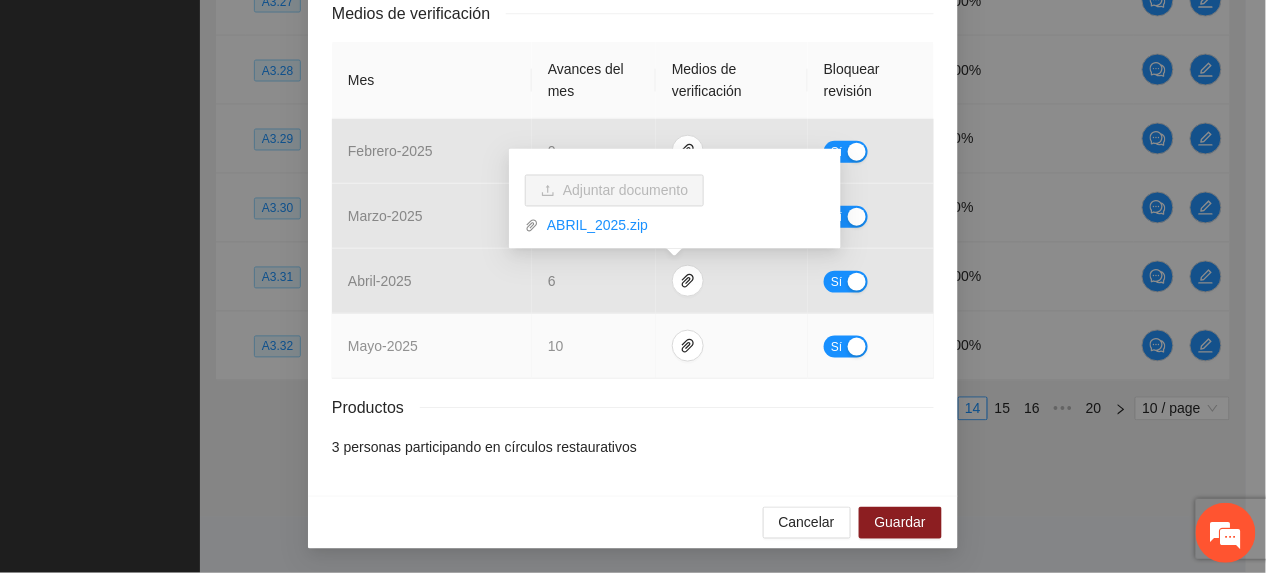 click on "10" at bounding box center [594, 346] 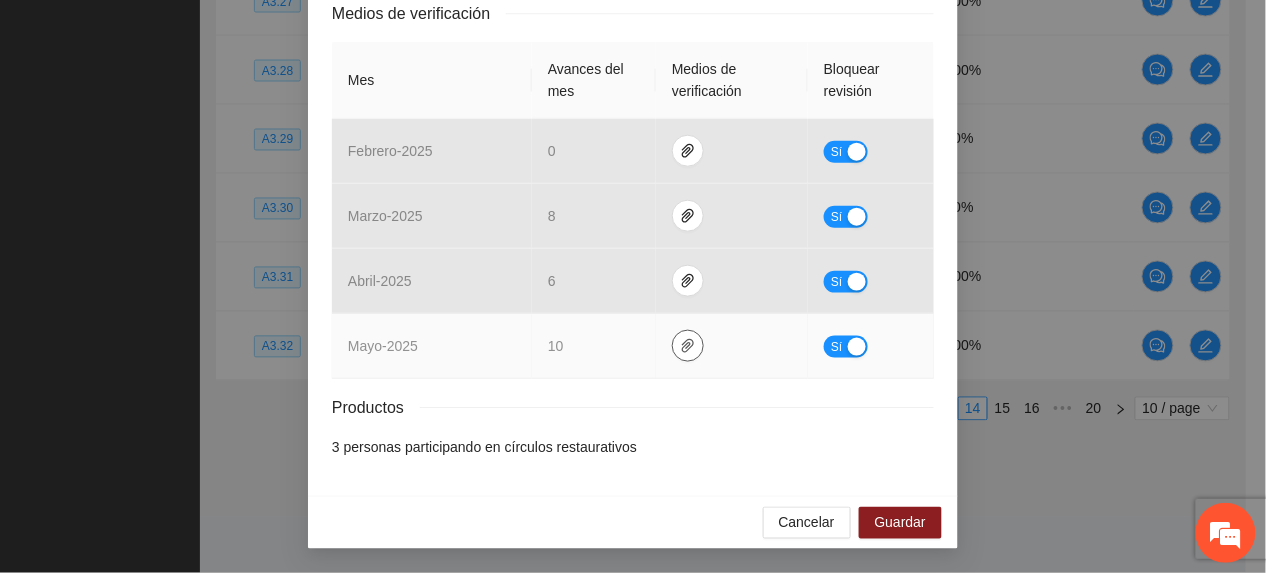 click at bounding box center [688, 346] 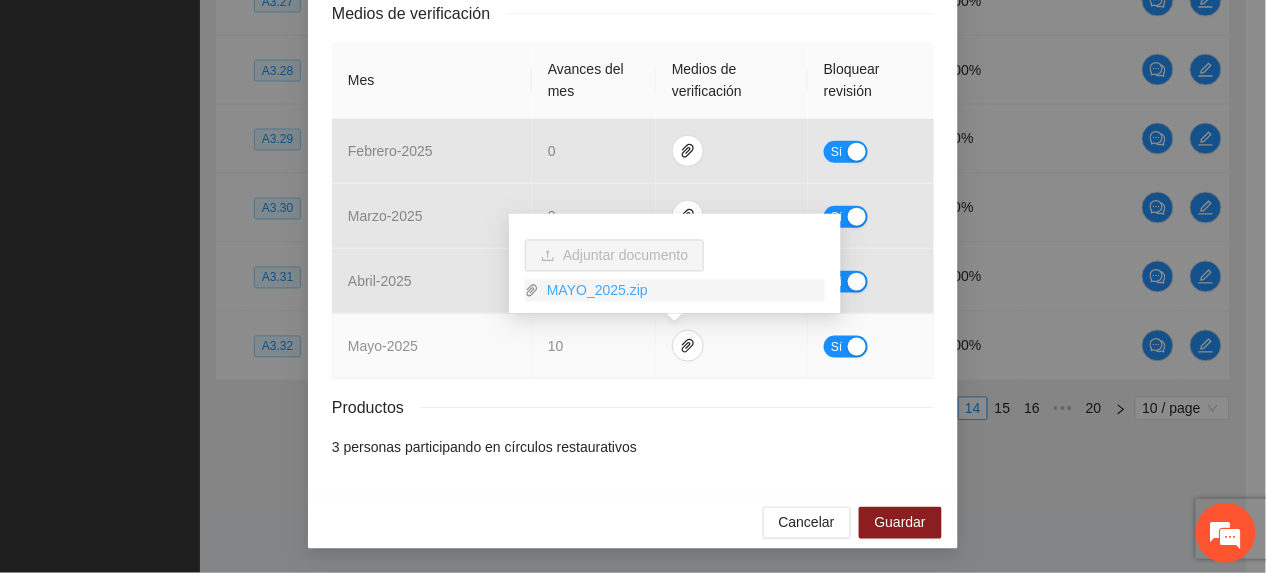 click on "MAYO_2025.zip" at bounding box center (682, 291) 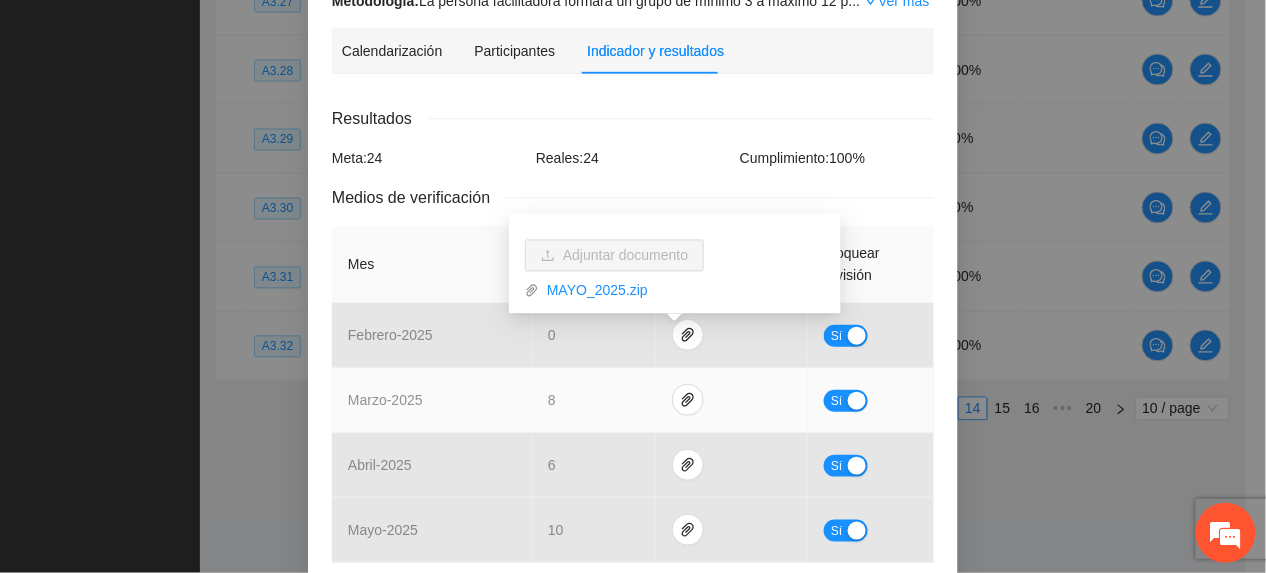 scroll, scrollTop: 0, scrollLeft: 0, axis: both 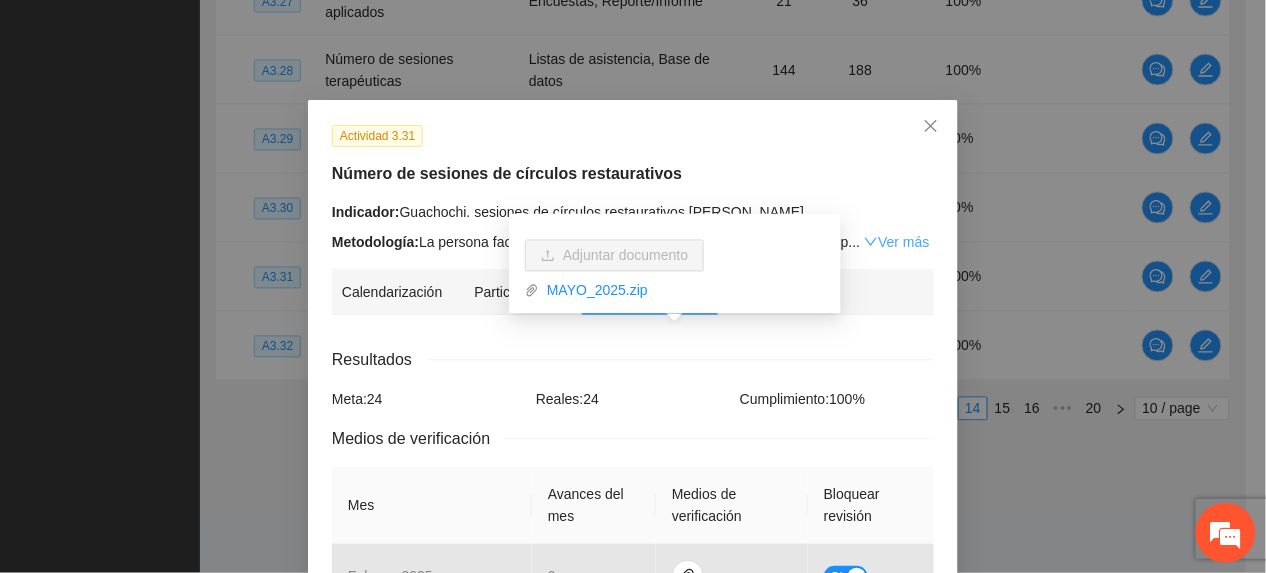 click on "Ver más" at bounding box center [896, 242] 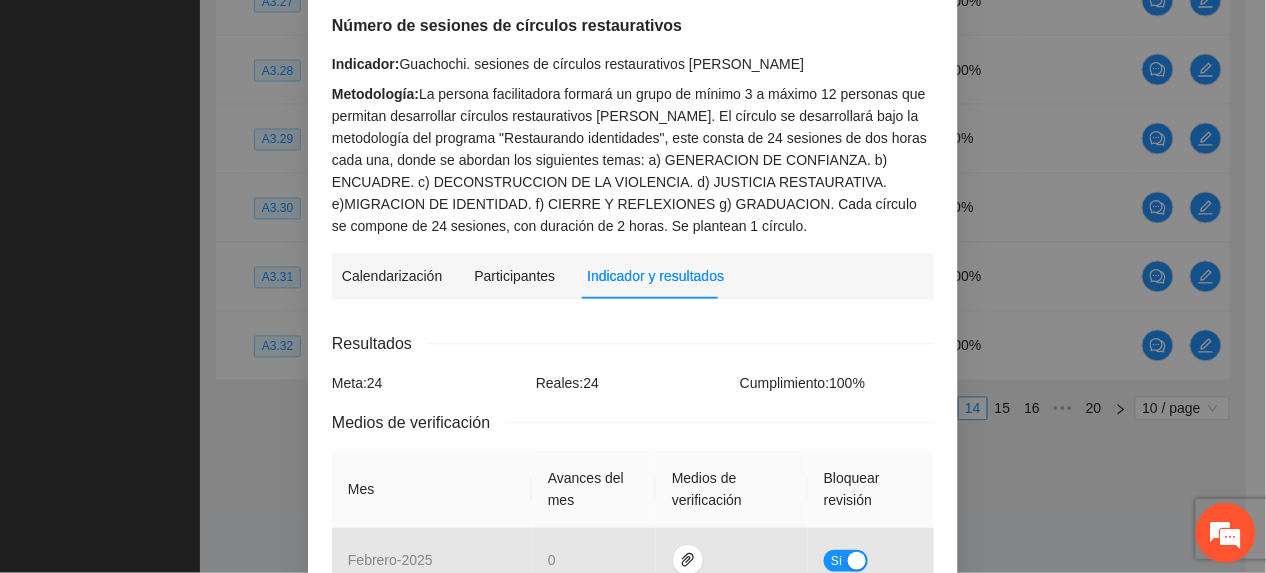 scroll, scrollTop: 558, scrollLeft: 0, axis: vertical 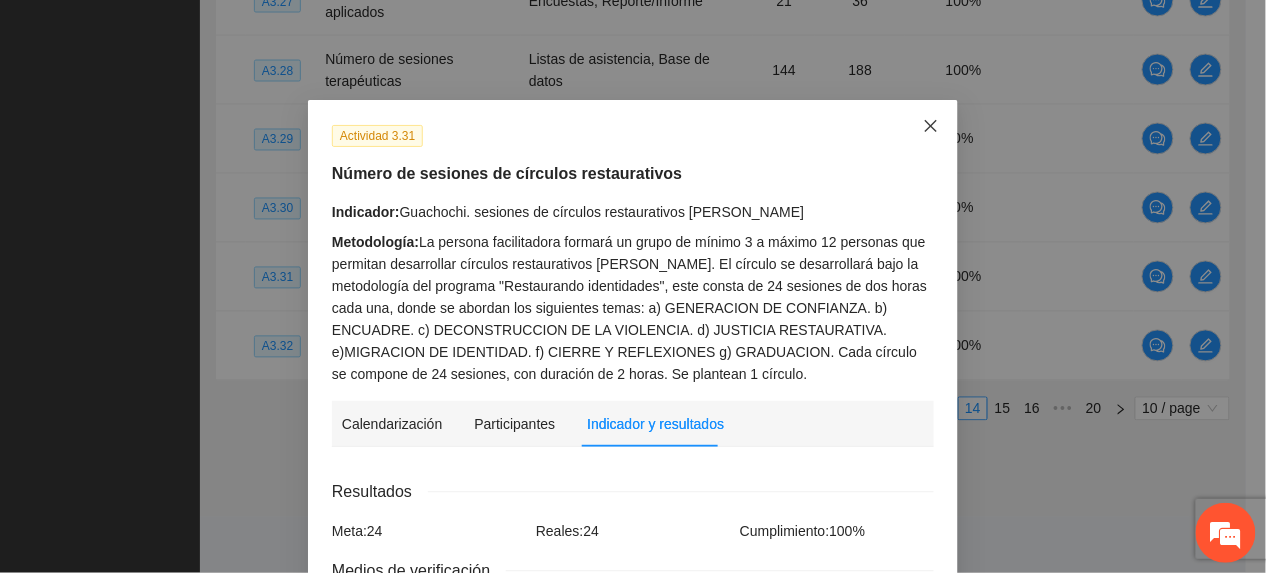 click at bounding box center (931, 127) 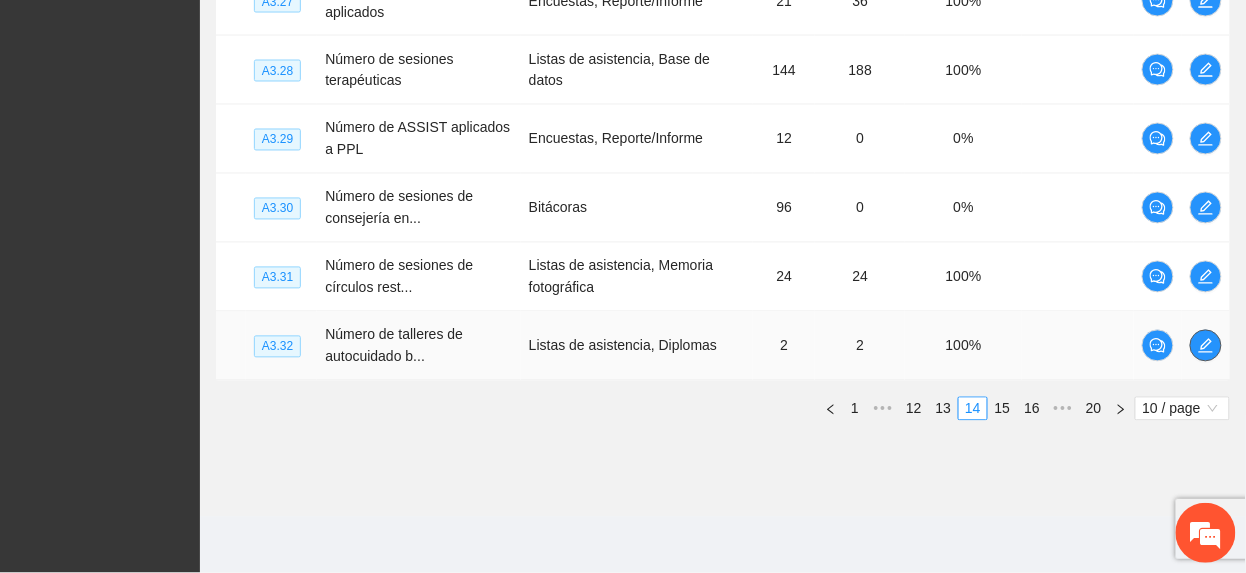 click at bounding box center [1206, 346] 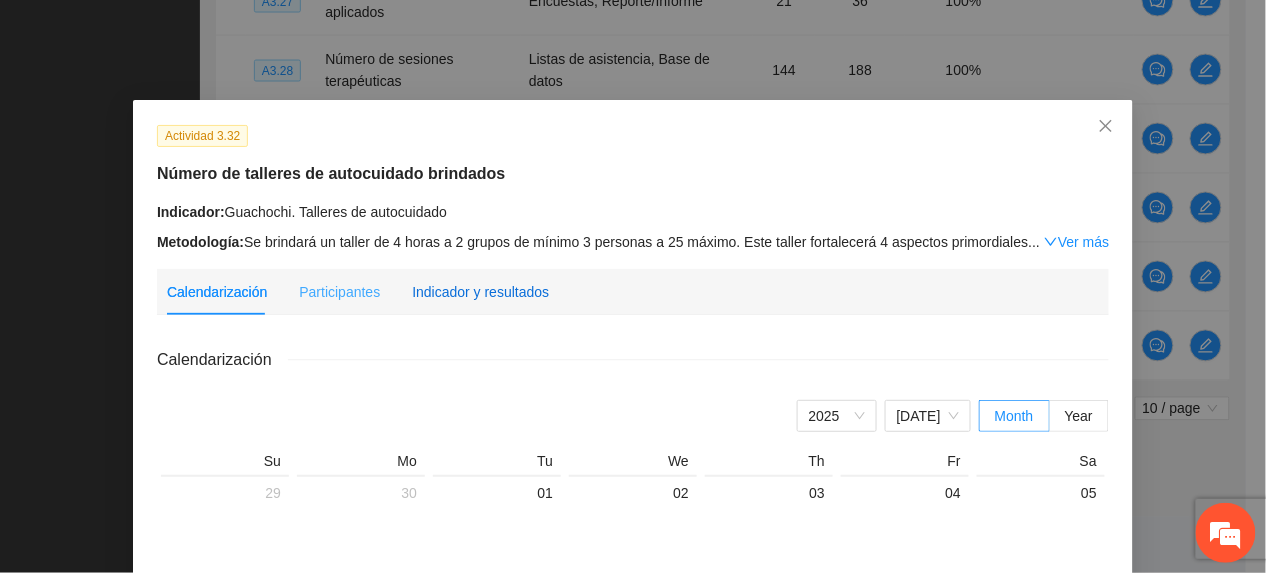 drag, startPoint x: 486, startPoint y: 284, endPoint x: 526, endPoint y: 312, distance: 48.82622 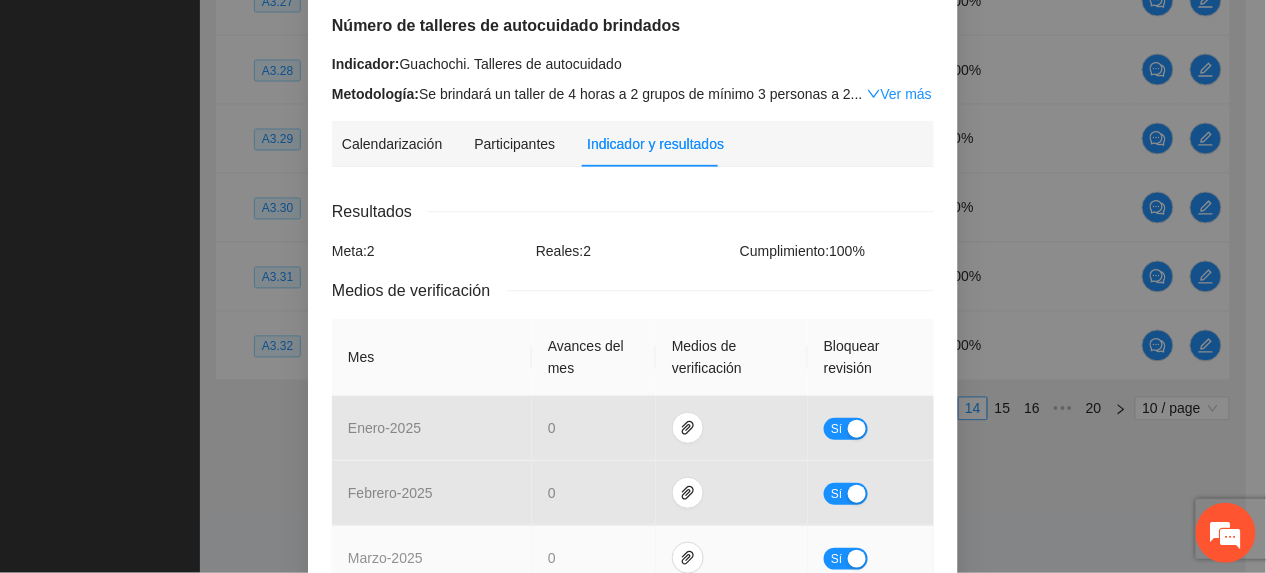 scroll, scrollTop: 492, scrollLeft: 0, axis: vertical 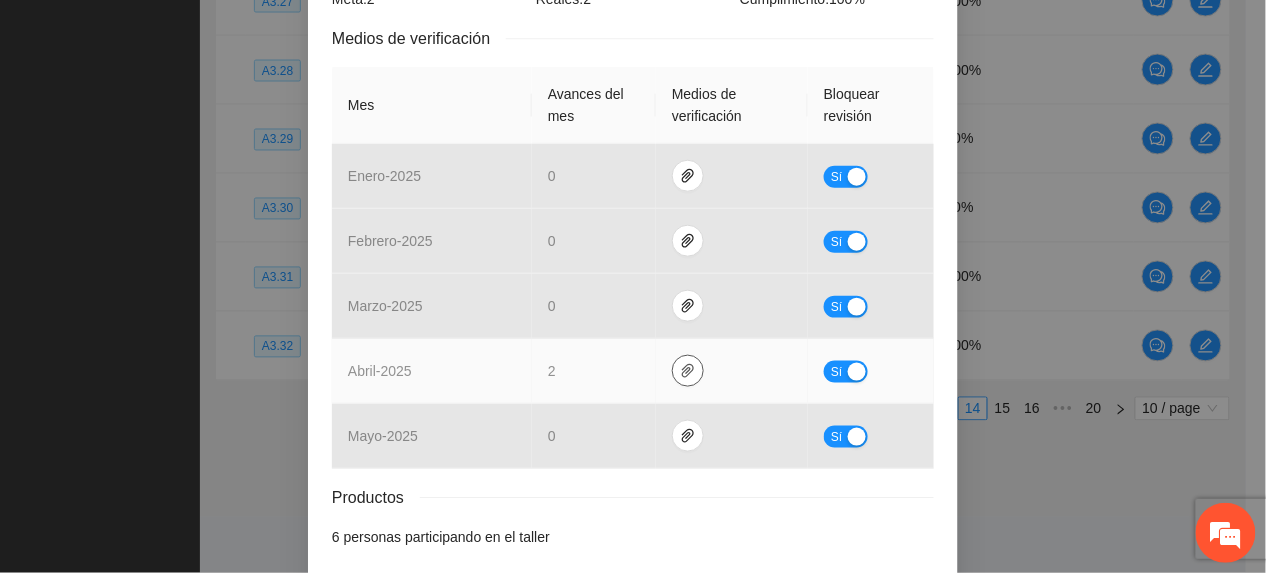 click 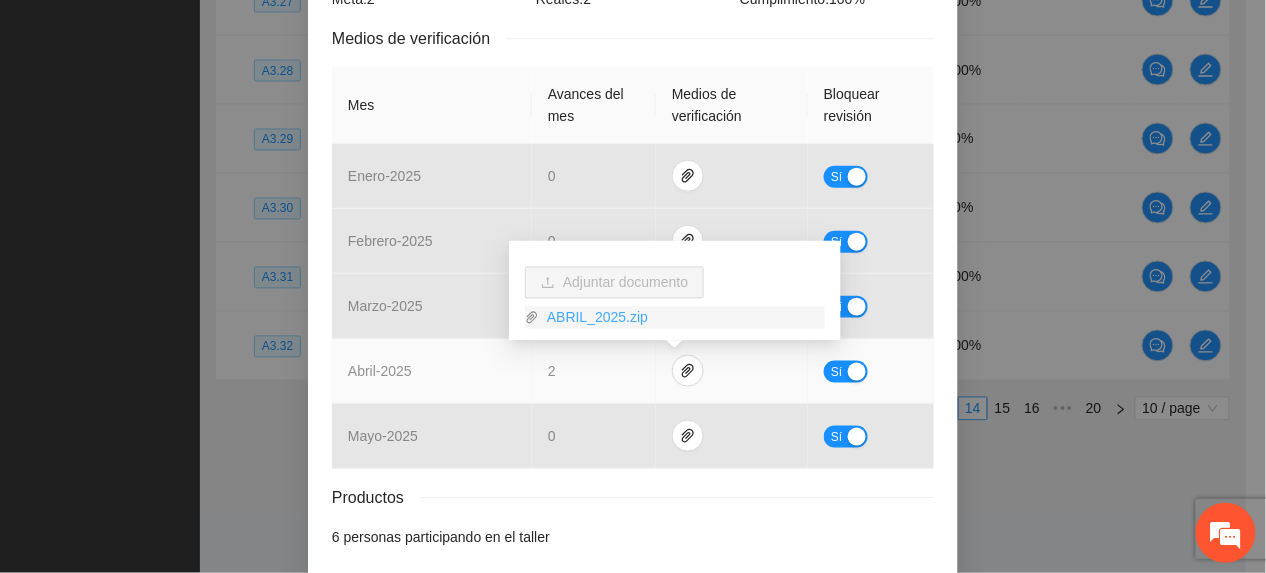click on "ABRIL_2025.zip" at bounding box center (682, 318) 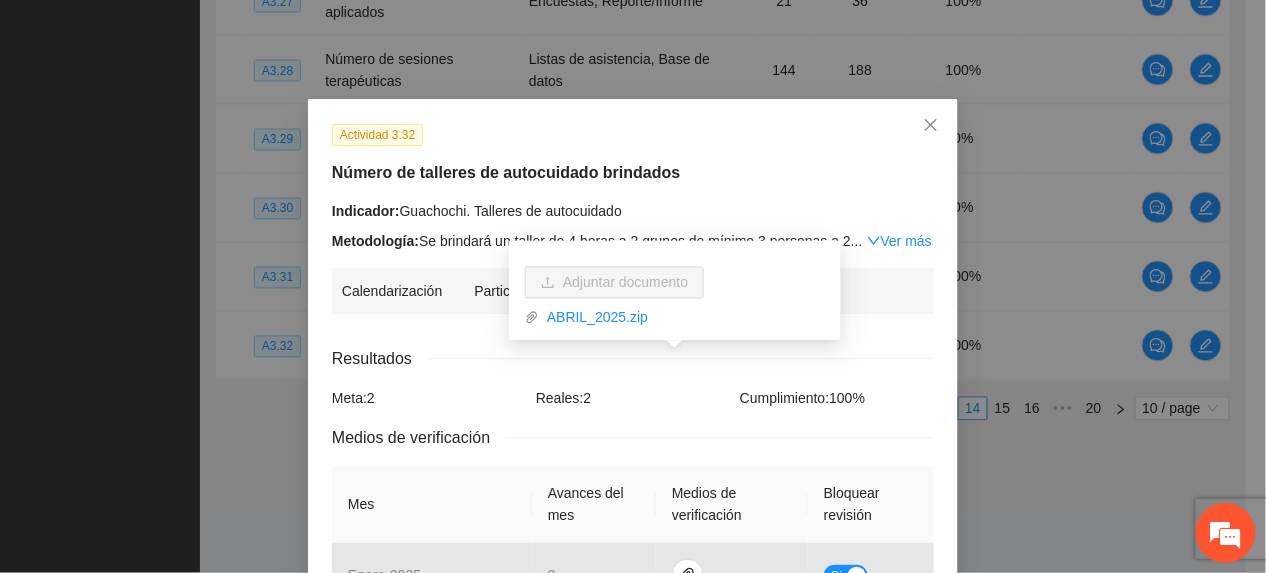 scroll, scrollTop: 0, scrollLeft: 0, axis: both 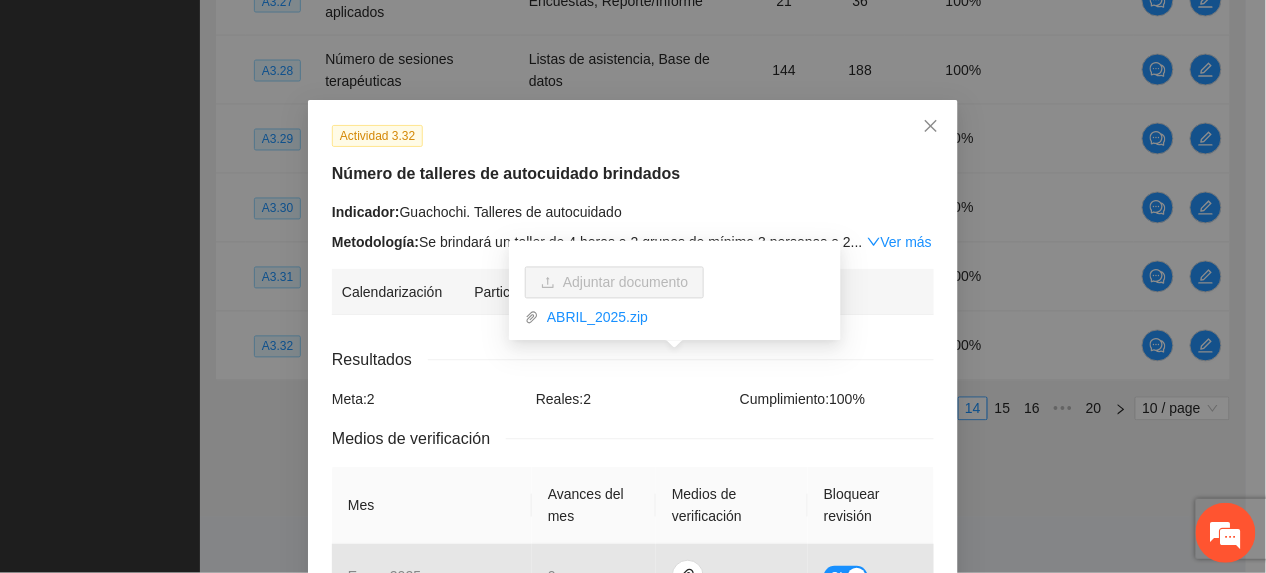 click on "Actividad 3.32 Número de talleres de autocuidado brindados Indicador:  Guachochi. Talleres de autocuidado  Metodología:
Se brindará un taller de 4 horas a 2 grupos de mínimo 3 personas a 2 ...  Ver más" at bounding box center (633, 188) 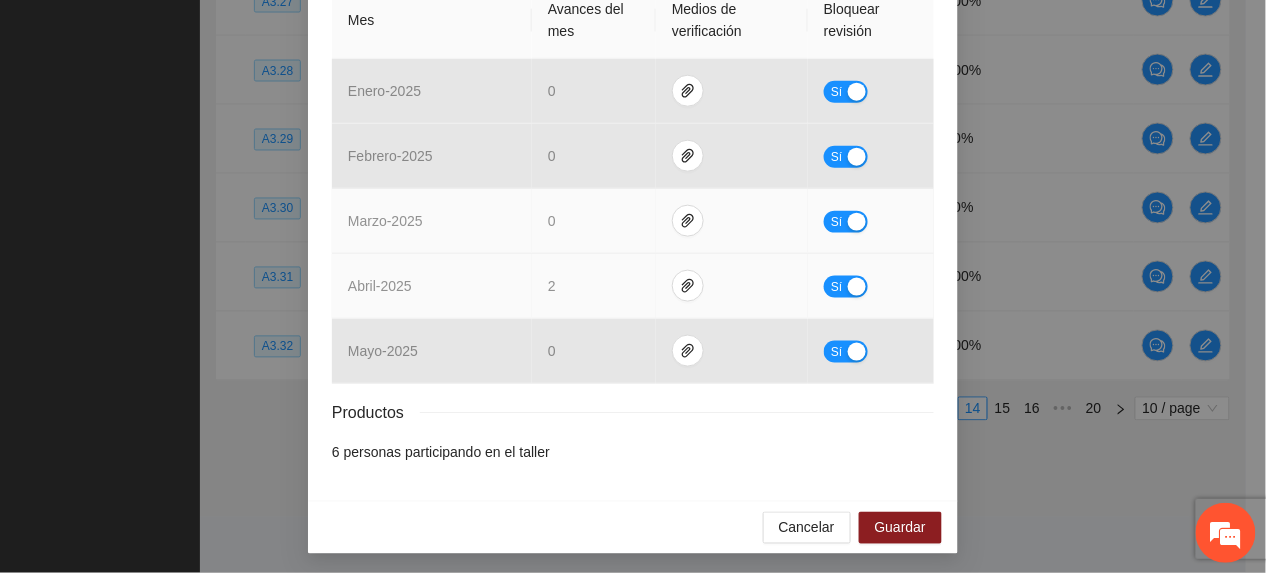 scroll, scrollTop: 492, scrollLeft: 0, axis: vertical 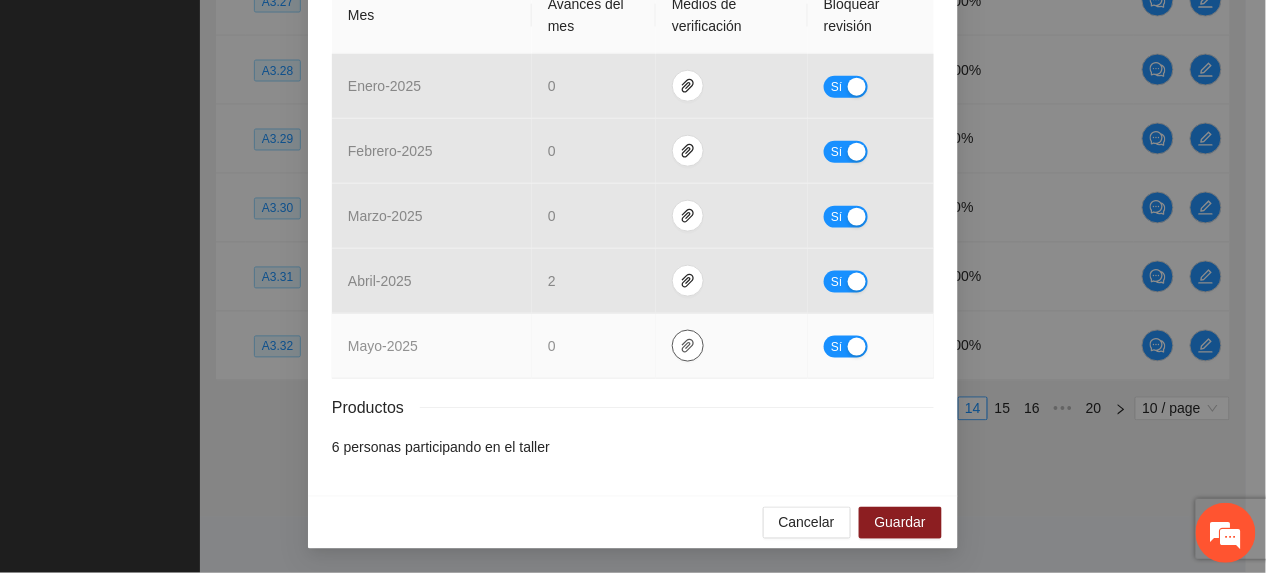 click 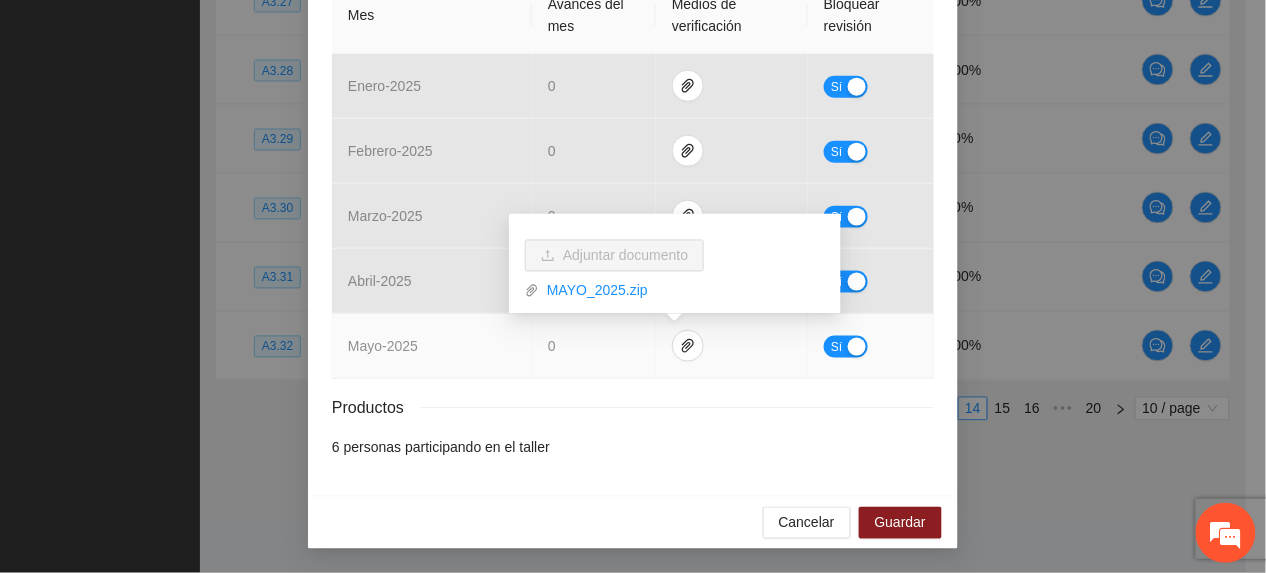 drag, startPoint x: 636, startPoint y: 465, endPoint x: 626, endPoint y: 368, distance: 97.5141 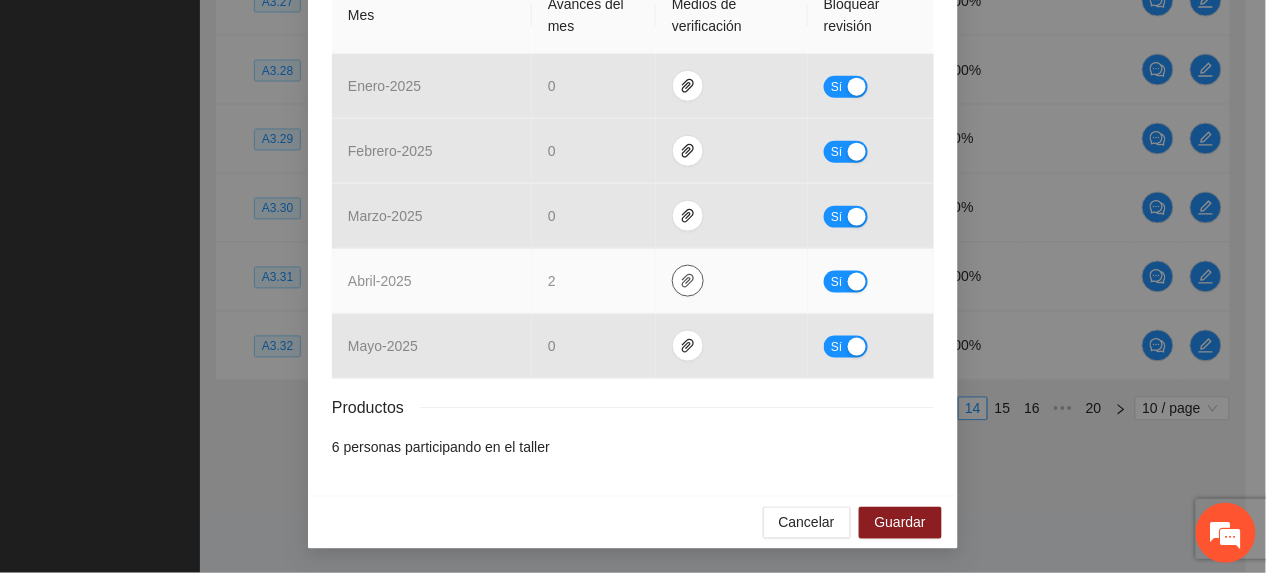 click 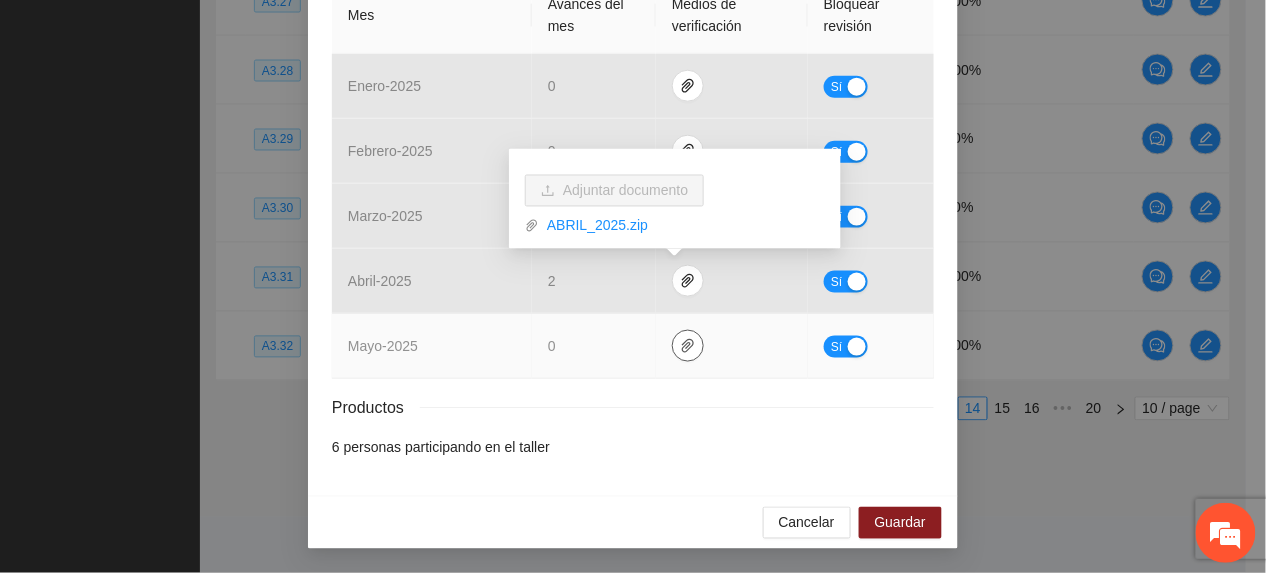 click 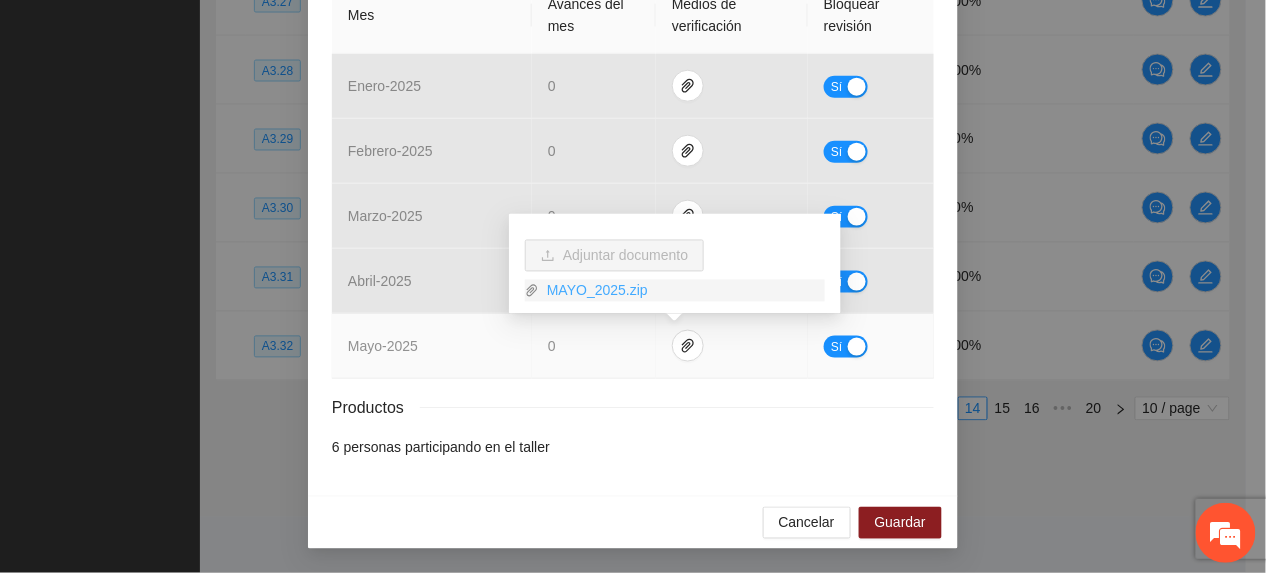 click on "MAYO_2025.zip" at bounding box center (682, 291) 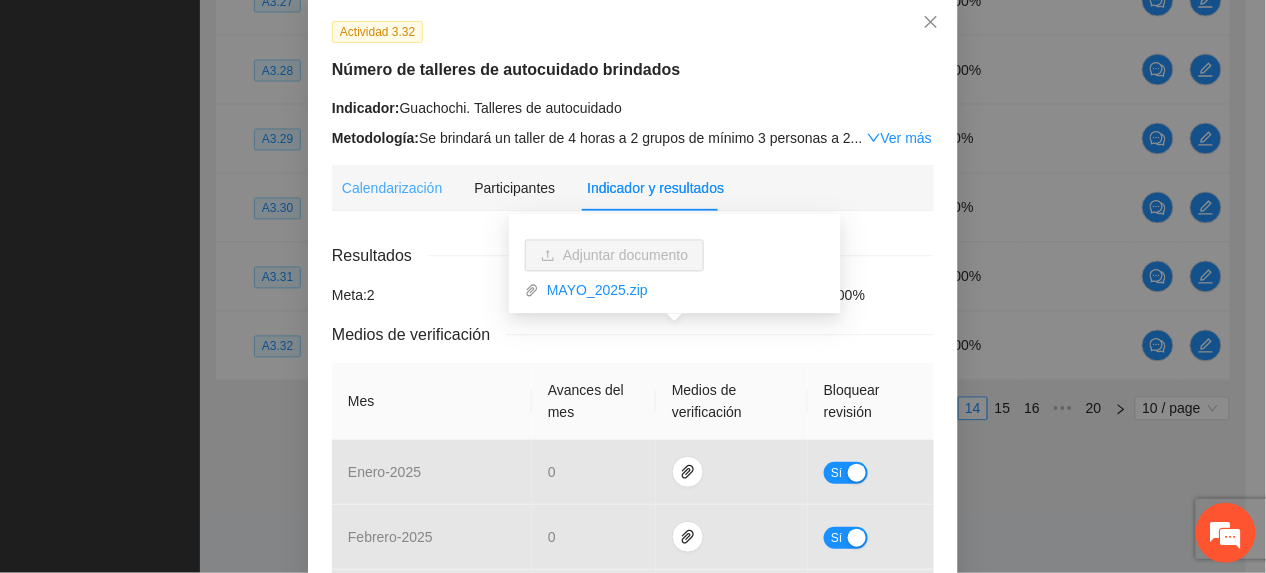 scroll, scrollTop: 0, scrollLeft: 0, axis: both 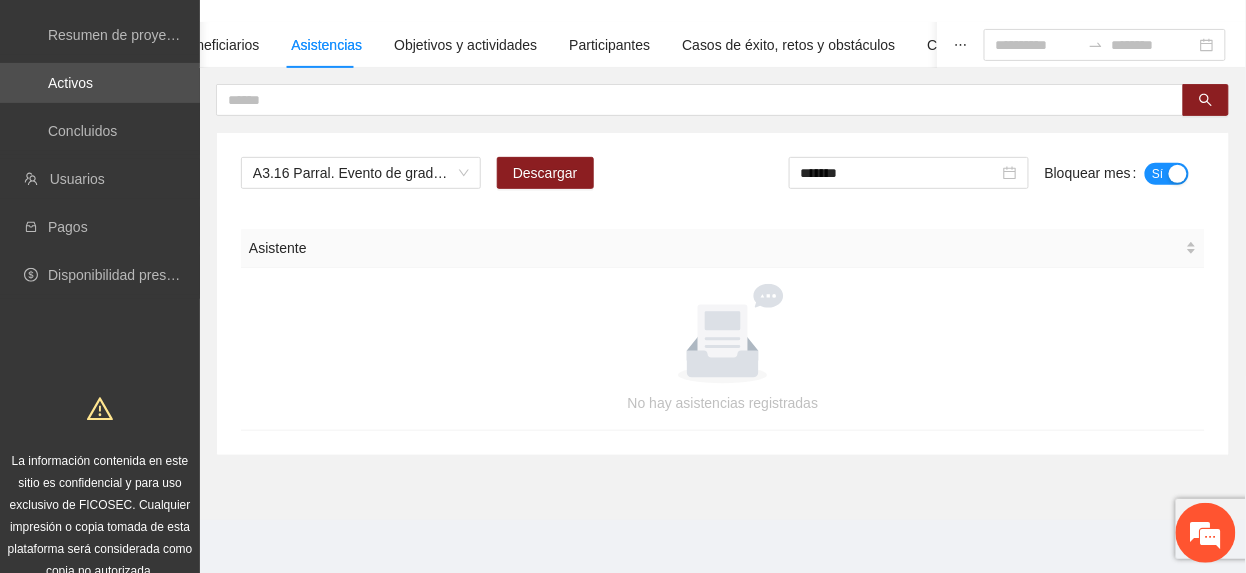 drag, startPoint x: 405, startPoint y: 176, endPoint x: 402, endPoint y: 140, distance: 36.124783 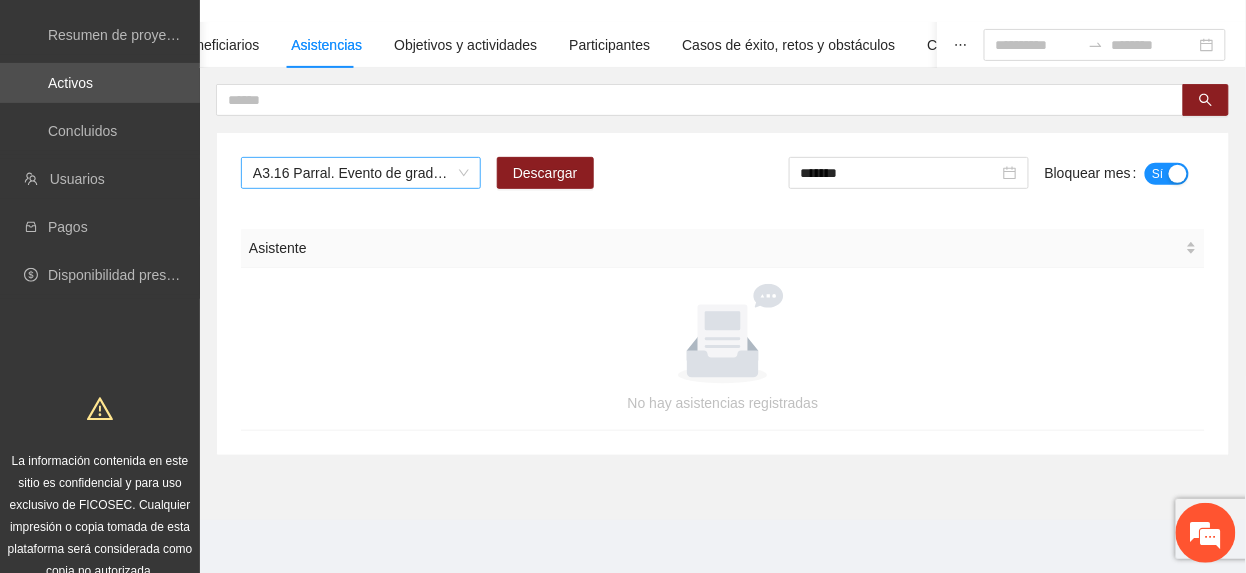 click on "A3.16 Parral. Evento de graduación del programa "Por ti me rifo"  CERESO 4" at bounding box center (361, 173) 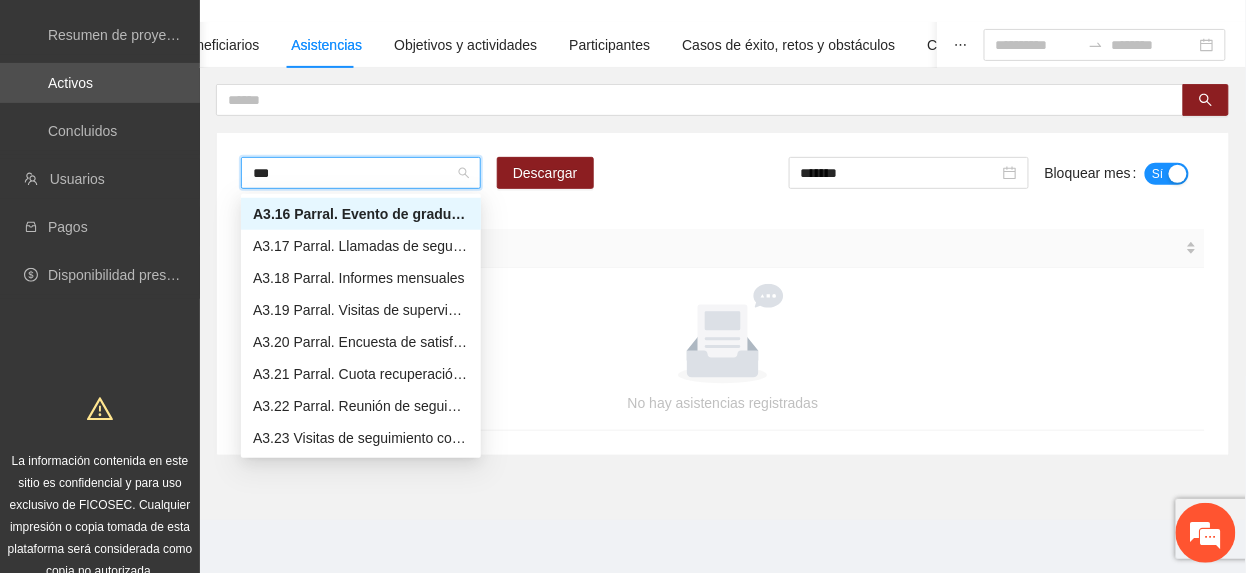 scroll, scrollTop: 96, scrollLeft: 0, axis: vertical 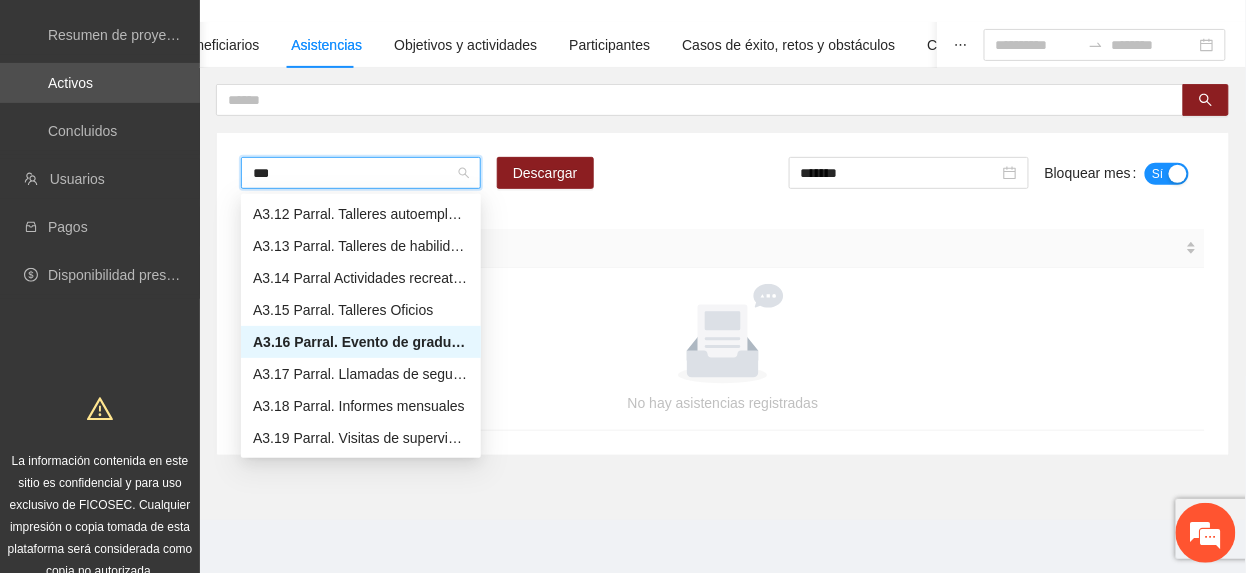 type on "****" 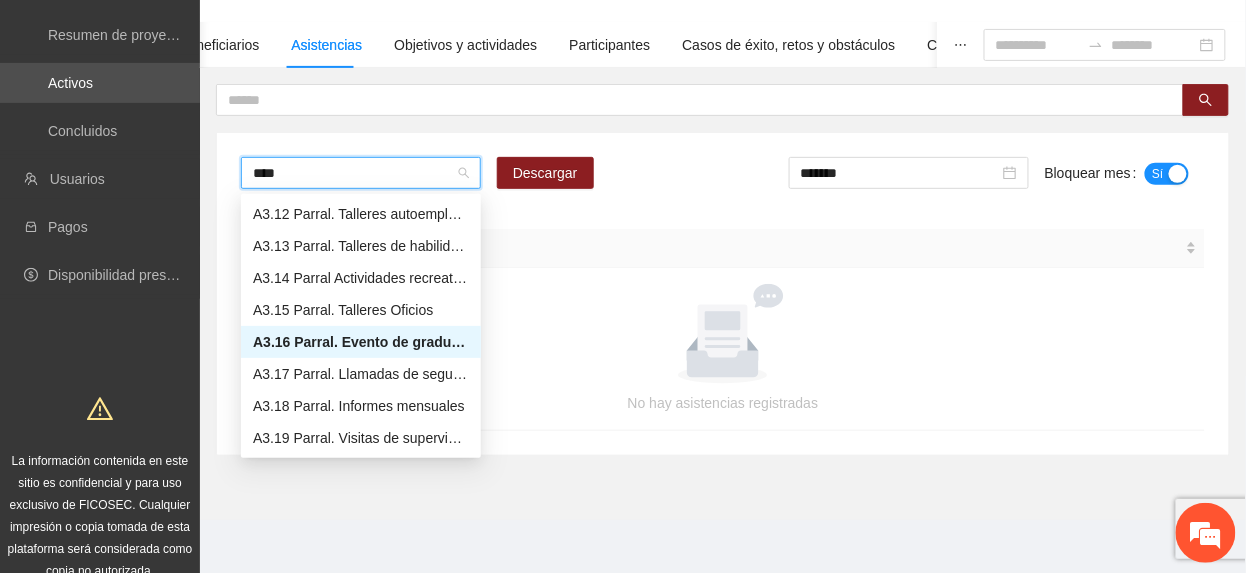 scroll, scrollTop: 0, scrollLeft: 0, axis: both 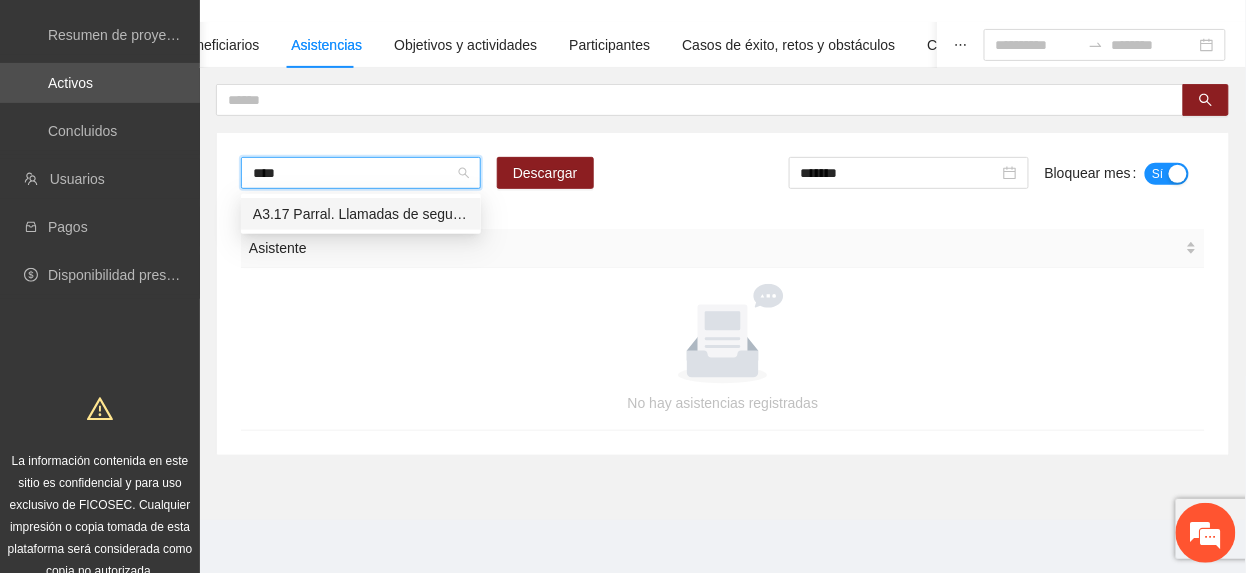 type 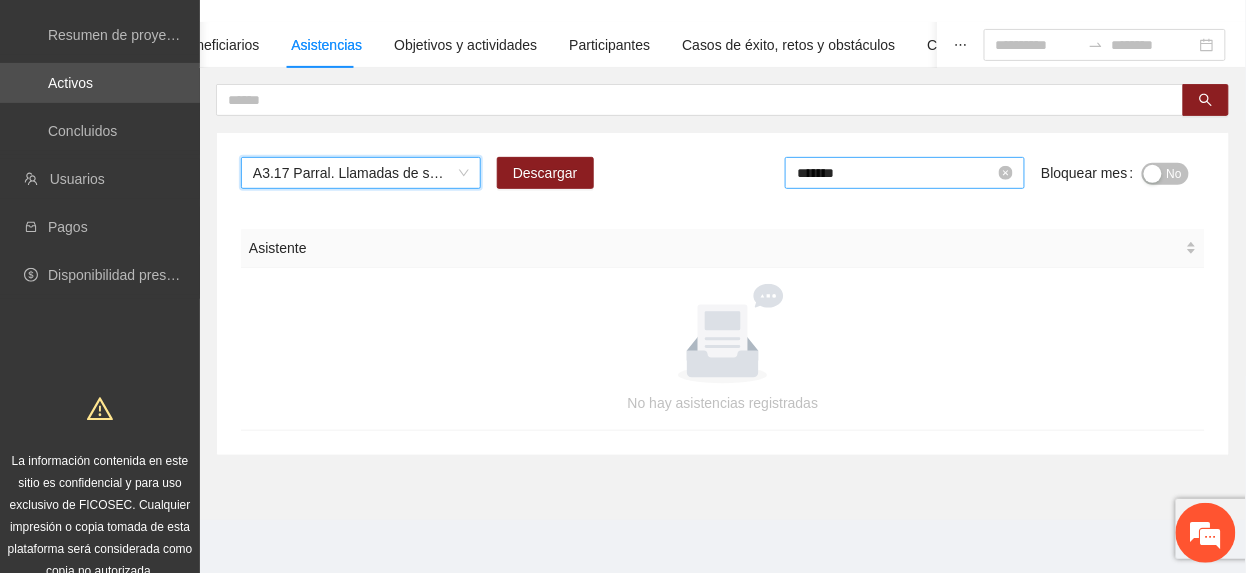click on "*******" at bounding box center [896, 173] 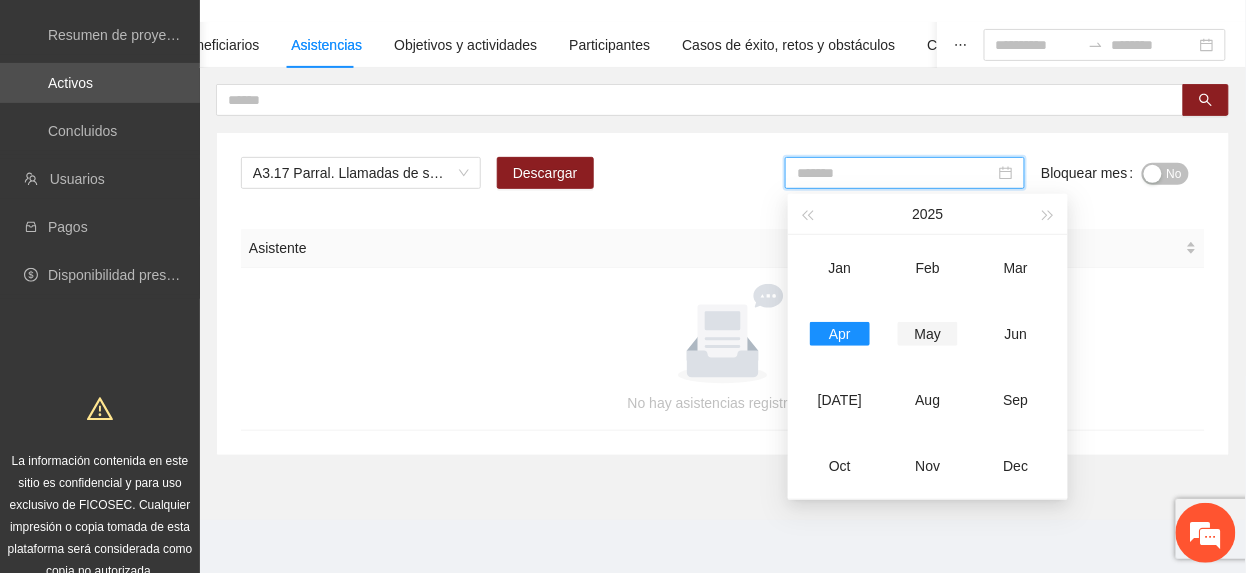 click on "May" at bounding box center [928, 334] 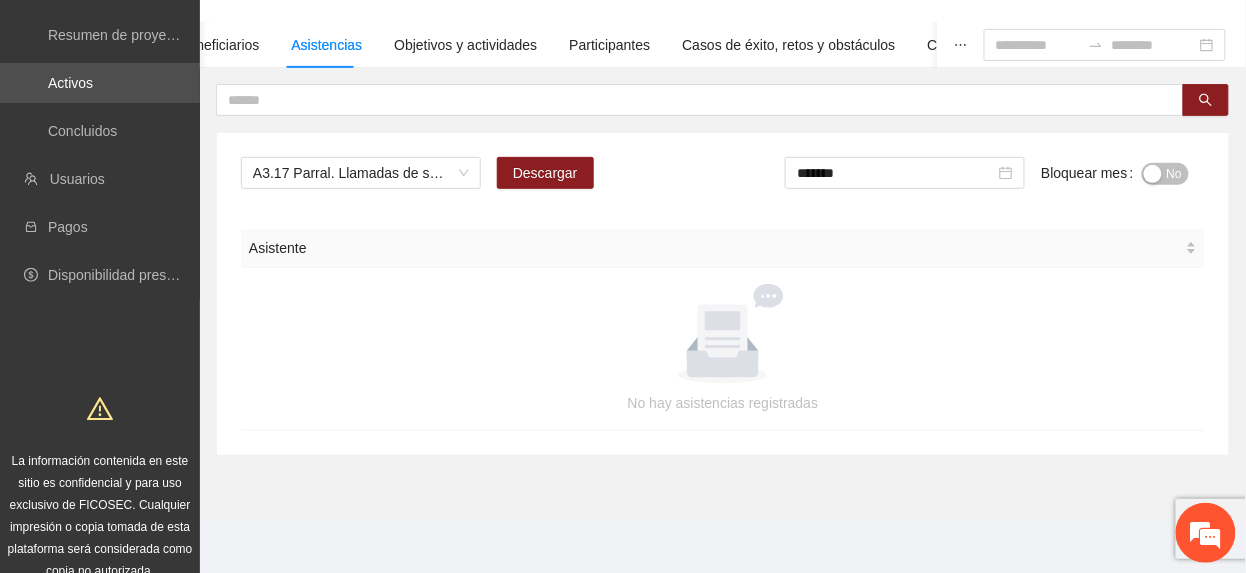 click on "No" at bounding box center [1174, 174] 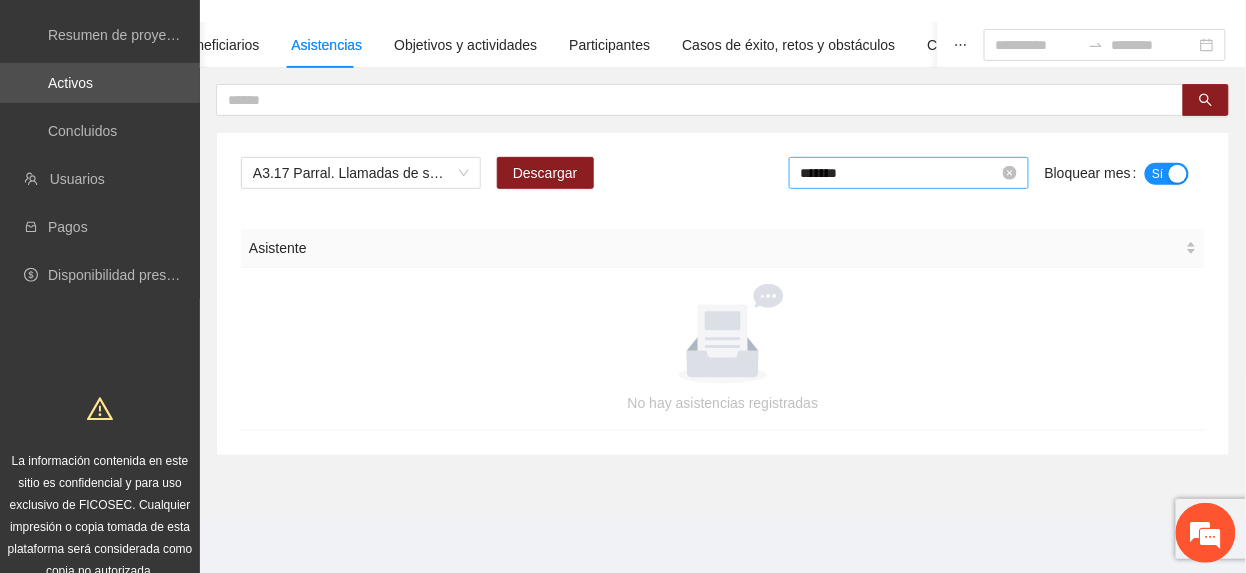 click on "*******" at bounding box center [900, 173] 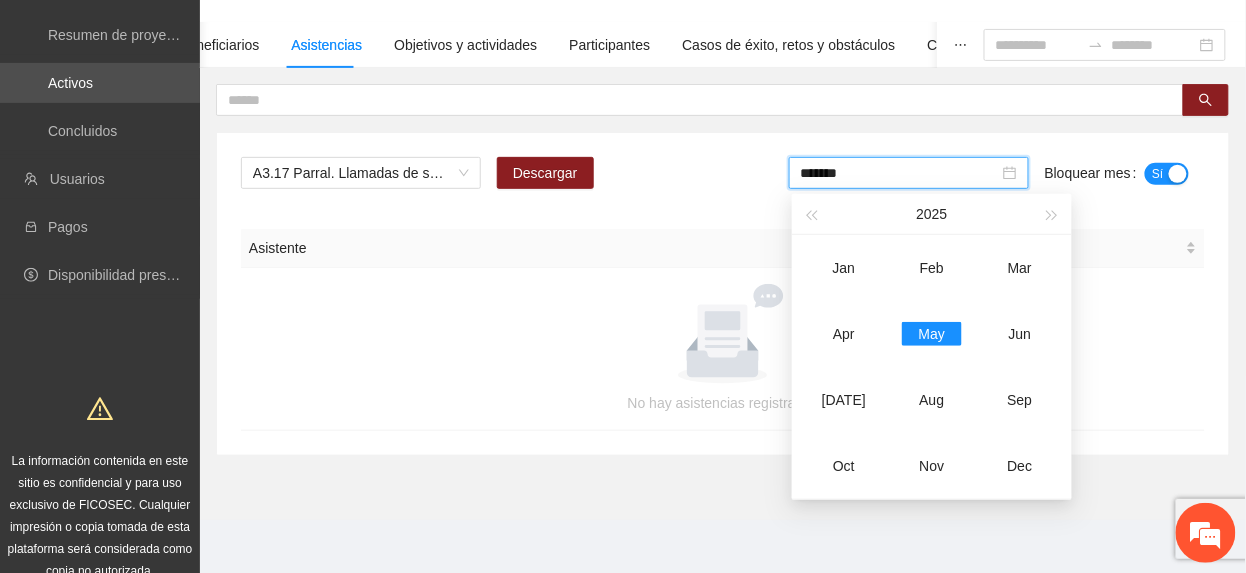 type on "*******" 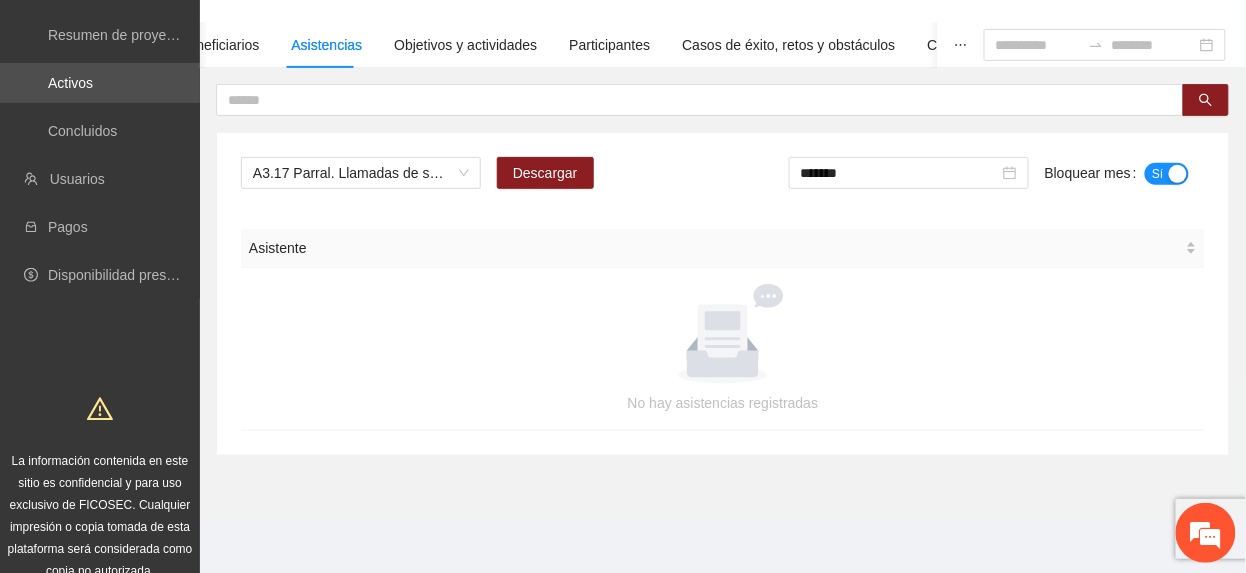 click on "Sí" at bounding box center [1167, 174] 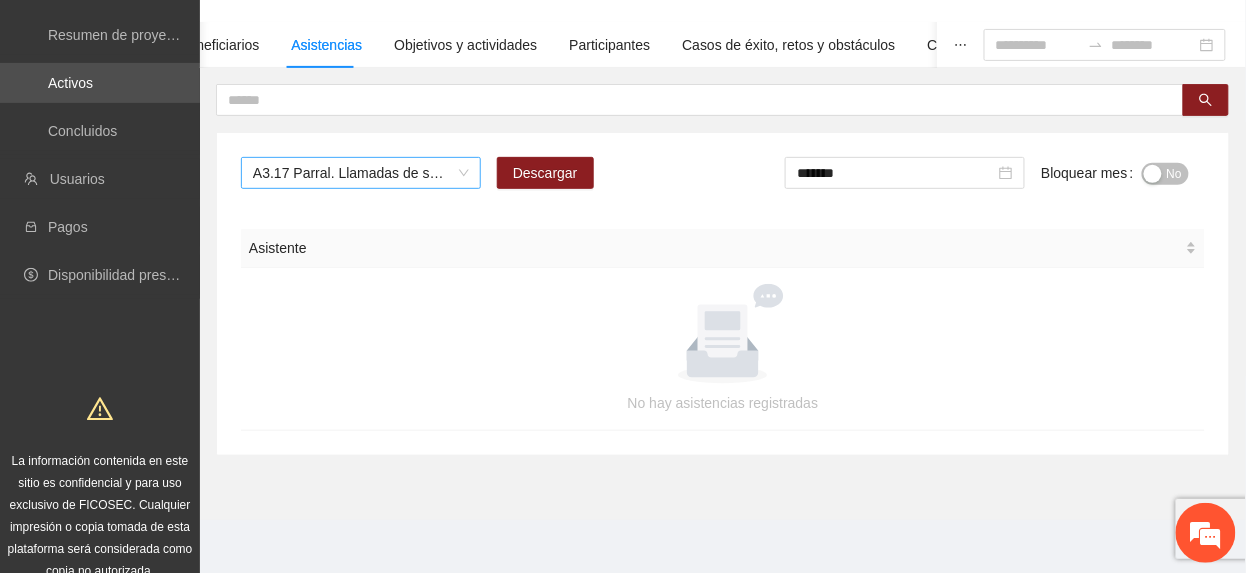 click on "A3.17 Parral. Llamadas de seguimiento a personas familiares beneficiarias" at bounding box center (361, 173) 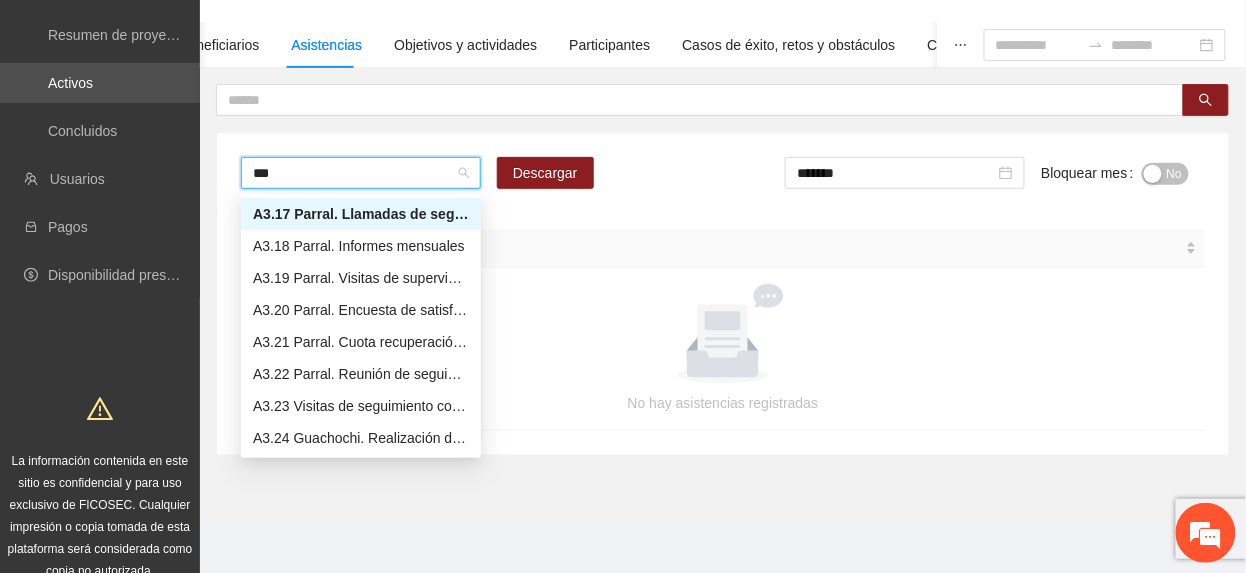 scroll, scrollTop: 96, scrollLeft: 0, axis: vertical 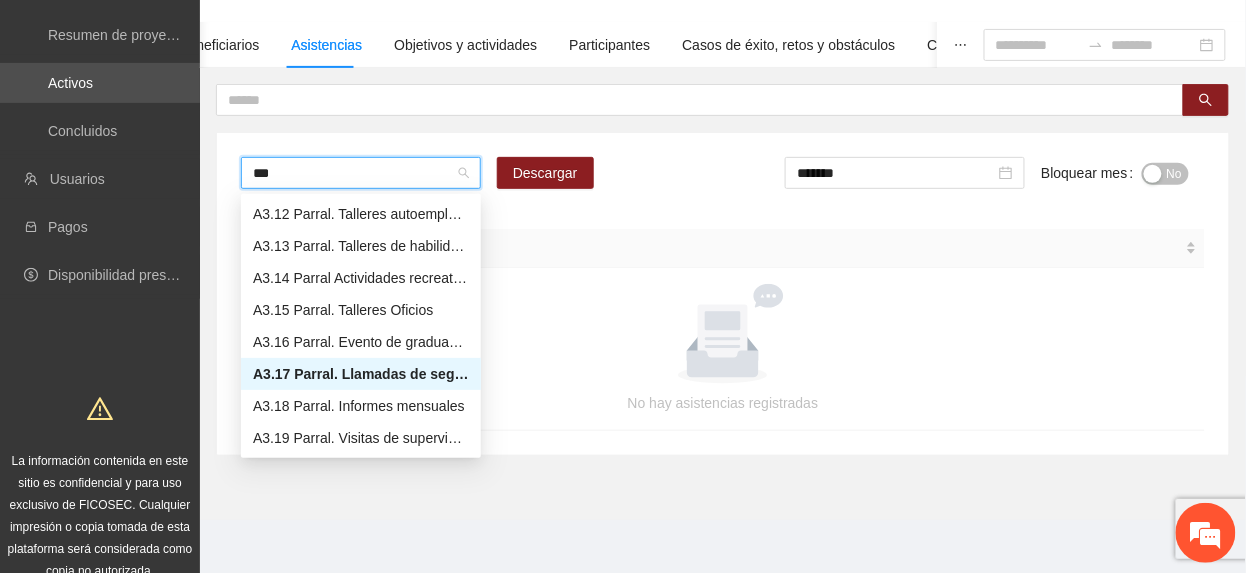 type on "****" 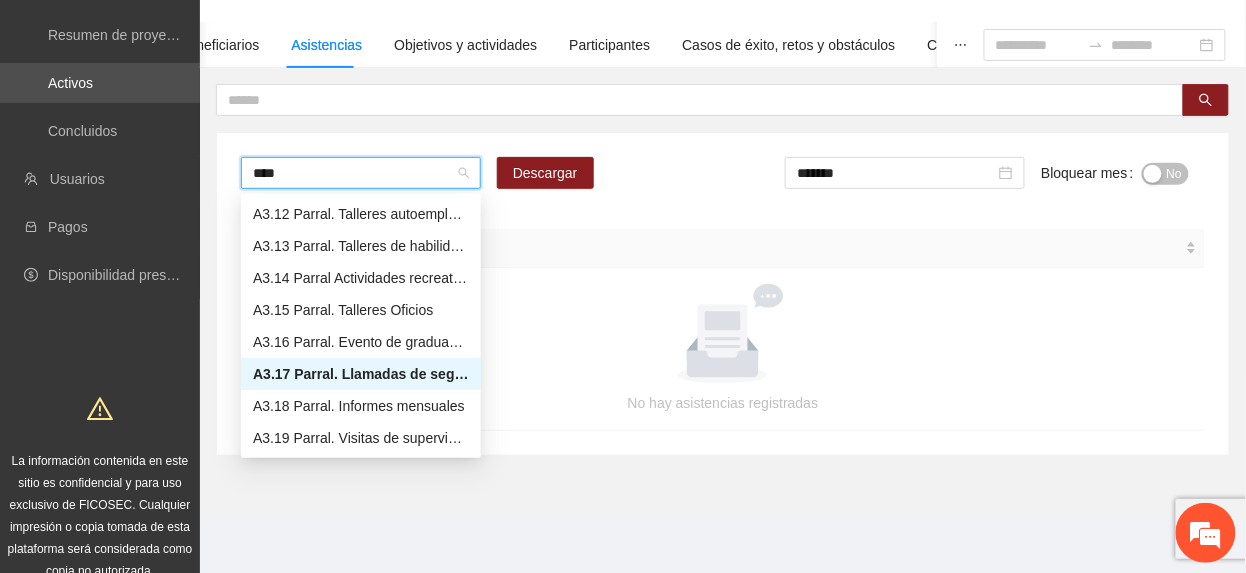 scroll, scrollTop: 0, scrollLeft: 0, axis: both 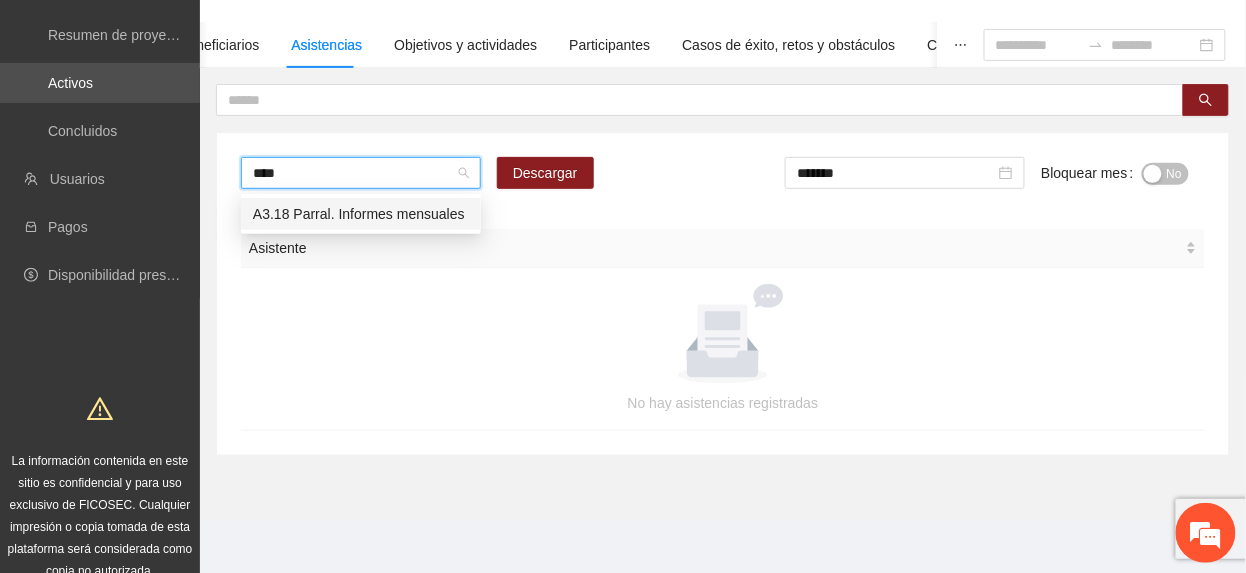 type 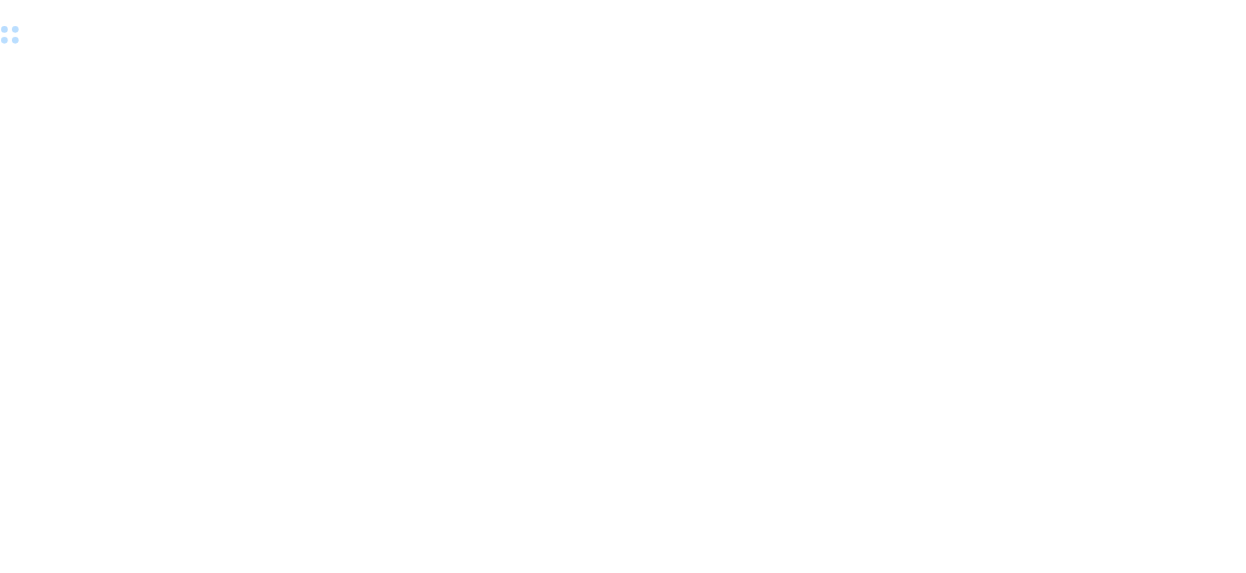 scroll, scrollTop: 0, scrollLeft: 0, axis: both 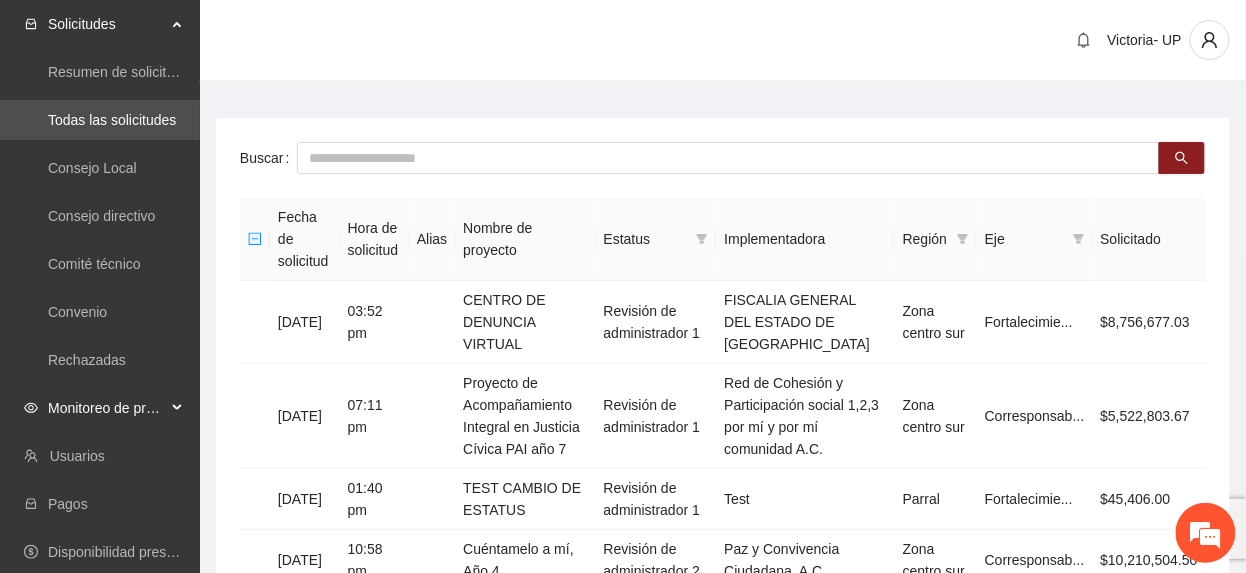 click on "Monitoreo de proyectos" at bounding box center (107, 408) 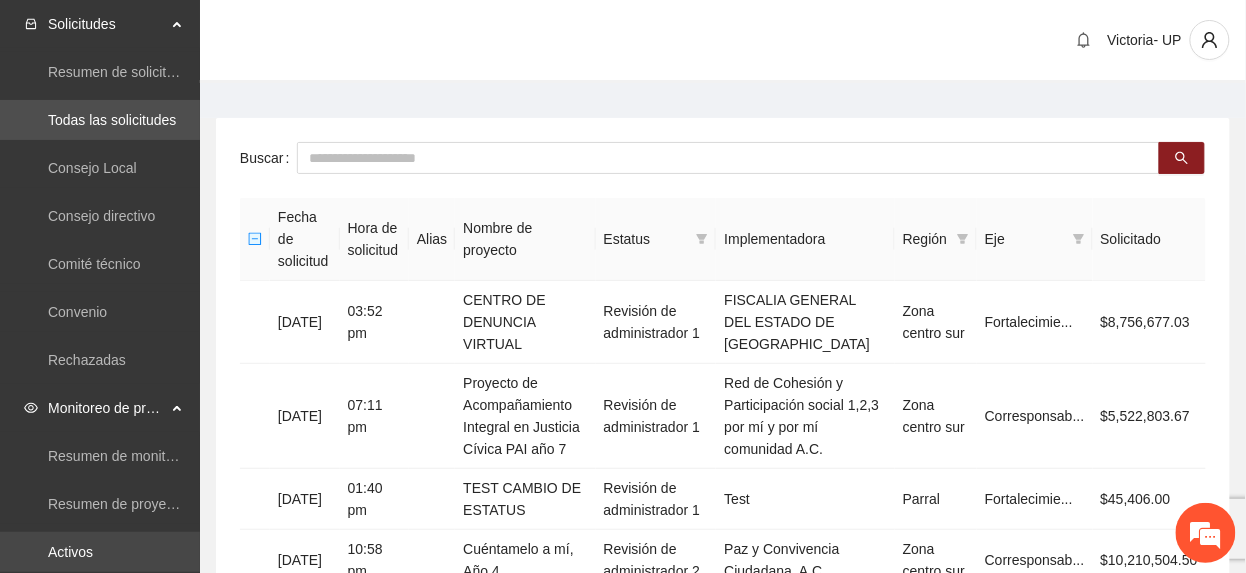 drag, startPoint x: 149, startPoint y: 420, endPoint x: 84, endPoint y: 548, distance: 143.55835 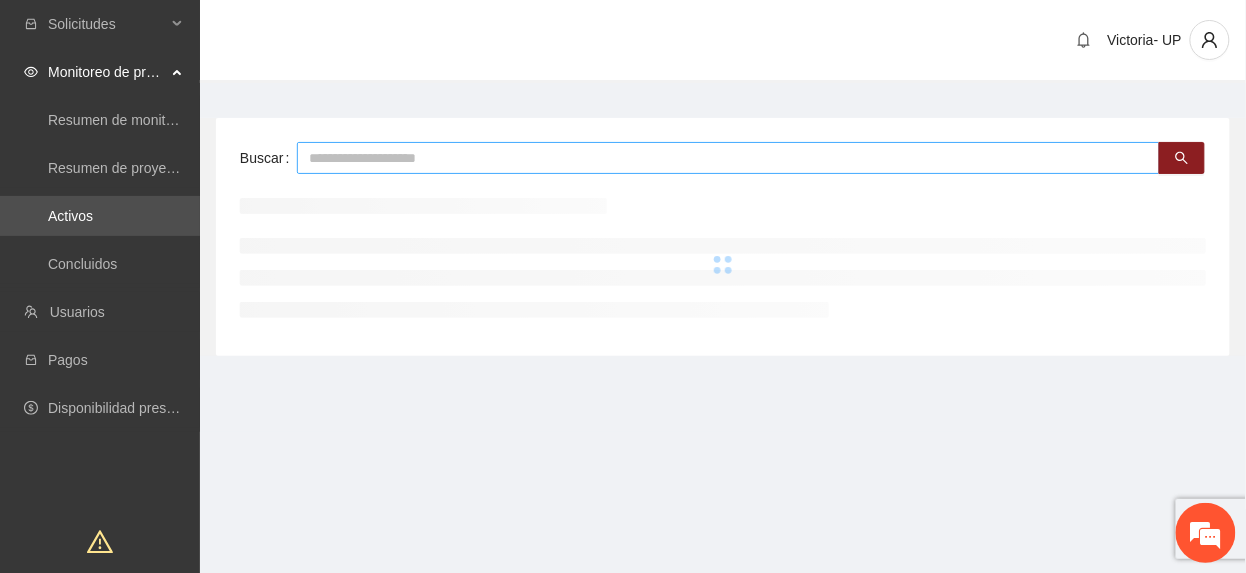 click at bounding box center [728, 158] 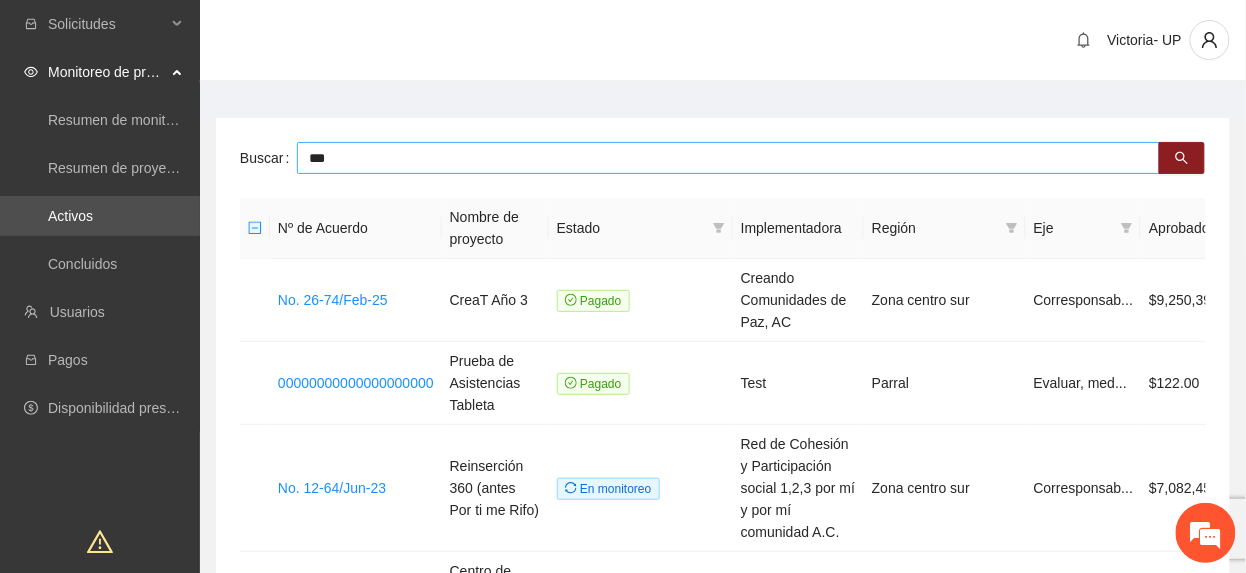 type on "***" 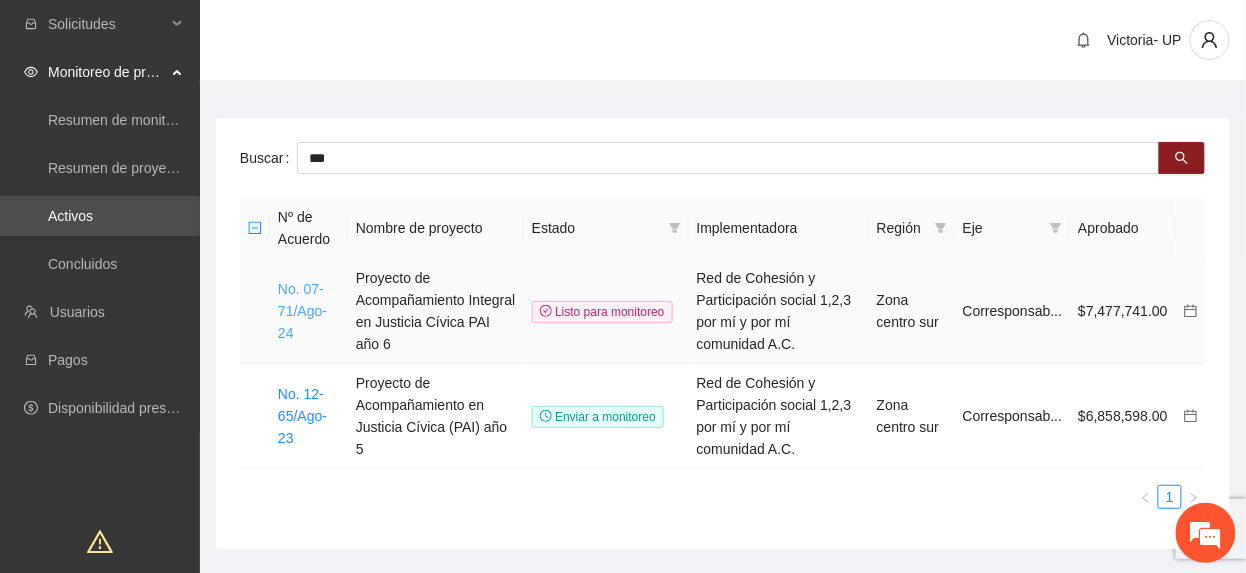 click on "No. 07-71/Ago-24" at bounding box center (302, 311) 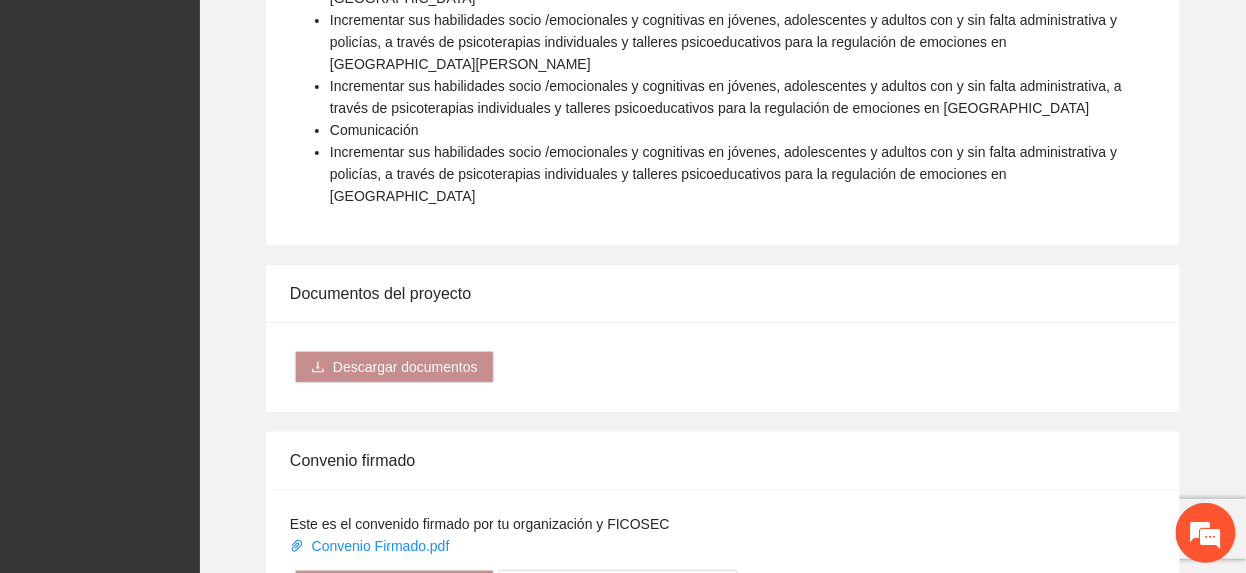 scroll, scrollTop: 2533, scrollLeft: 0, axis: vertical 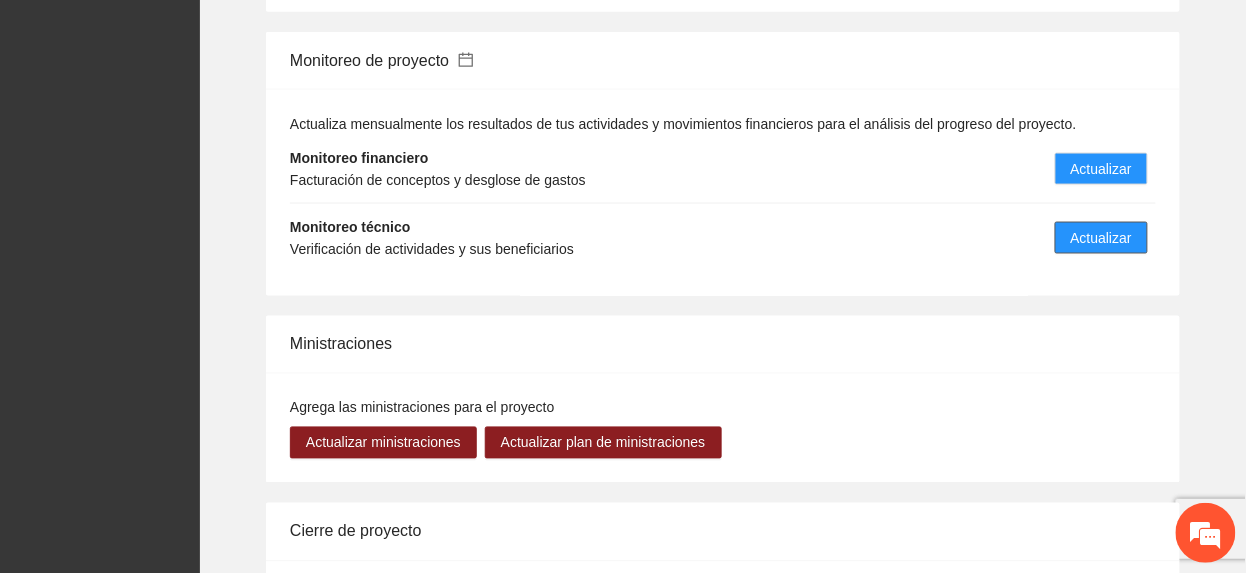 drag, startPoint x: 1102, startPoint y: 185, endPoint x: 1082, endPoint y: 196, distance: 22.825424 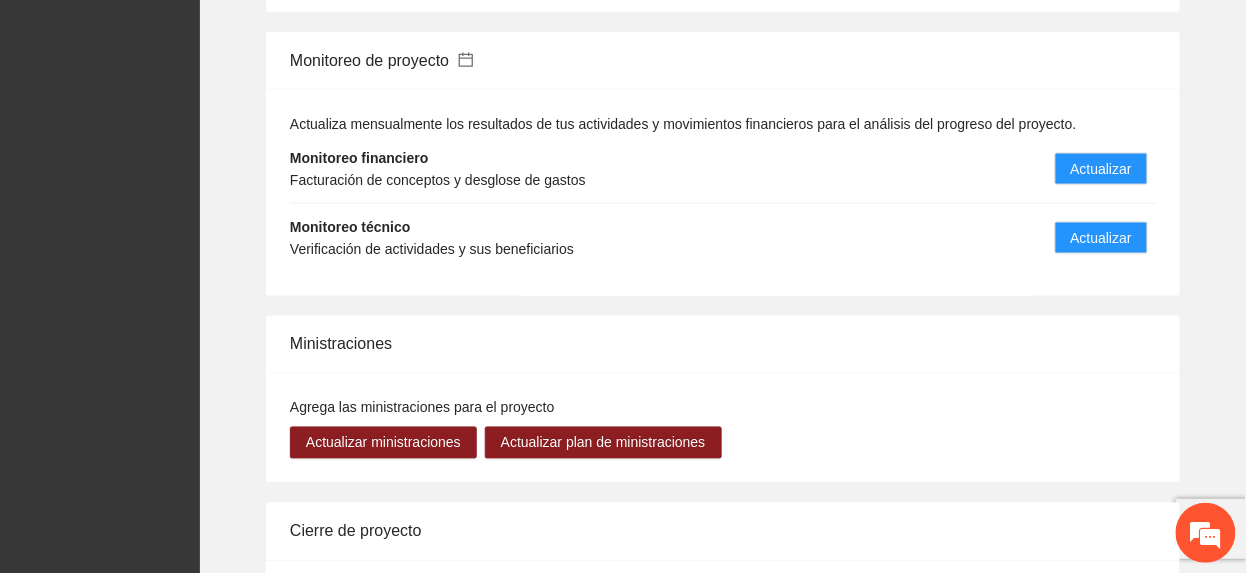 scroll, scrollTop: 0, scrollLeft: 0, axis: both 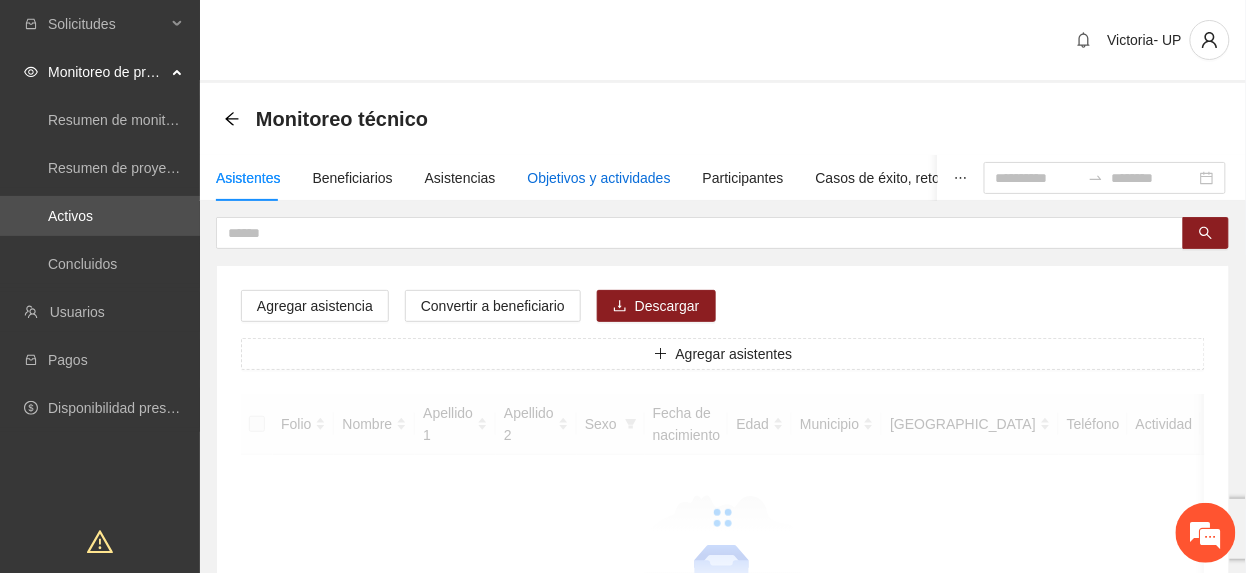 click on "Objetivos y actividades" at bounding box center [599, 178] 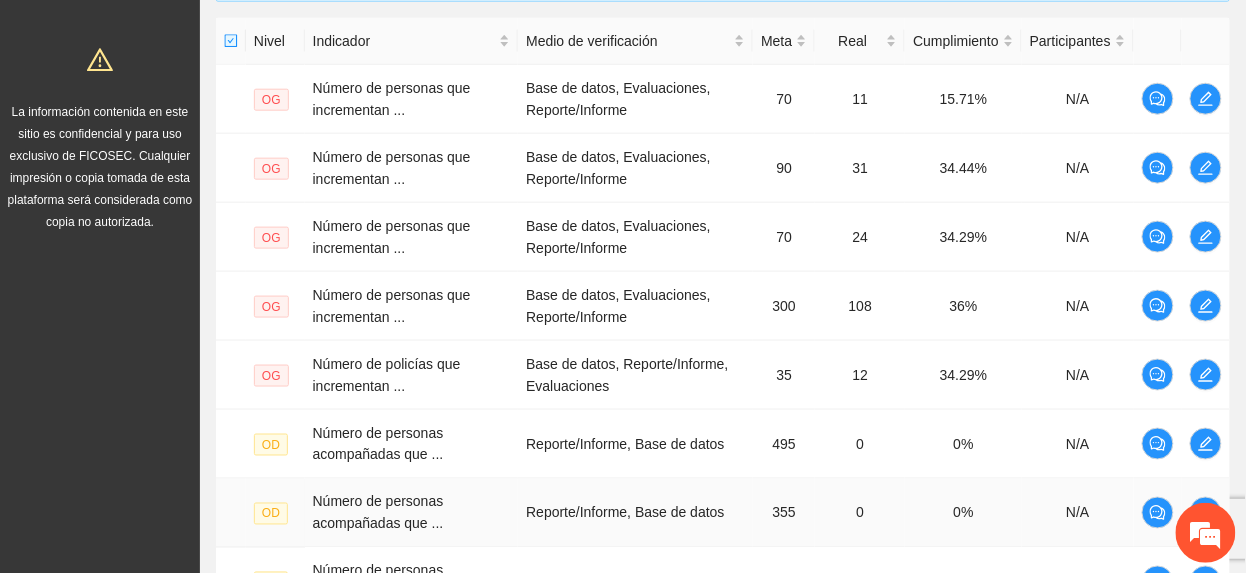 scroll, scrollTop: 860, scrollLeft: 0, axis: vertical 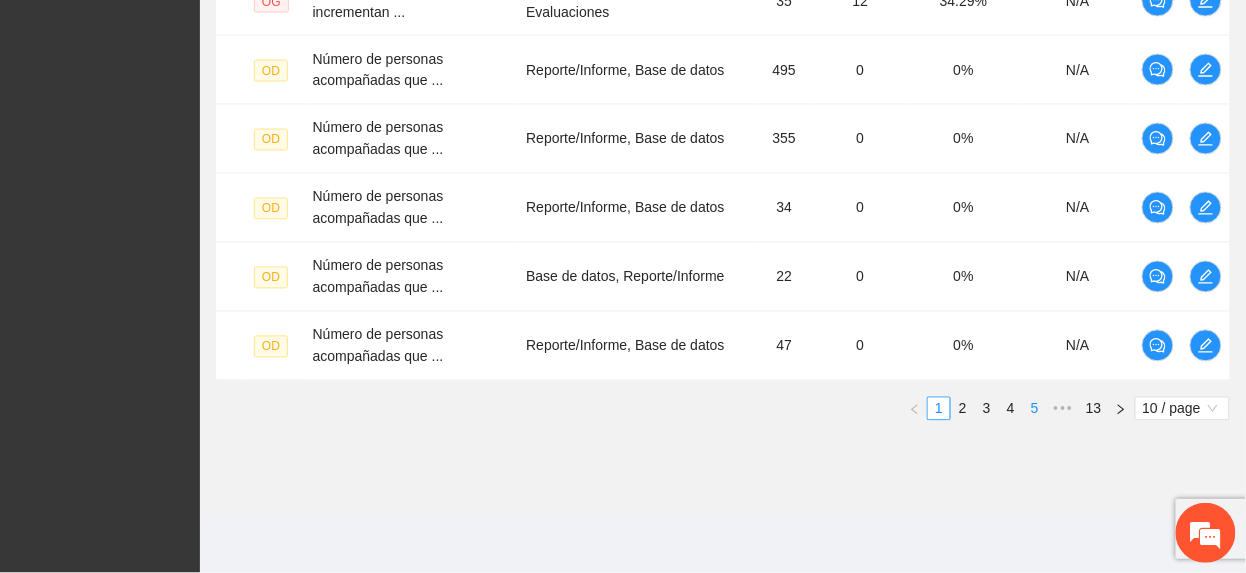 click on "5" at bounding box center [1035, 409] 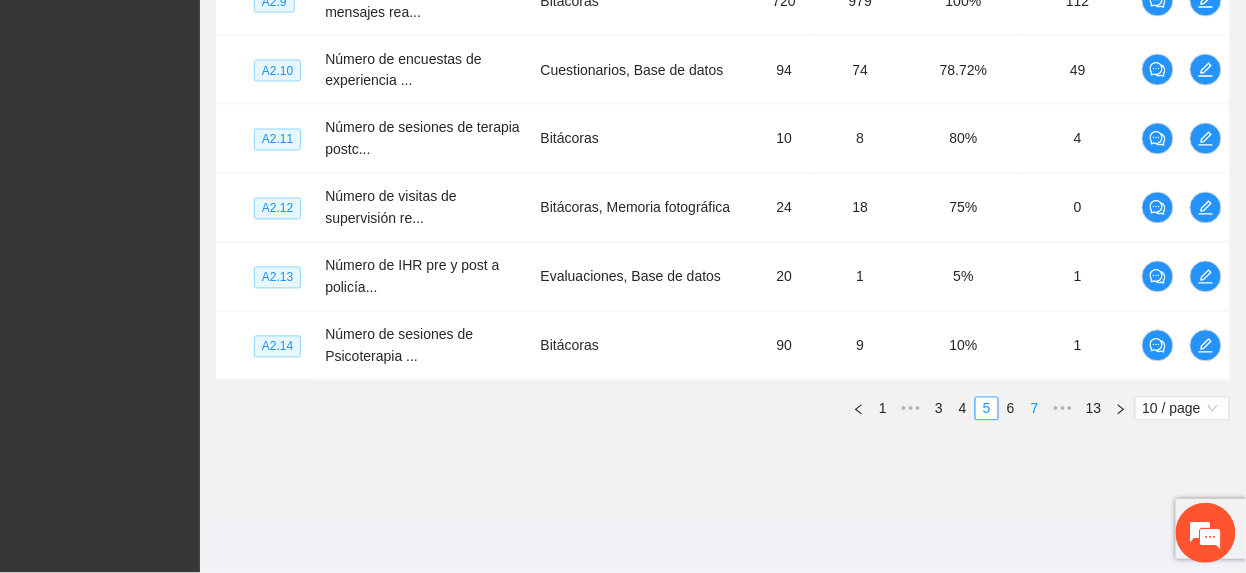 click on "7" at bounding box center (1035, 409) 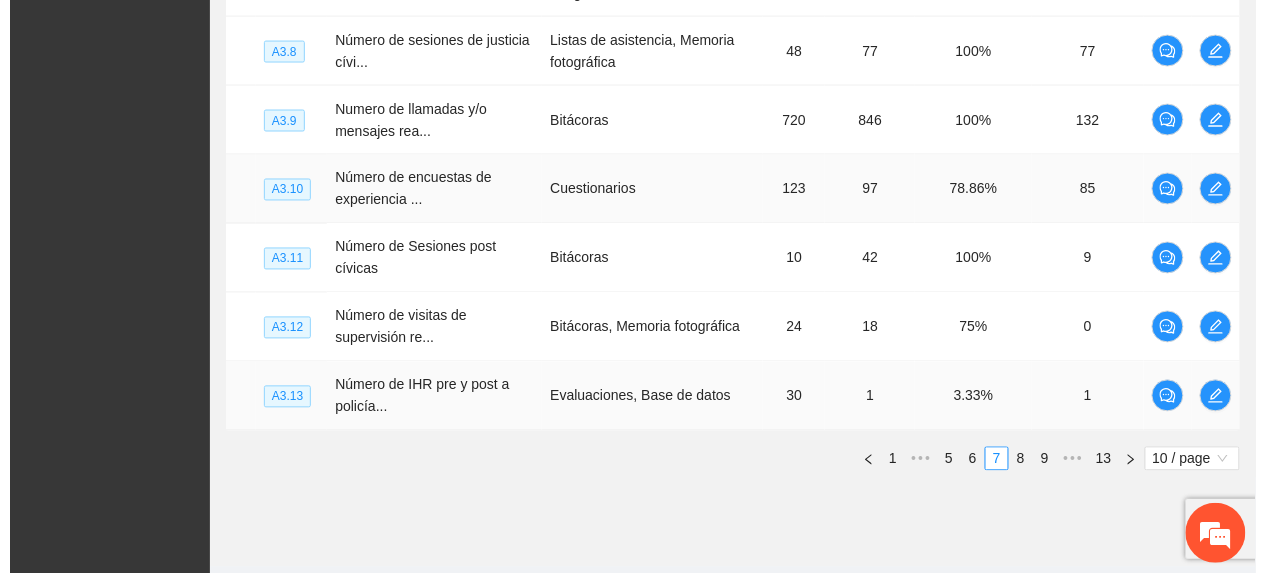 scroll, scrollTop: 714, scrollLeft: 0, axis: vertical 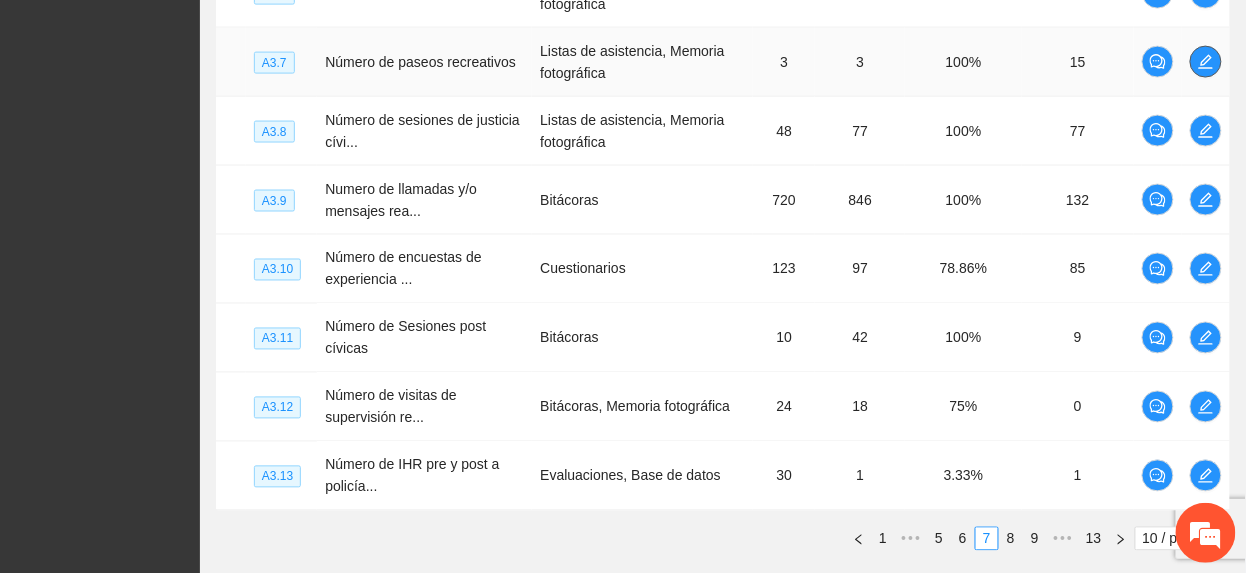 click at bounding box center [1206, 62] 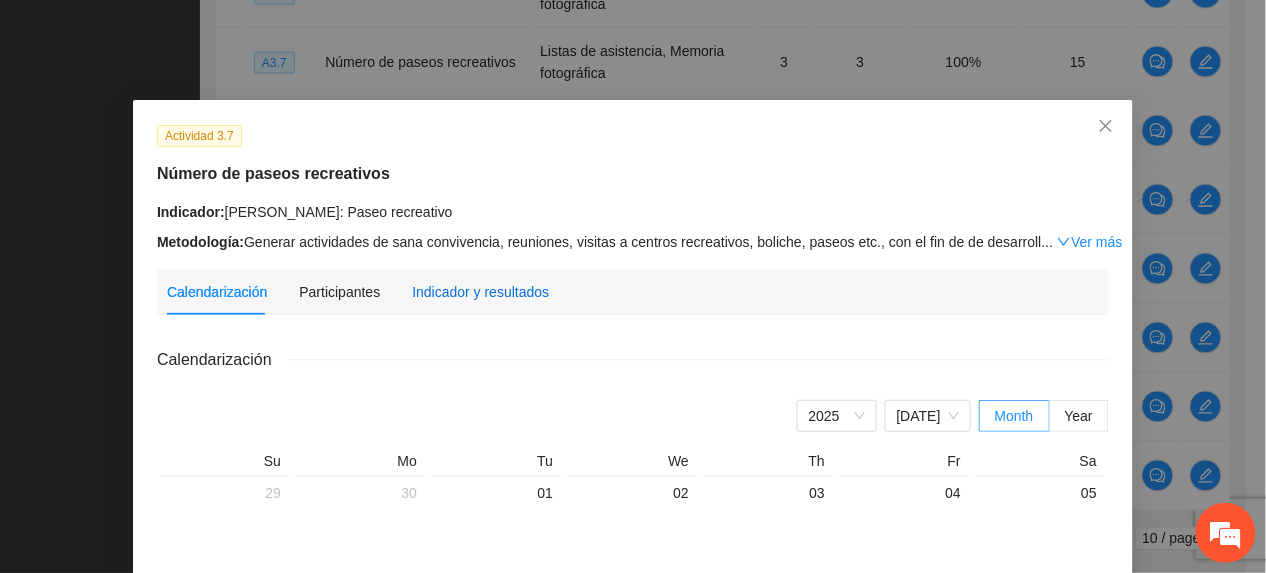 click on "Indicador y resultados" at bounding box center [480, 292] 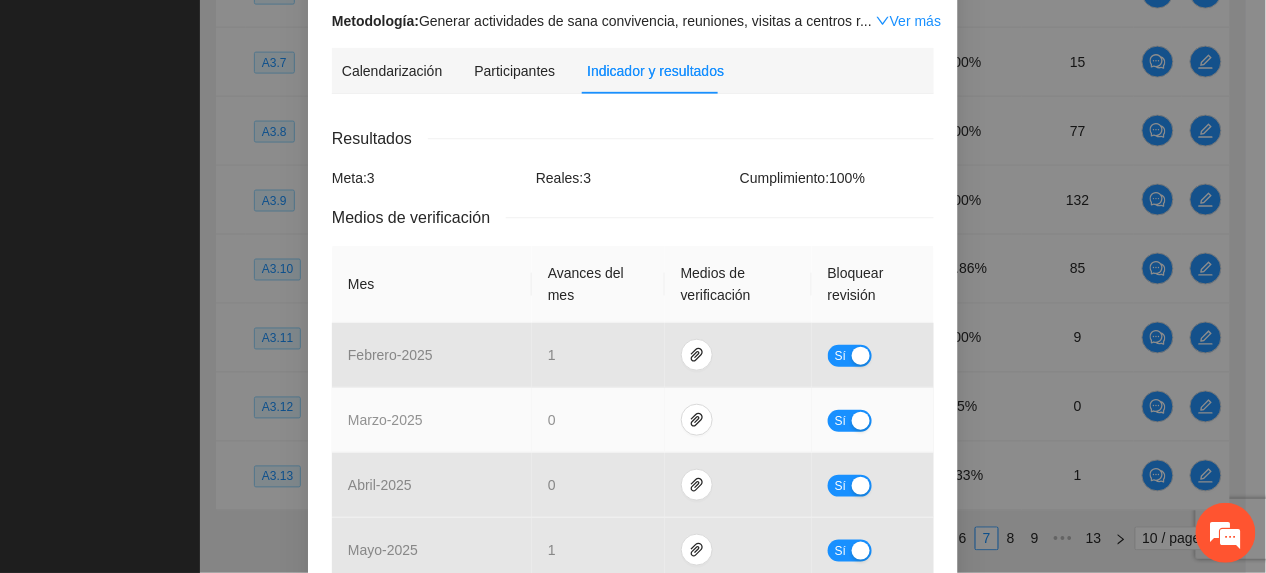 scroll, scrollTop: 0, scrollLeft: 0, axis: both 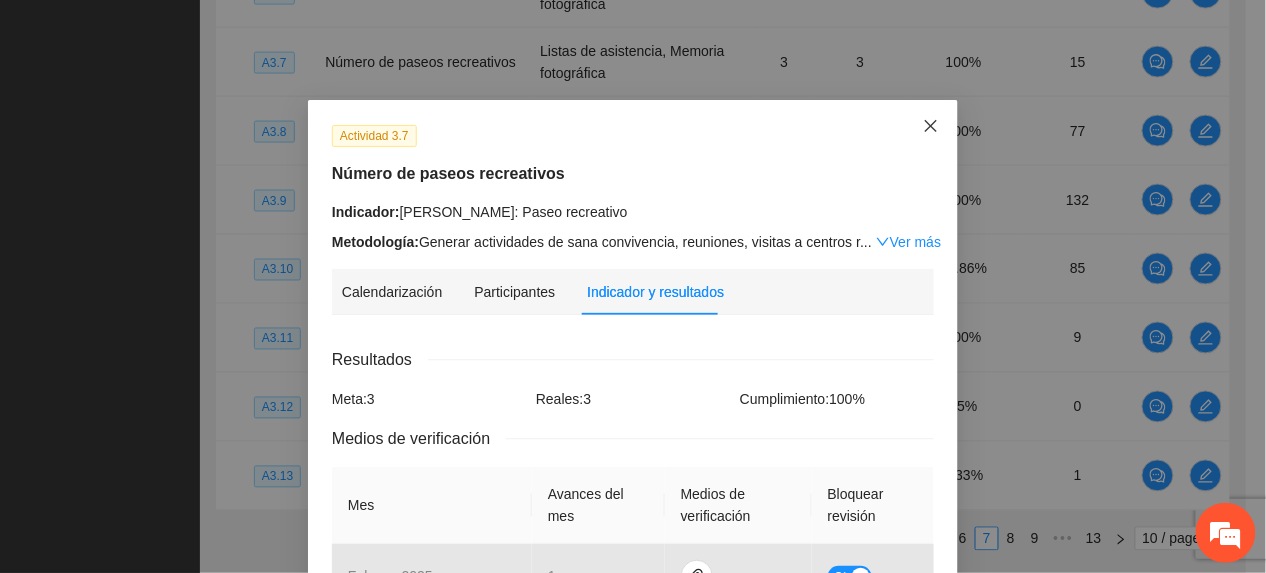 drag, startPoint x: 928, startPoint y: 114, endPoint x: 928, endPoint y: 141, distance: 27 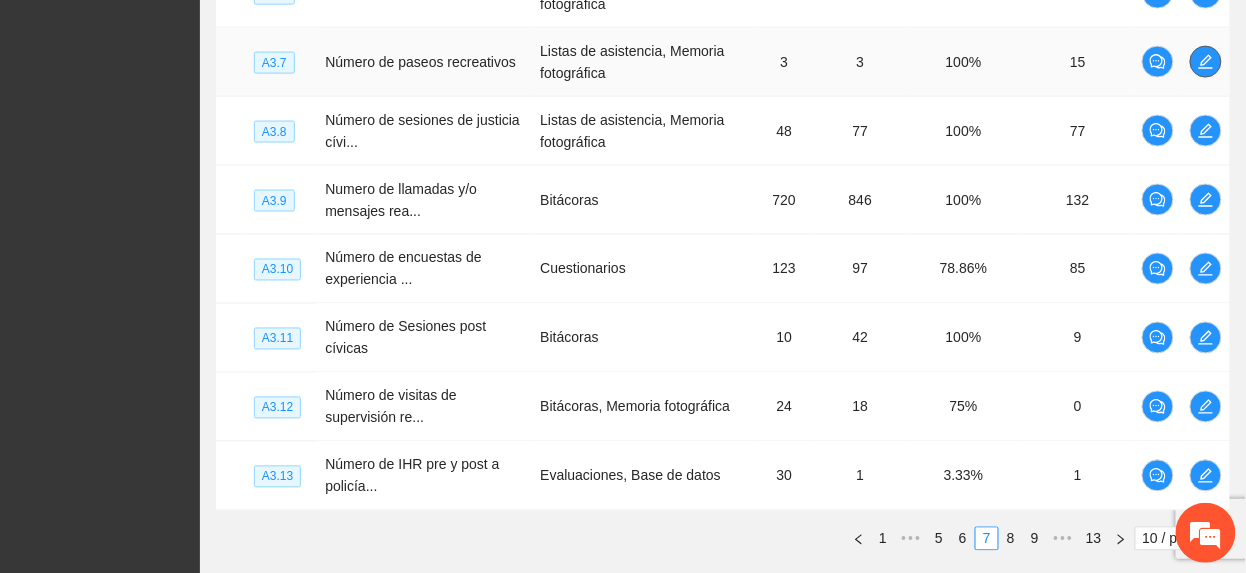 click 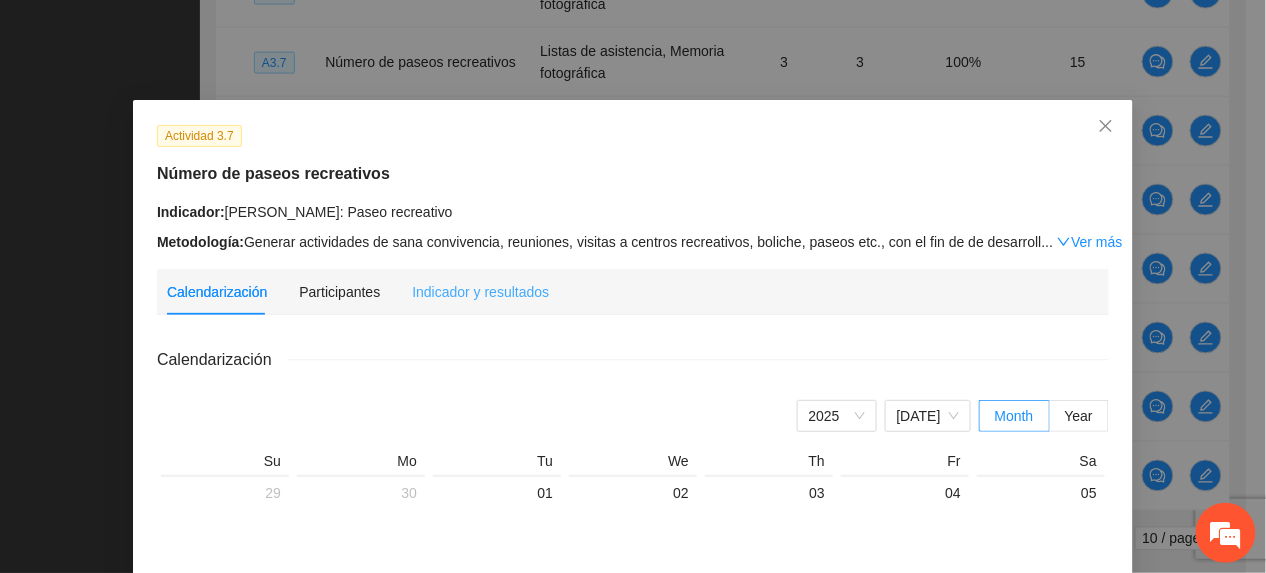 click on "Indicador y resultados" at bounding box center (480, 292) 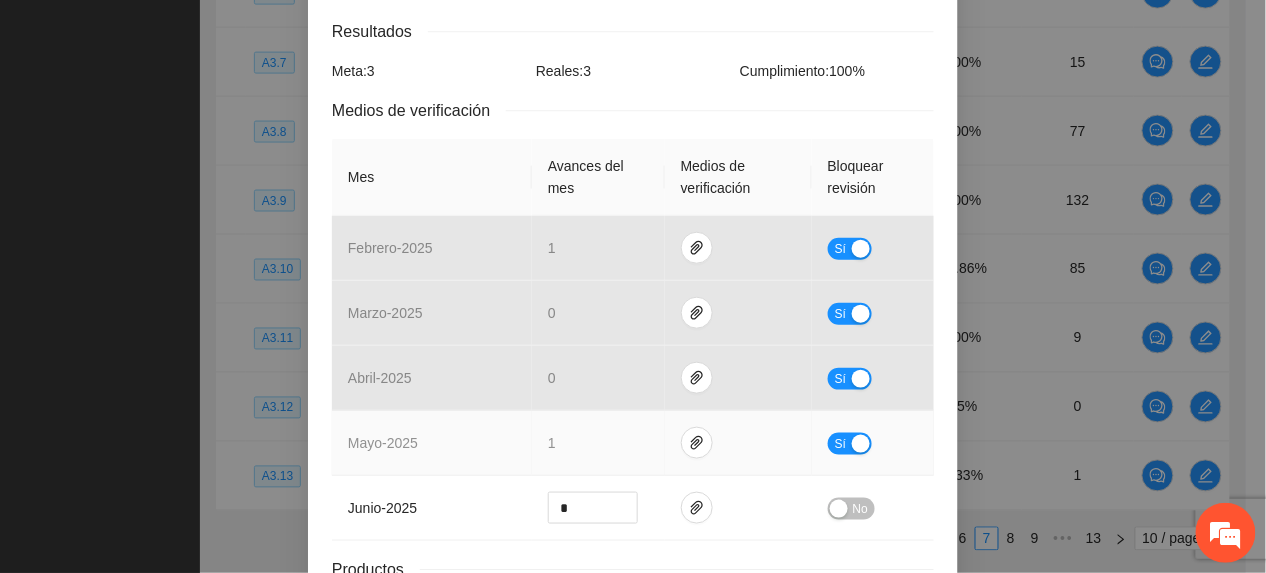 scroll, scrollTop: 266, scrollLeft: 0, axis: vertical 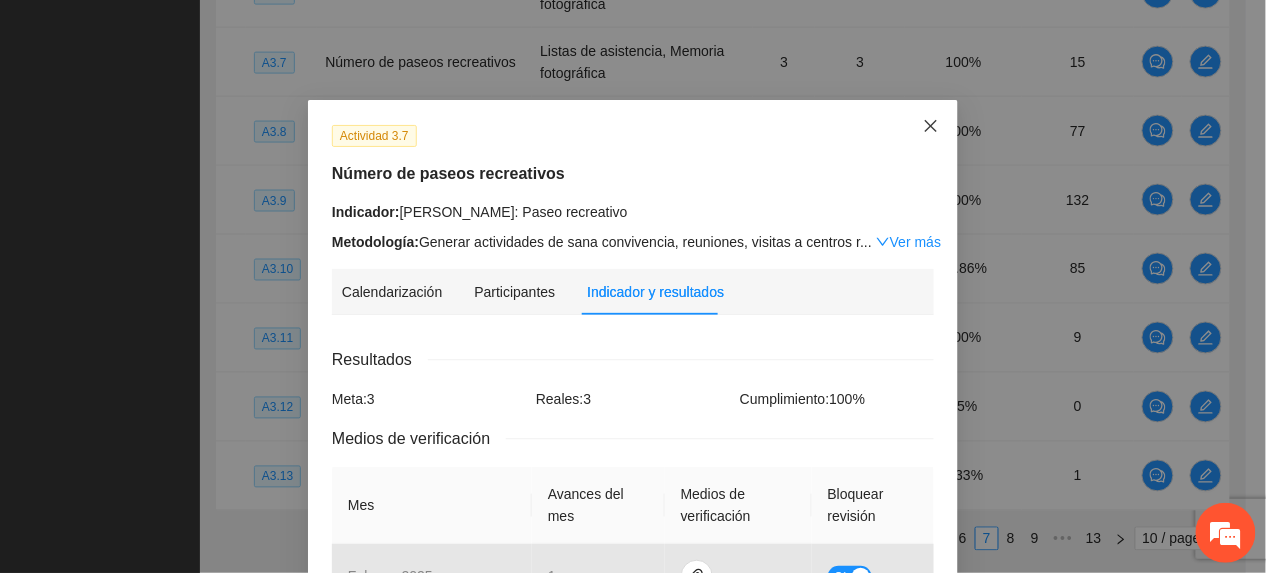 click at bounding box center (931, 127) 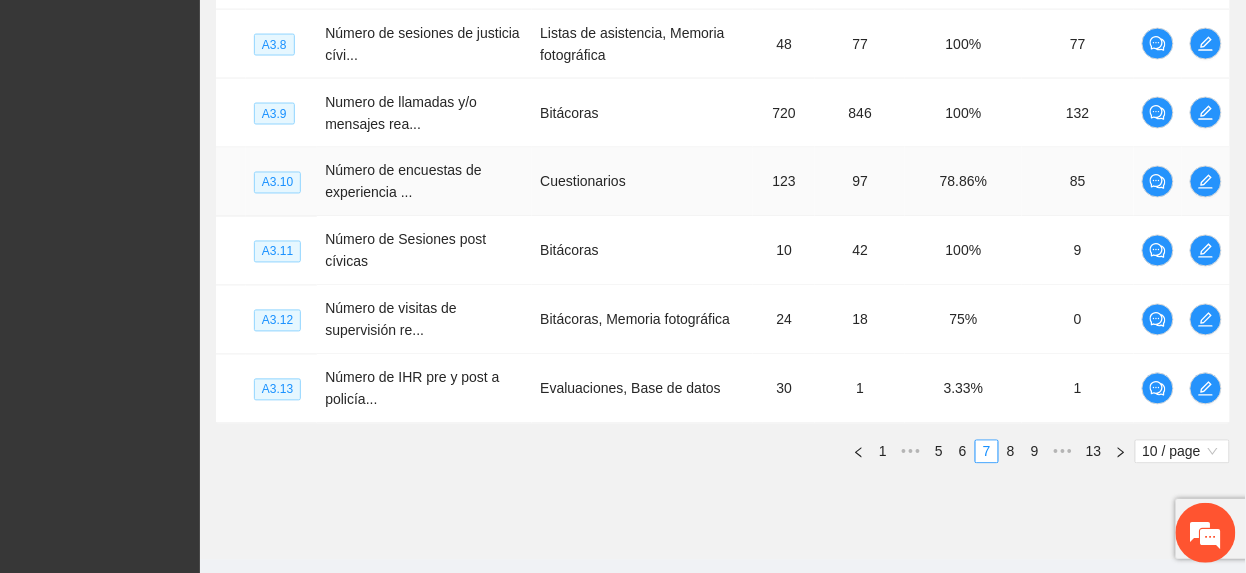 scroll, scrollTop: 848, scrollLeft: 0, axis: vertical 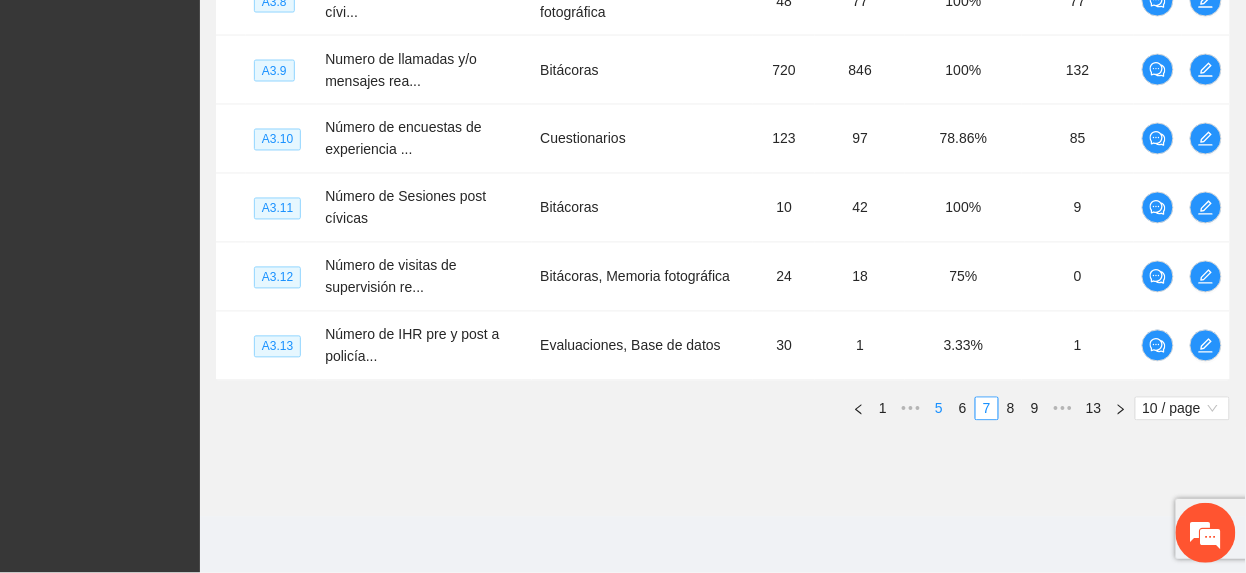 click on "5" at bounding box center [939, 409] 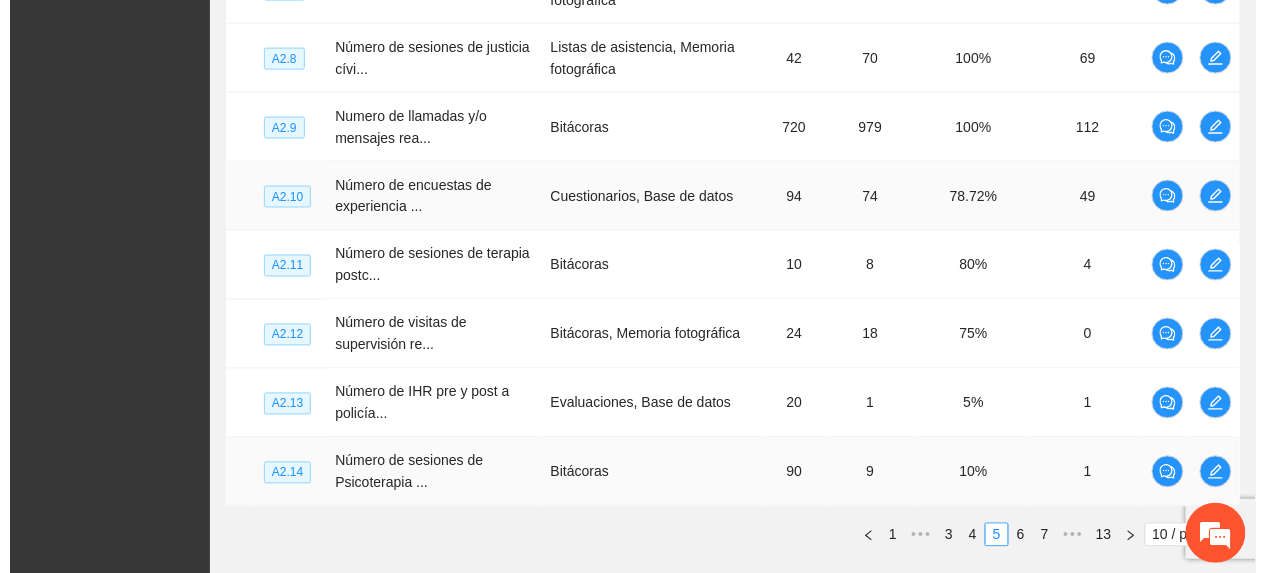 scroll, scrollTop: 581, scrollLeft: 0, axis: vertical 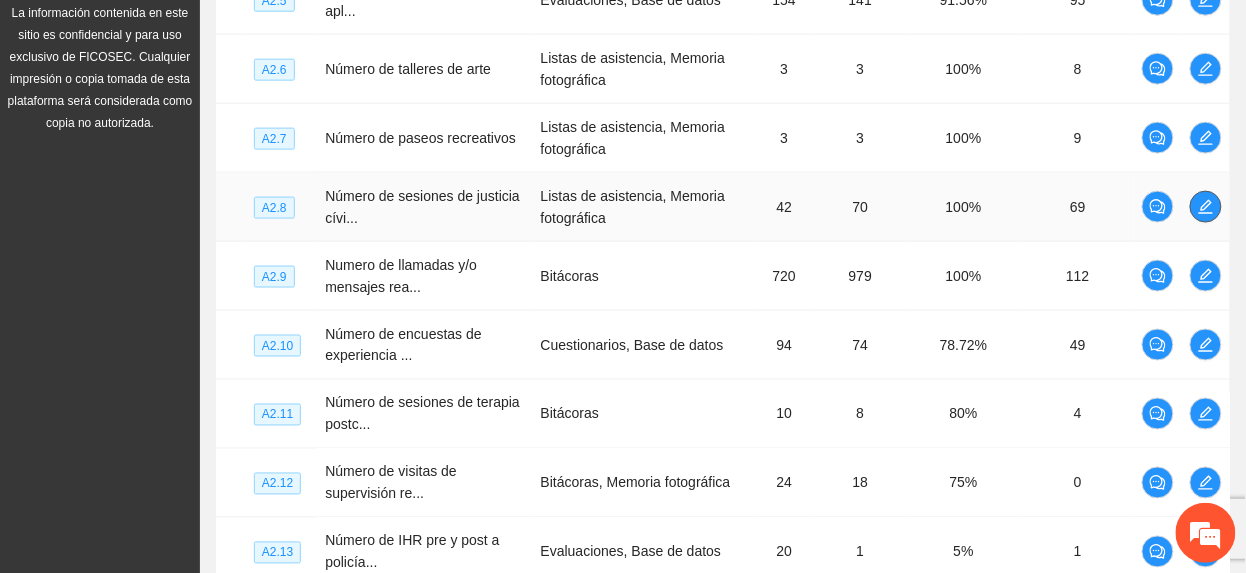 click 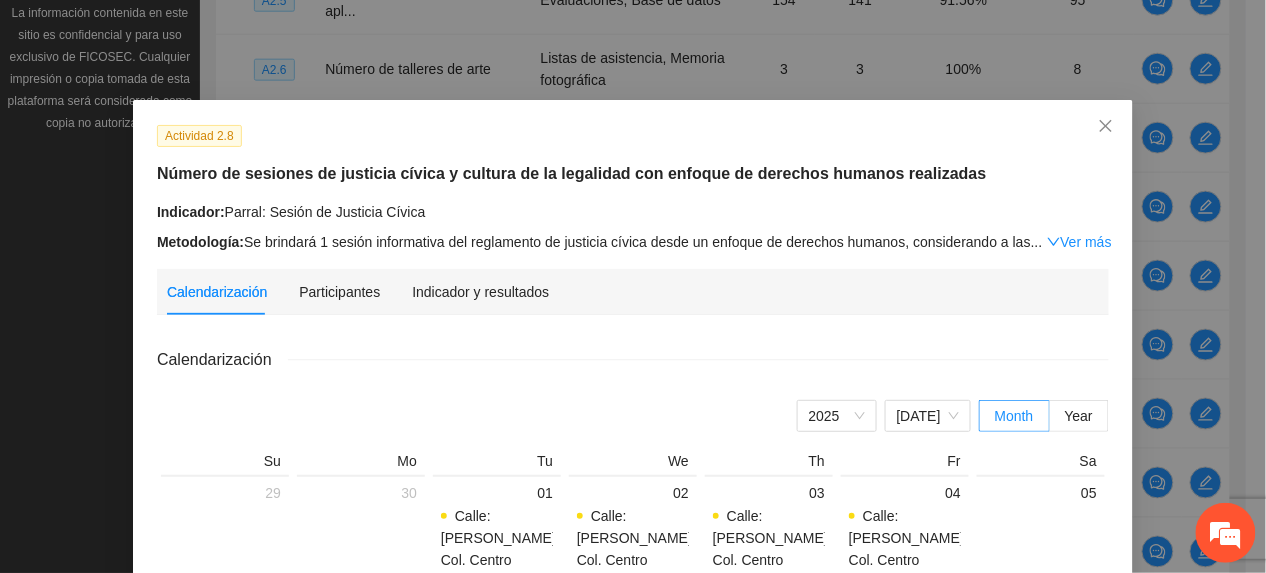click on "Indicador y resultados" at bounding box center [480, 292] 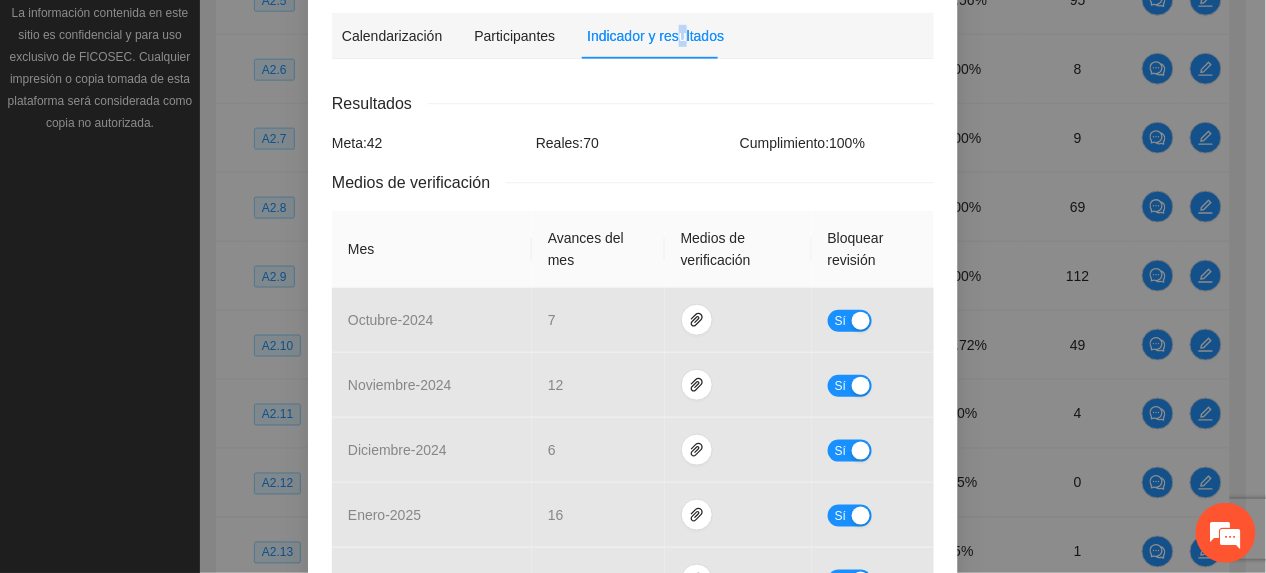scroll, scrollTop: 284, scrollLeft: 0, axis: vertical 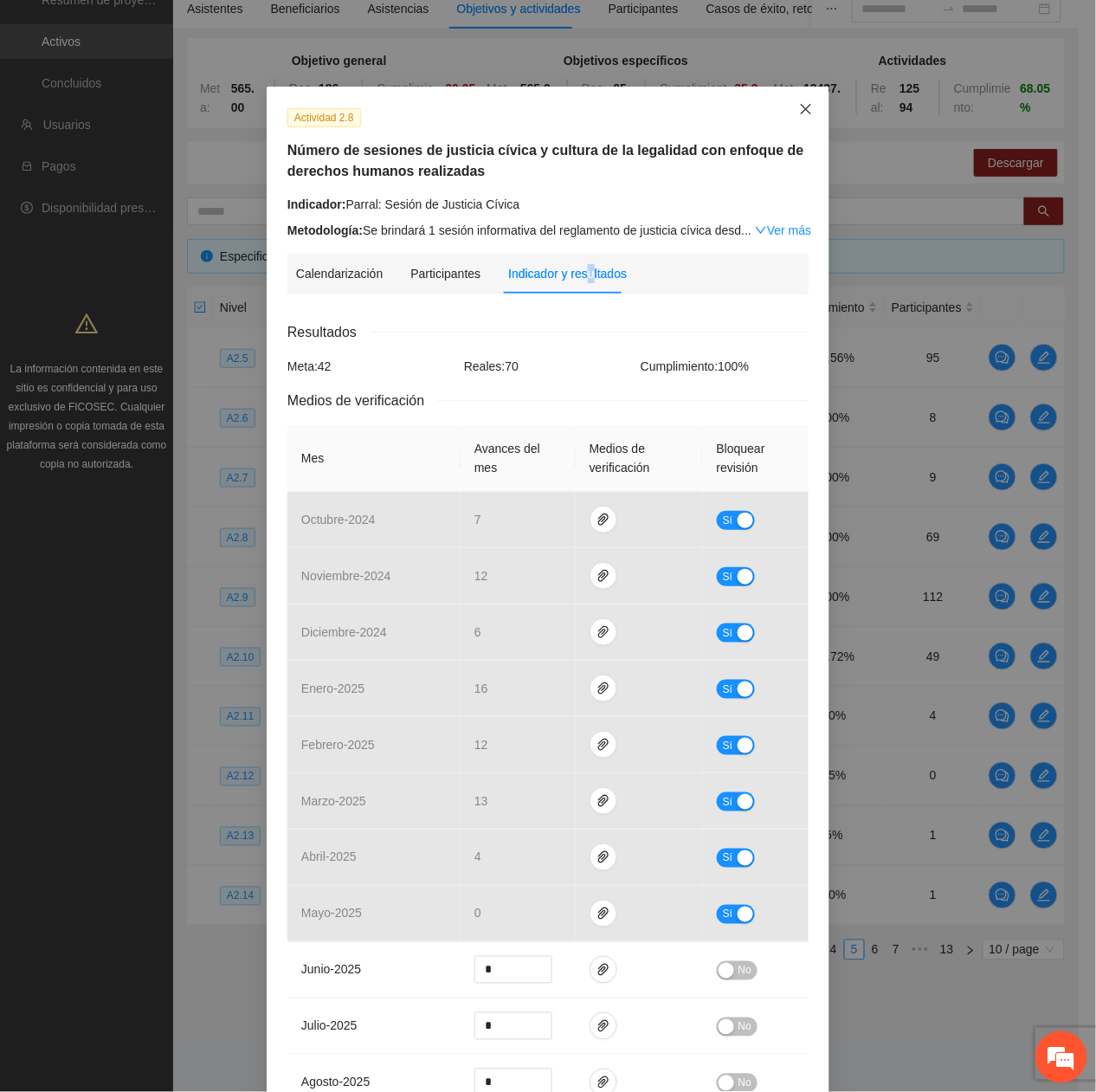 drag, startPoint x: 803, startPoint y: 94, endPoint x: 811, endPoint y: 105, distance: 14 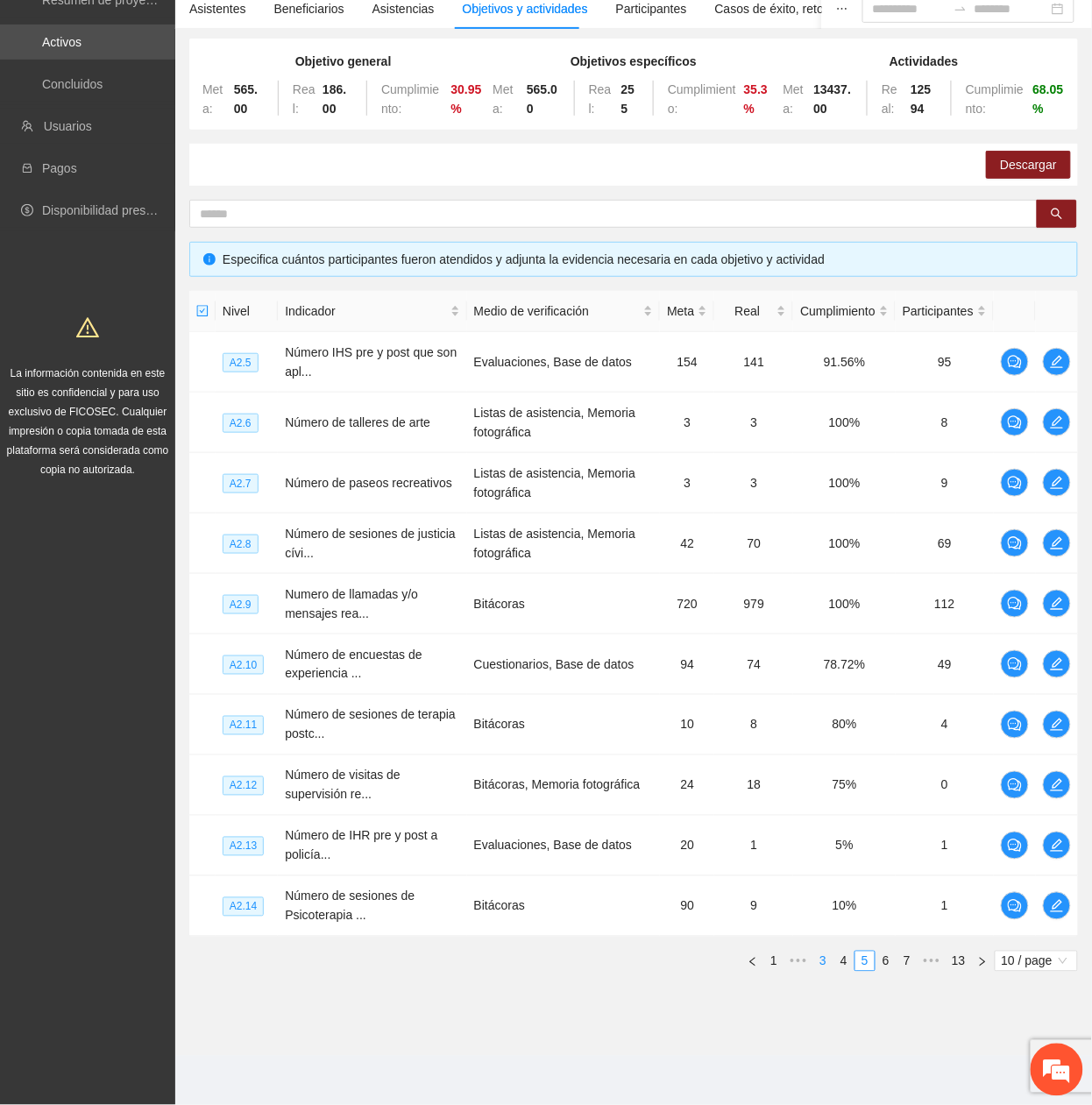 click on "4" at bounding box center [844, 961] 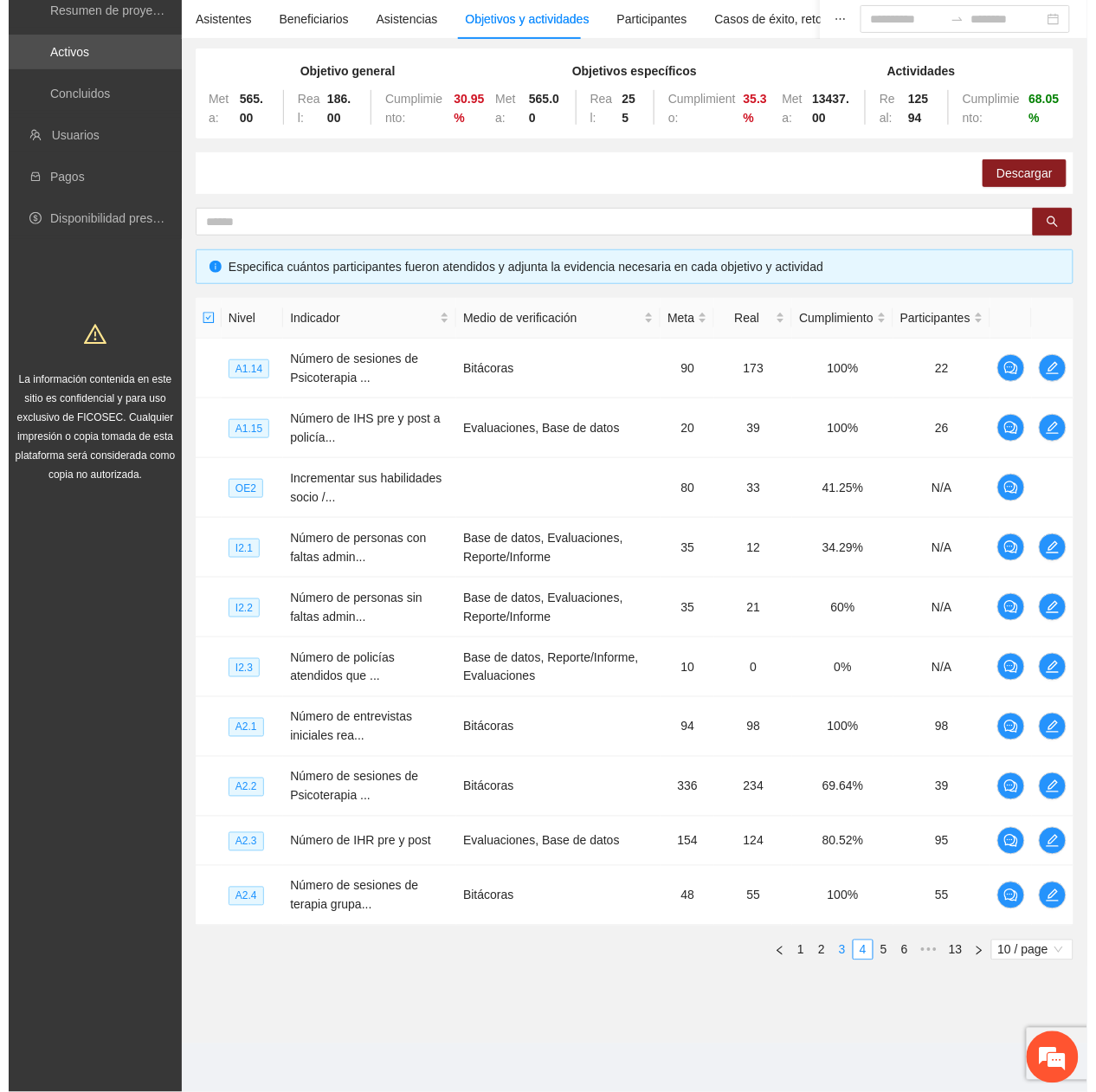 scroll, scrollTop: 139, scrollLeft: 0, axis: vertical 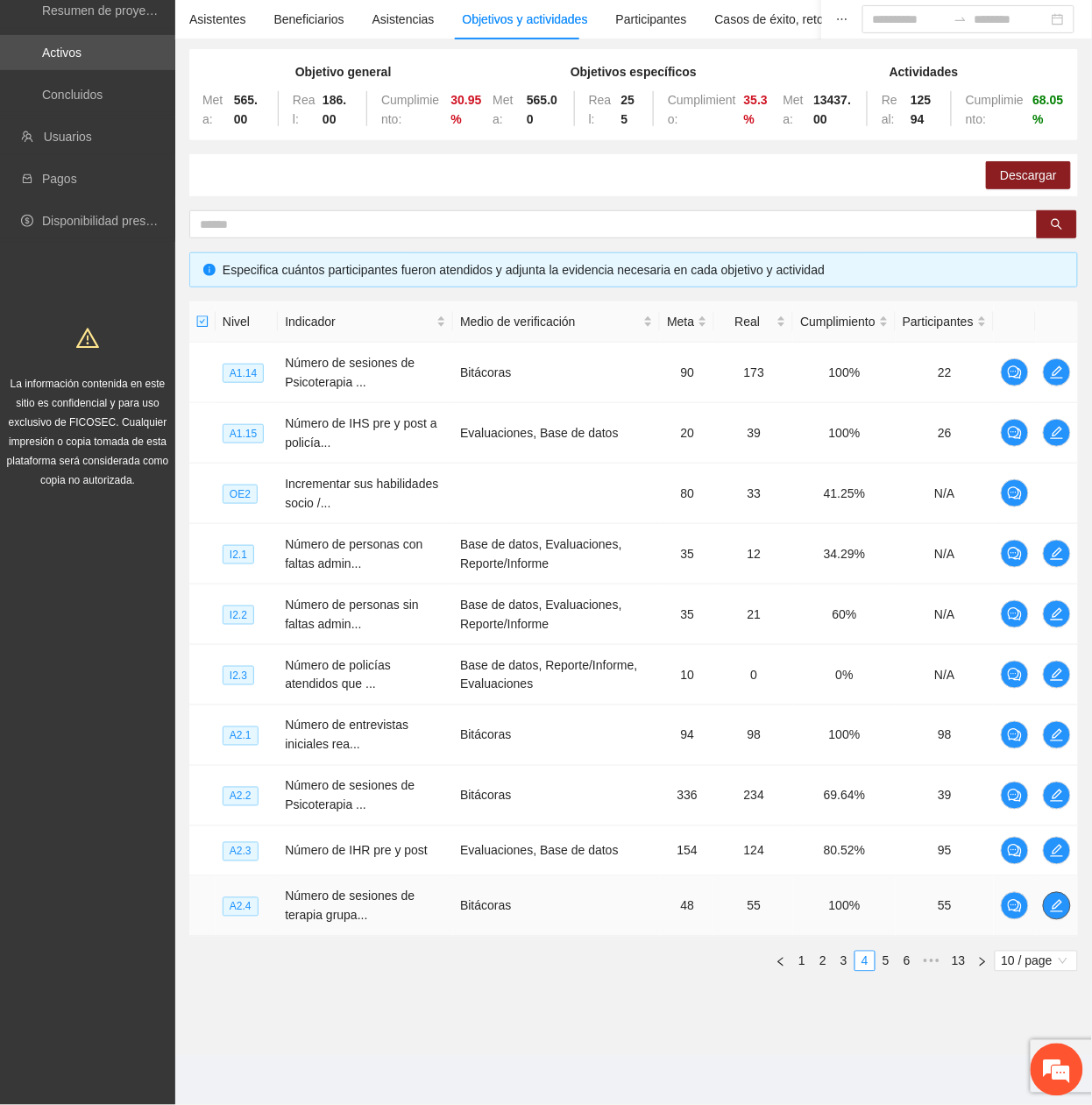 click 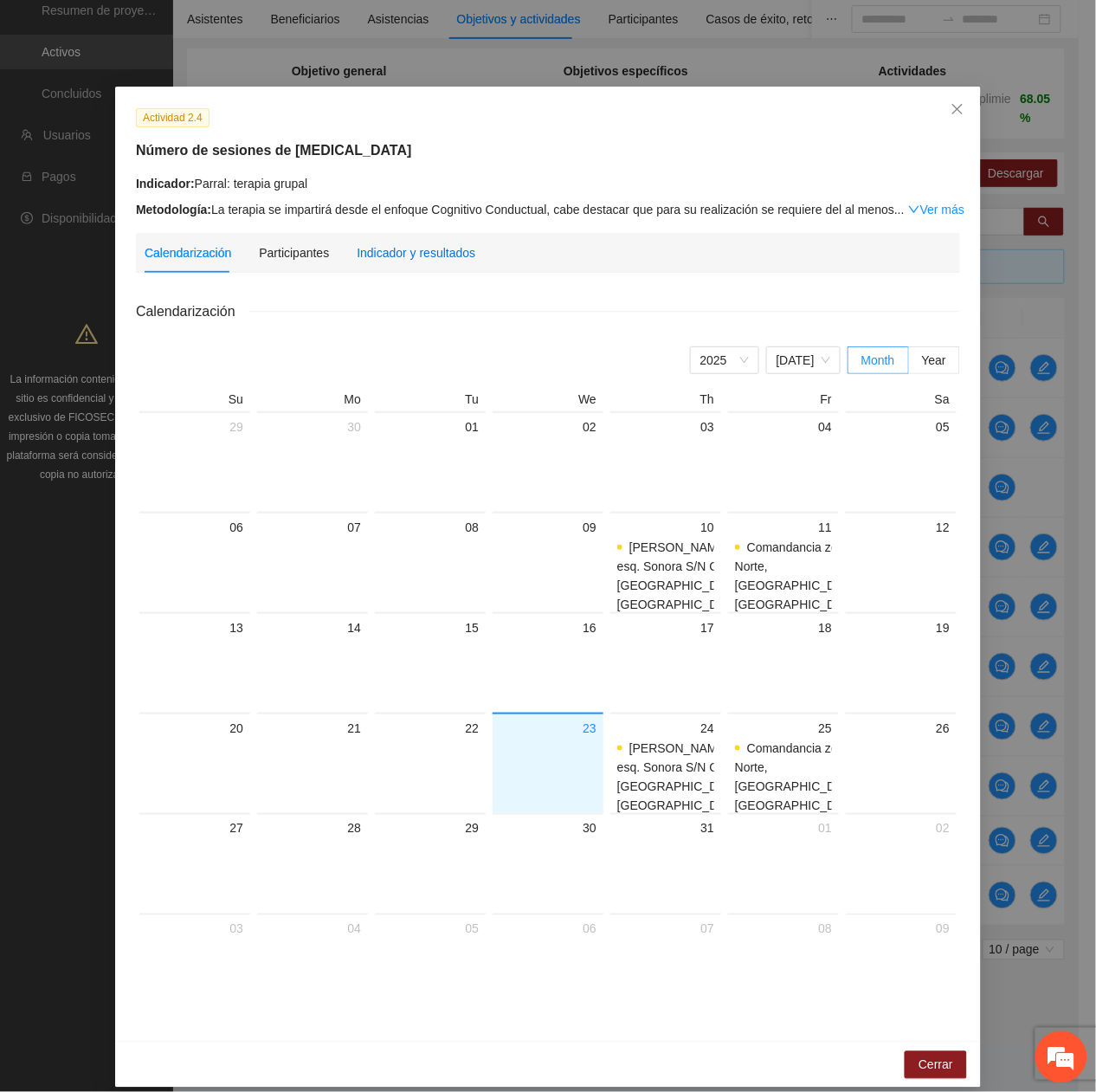 click on "Indicador y resultados" at bounding box center [416, 253] 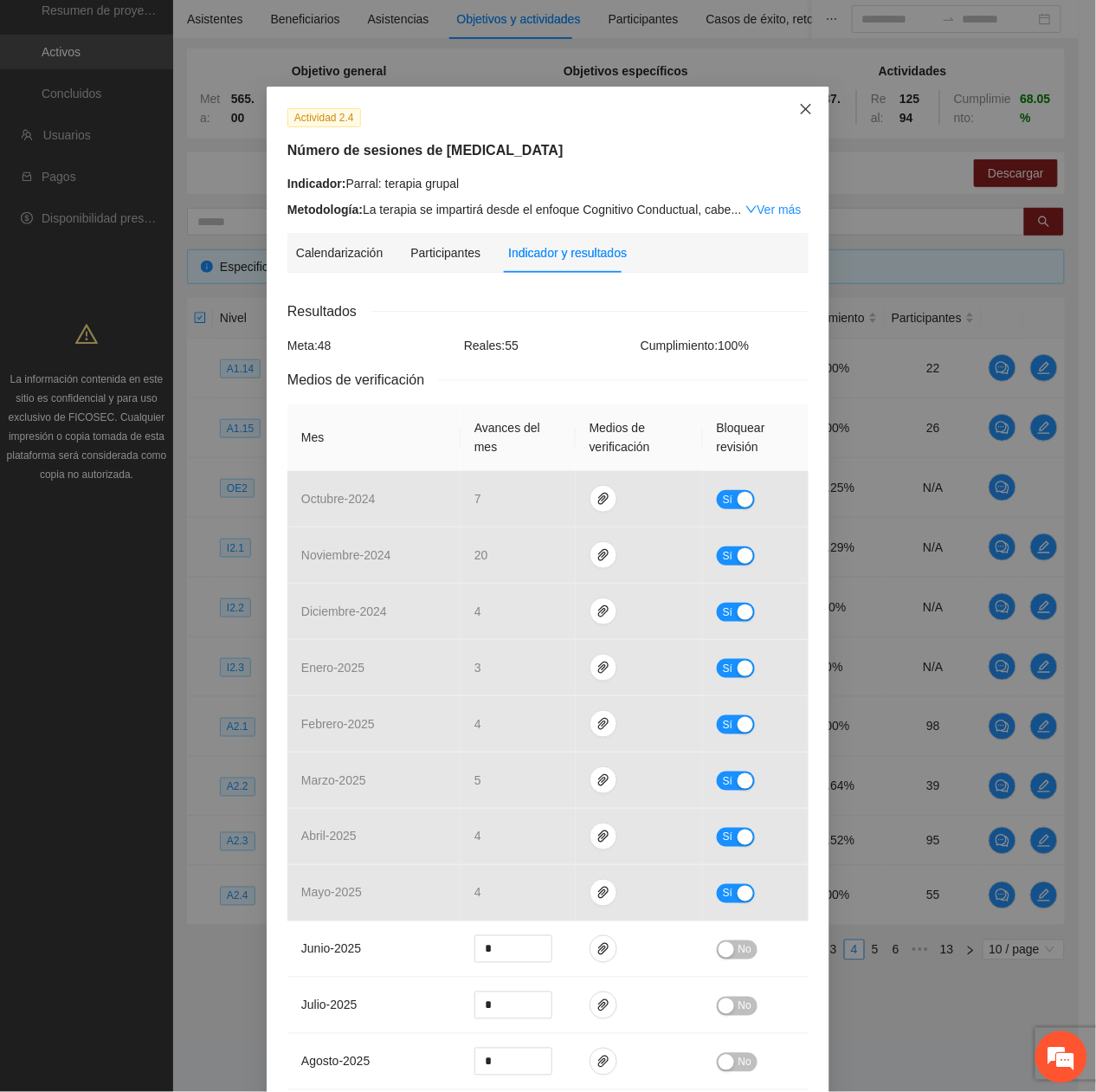 drag, startPoint x: 805, startPoint y: 111, endPoint x: 758, endPoint y: 139, distance: 54.70832 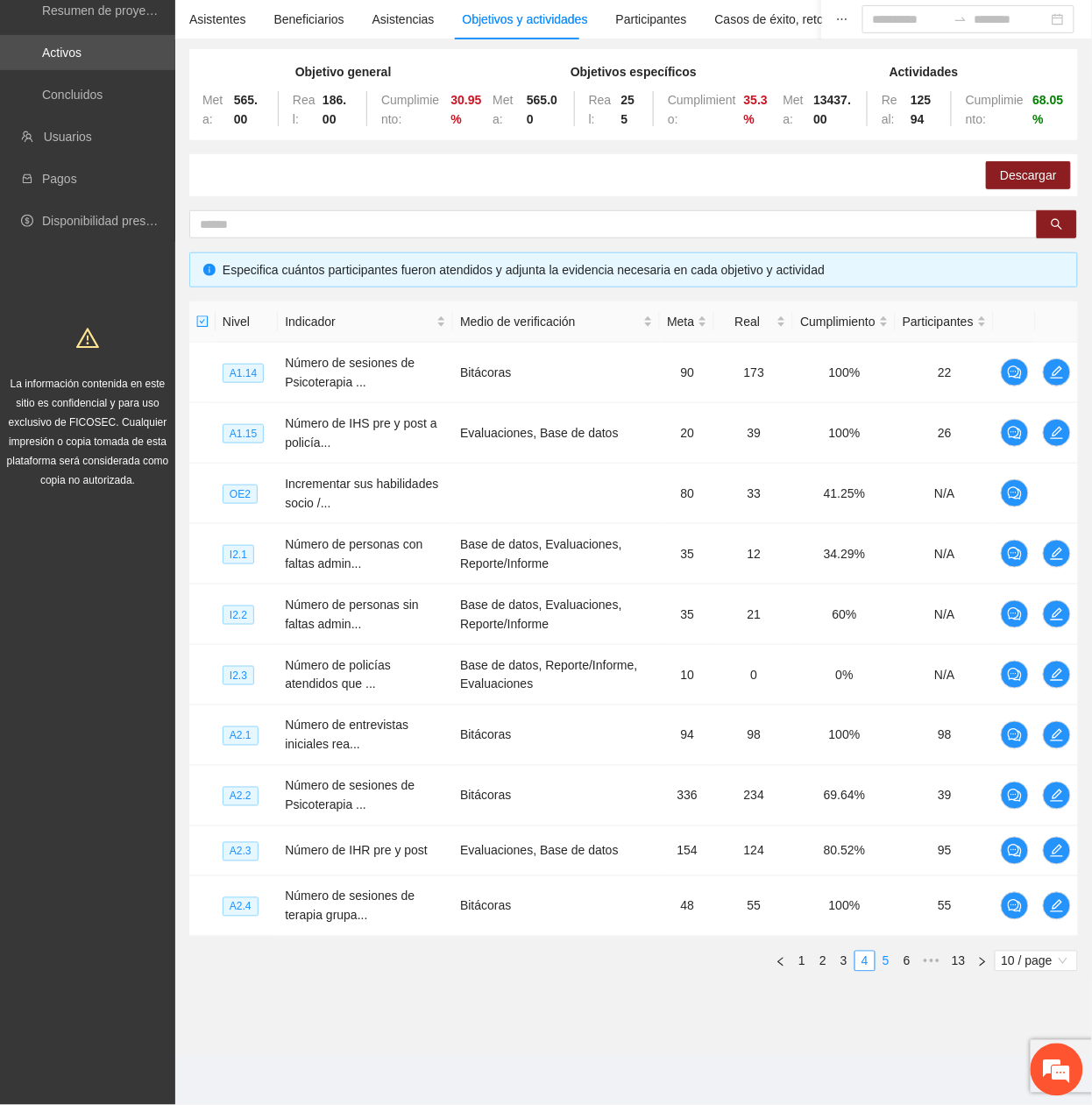 click on "5" at bounding box center [886, 961] 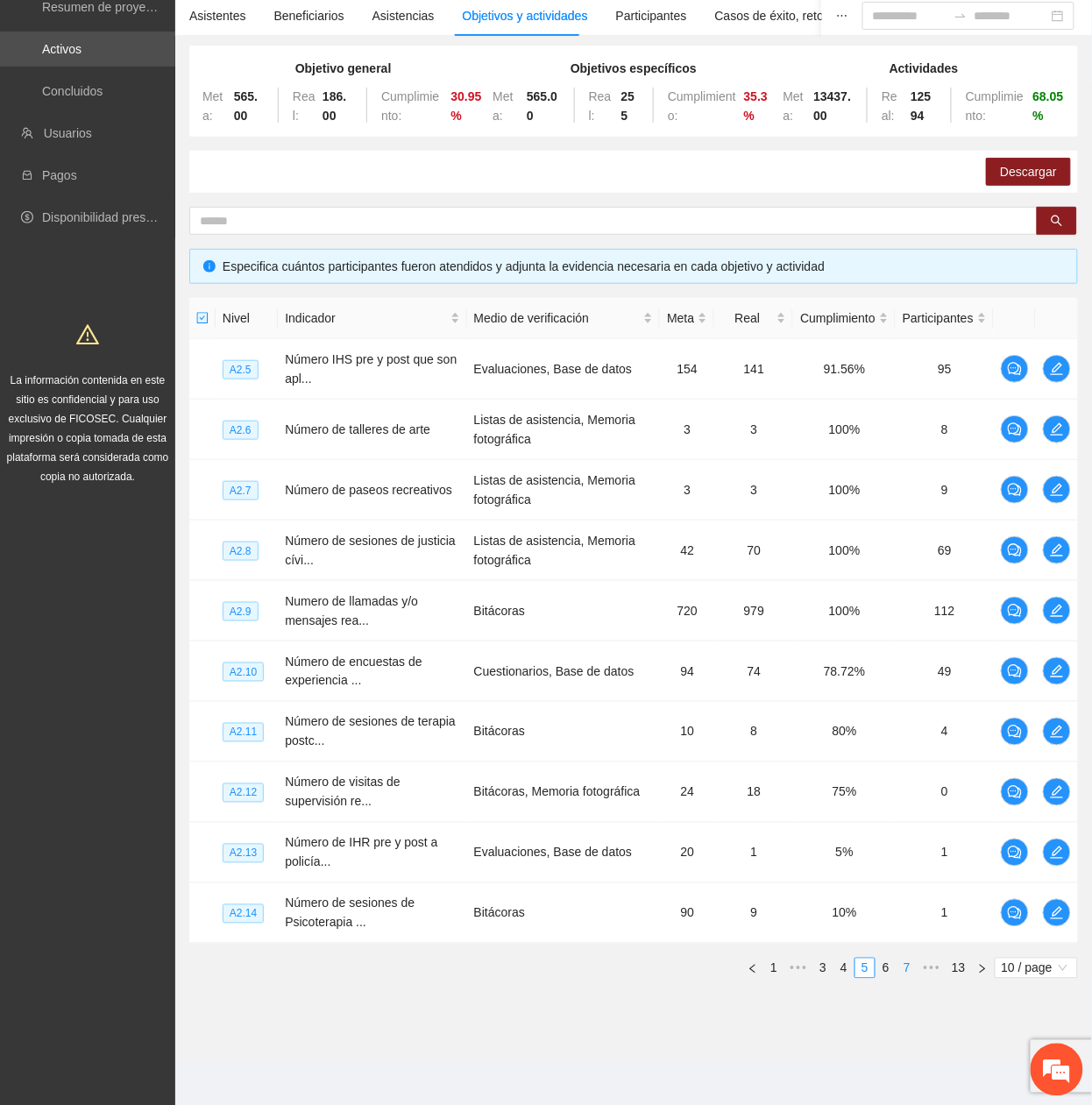 click on "1 ••• 3 4 5 6 7 ••• 13 10 / page" at bounding box center (634, 968) 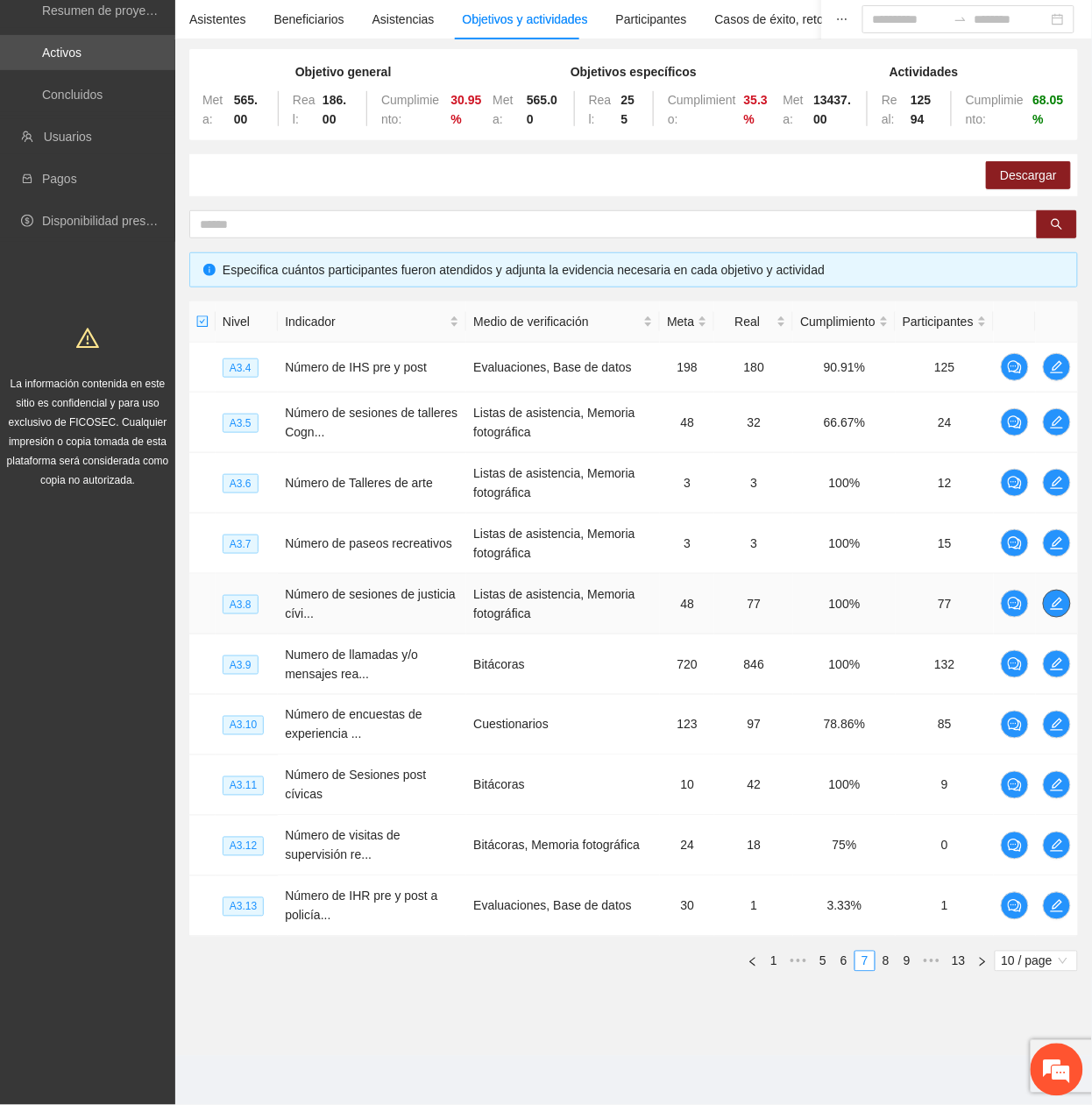 click 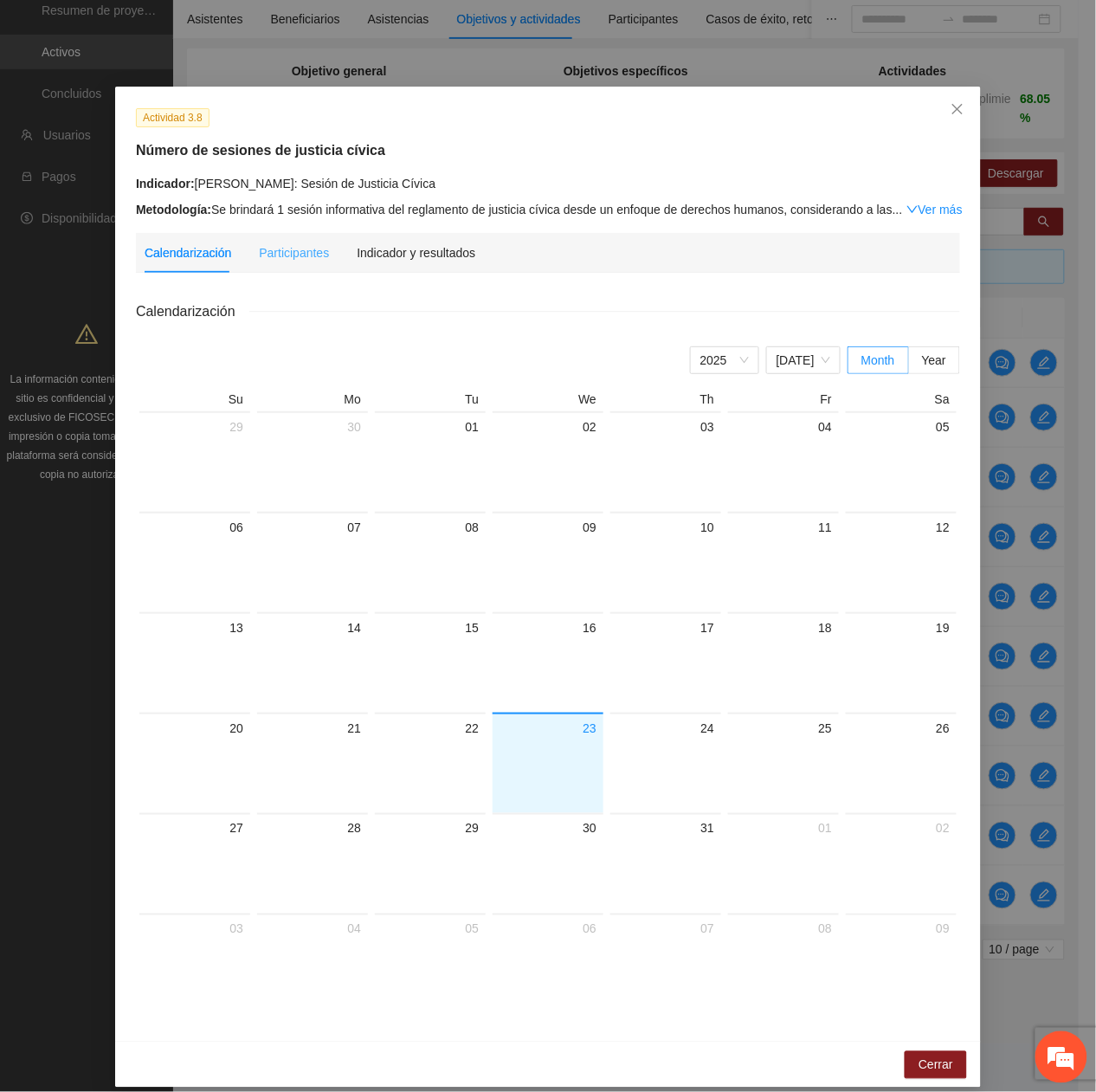 click on "Indicador y resultados" at bounding box center [416, 253] 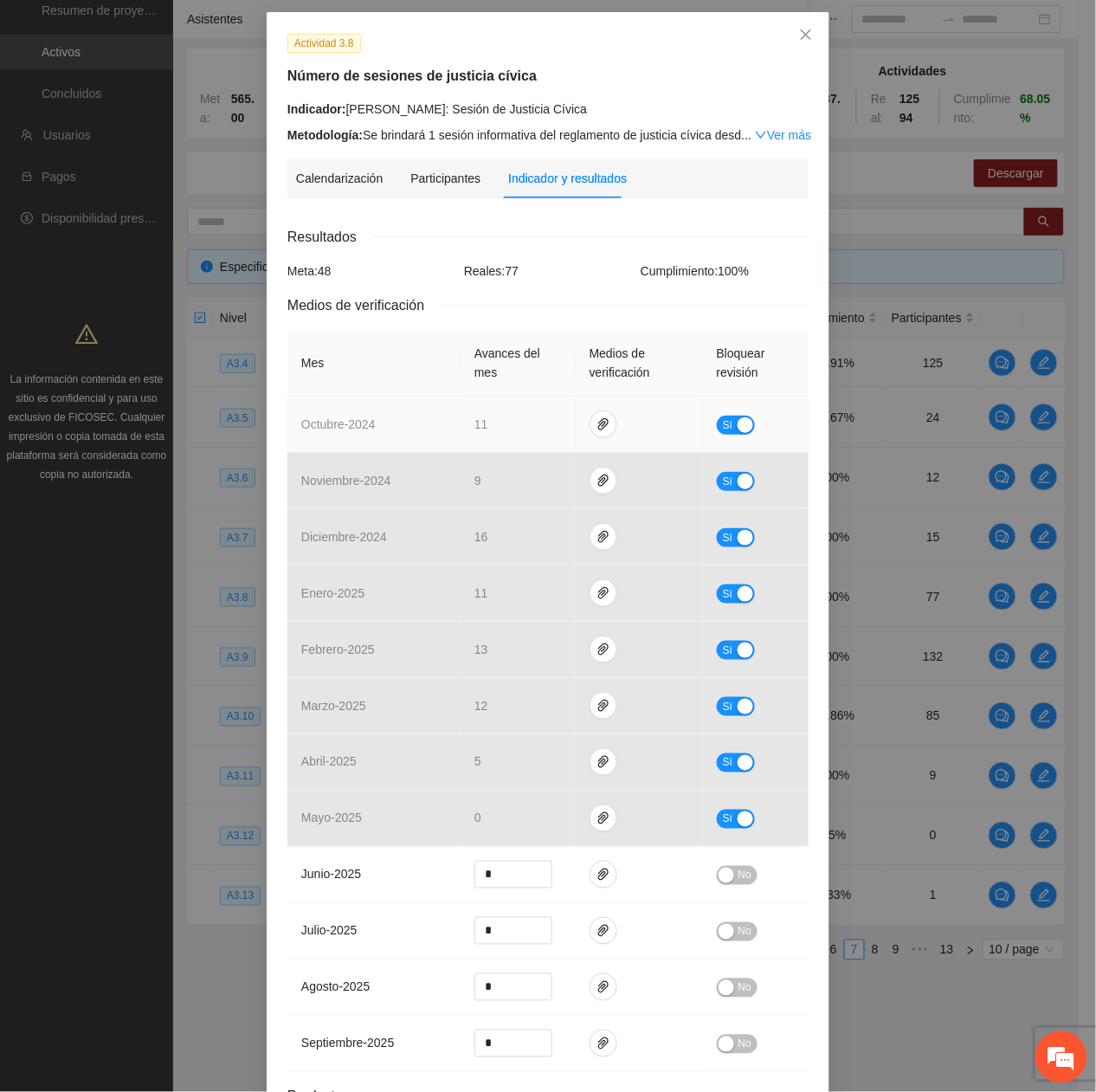 scroll, scrollTop: 115, scrollLeft: 0, axis: vertical 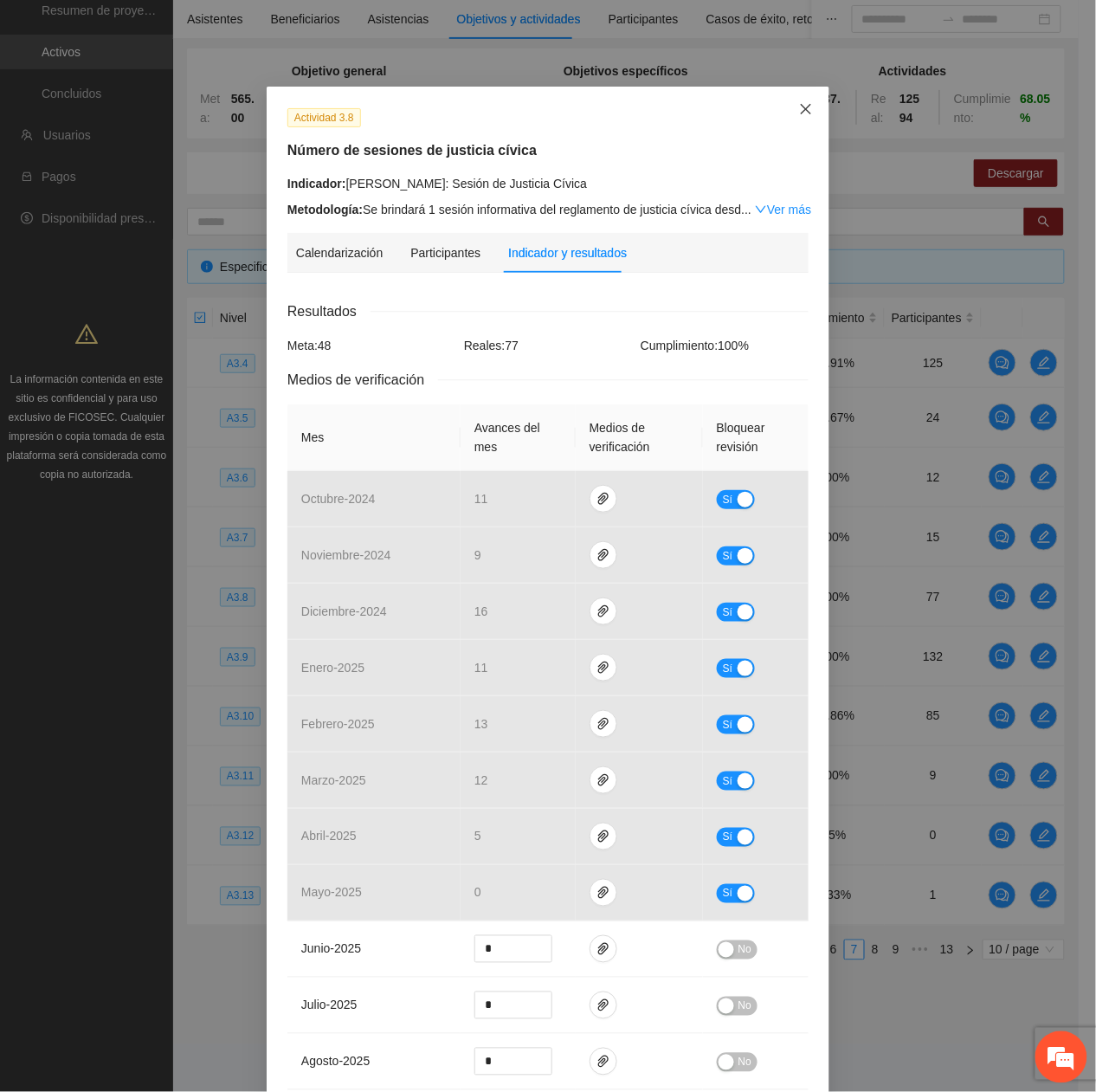click at bounding box center (806, 110) 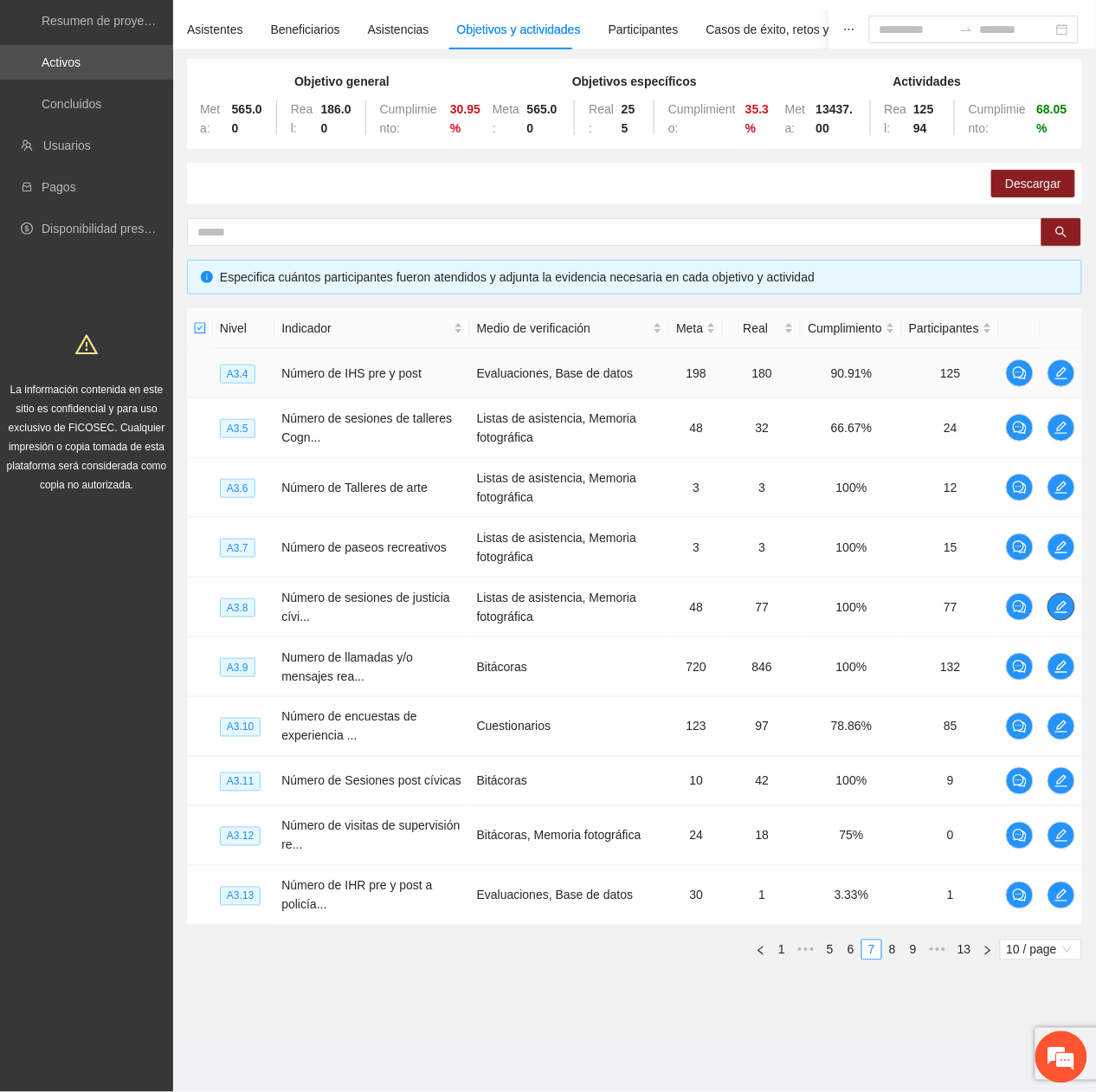scroll, scrollTop: 128, scrollLeft: 0, axis: vertical 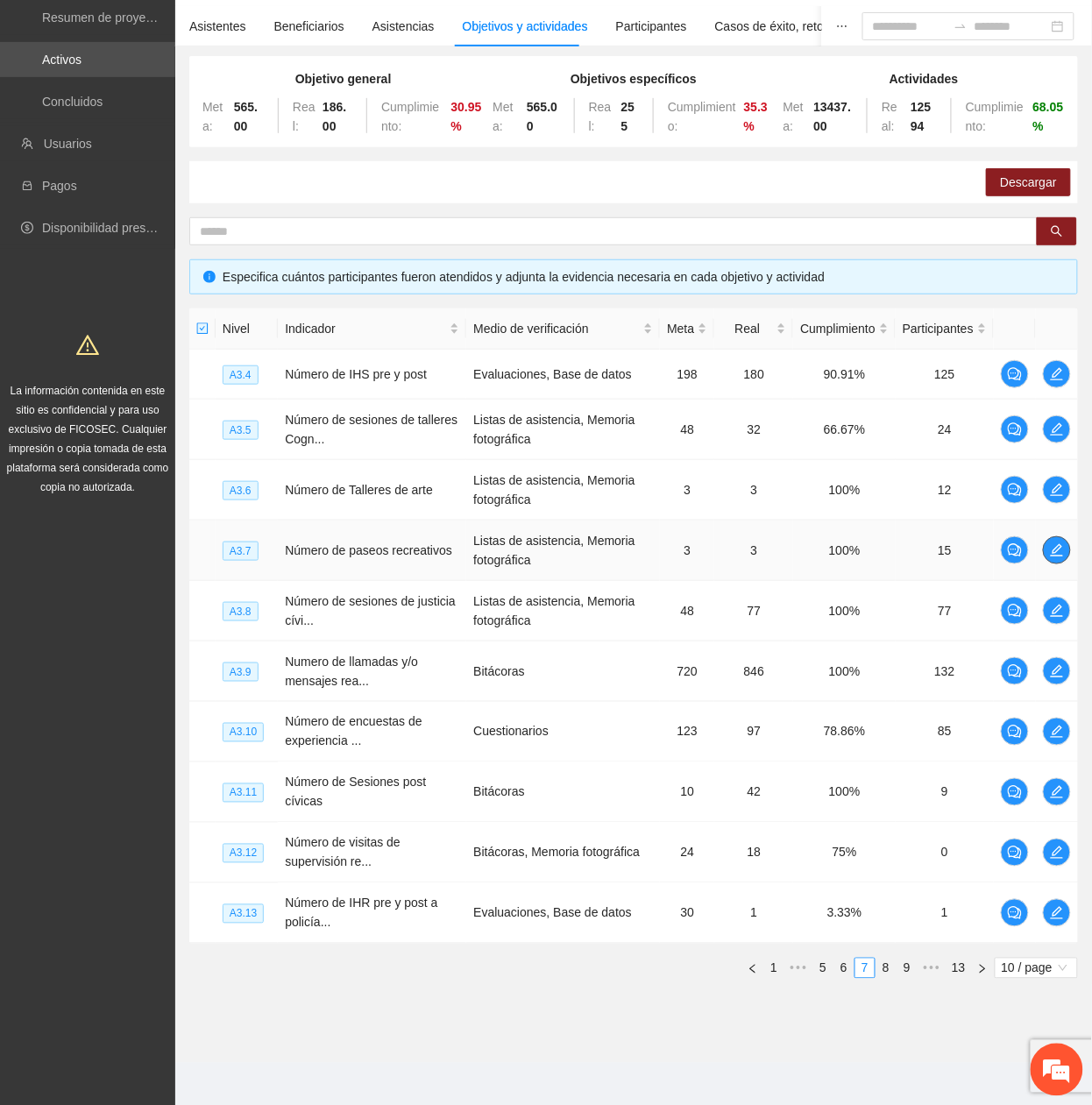 click at bounding box center (1057, 550) 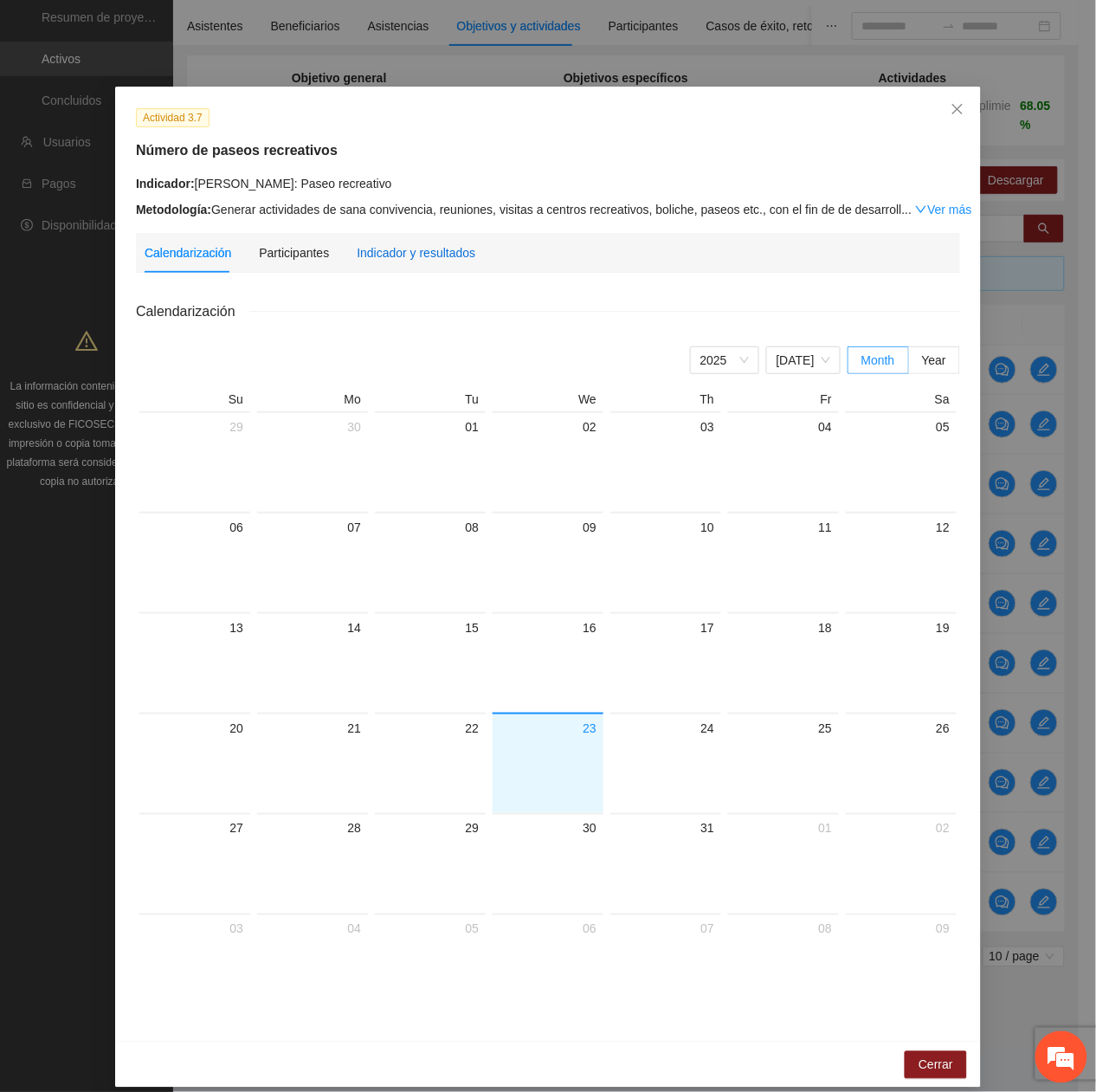 click on "Indicador y resultados" at bounding box center [416, 253] 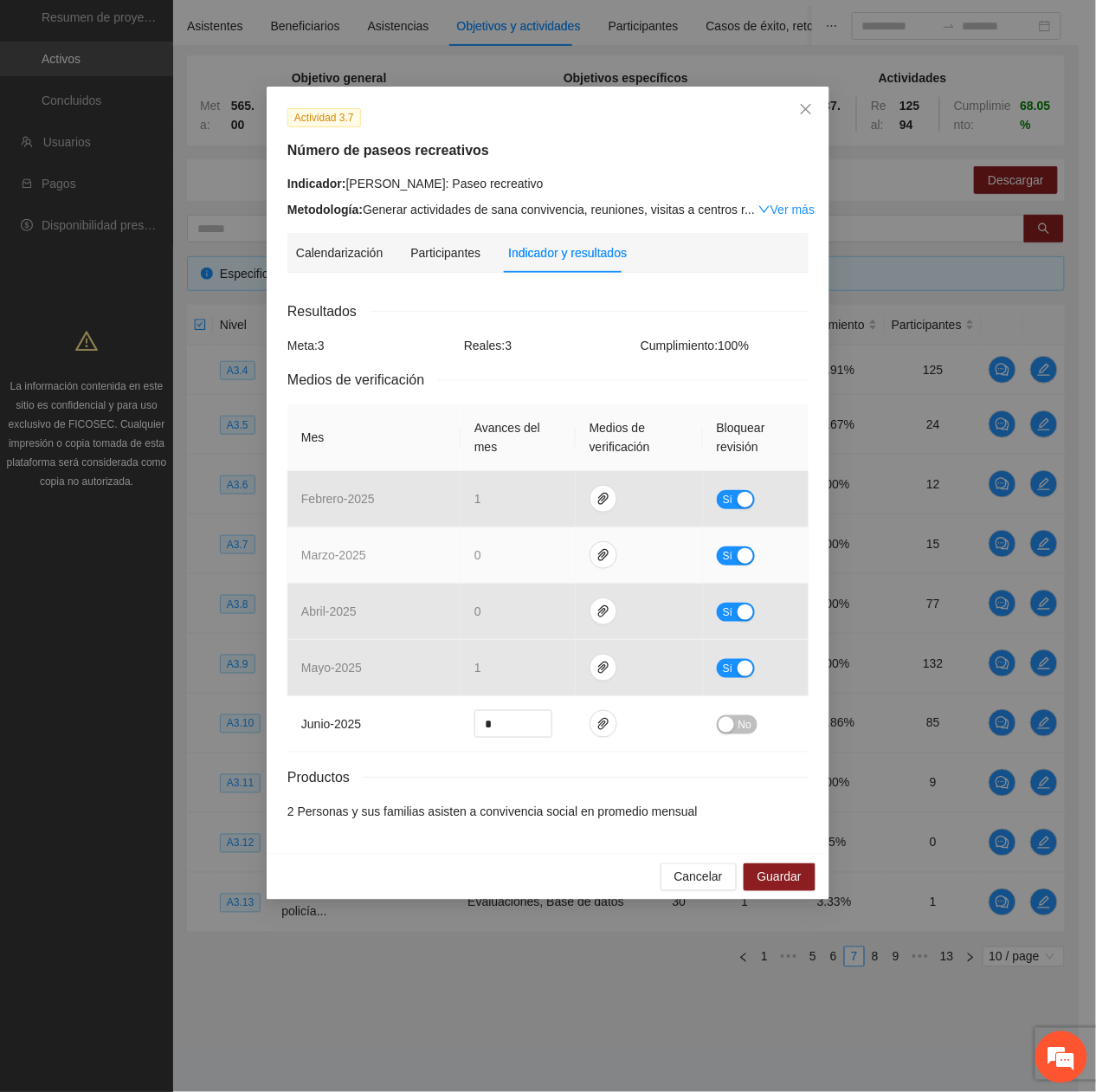 click on "0" at bounding box center [518, 555] 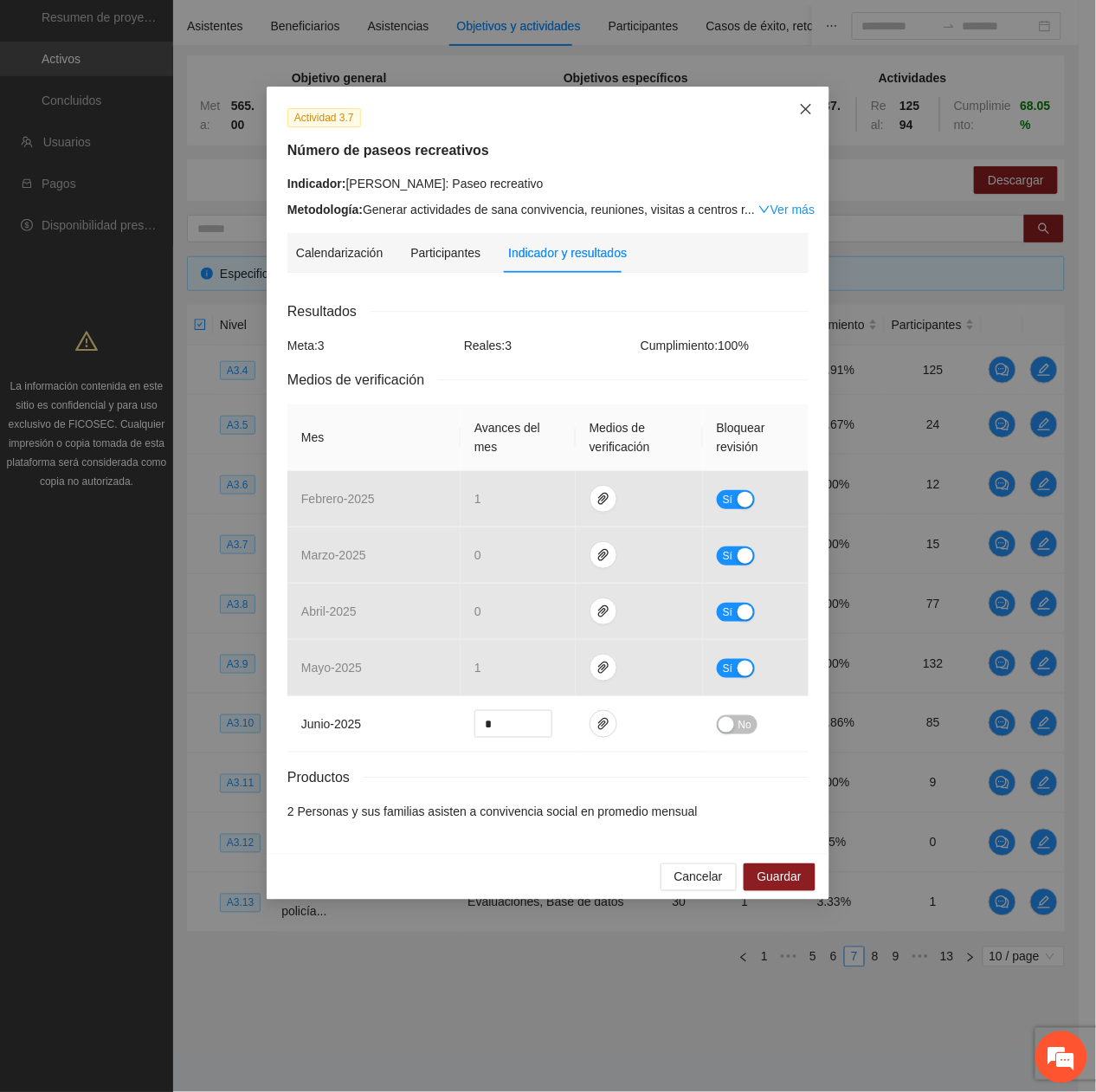 drag, startPoint x: 812, startPoint y: 109, endPoint x: 788, endPoint y: 241, distance: 134.16408 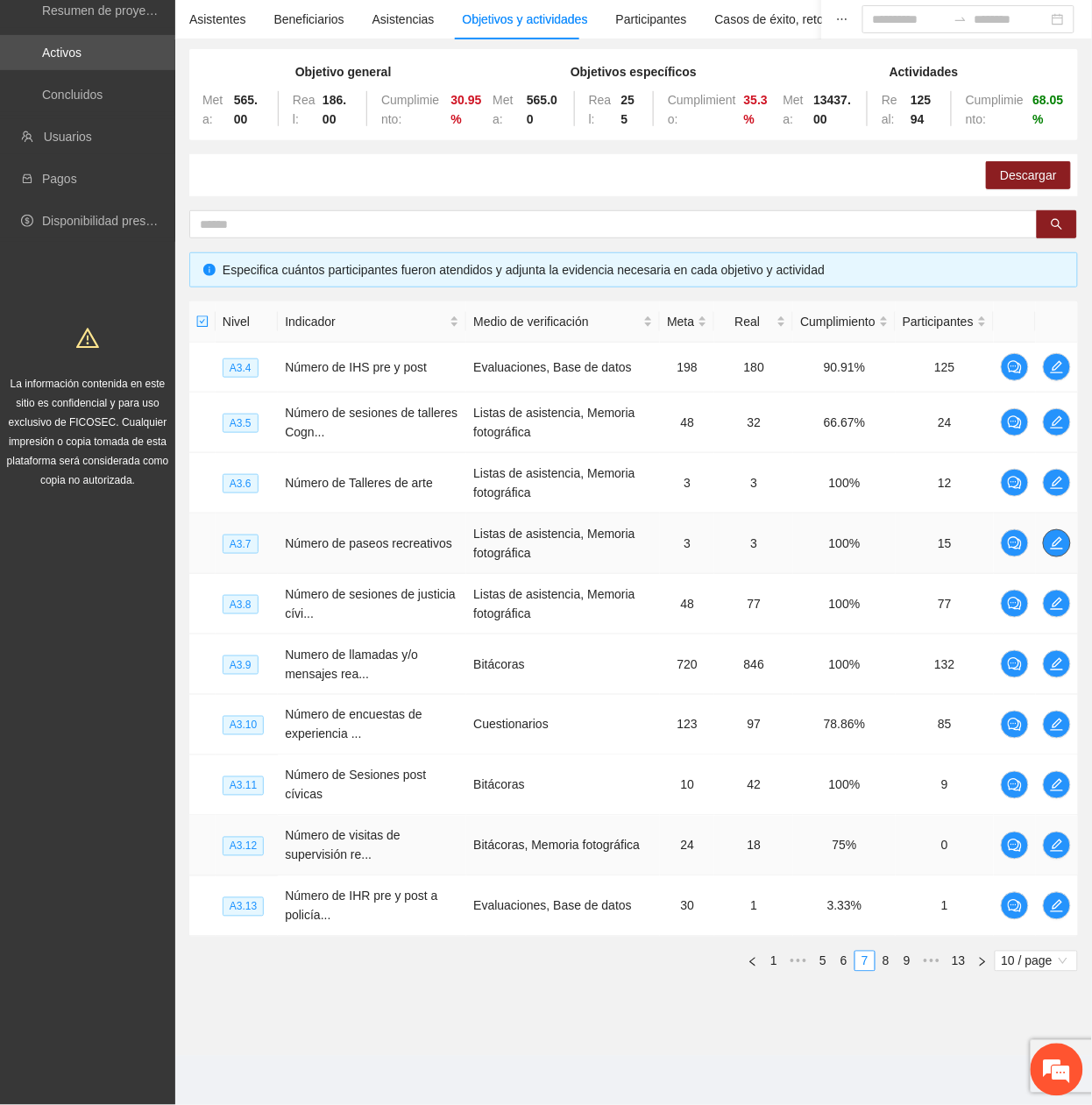 scroll, scrollTop: 140, scrollLeft: 0, axis: vertical 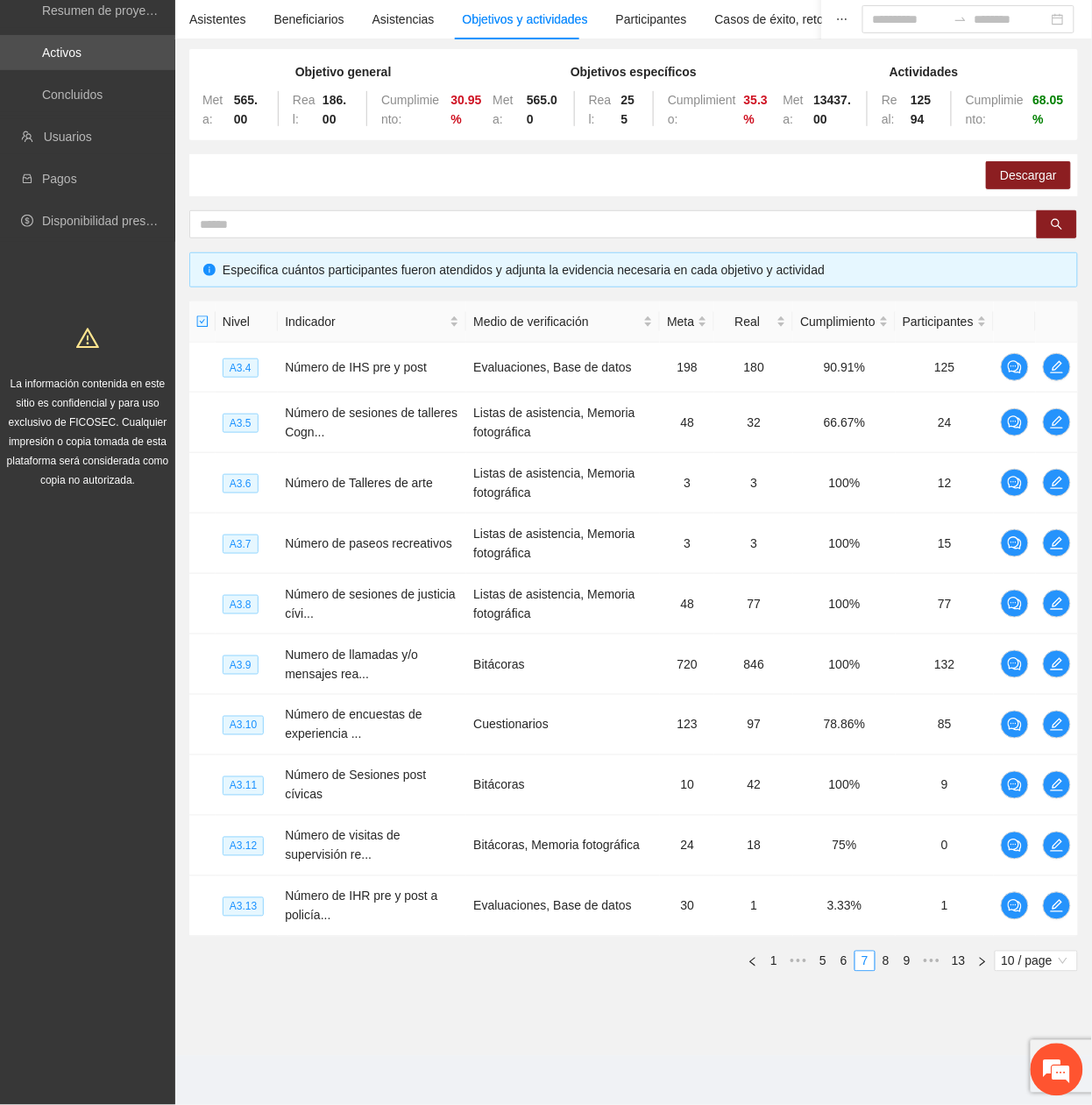 click on "8" at bounding box center [886, 961] 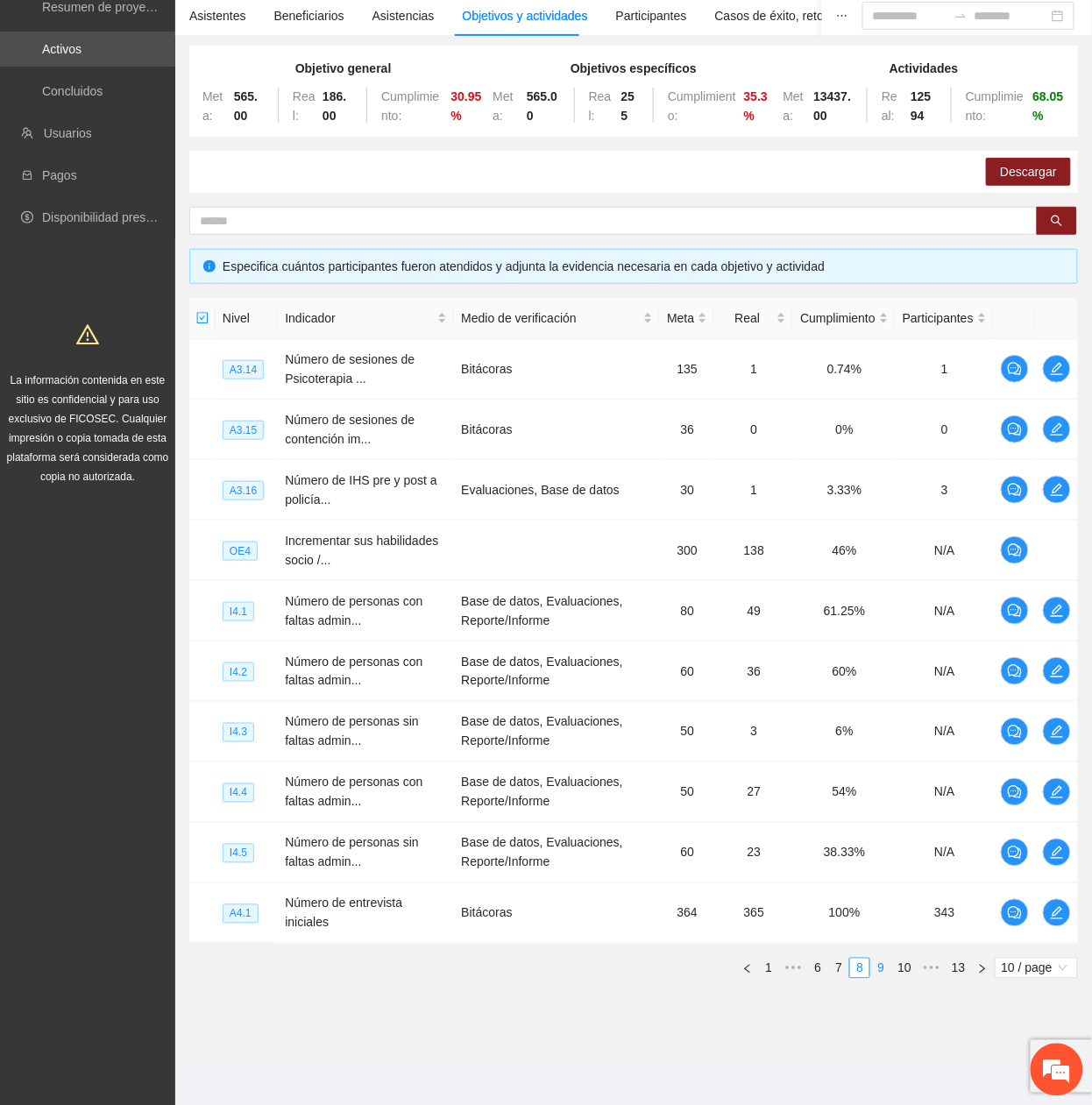 click on "9" at bounding box center [881, 968] 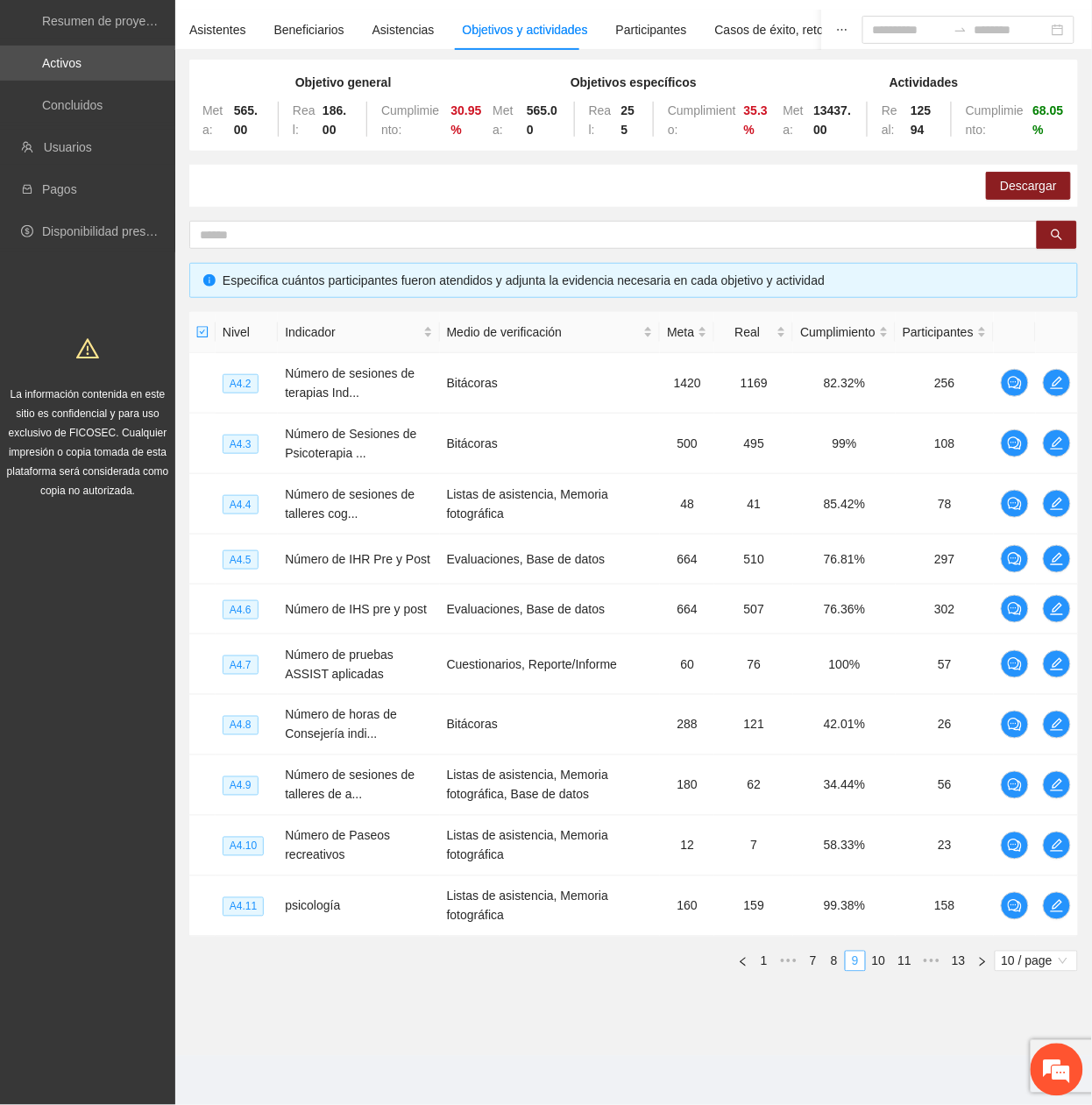scroll, scrollTop: 130, scrollLeft: 0, axis: vertical 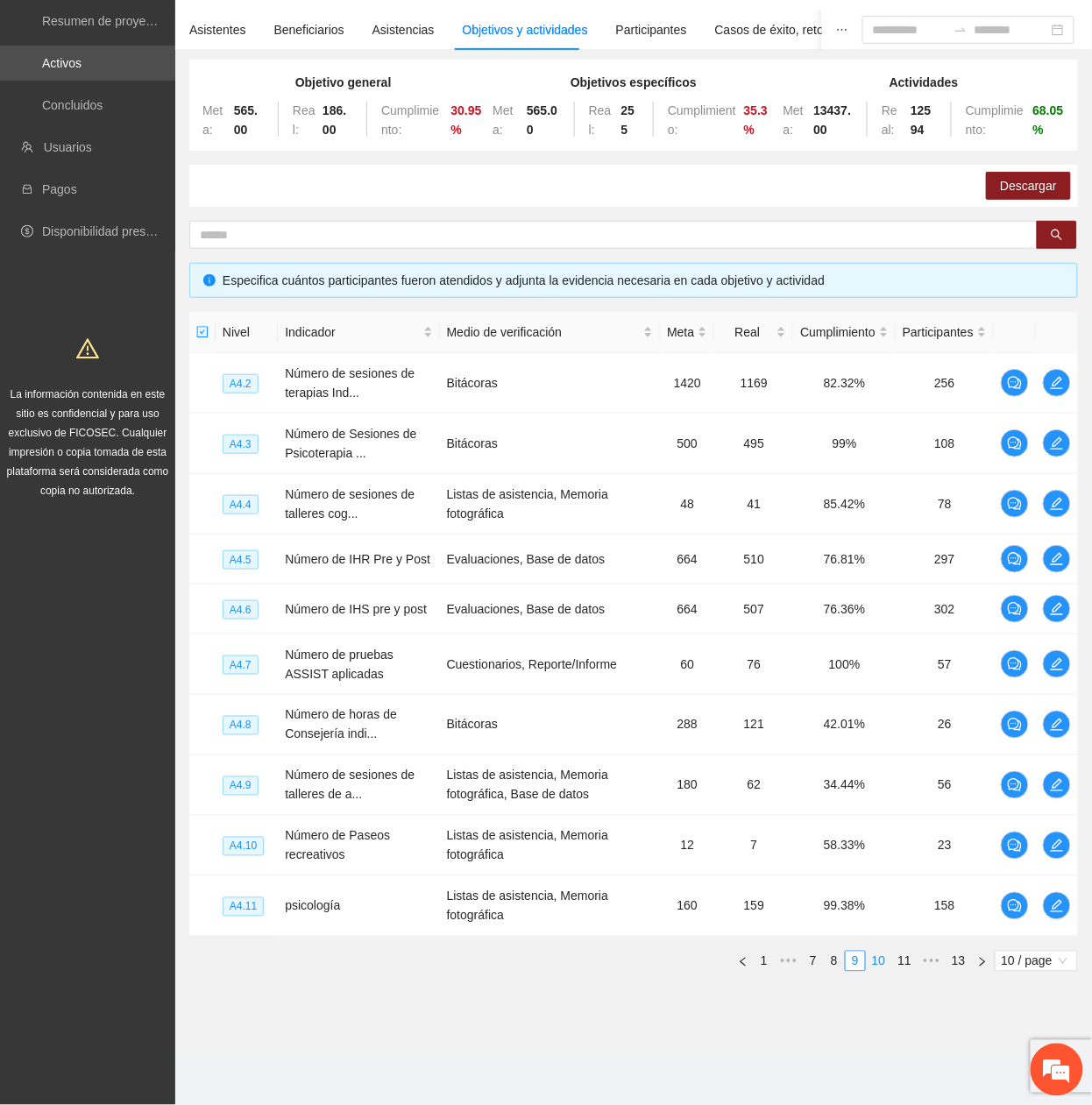 click on "10" at bounding box center (879, 961) 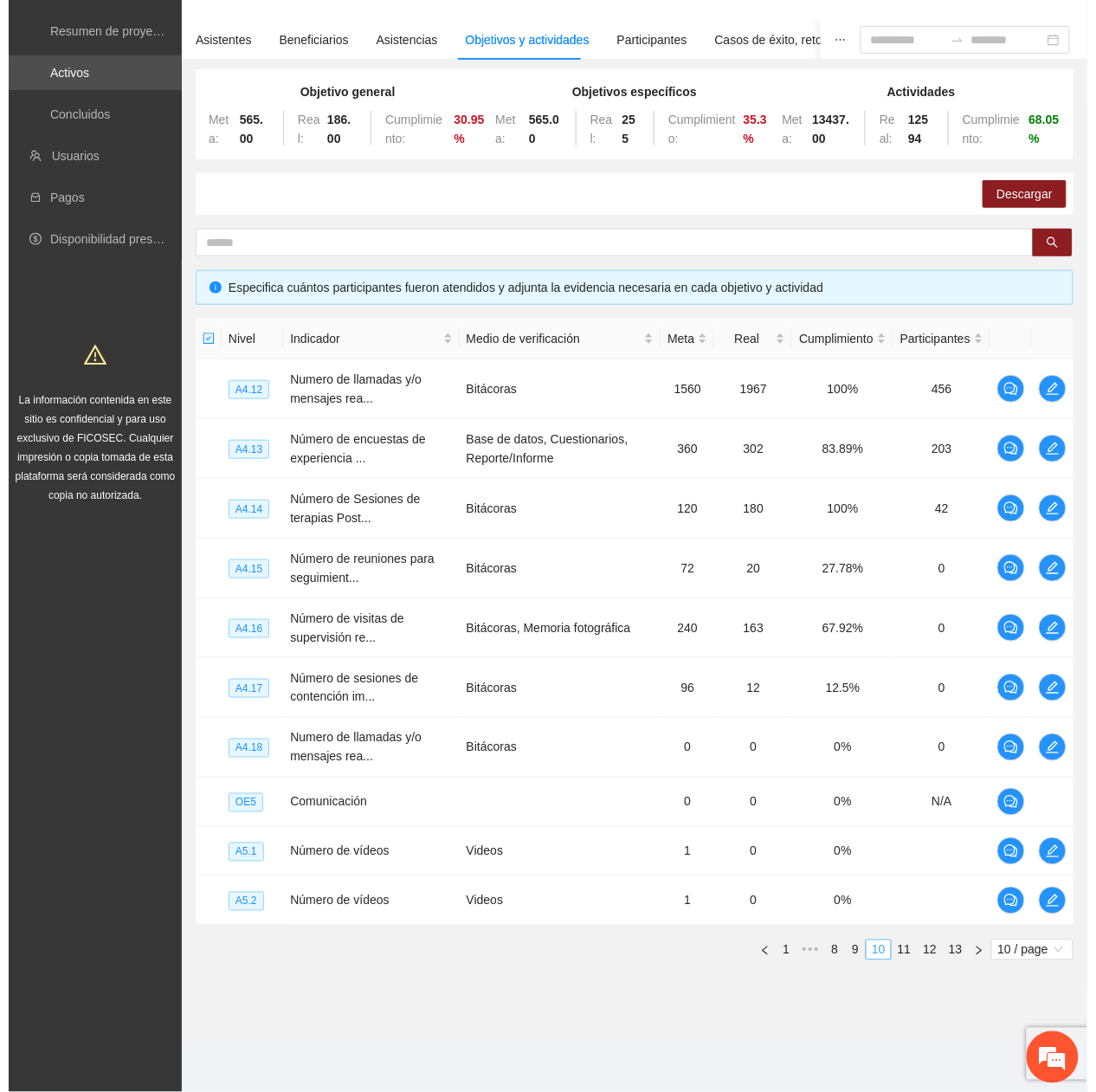 scroll, scrollTop: 118, scrollLeft: 0, axis: vertical 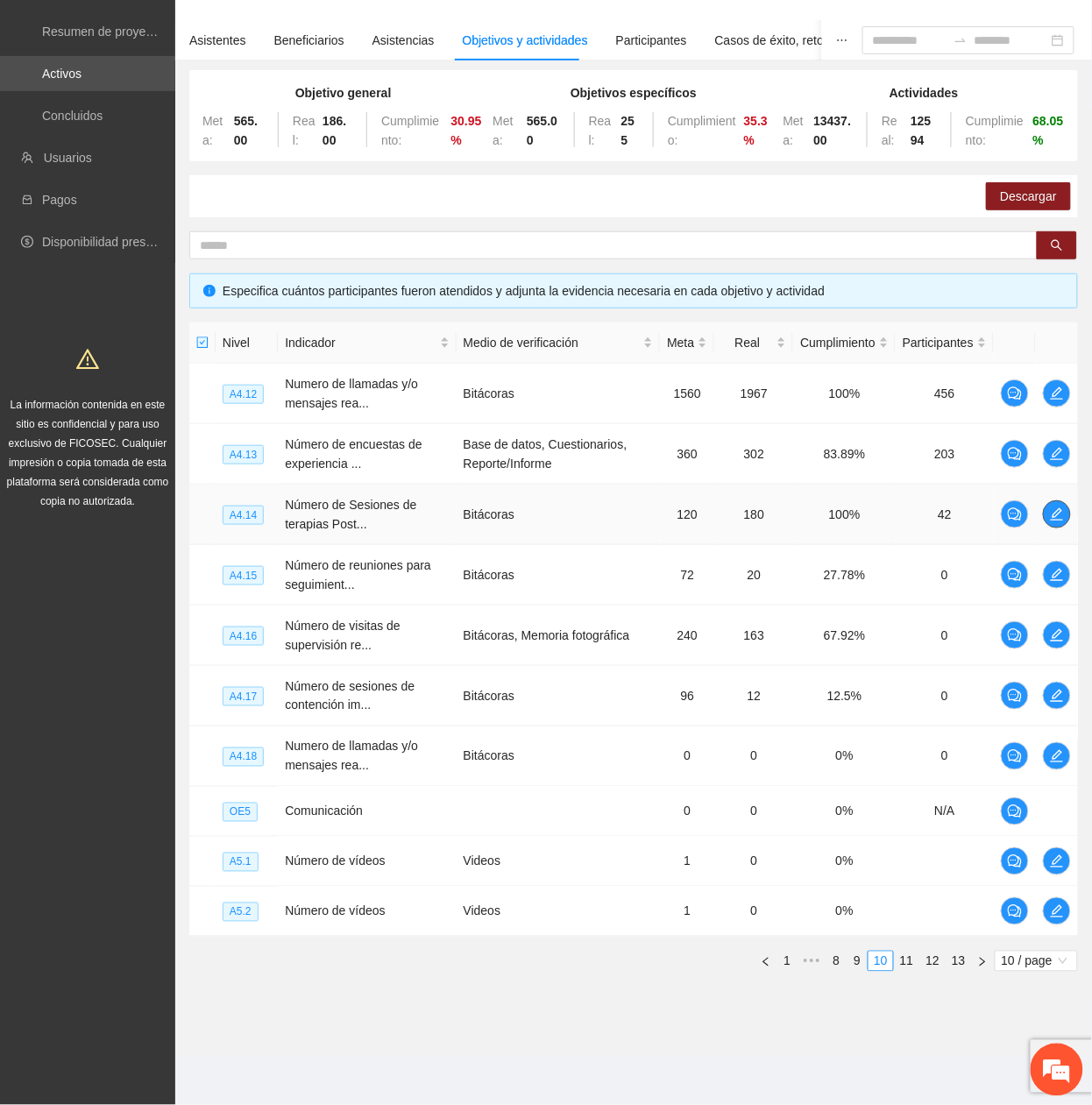 click at bounding box center [1057, 514] 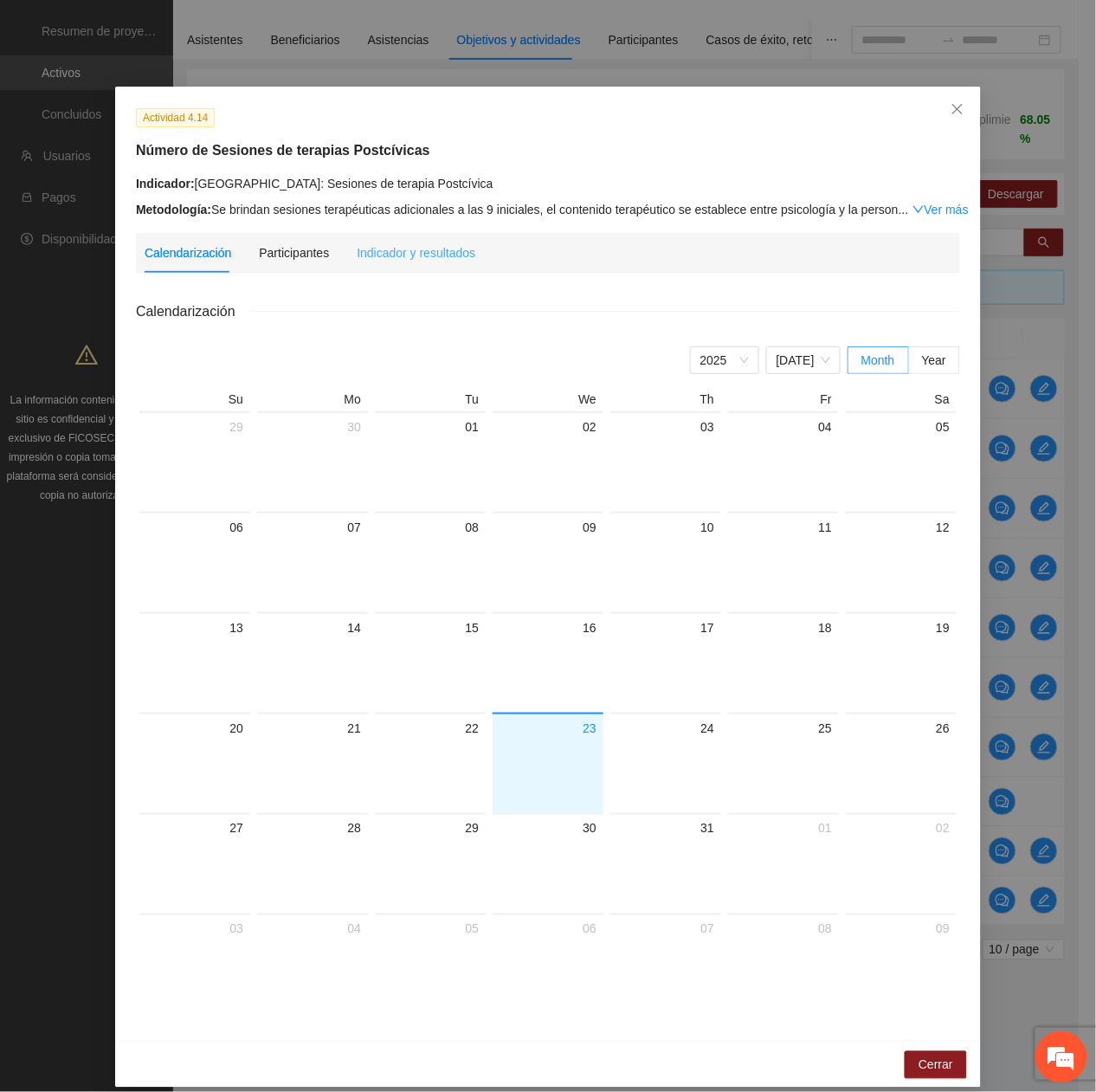 drag, startPoint x: 330, startPoint y: 236, endPoint x: 360, endPoint y: 254, distance: 34.98571 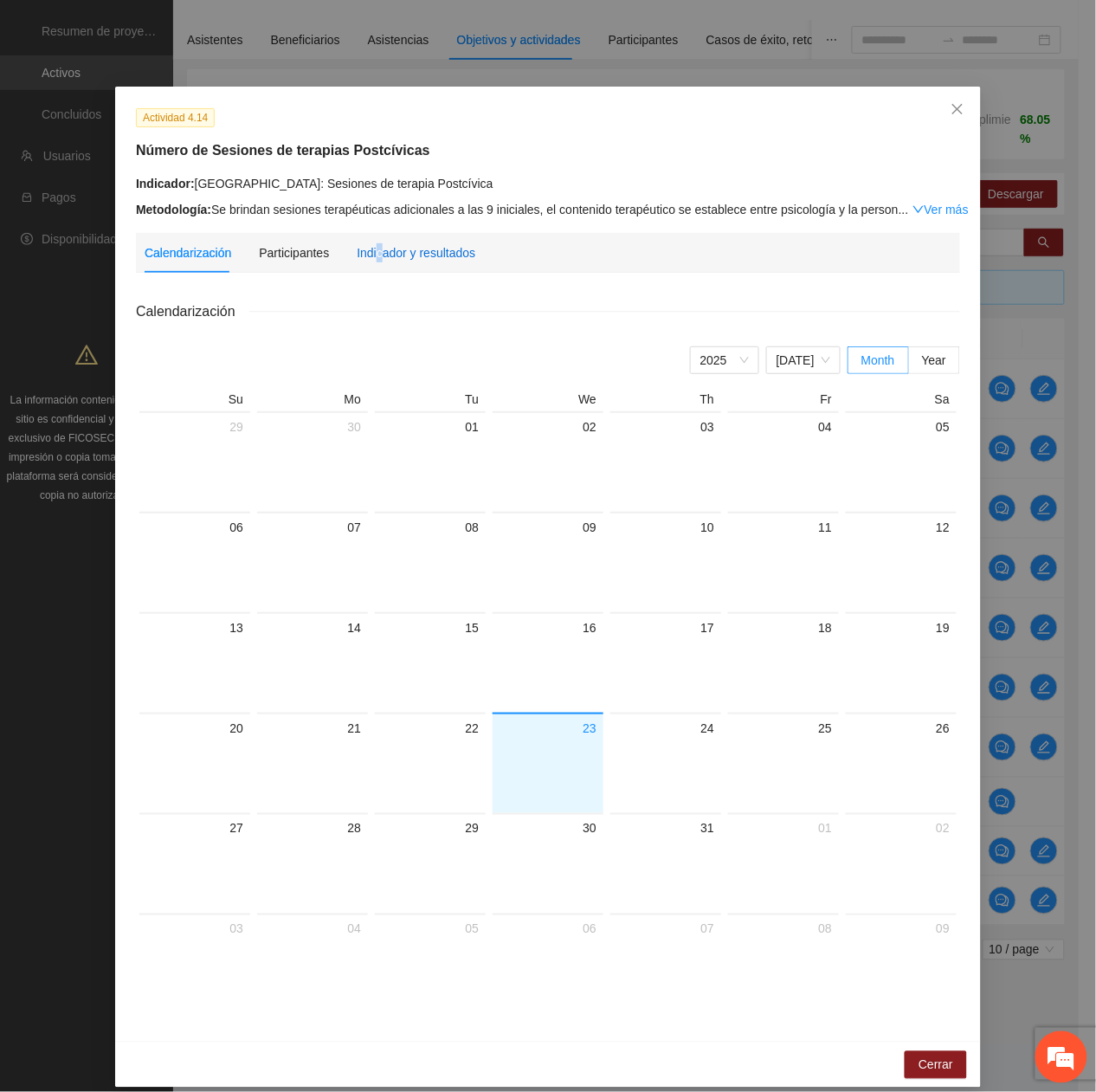 click on "Indicador y resultados" at bounding box center (416, 253) 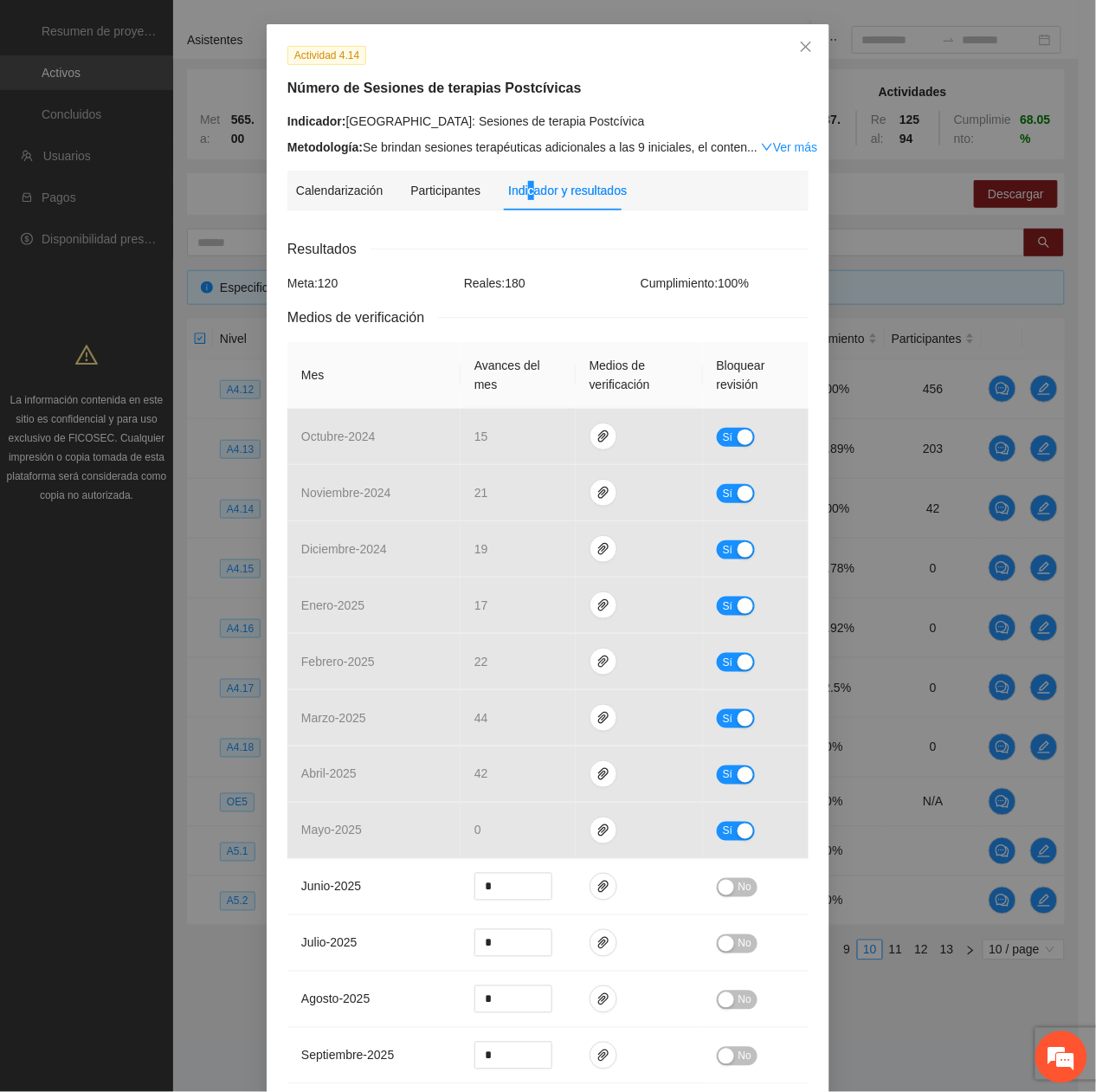scroll, scrollTop: 115, scrollLeft: 0, axis: vertical 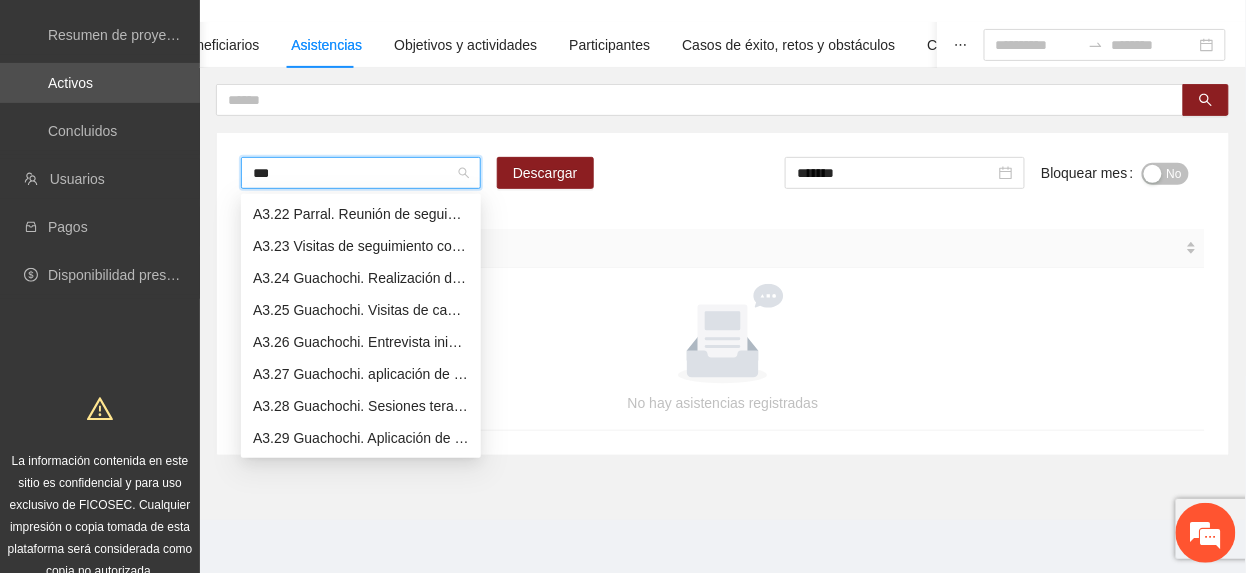 type on "****" 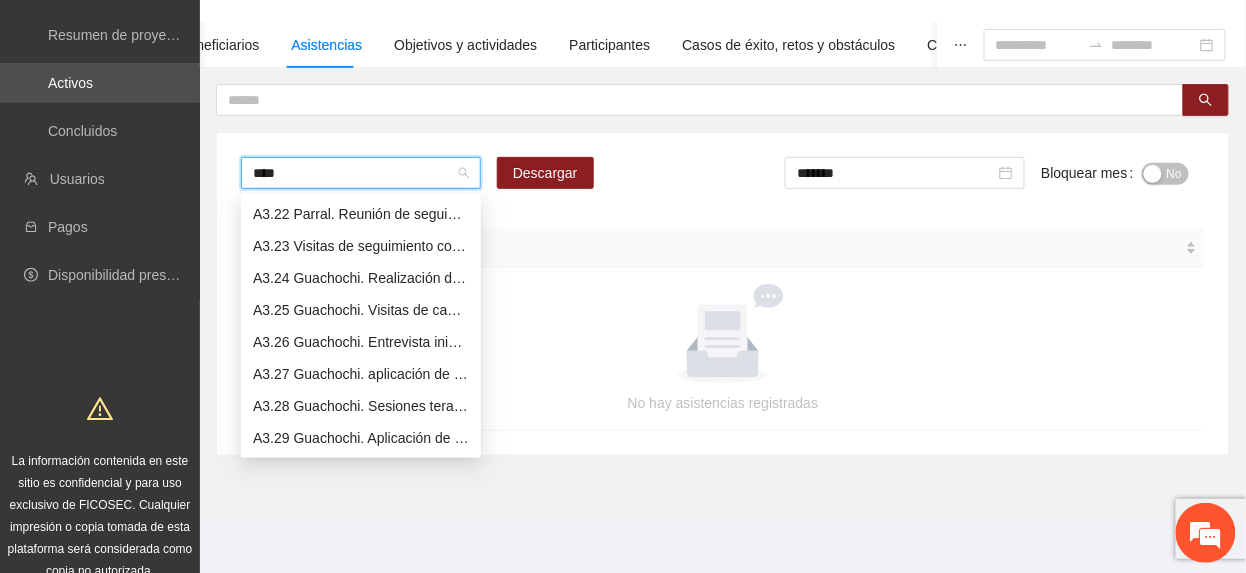 scroll, scrollTop: 0, scrollLeft: 0, axis: both 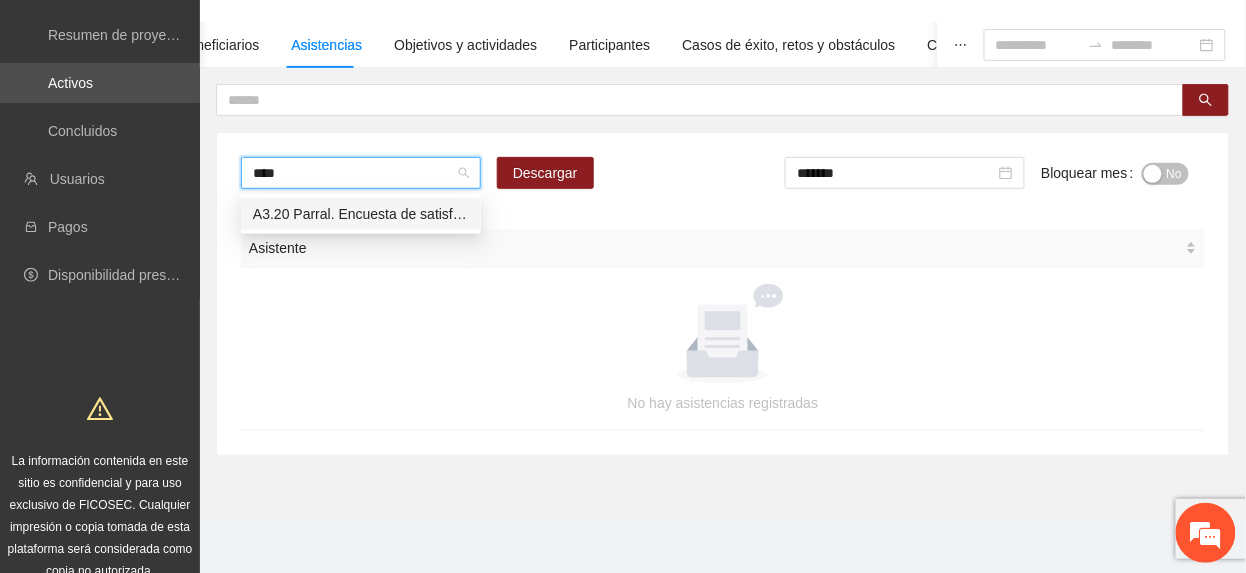 type 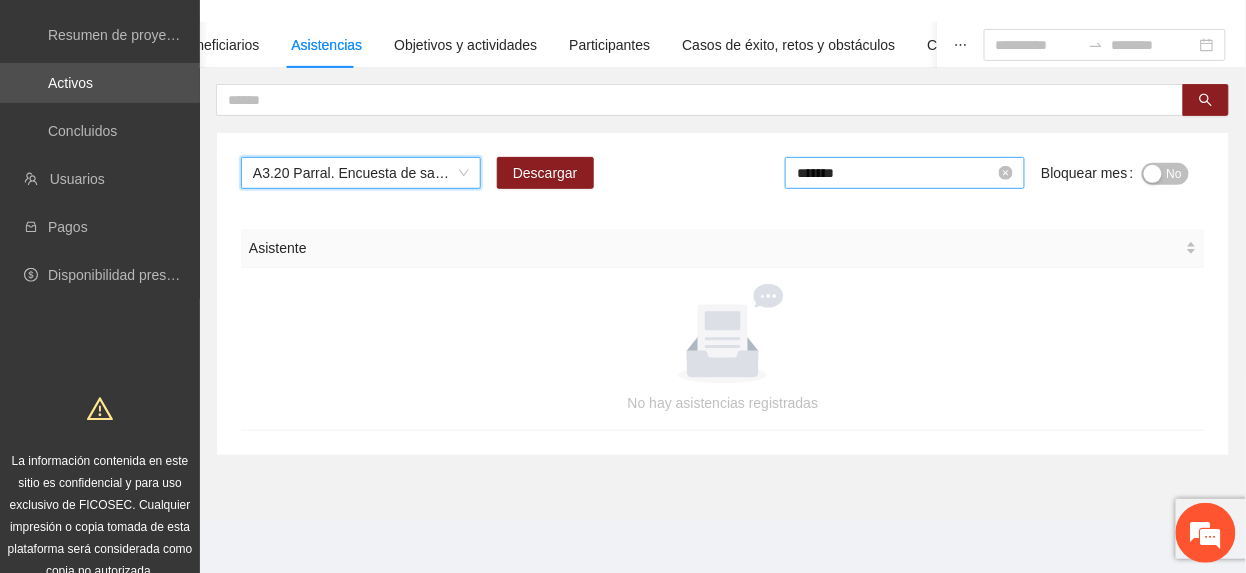 click on "*******" at bounding box center (896, 173) 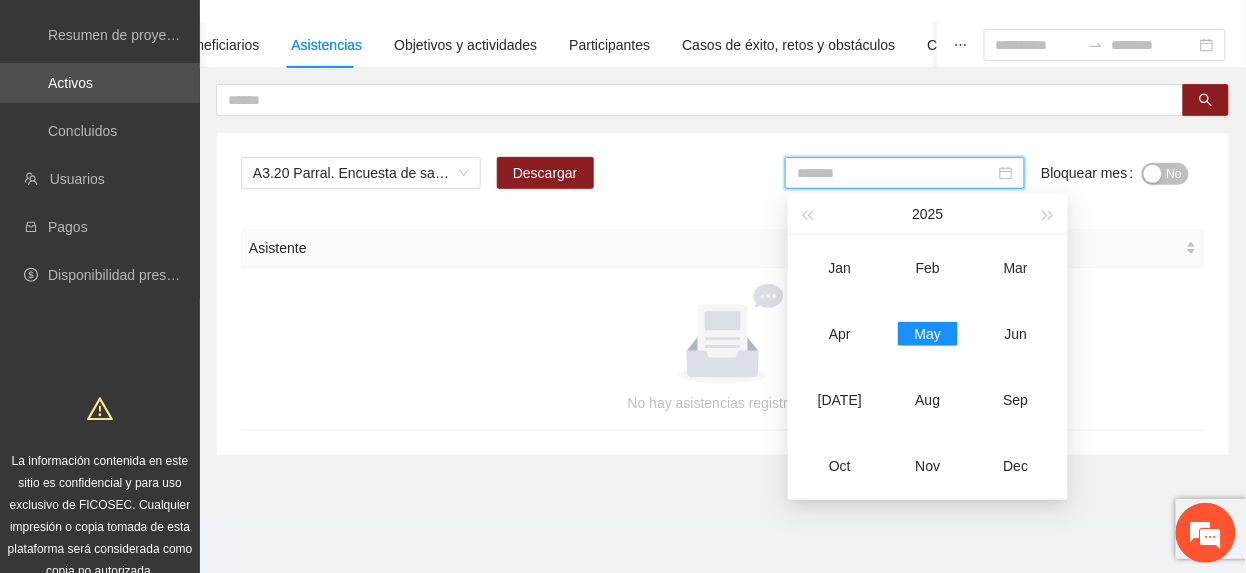 drag, startPoint x: 846, startPoint y: 310, endPoint x: 896, endPoint y: 286, distance: 55.461697 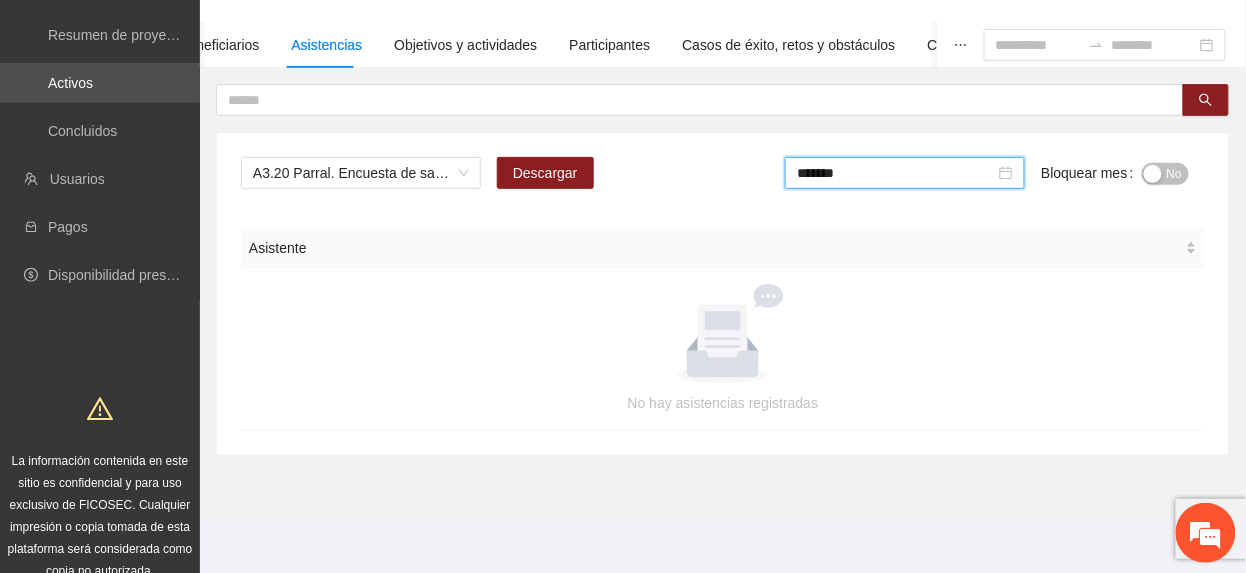 click on "No" at bounding box center (1165, 174) 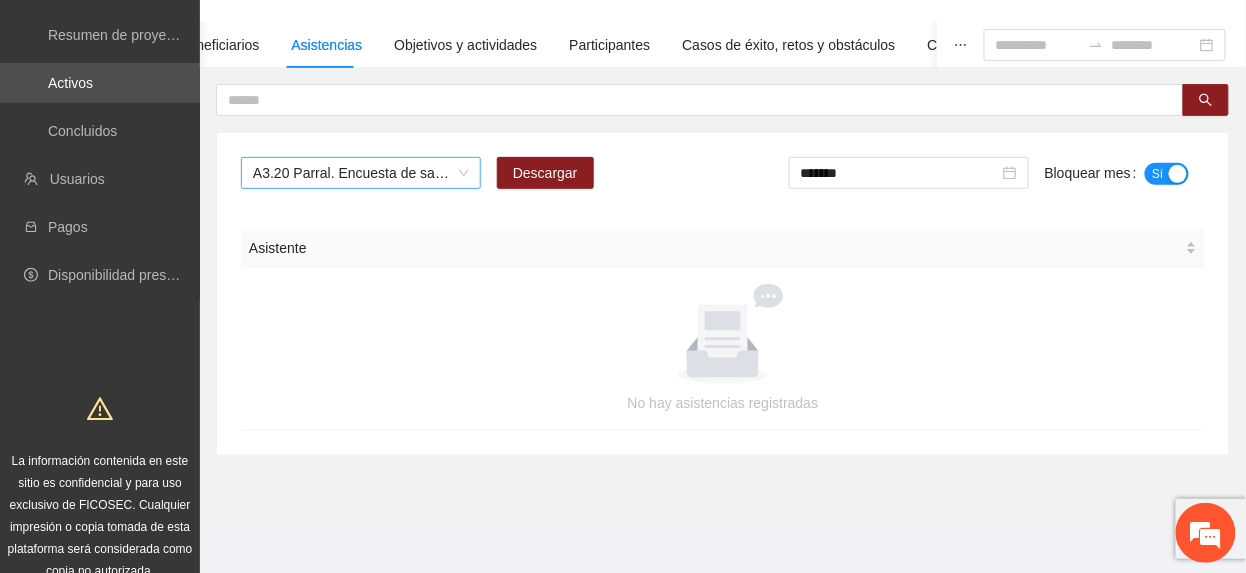 click on "A3.20 Parral. Encuesta de satisfacción" at bounding box center (361, 173) 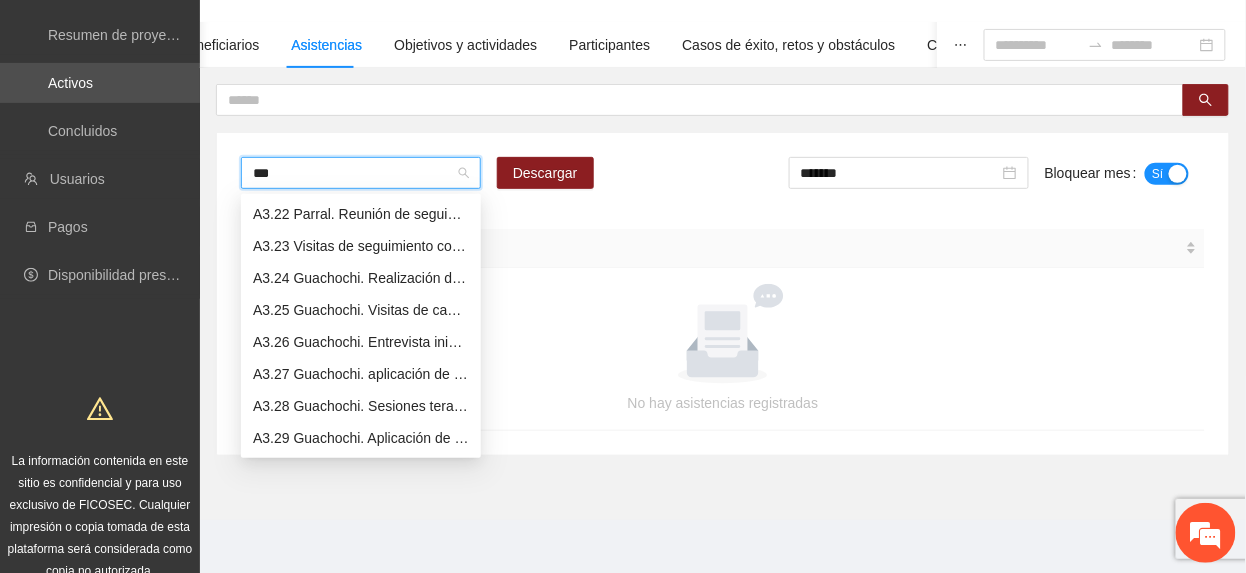 scroll, scrollTop: 32, scrollLeft: 0, axis: vertical 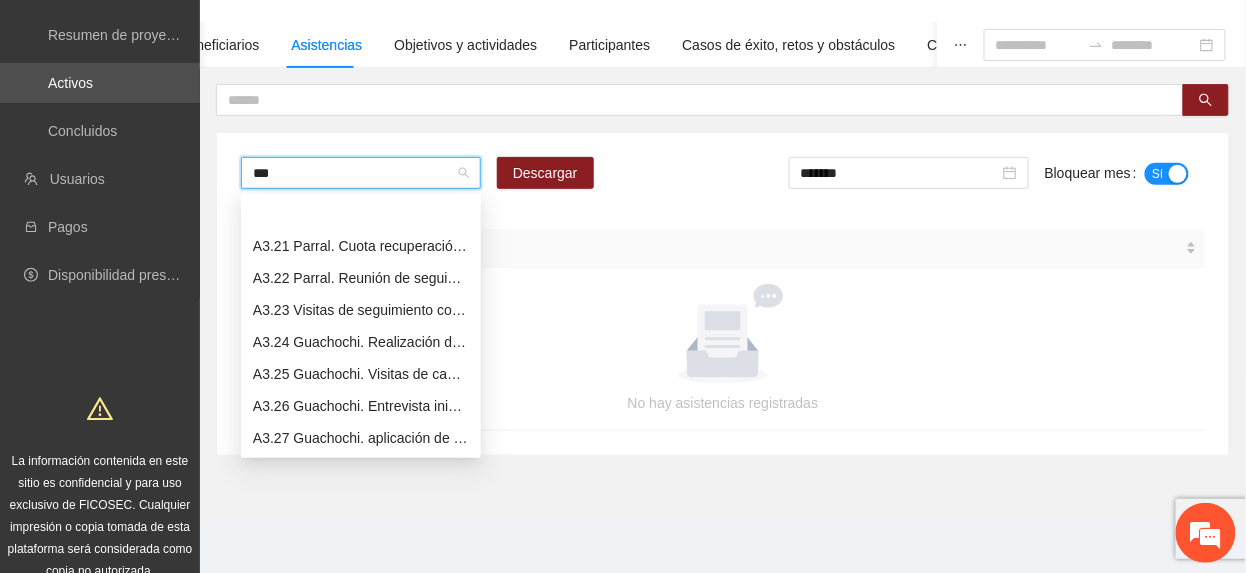 type on "****" 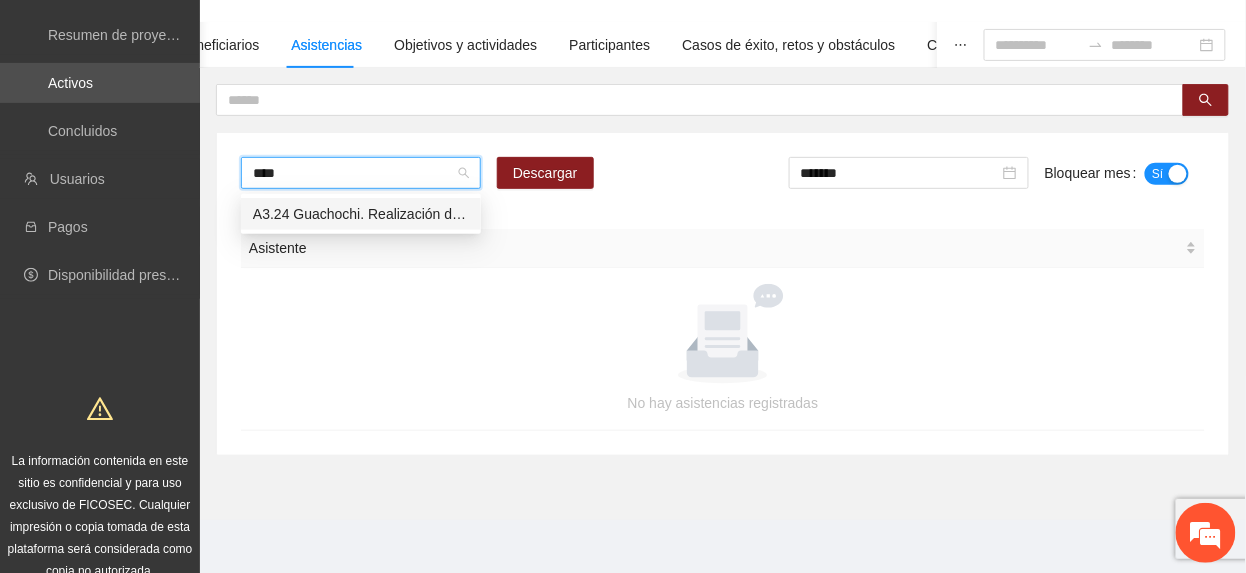 scroll, scrollTop: 0, scrollLeft: 0, axis: both 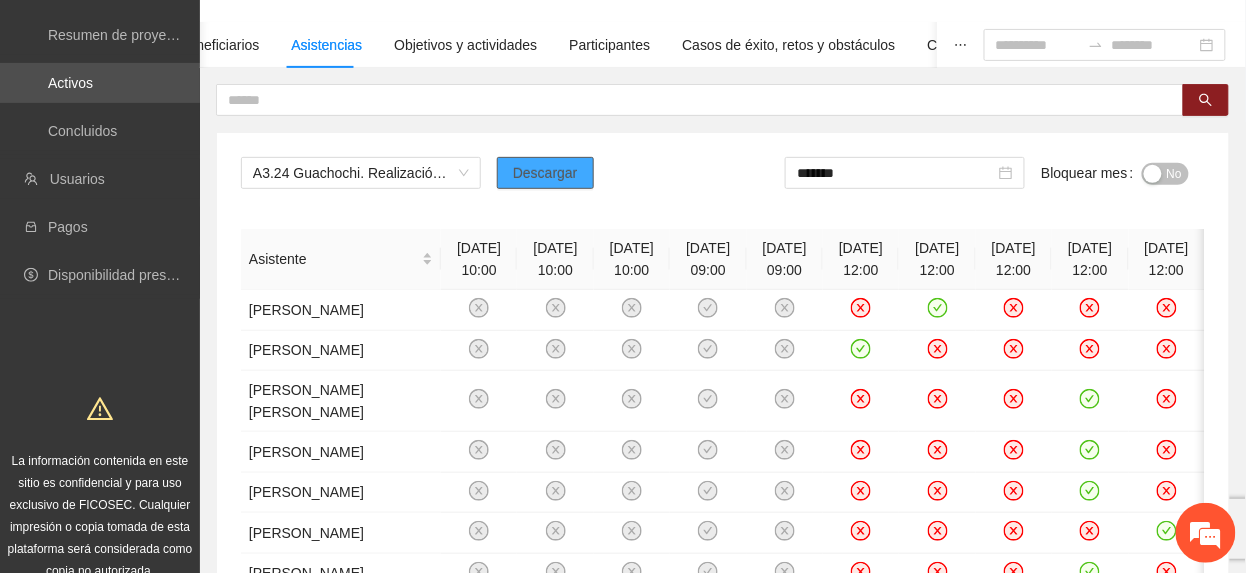 click on "Descargar" at bounding box center (545, 173) 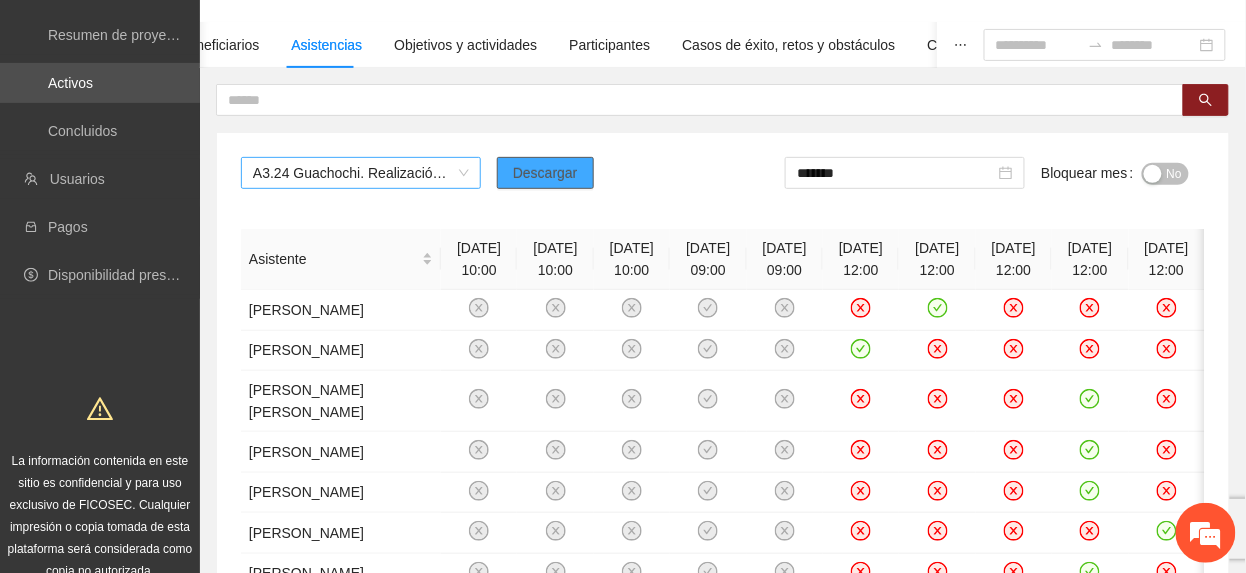click on "A3.24 Guachochi. Realización de diagnósticos (LSB-50)" at bounding box center [361, 173] 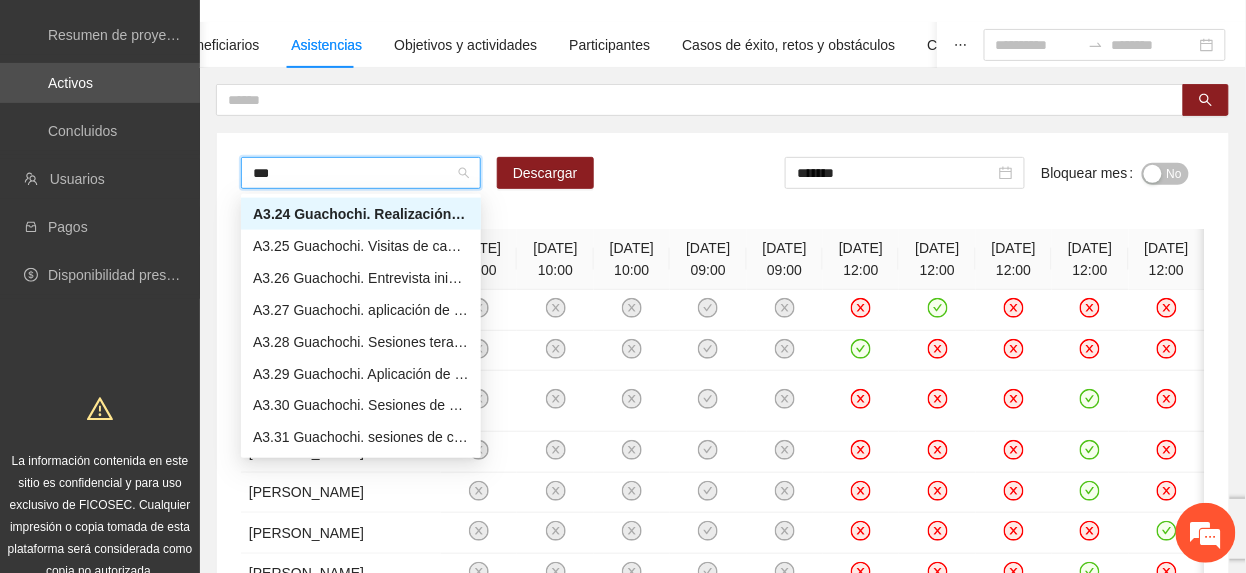 scroll, scrollTop: 96, scrollLeft: 0, axis: vertical 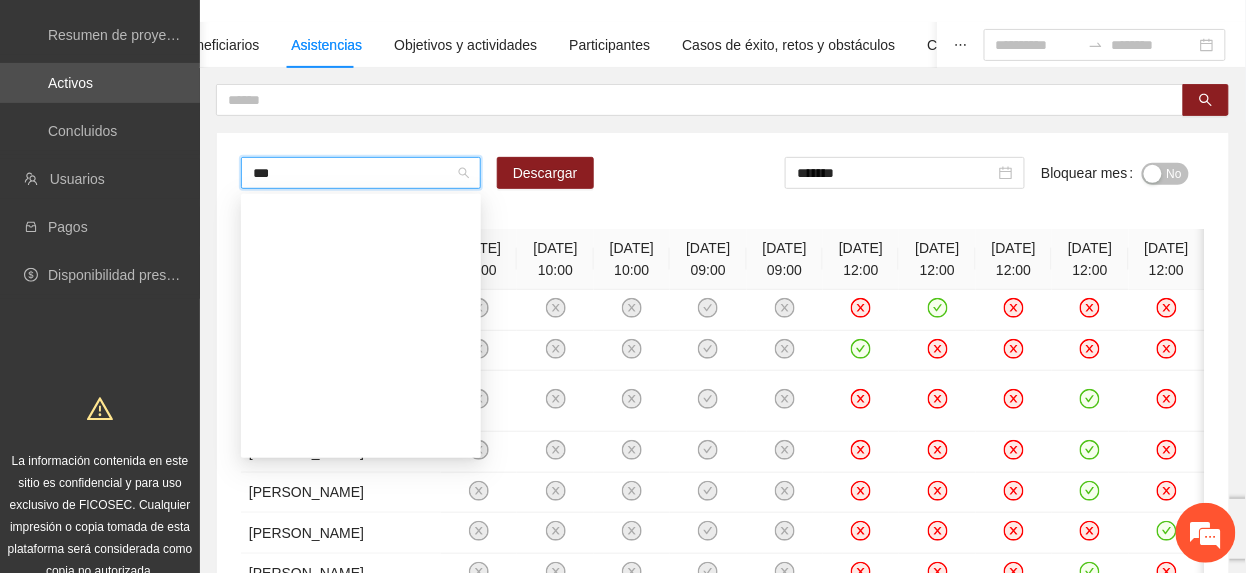 type on "****" 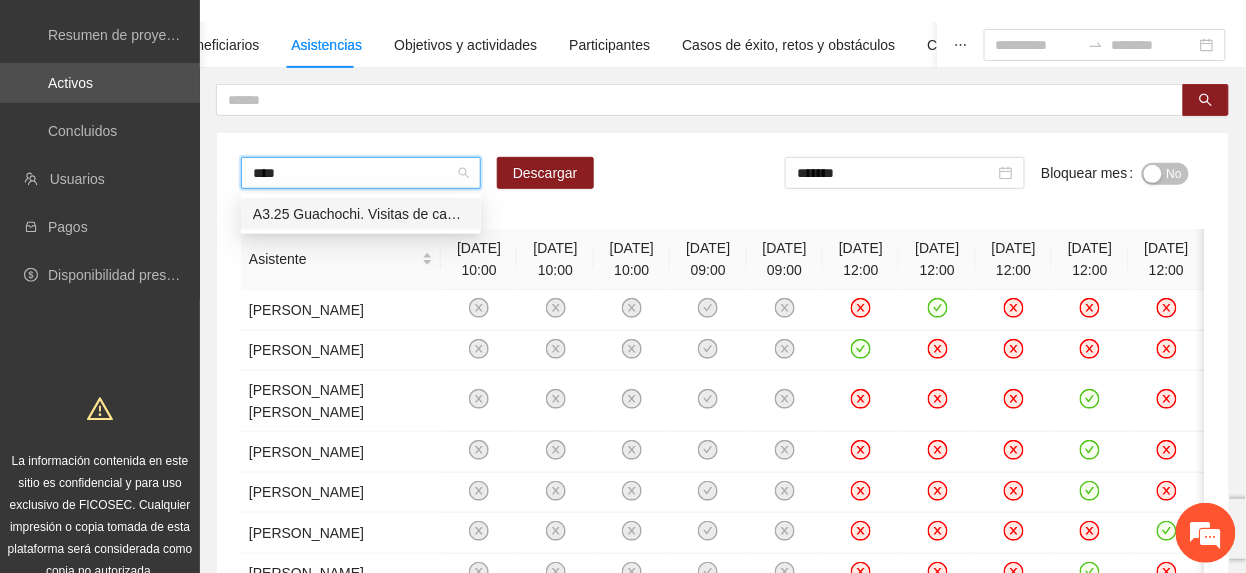 scroll, scrollTop: 0, scrollLeft: 0, axis: both 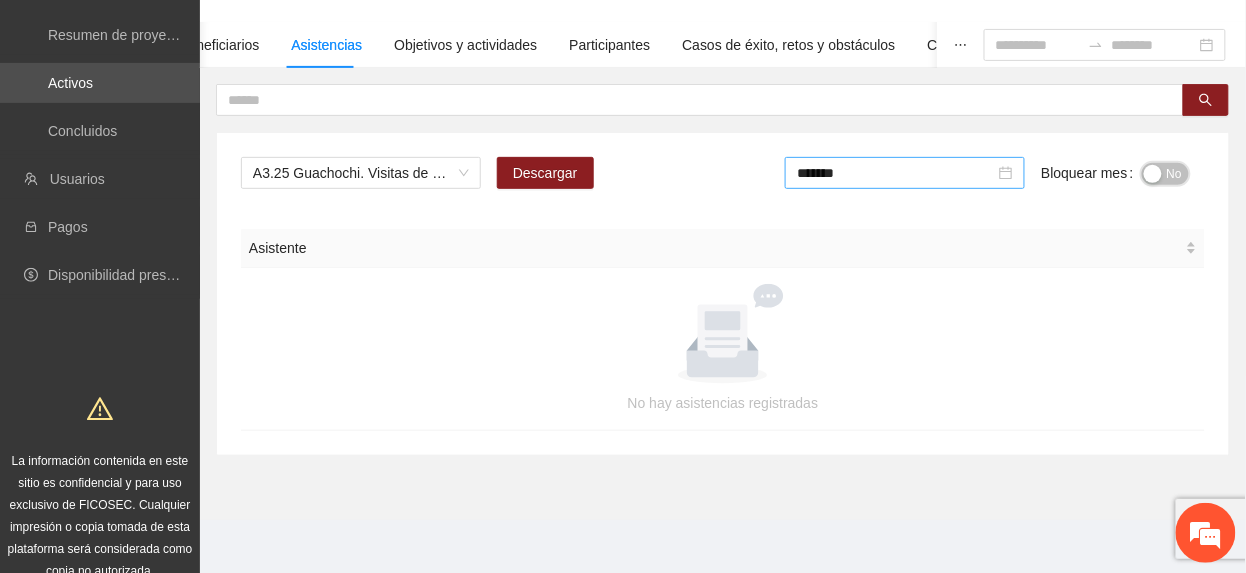 drag, startPoint x: 1174, startPoint y: 164, endPoint x: 996, endPoint y: 160, distance: 178.04494 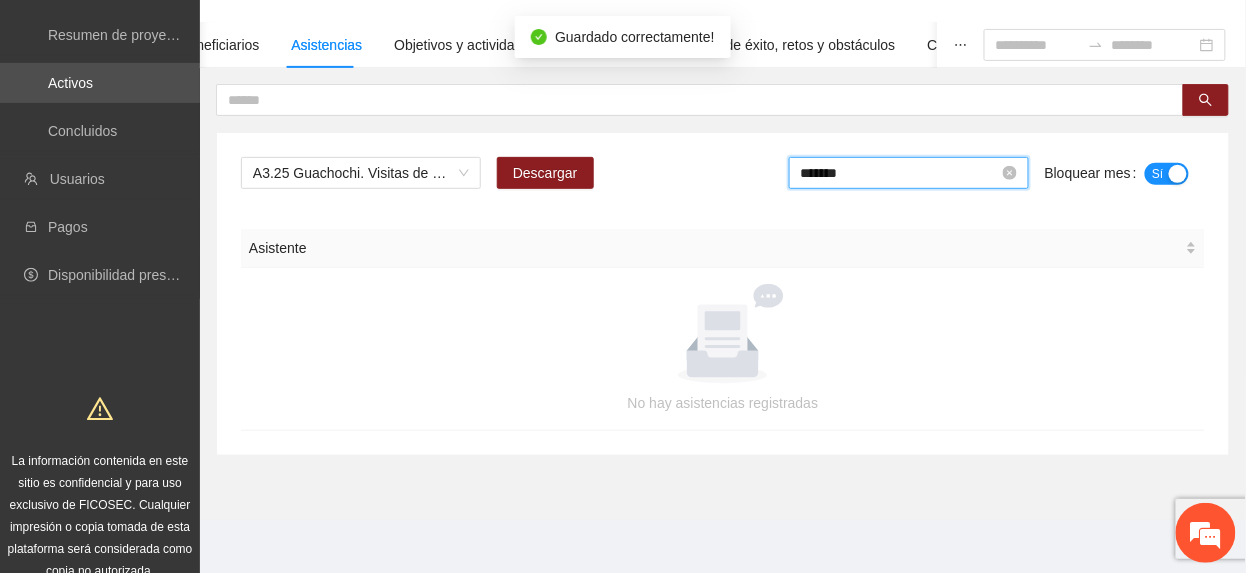drag, startPoint x: 908, startPoint y: 176, endPoint x: 936, endPoint y: 257, distance: 85.70297 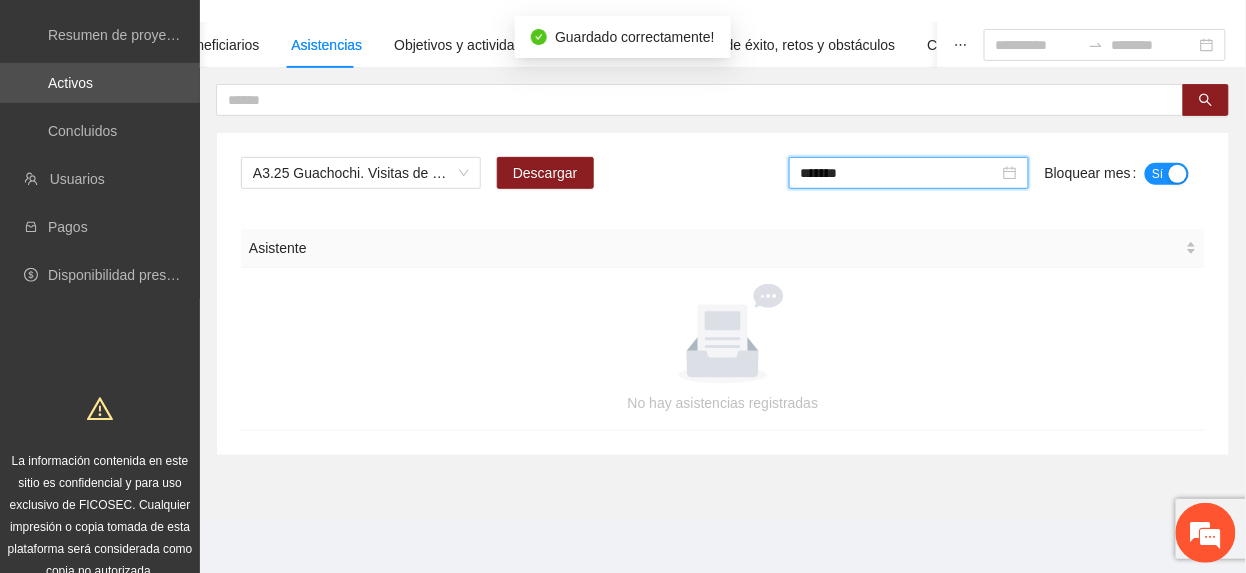 click on "*******" at bounding box center (900, 173) 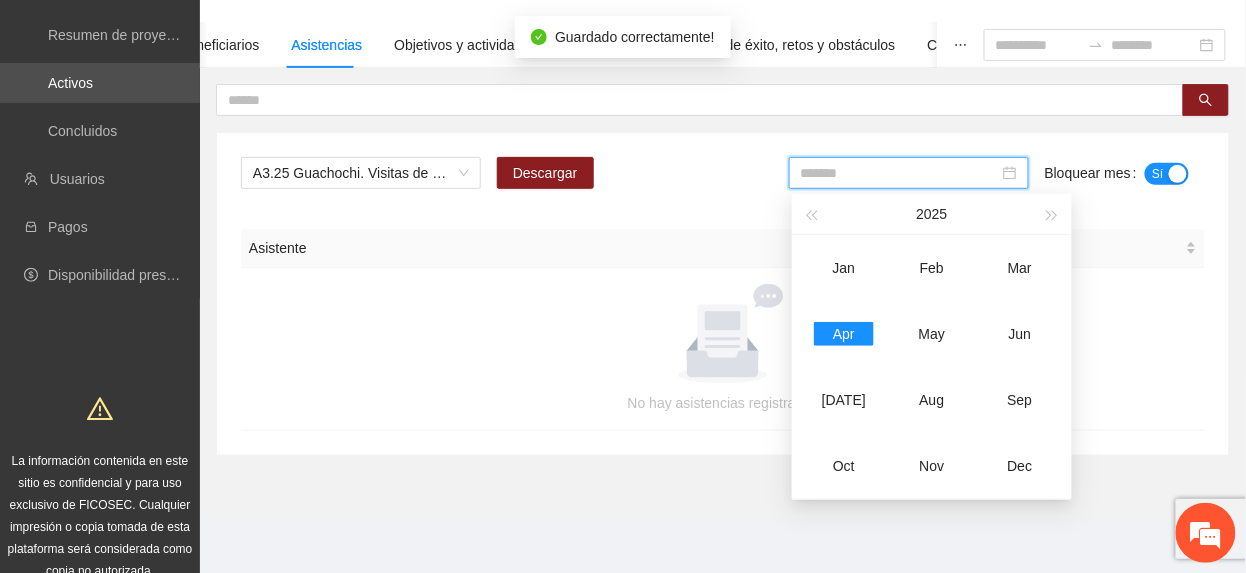 click on "May" at bounding box center [932, 334] 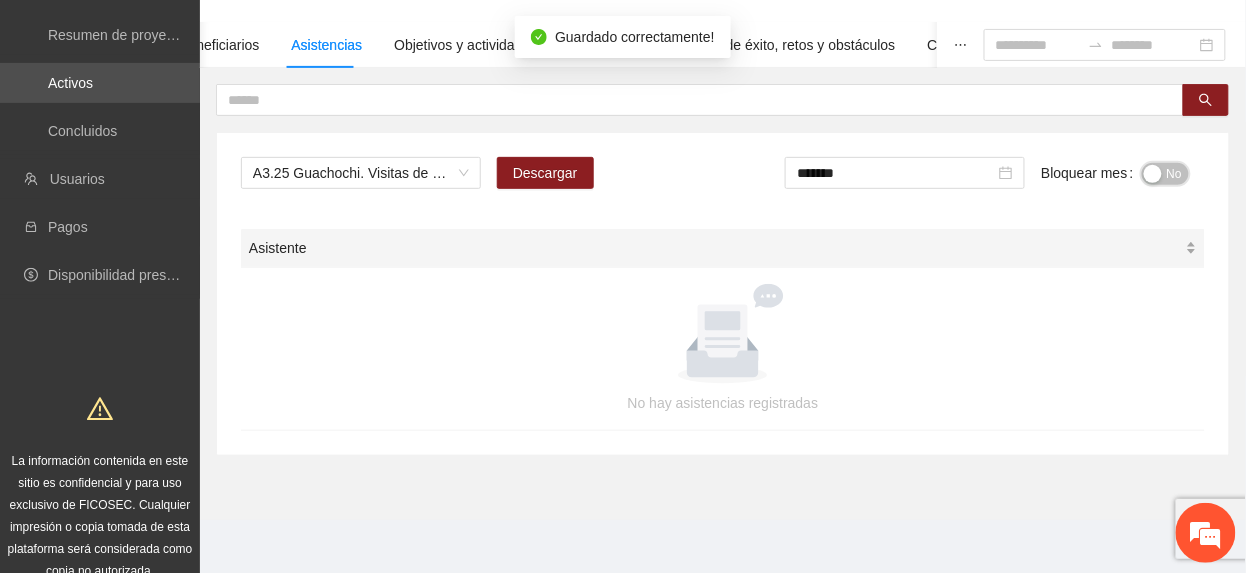 drag, startPoint x: 1172, startPoint y: 177, endPoint x: 561, endPoint y: 242, distance: 614.4477 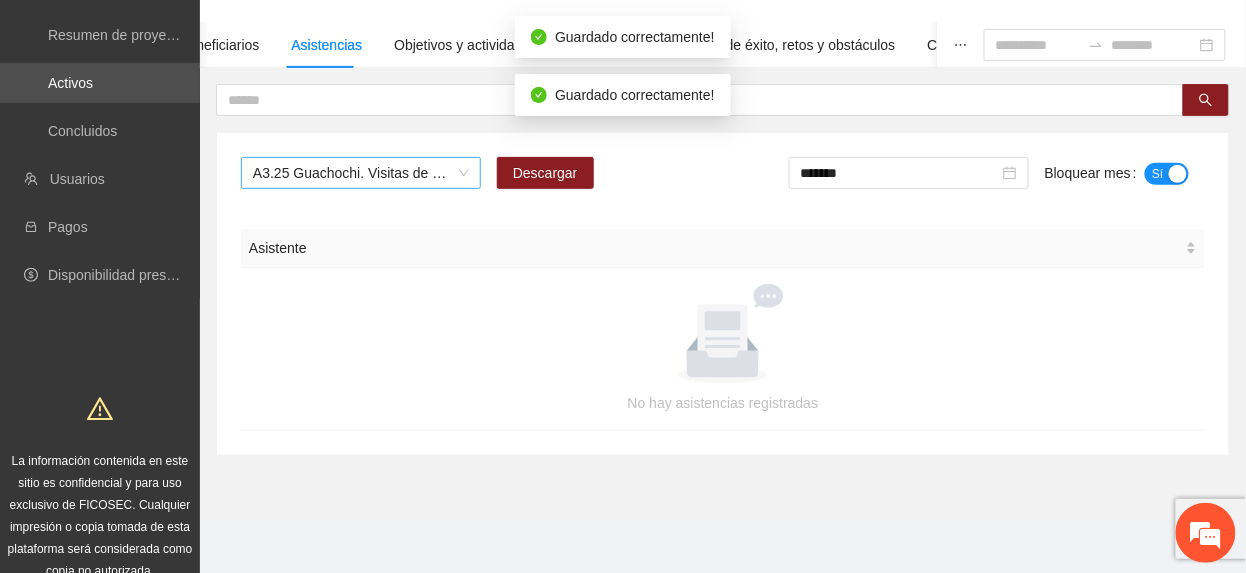 click on "A3.25 Guachochi. Visitas de captación de usuarios" at bounding box center (361, 173) 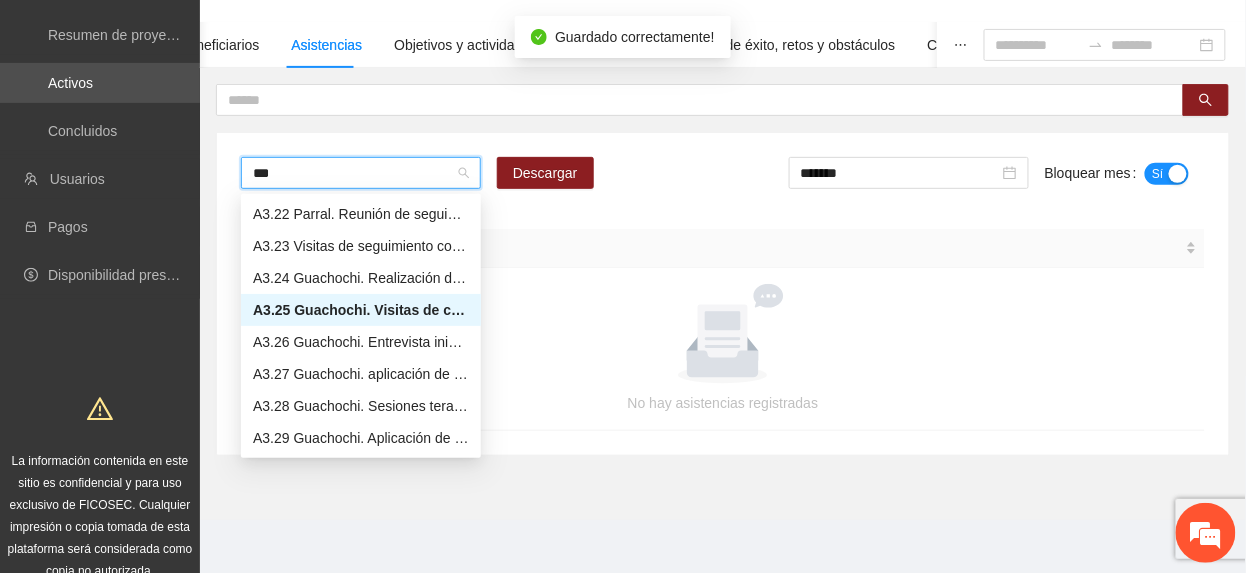 scroll, scrollTop: 96, scrollLeft: 0, axis: vertical 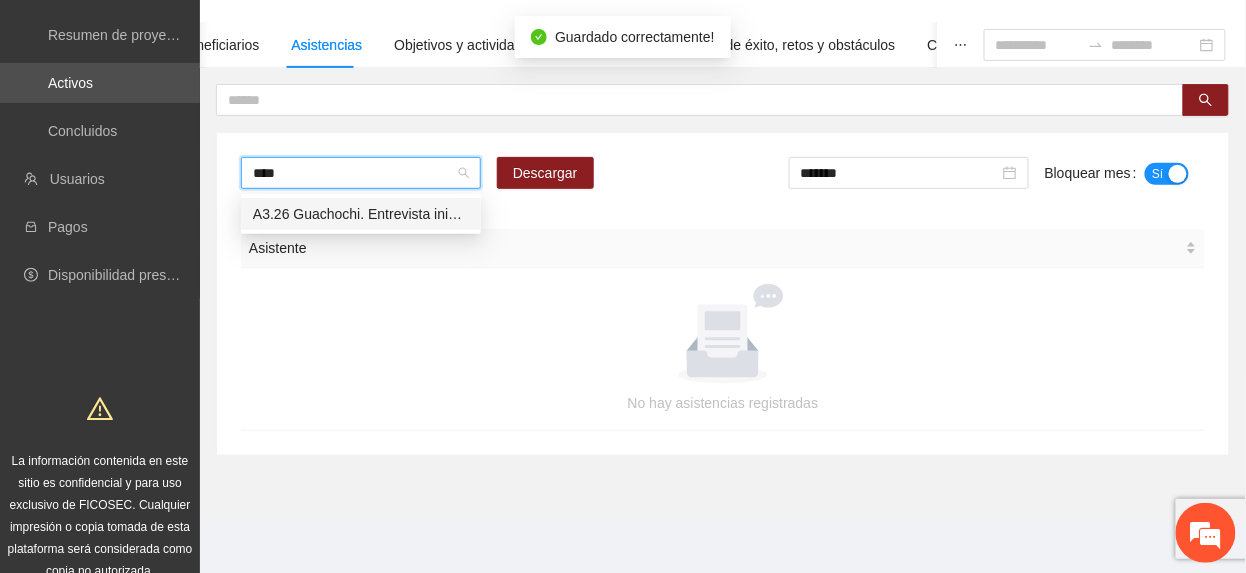 type 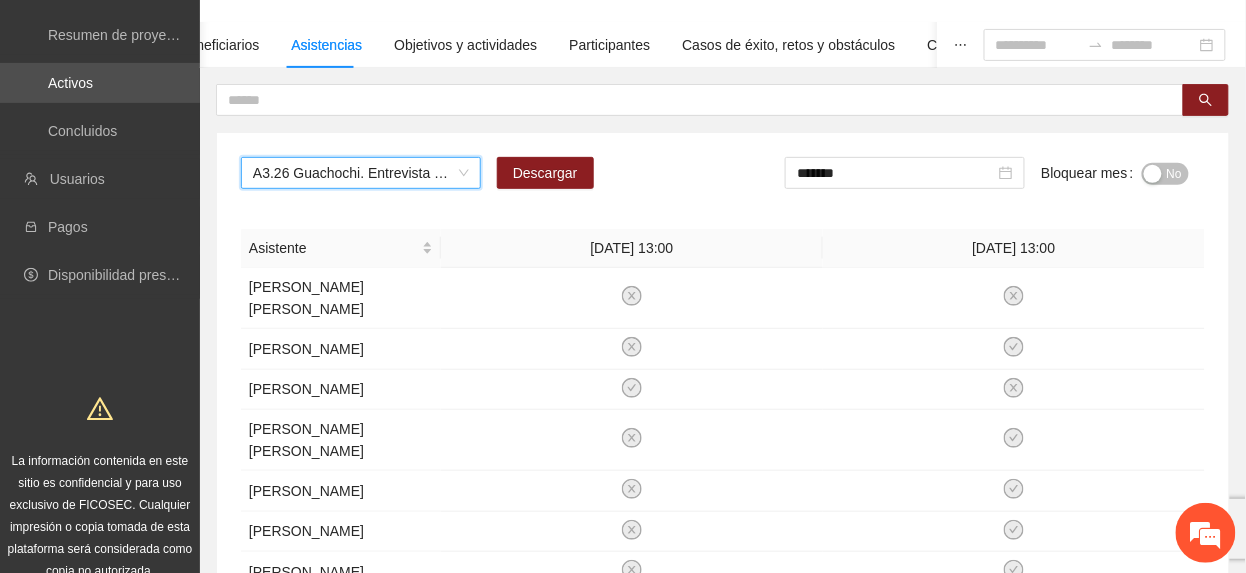 drag, startPoint x: 1160, startPoint y: 168, endPoint x: 1153, endPoint y: 180, distance: 13.892444 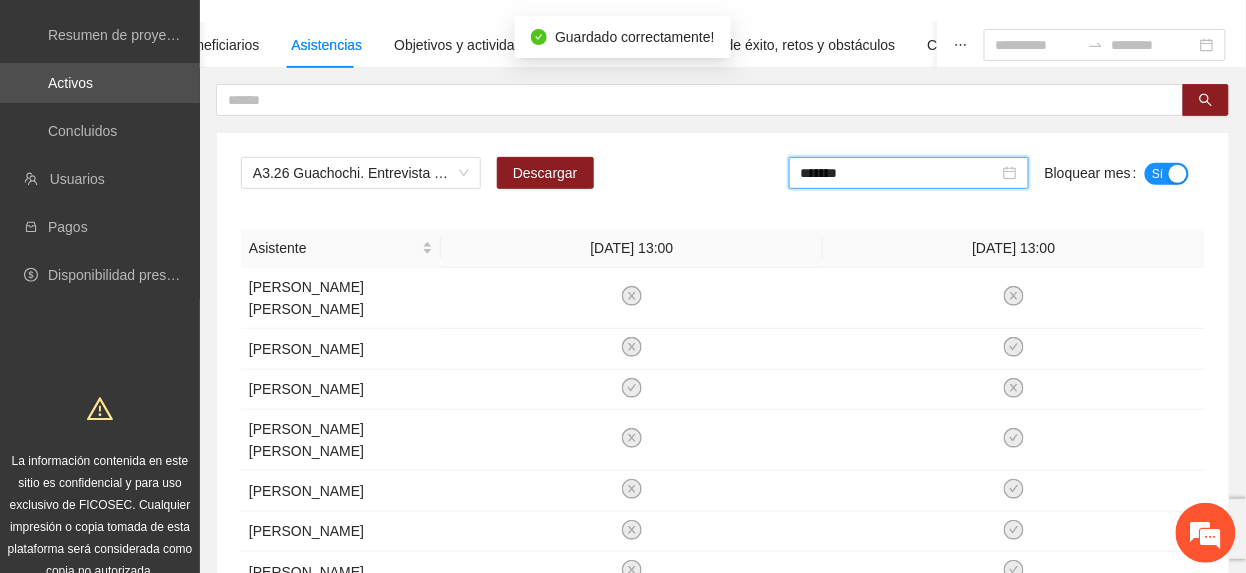 drag, startPoint x: 914, startPoint y: 178, endPoint x: 920, endPoint y: 201, distance: 23.769728 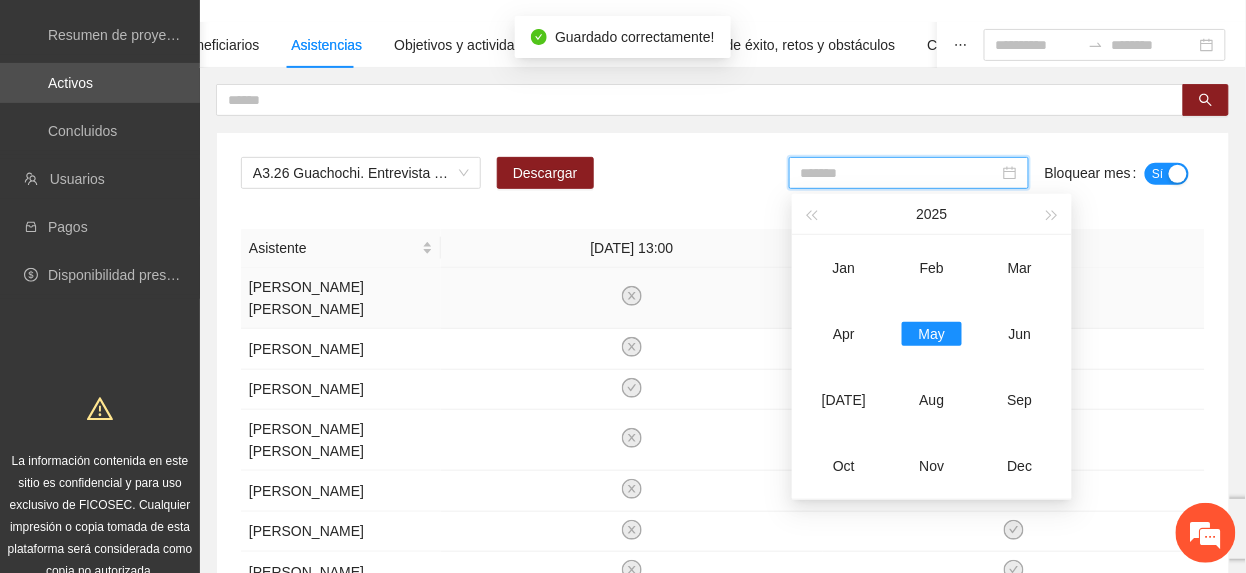 click on "Jun" at bounding box center (1020, 334) 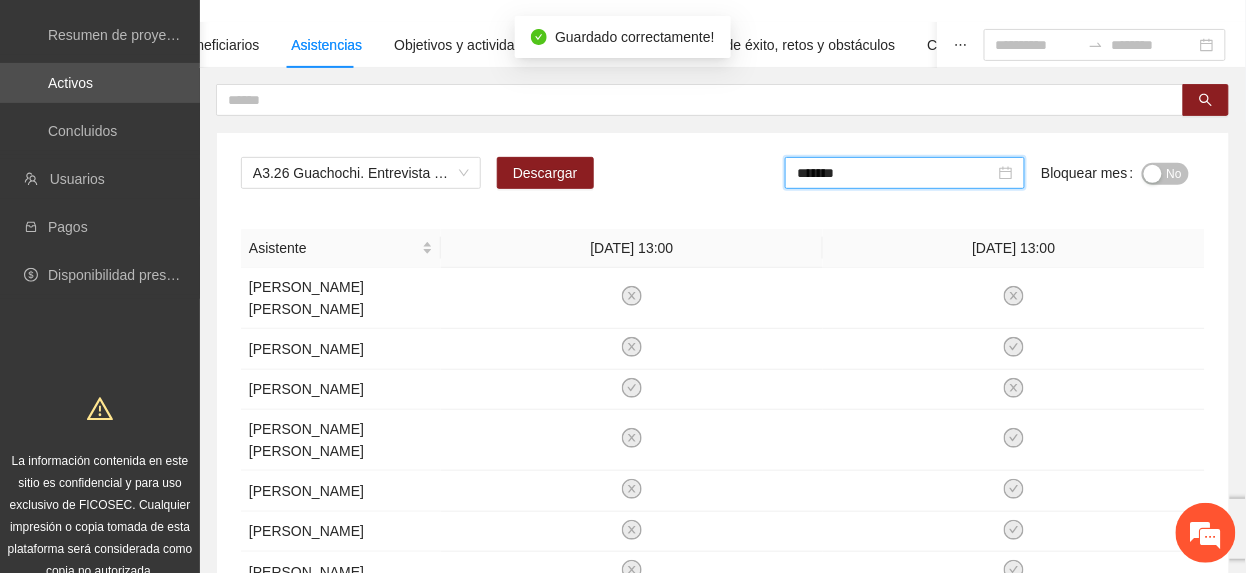 click on "No" at bounding box center (1174, 174) 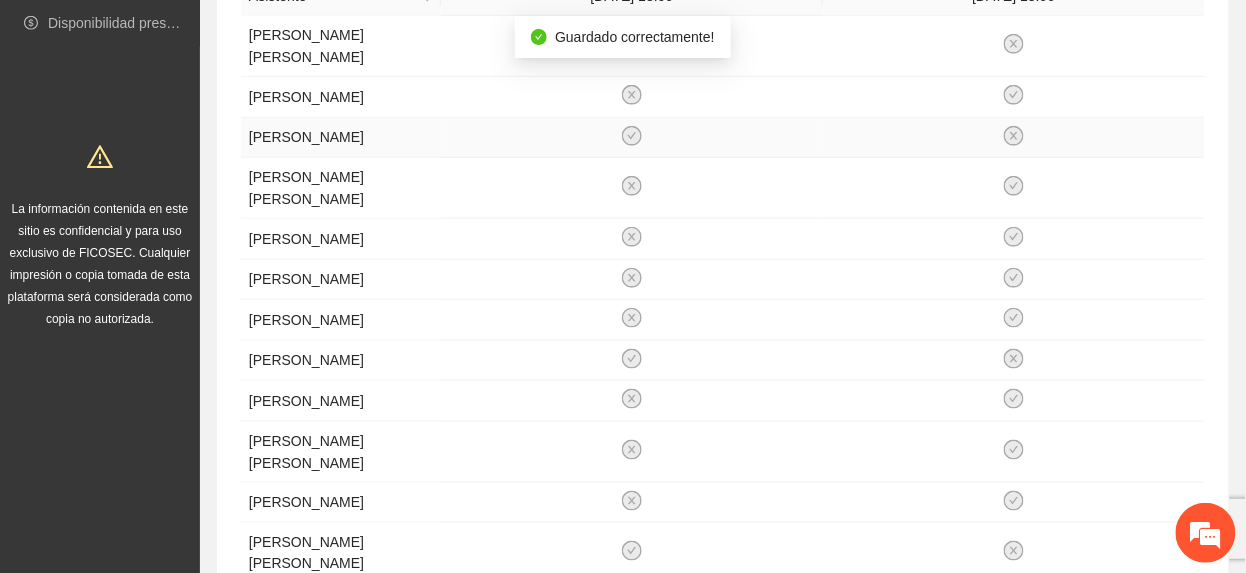 scroll, scrollTop: 0, scrollLeft: 0, axis: both 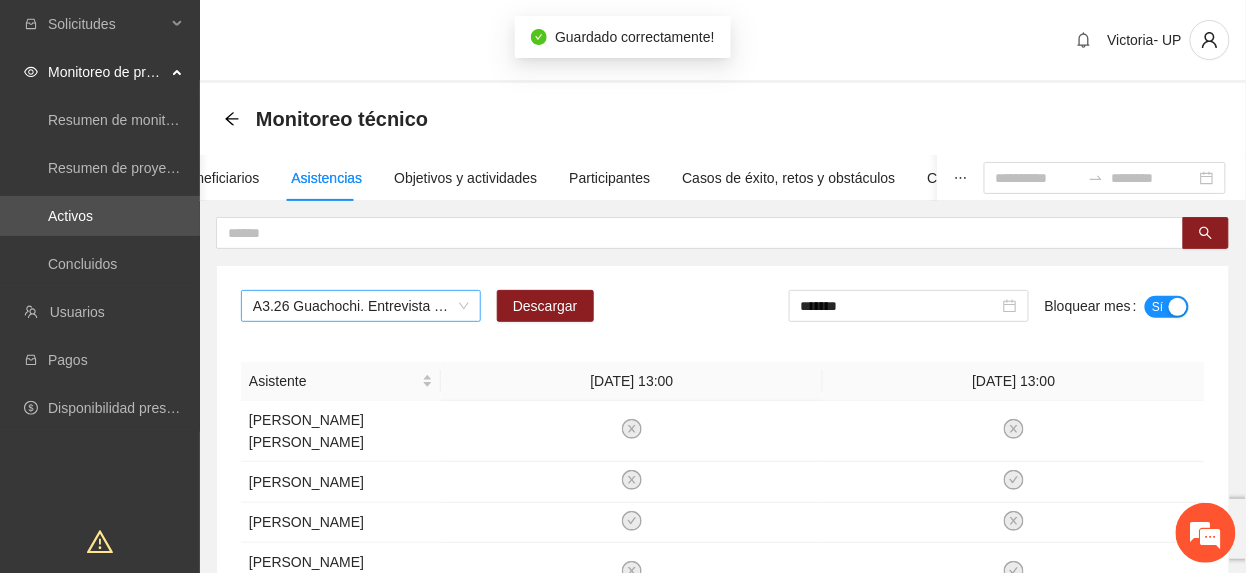 click on "A3.26 Guachochi. Entrevista inicial a usuarios" at bounding box center [361, 306] 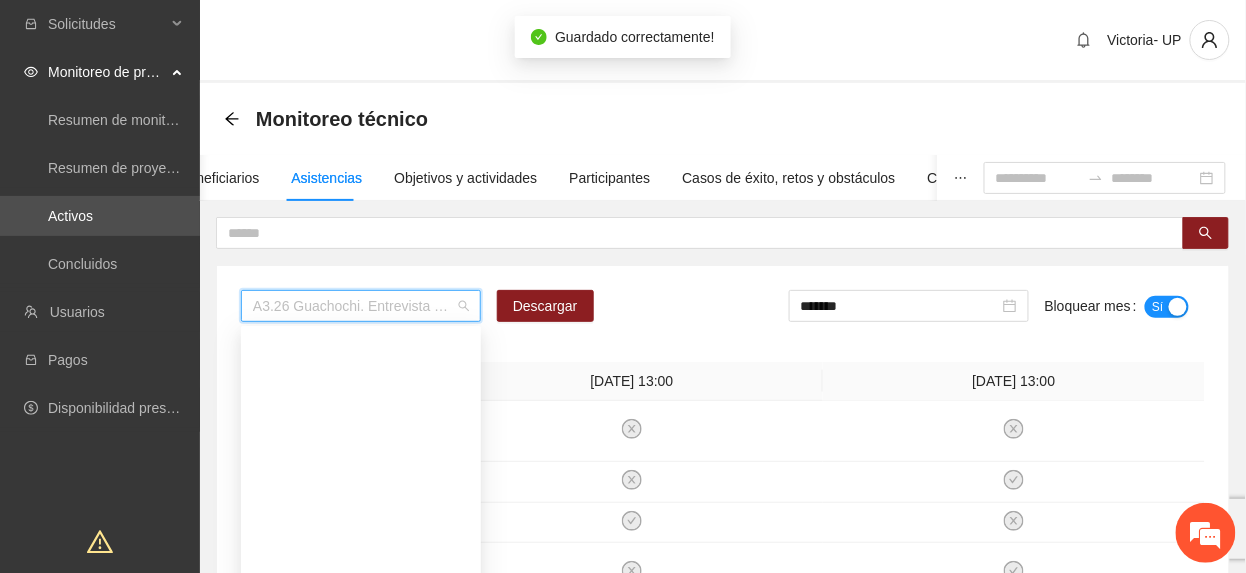 scroll, scrollTop: 3024, scrollLeft: 0, axis: vertical 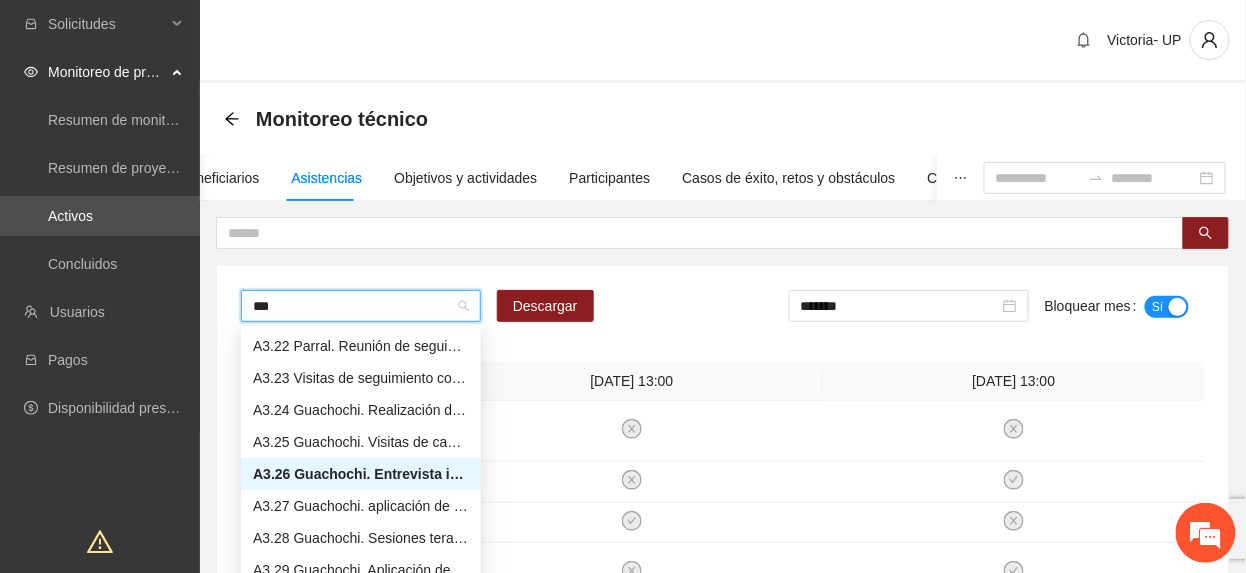 type on "****" 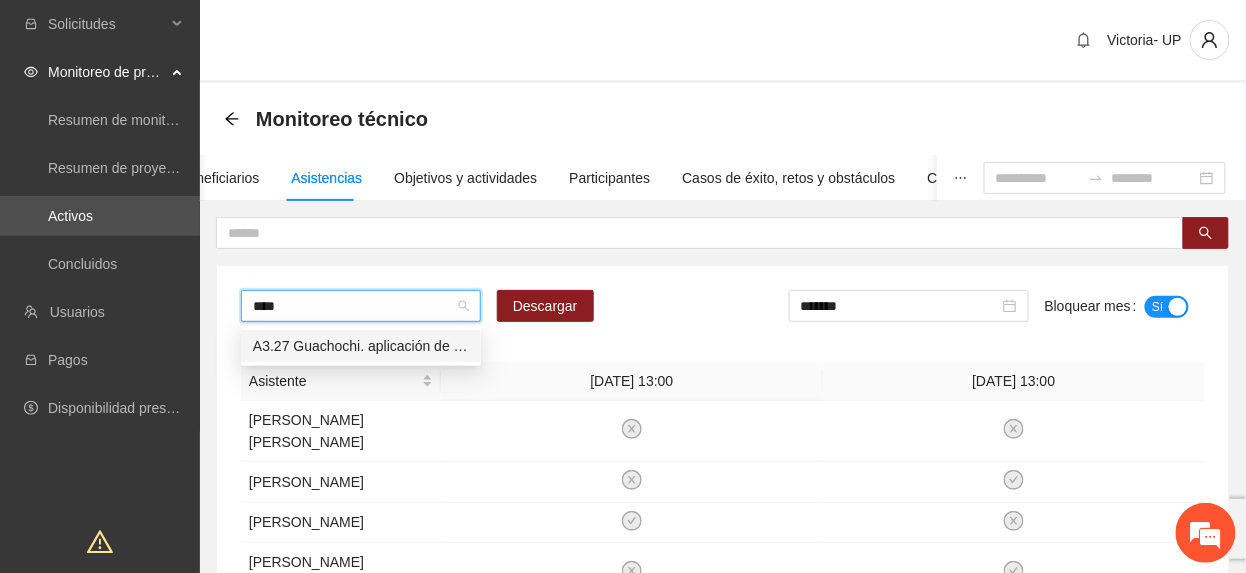scroll, scrollTop: 0, scrollLeft: 0, axis: both 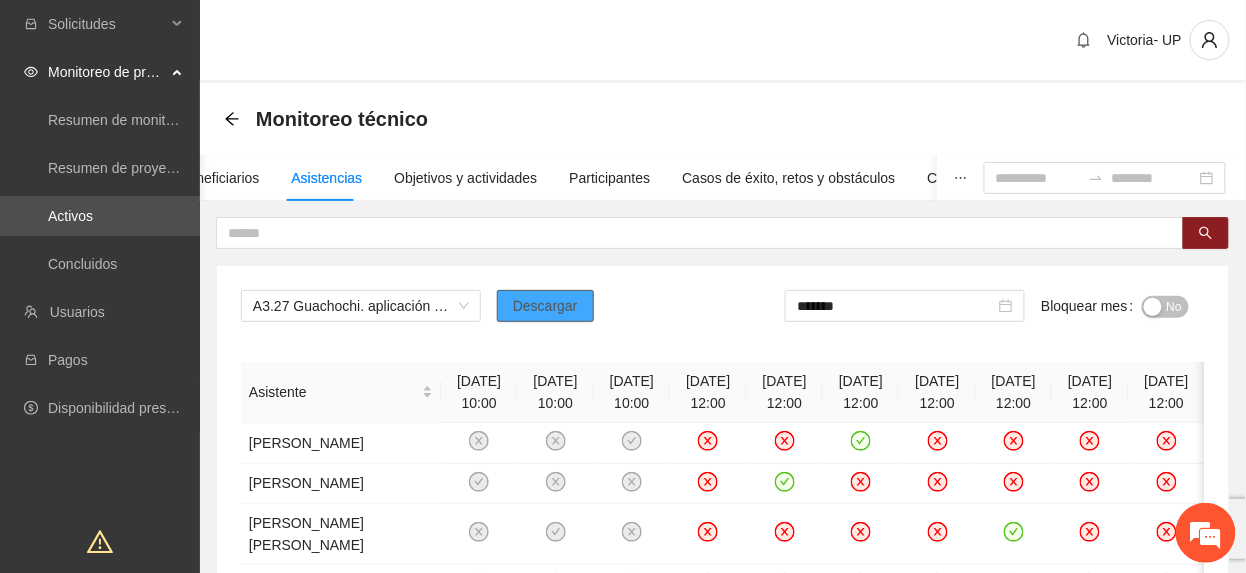 click on "Descargar" at bounding box center (545, 306) 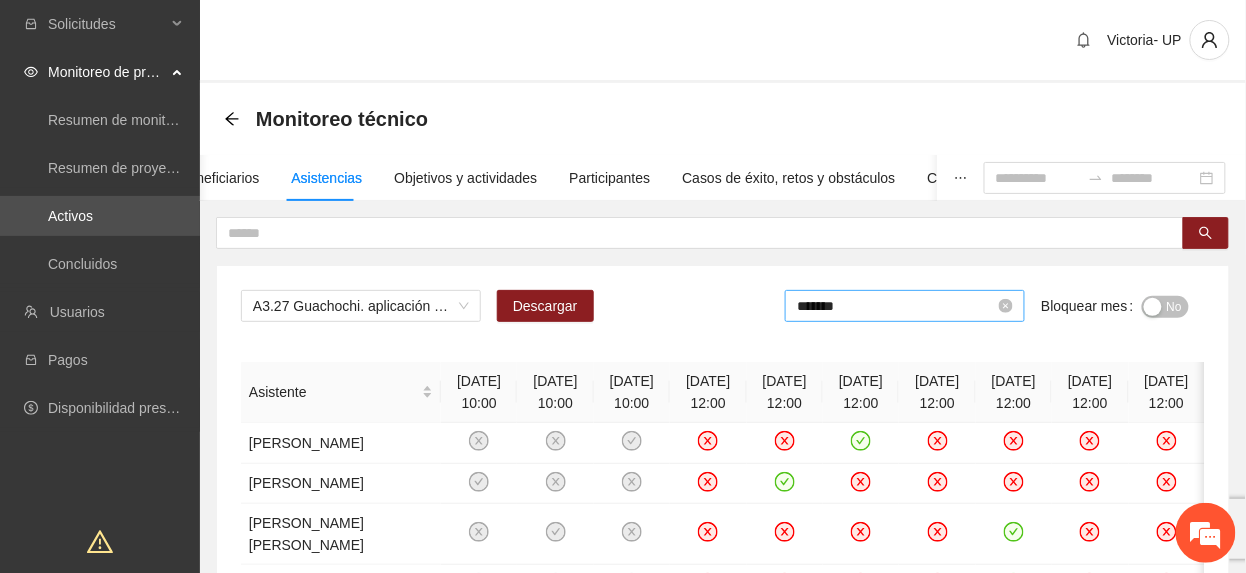 click on "*******" at bounding box center [896, 306] 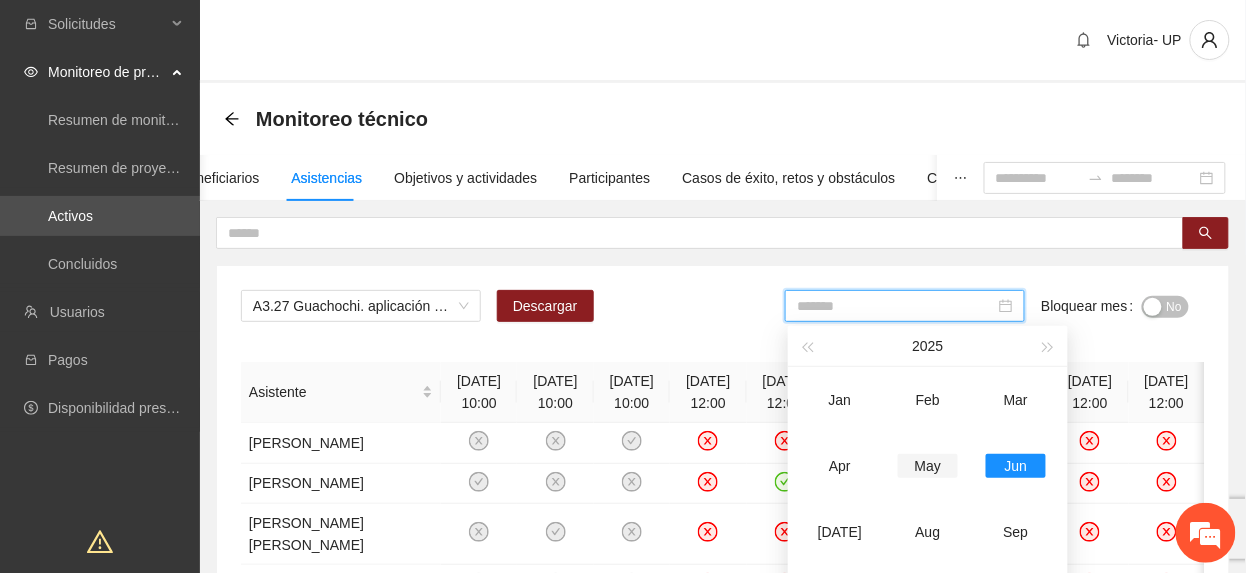 drag, startPoint x: 933, startPoint y: 470, endPoint x: 954, endPoint y: 464, distance: 21.84033 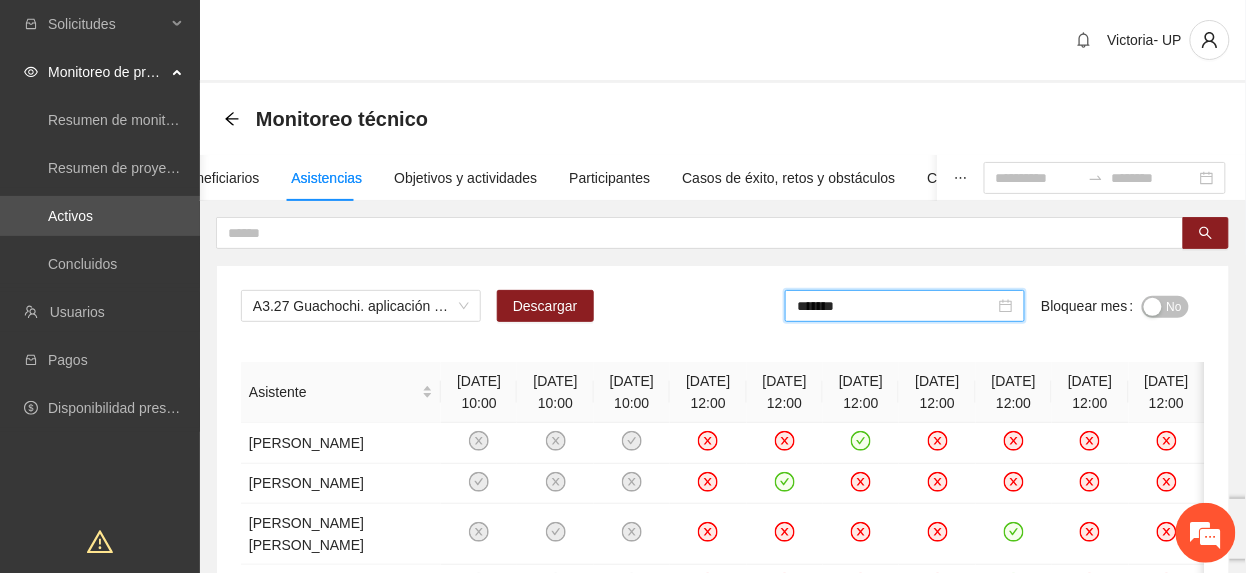 click on "No" at bounding box center (1174, 307) 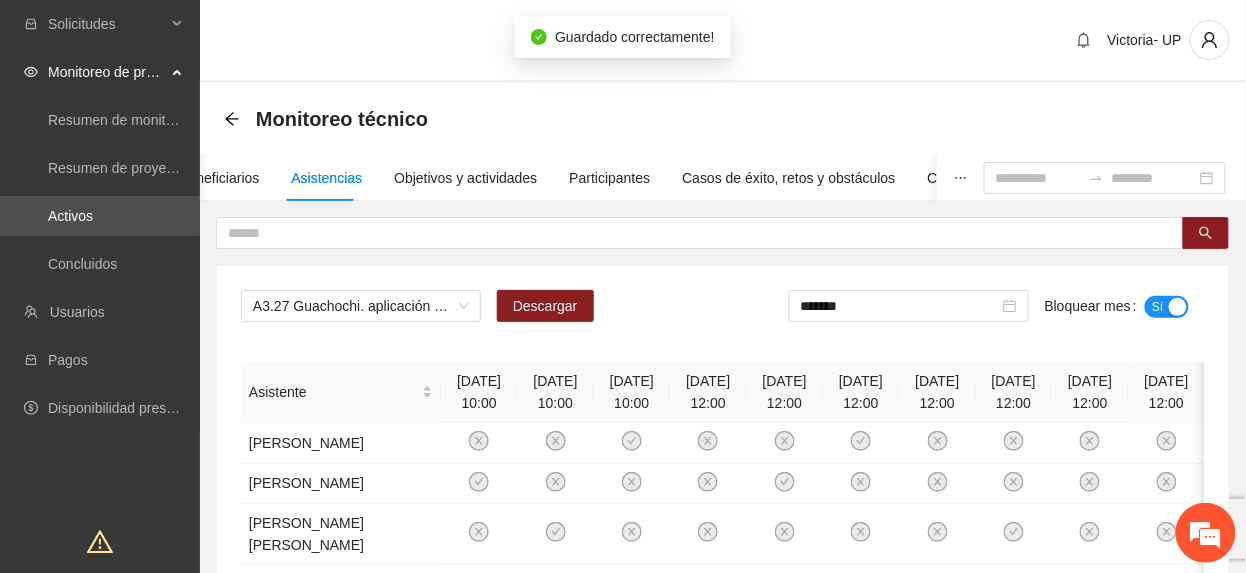 drag, startPoint x: 860, startPoint y: 312, endPoint x: 820, endPoint y: 389, distance: 86.76981 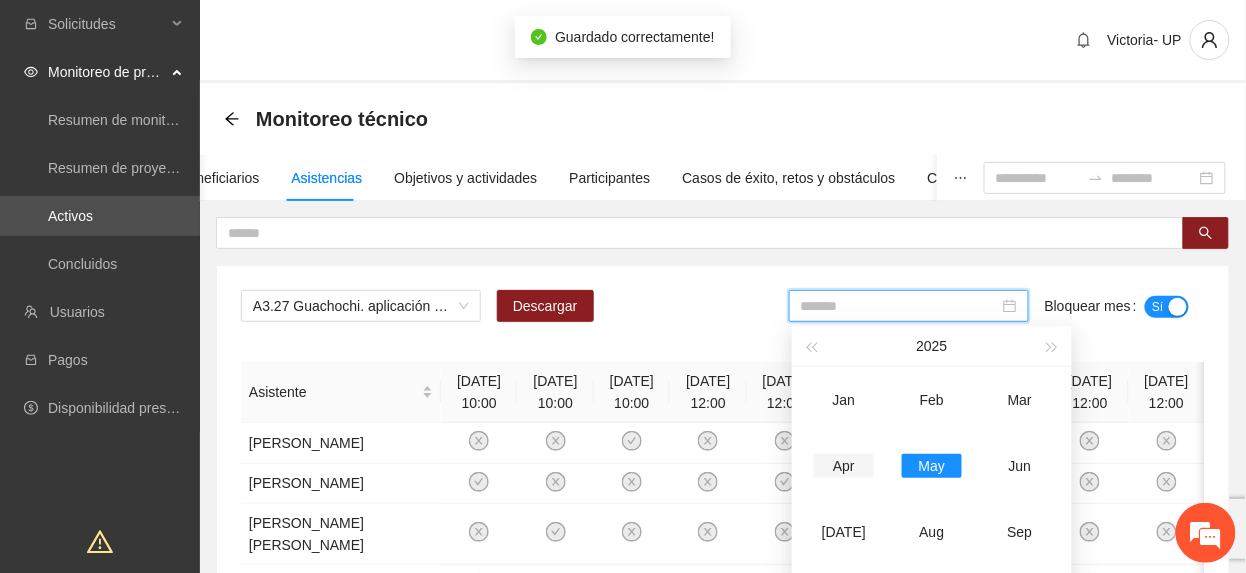drag, startPoint x: 816, startPoint y: 456, endPoint x: 876, endPoint y: 437, distance: 62.936478 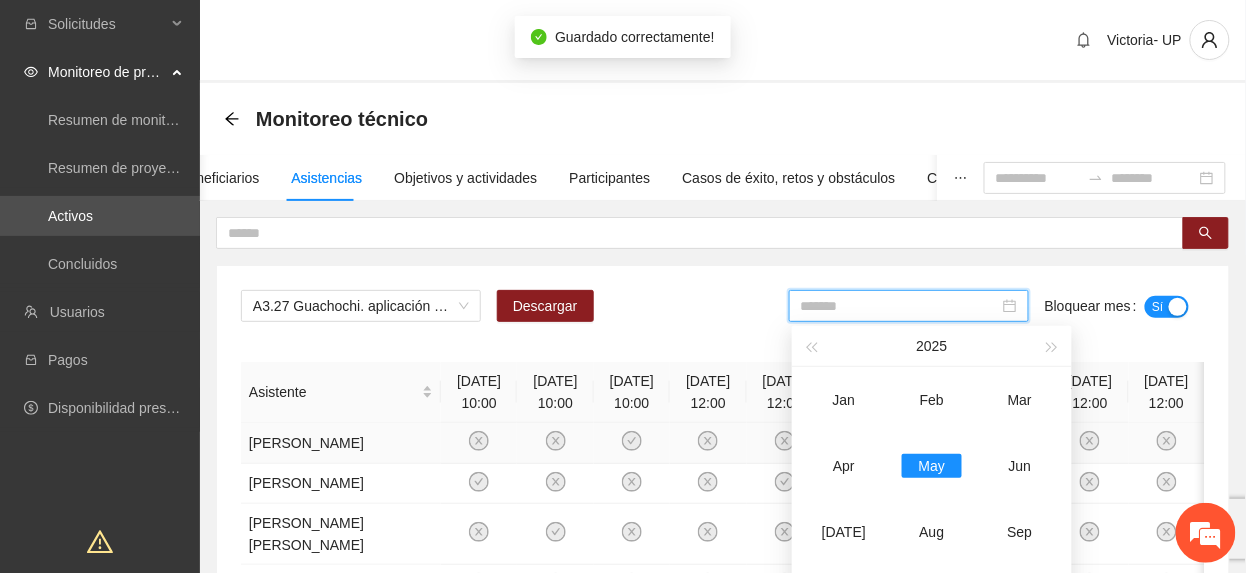 click on "Apr" at bounding box center [844, 466] 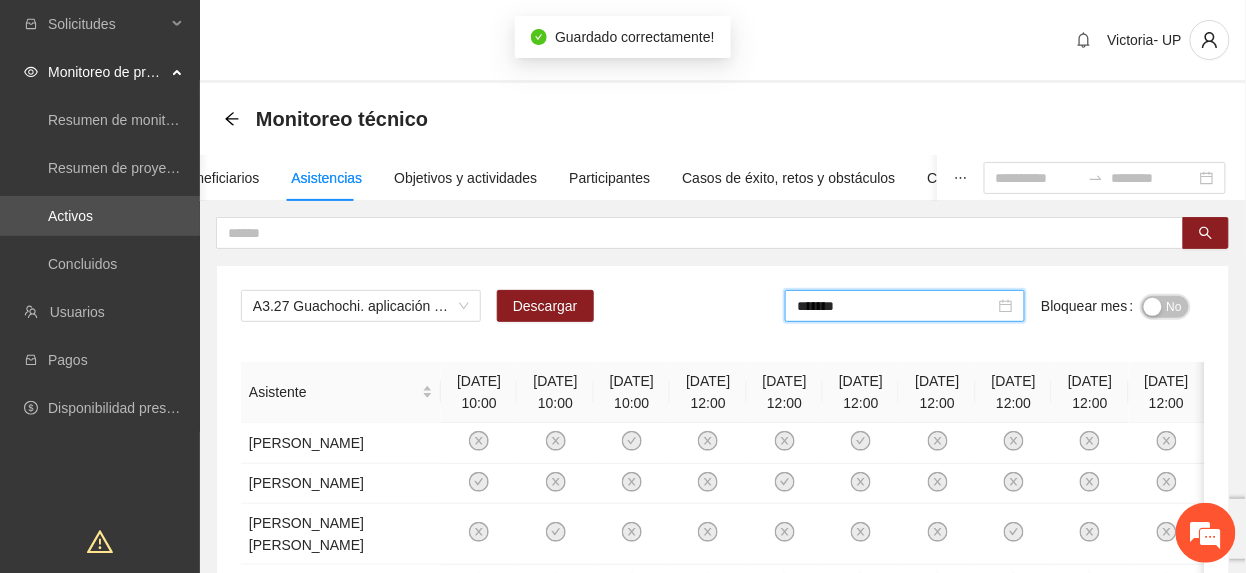 drag, startPoint x: 1168, startPoint y: 304, endPoint x: 1200, endPoint y: 326, distance: 38.832977 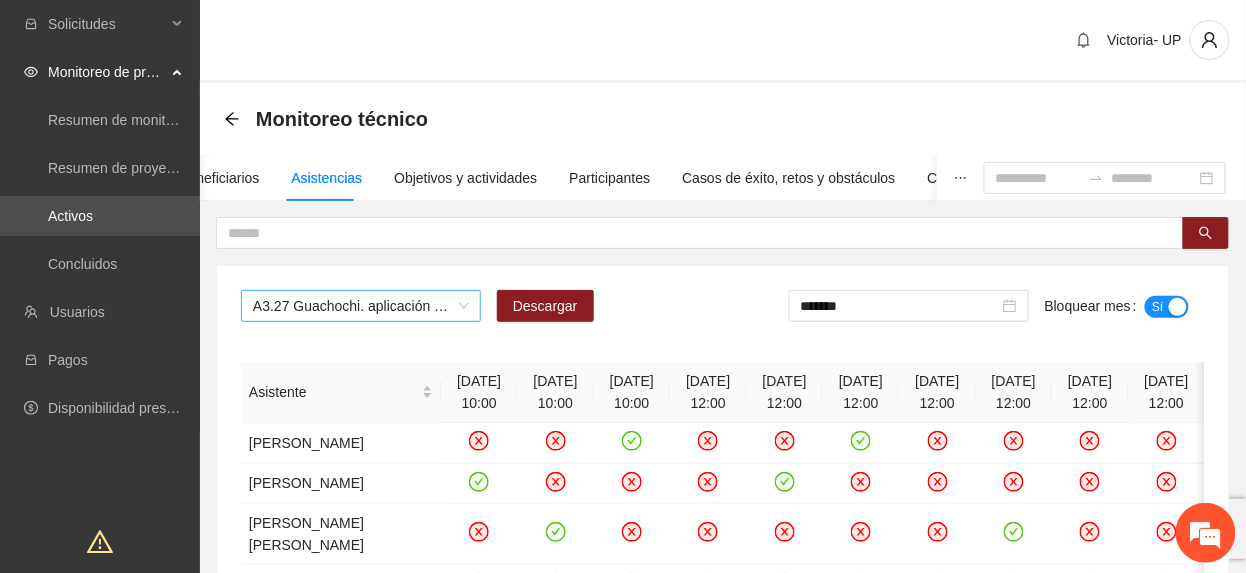 click on "A3.27 Guachochi. aplicación de PRE y POST Inteligencia Emocional" at bounding box center (361, 306) 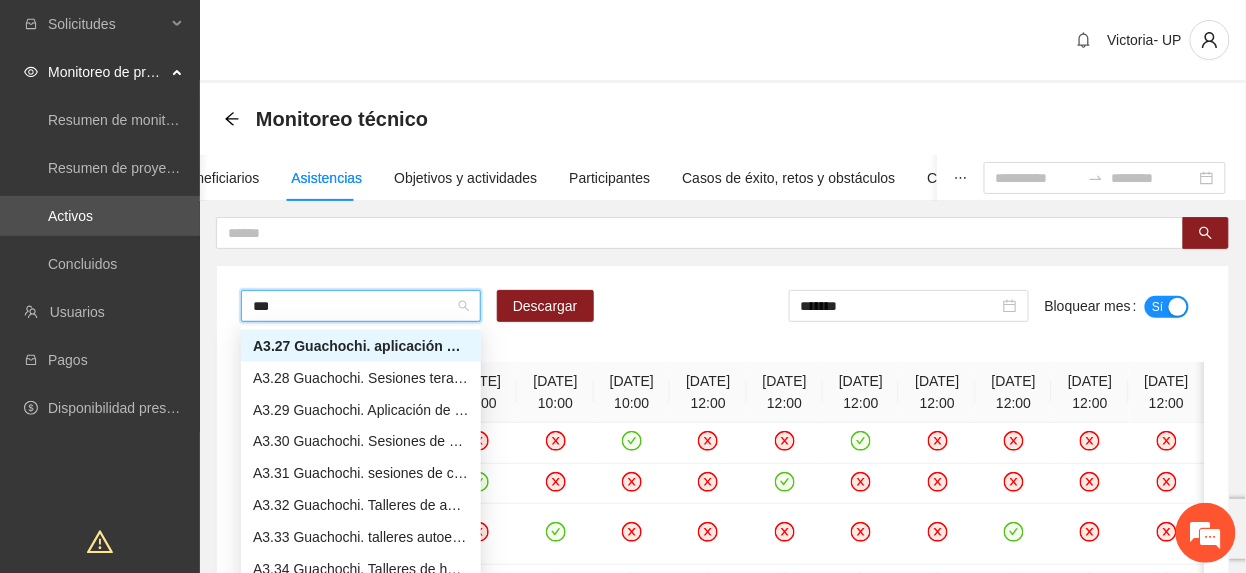 scroll, scrollTop: 96, scrollLeft: 0, axis: vertical 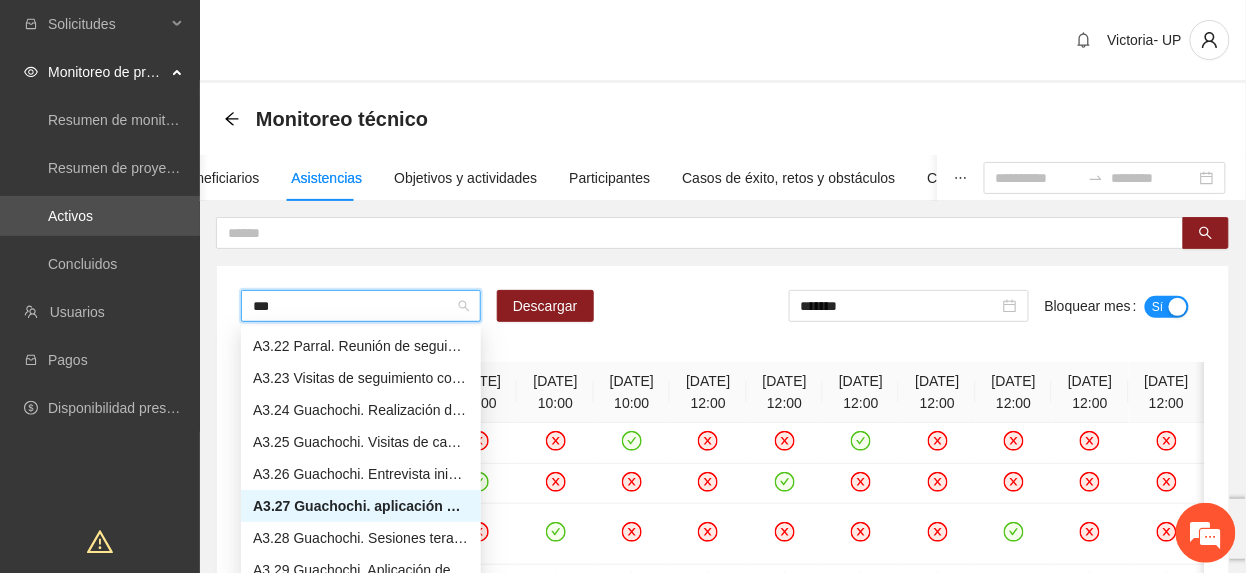 type on "****" 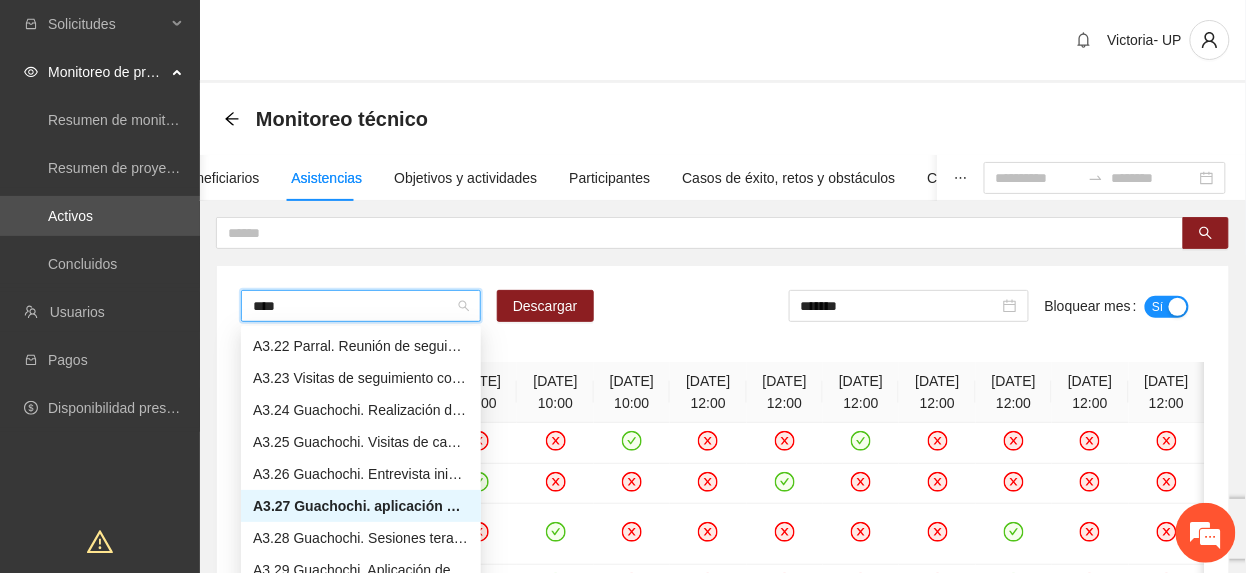 scroll, scrollTop: 0, scrollLeft: 0, axis: both 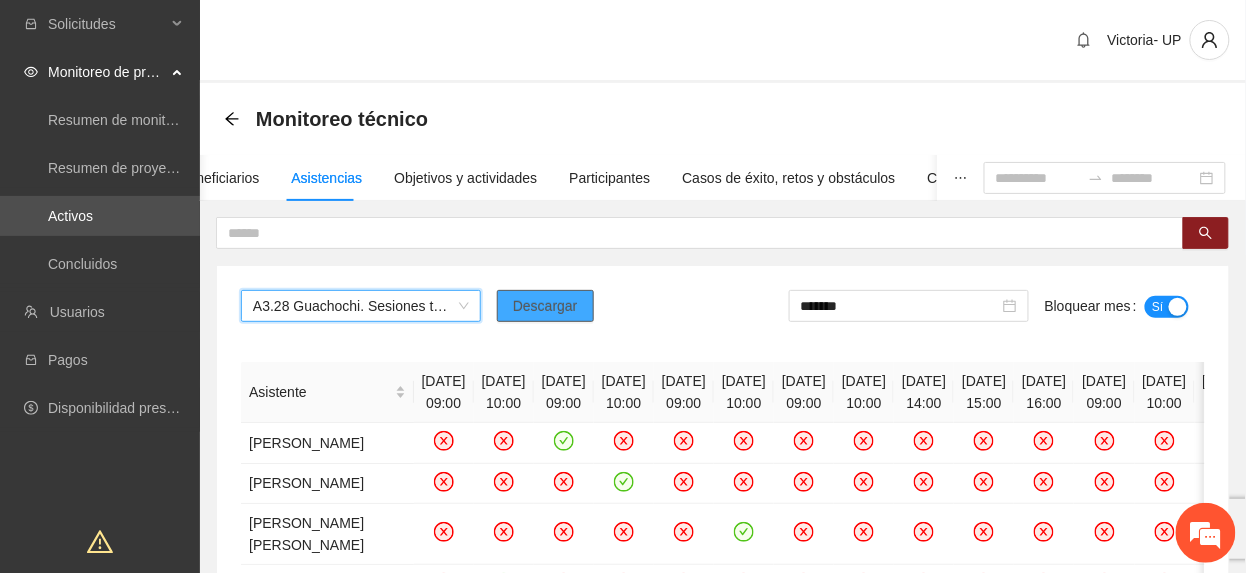click on "Descargar" at bounding box center (545, 306) 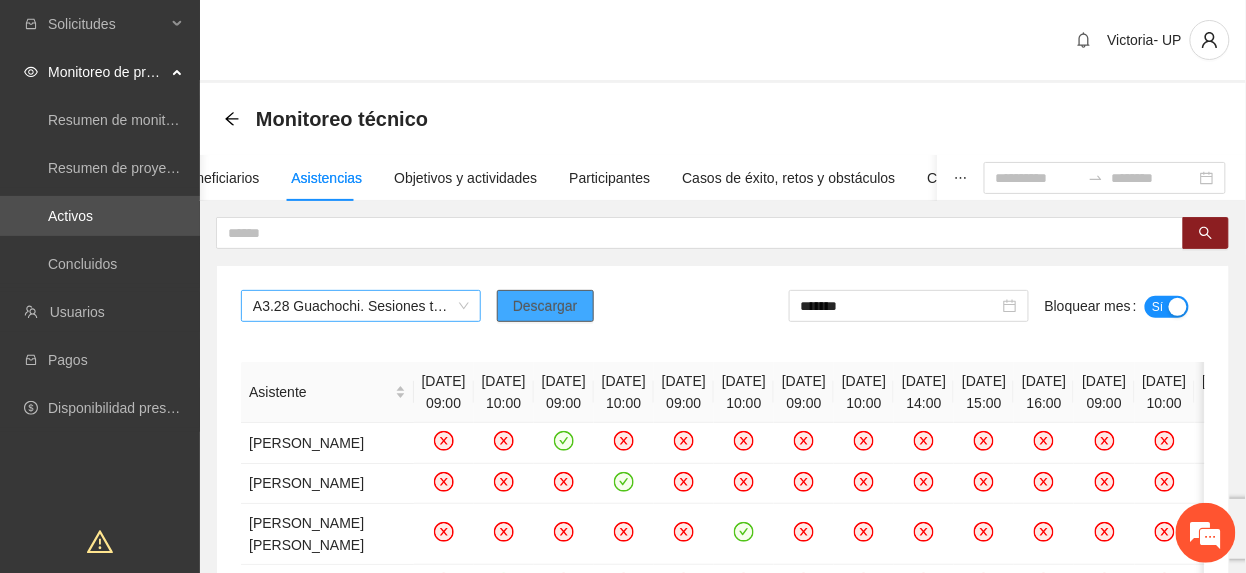 click on "A3.28 Guachochi. Sesiones terapéuticas PPLs" at bounding box center (361, 306) 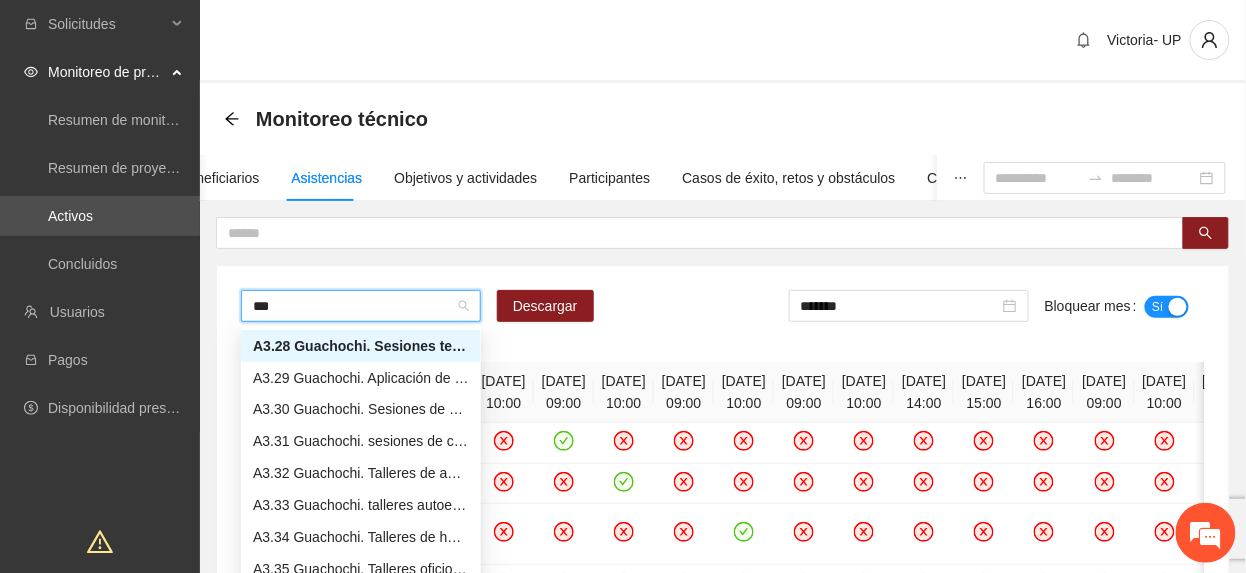 scroll, scrollTop: 96, scrollLeft: 0, axis: vertical 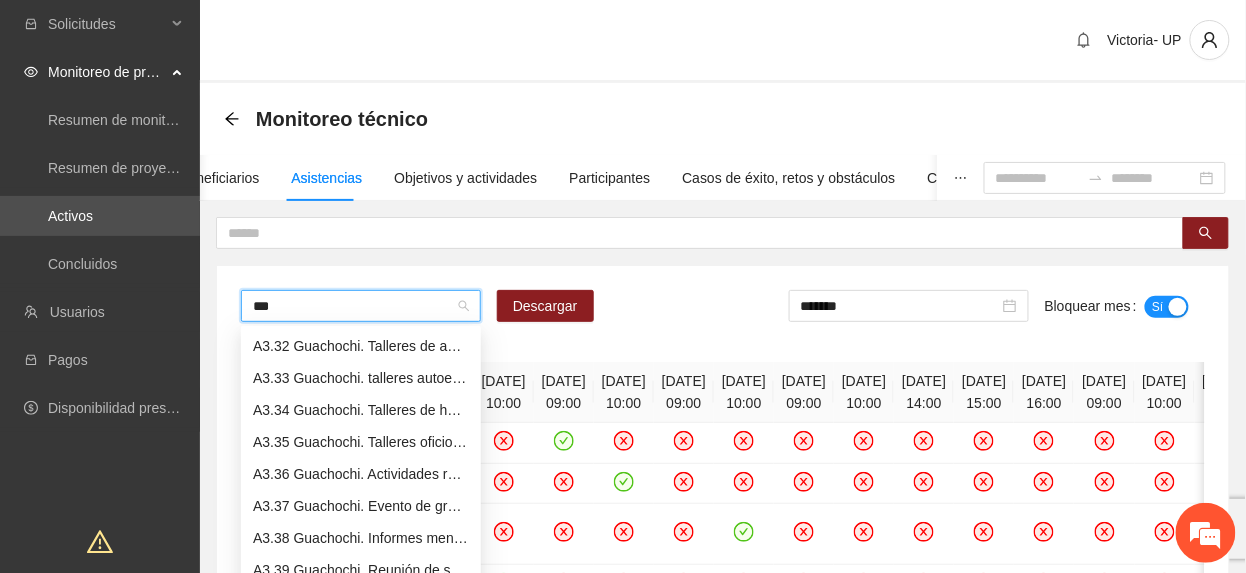 type on "****" 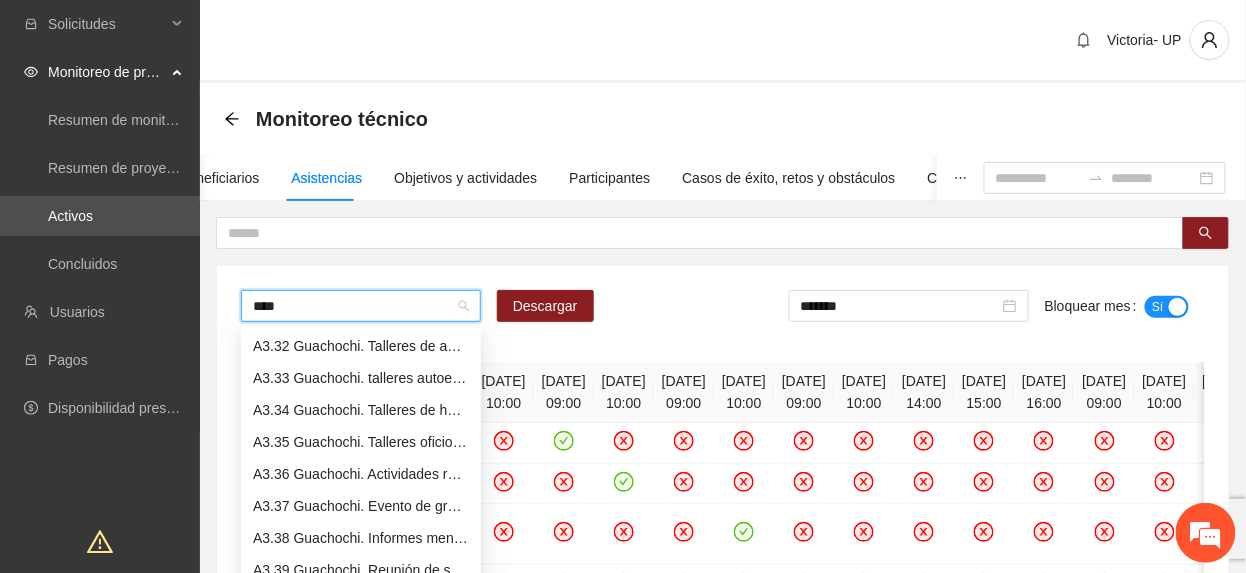 scroll, scrollTop: 0, scrollLeft: 0, axis: both 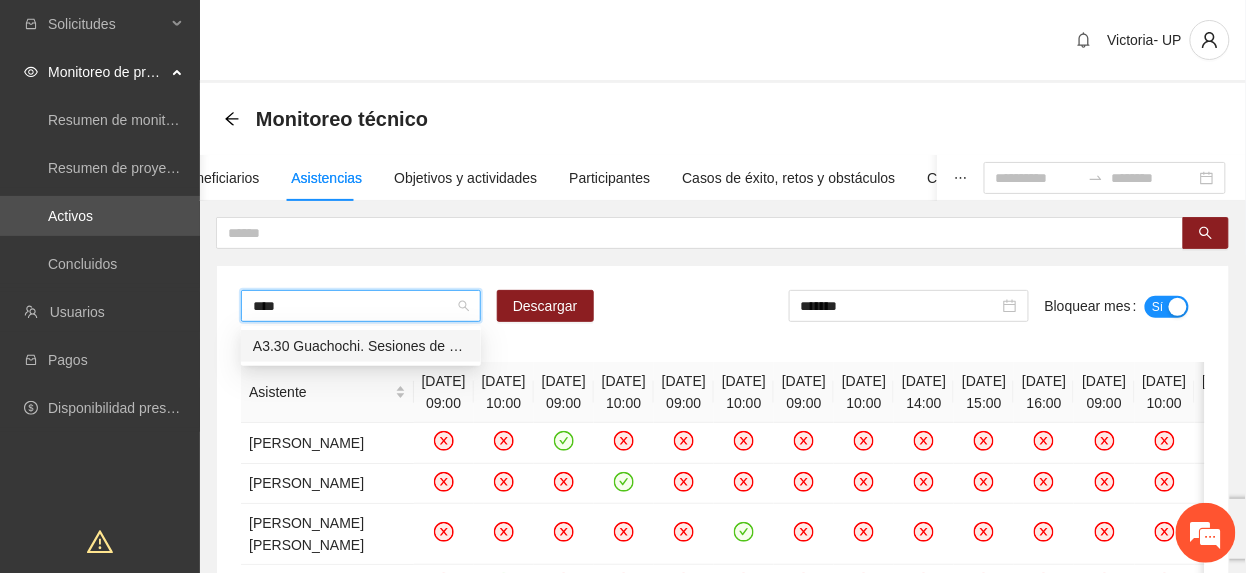 type 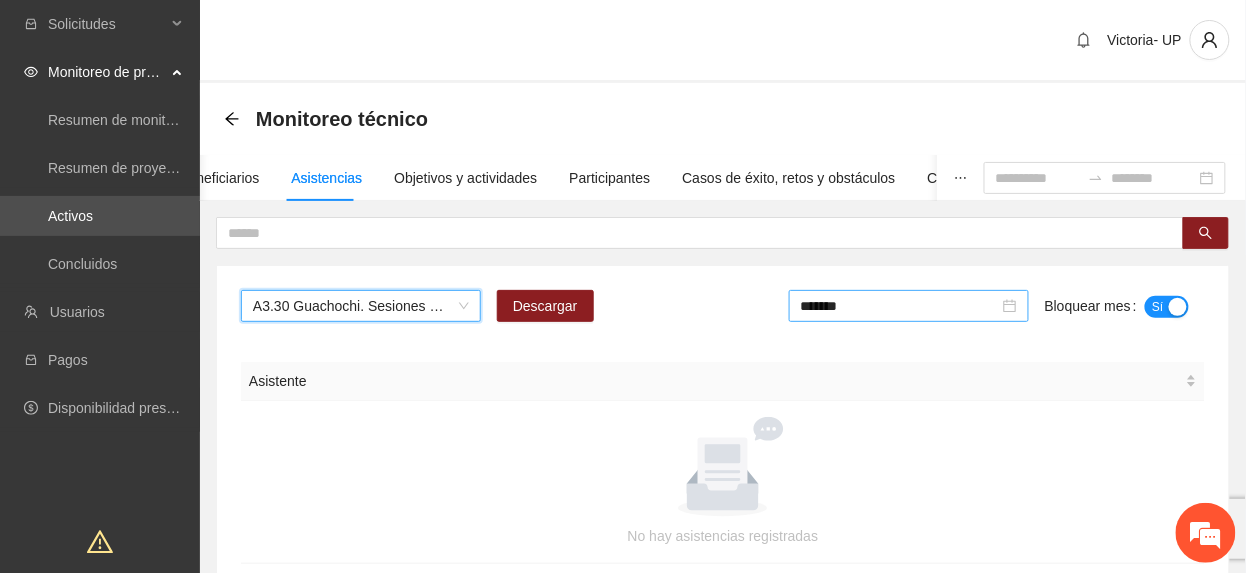 drag, startPoint x: 940, startPoint y: 312, endPoint x: 948, endPoint y: 321, distance: 12.0415945 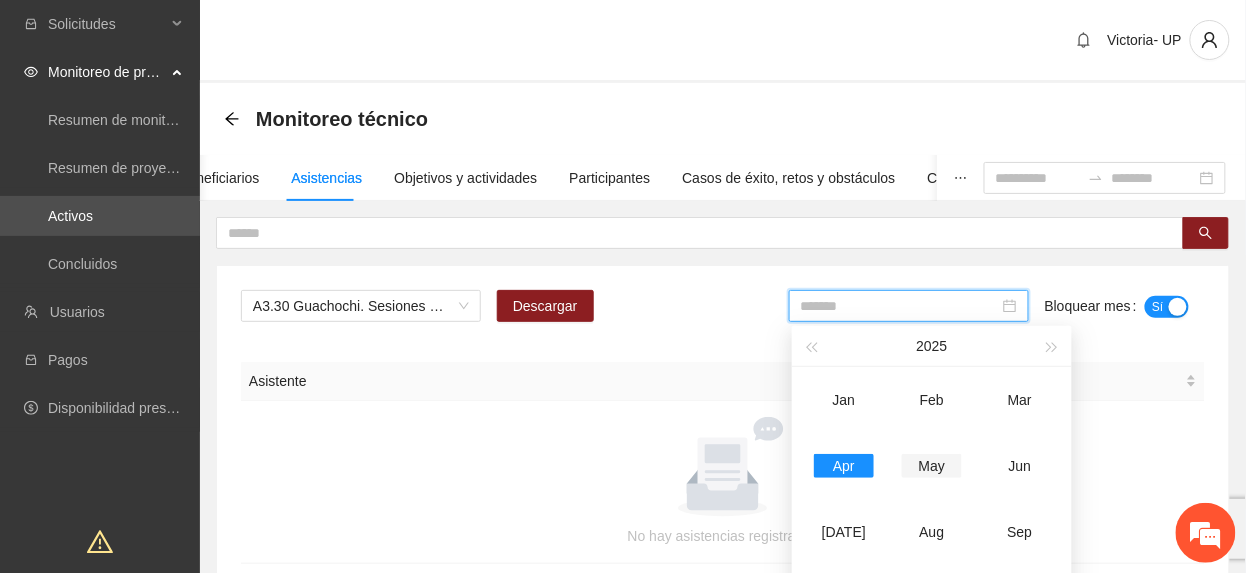 click on "May" at bounding box center (932, 466) 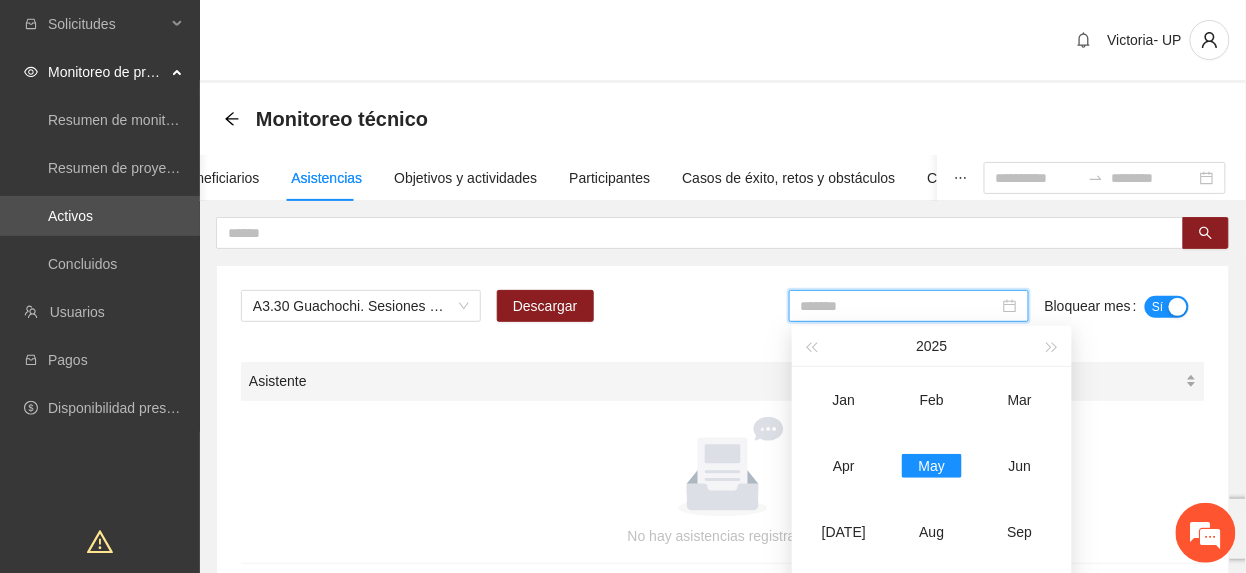 type on "*******" 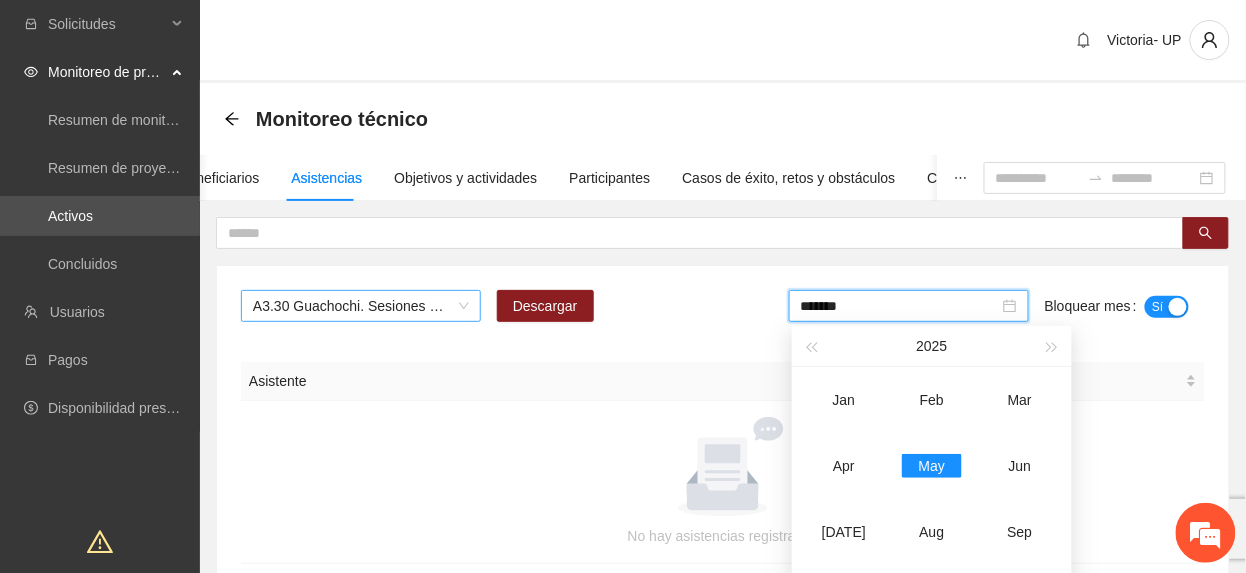 click on "A3.30 Guachochi. Sesiones de consejería en adicciones" at bounding box center [361, 306] 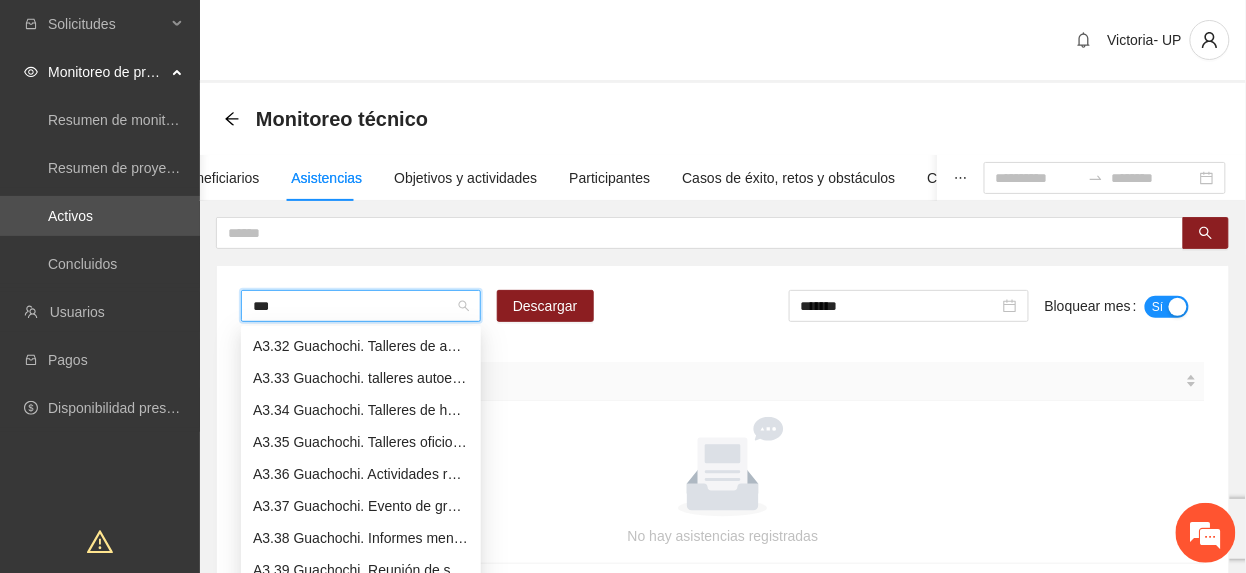 scroll, scrollTop: 32, scrollLeft: 0, axis: vertical 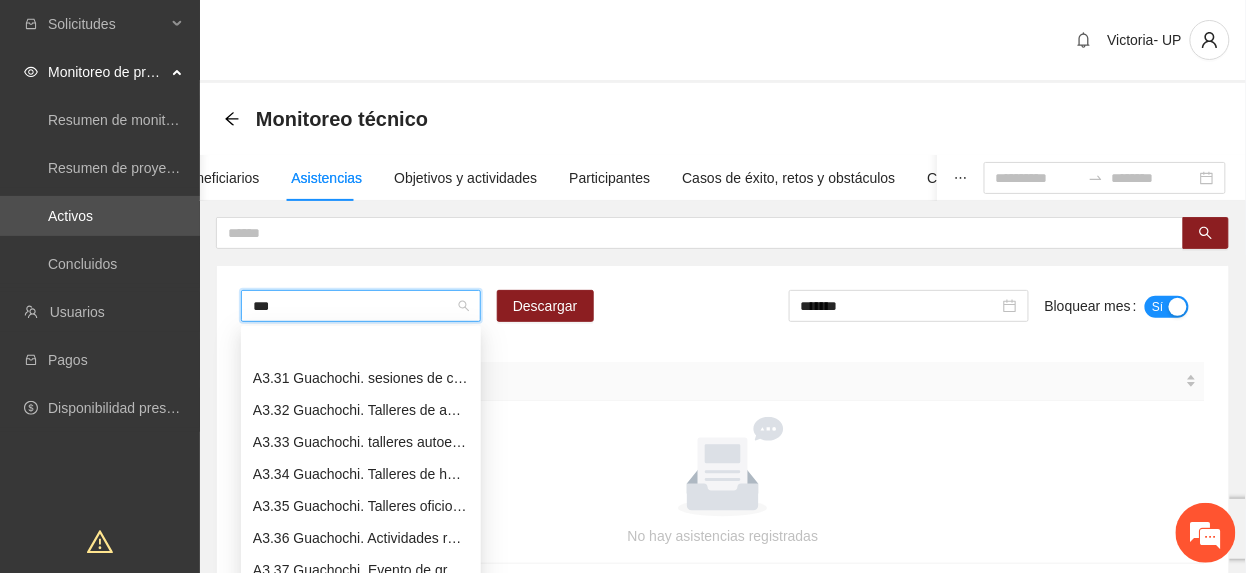 type on "****" 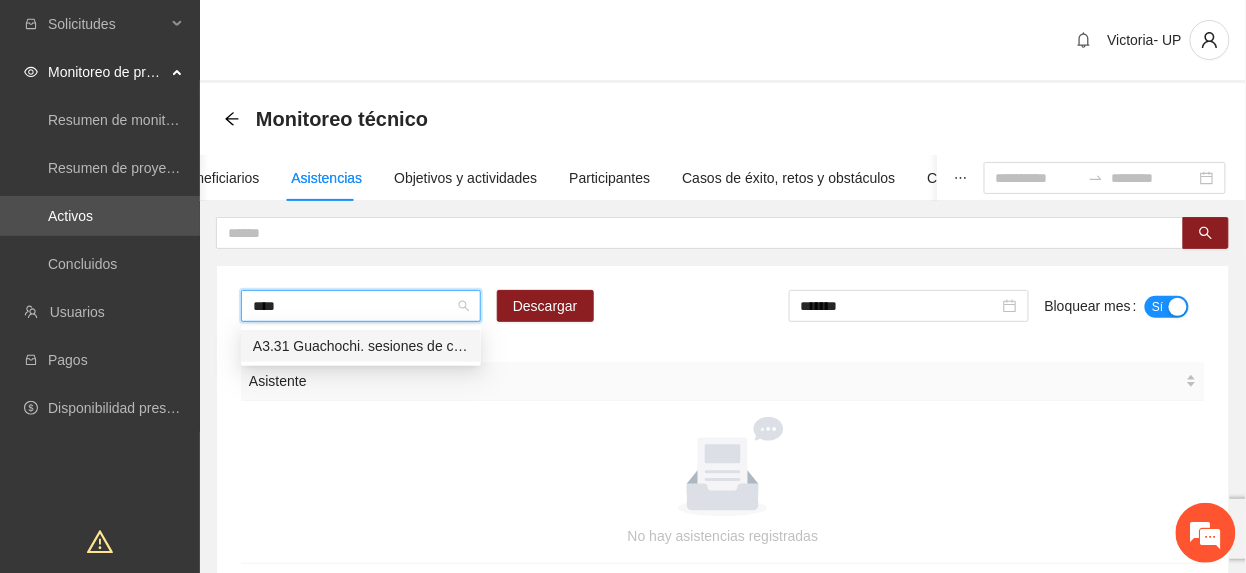 scroll, scrollTop: 0, scrollLeft: 0, axis: both 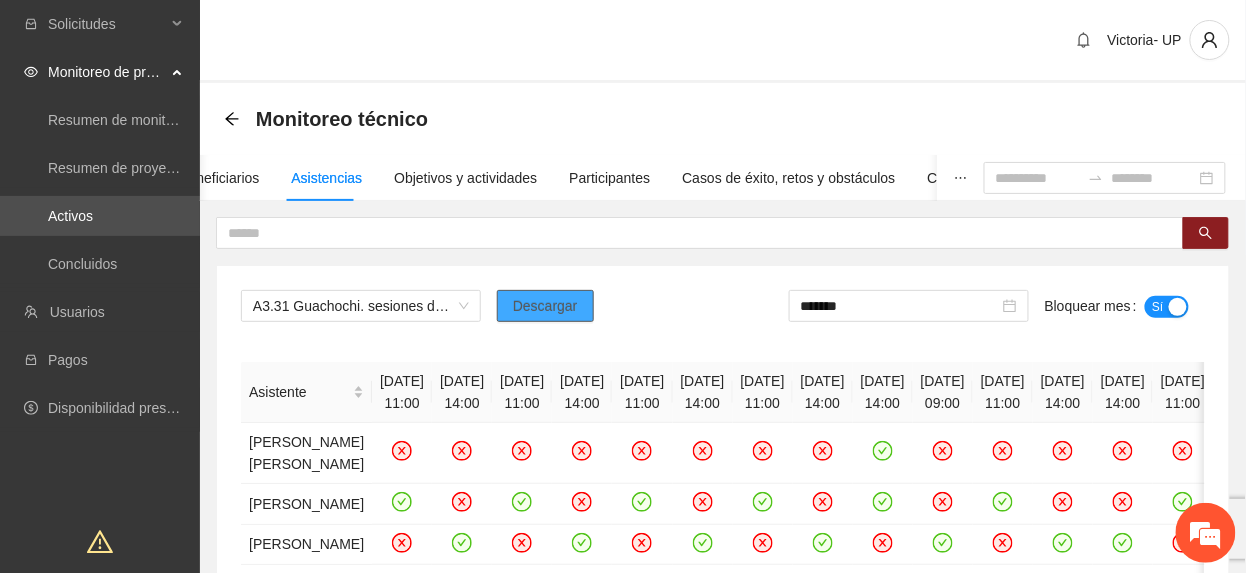 click on "Descargar" at bounding box center [545, 306] 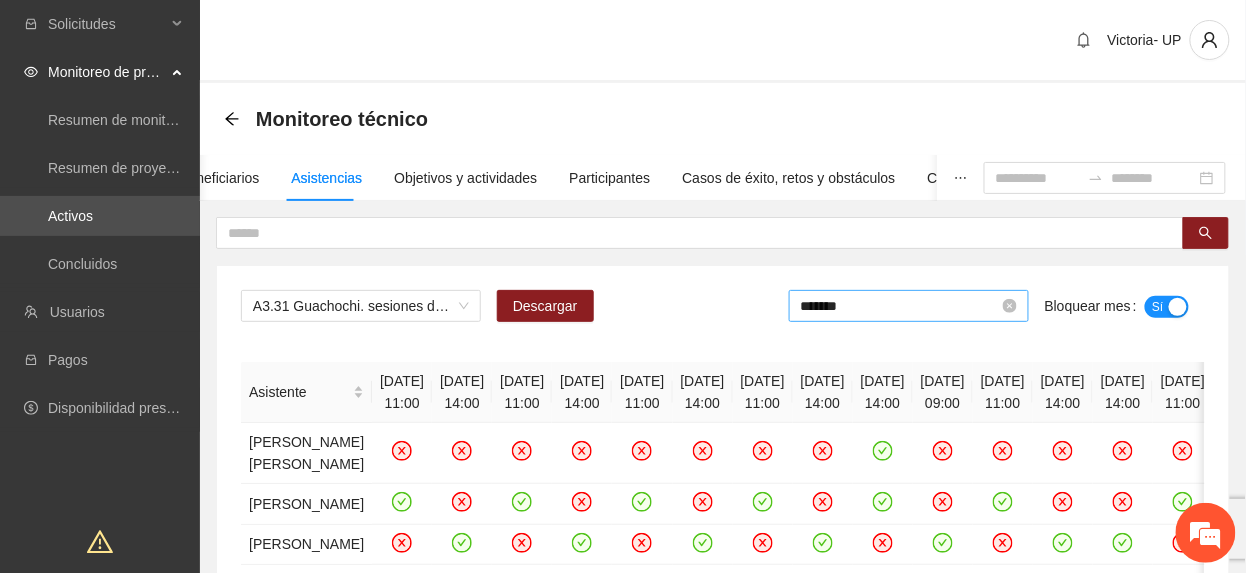 click on "*******" at bounding box center (900, 306) 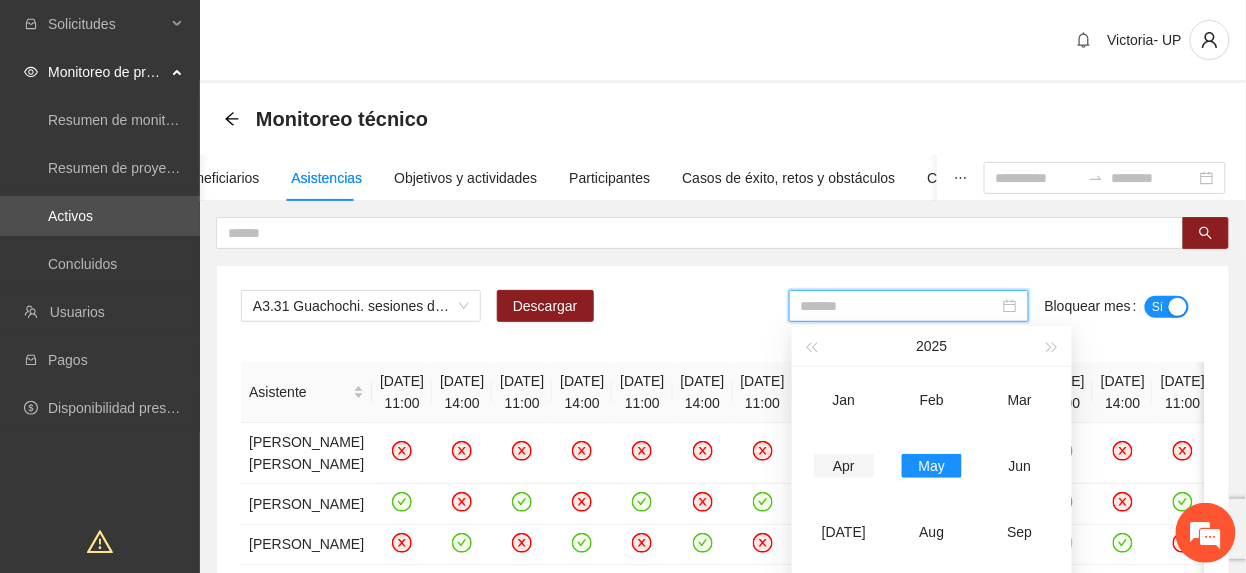 click on "Apr" at bounding box center (844, 466) 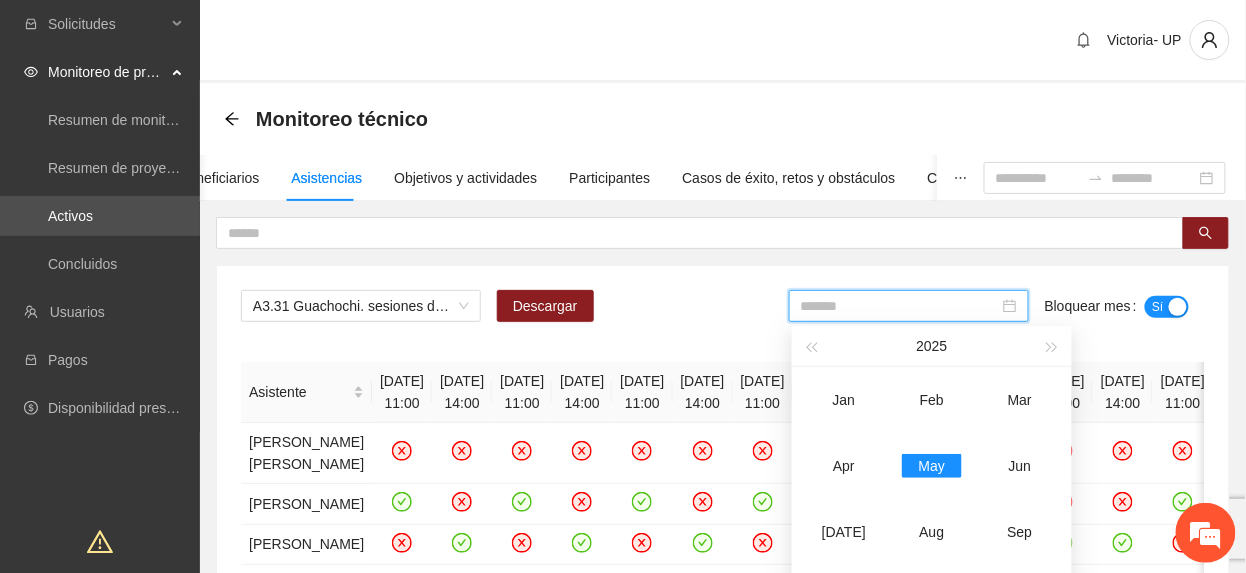 type on "*******" 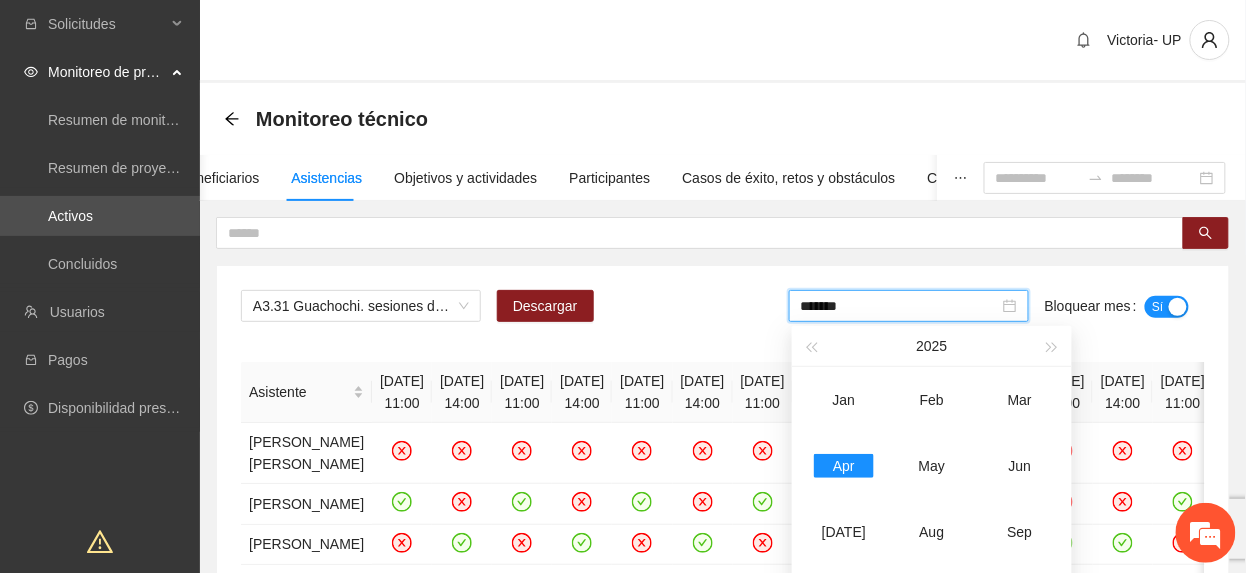 click on "Sí" at bounding box center [1158, 307] 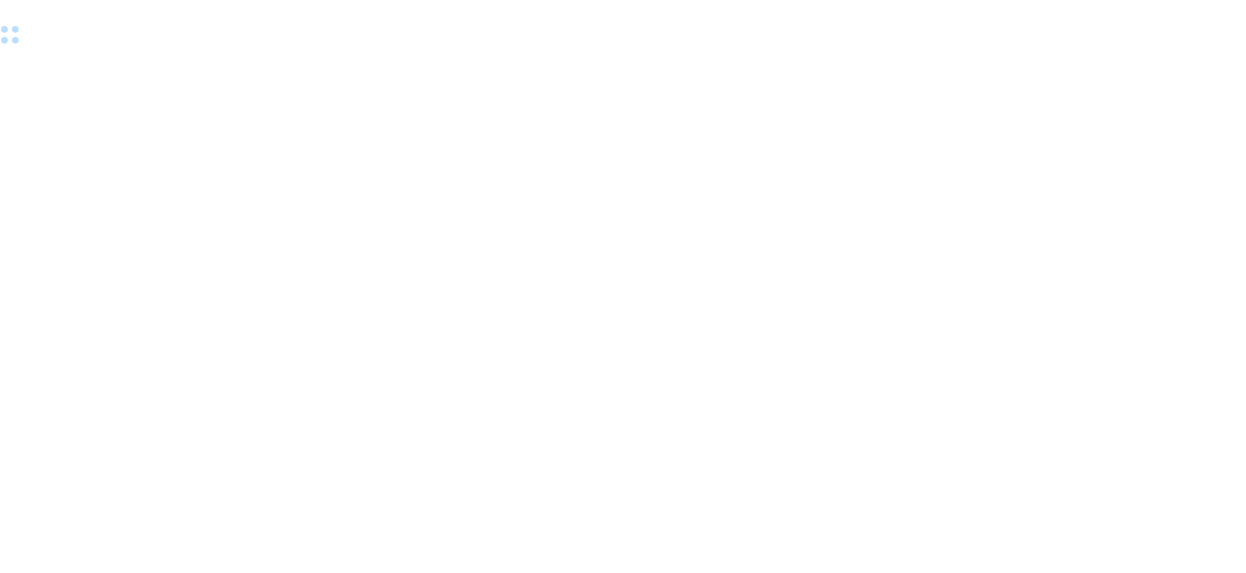 scroll, scrollTop: 0, scrollLeft: 0, axis: both 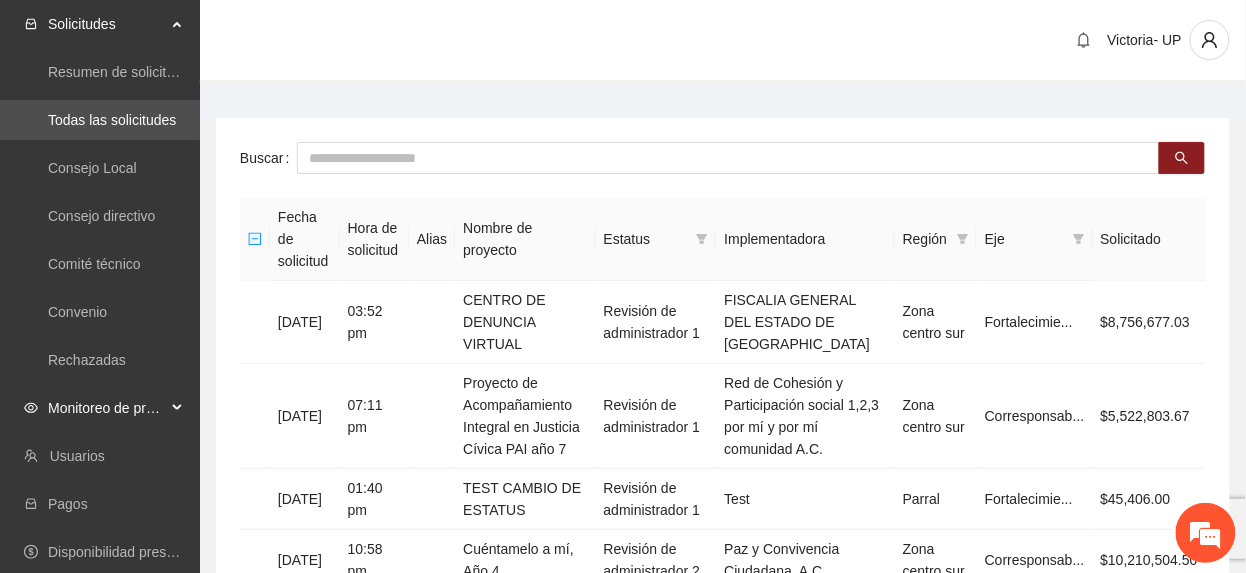 click on "Monitoreo de proyectos" at bounding box center (107, 408) 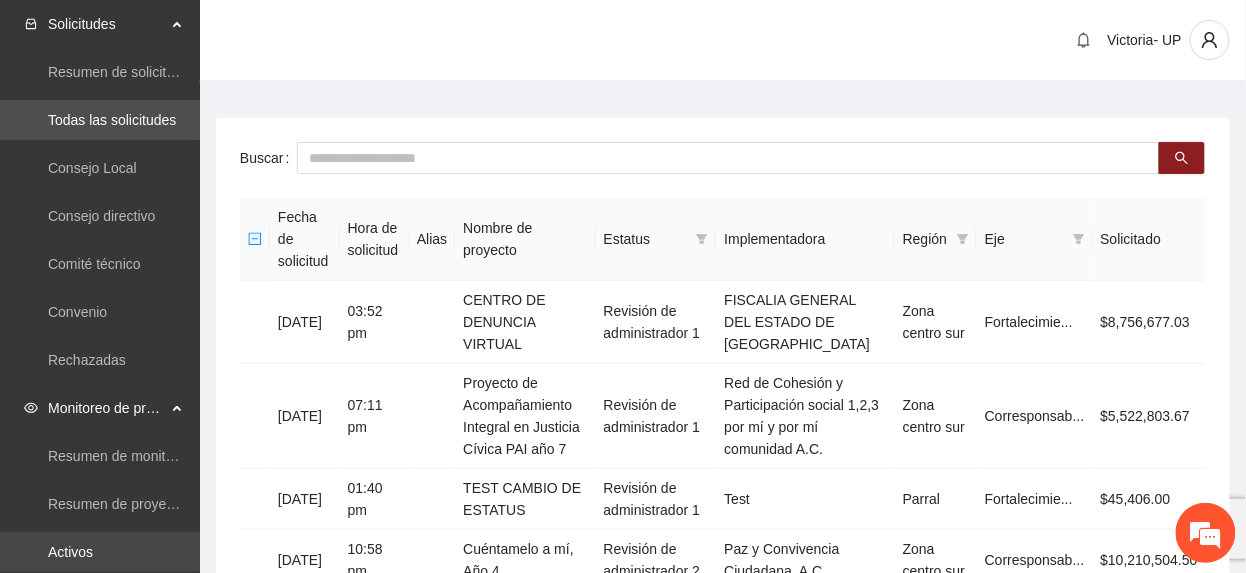 click on "Activos" at bounding box center [70, 552] 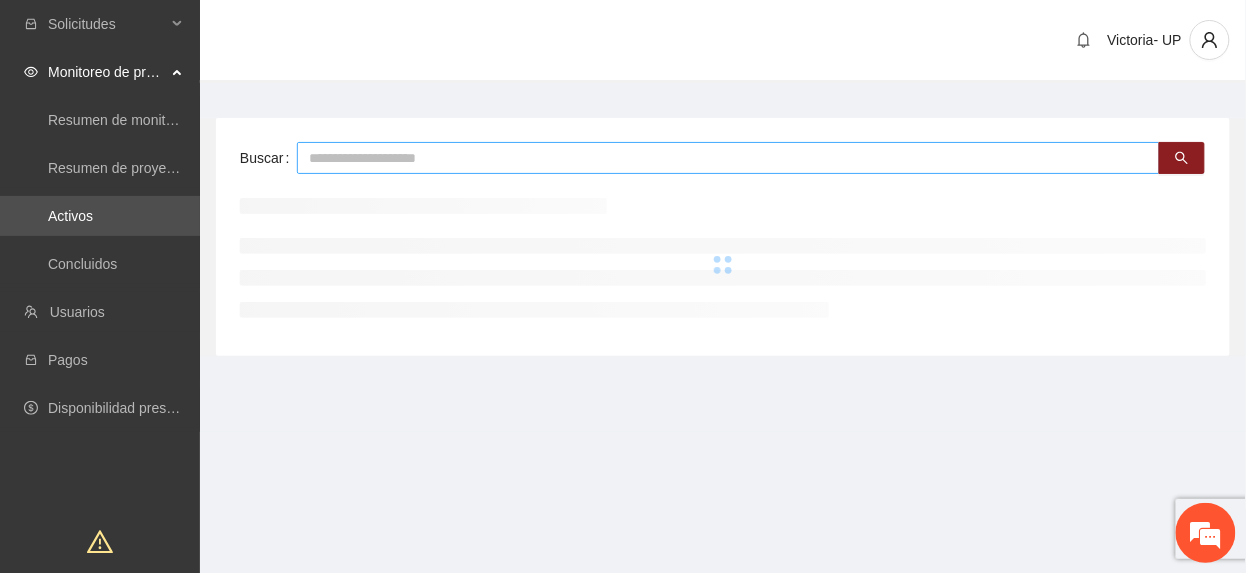 click at bounding box center (728, 158) 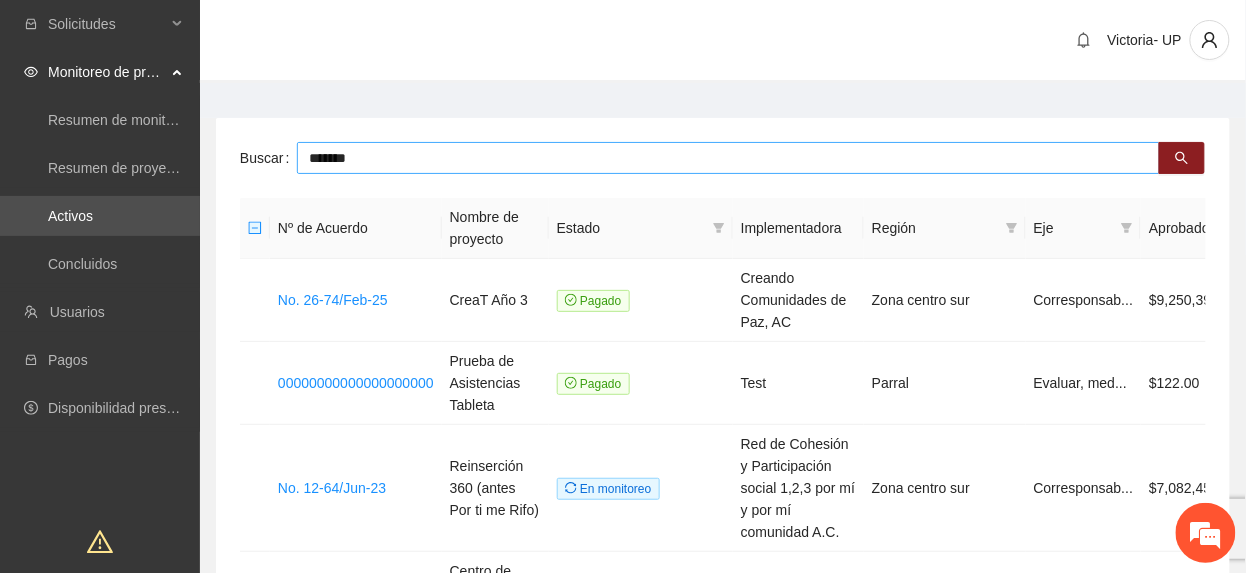 type on "*******" 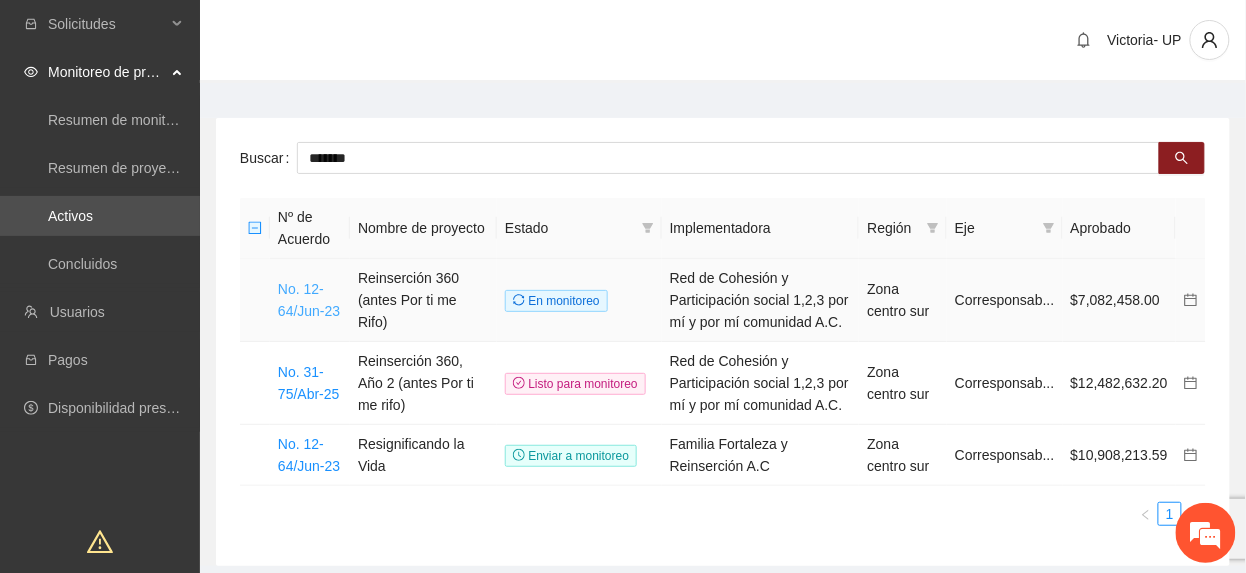 click on "No. 12-64/Jun-23" at bounding box center (309, 300) 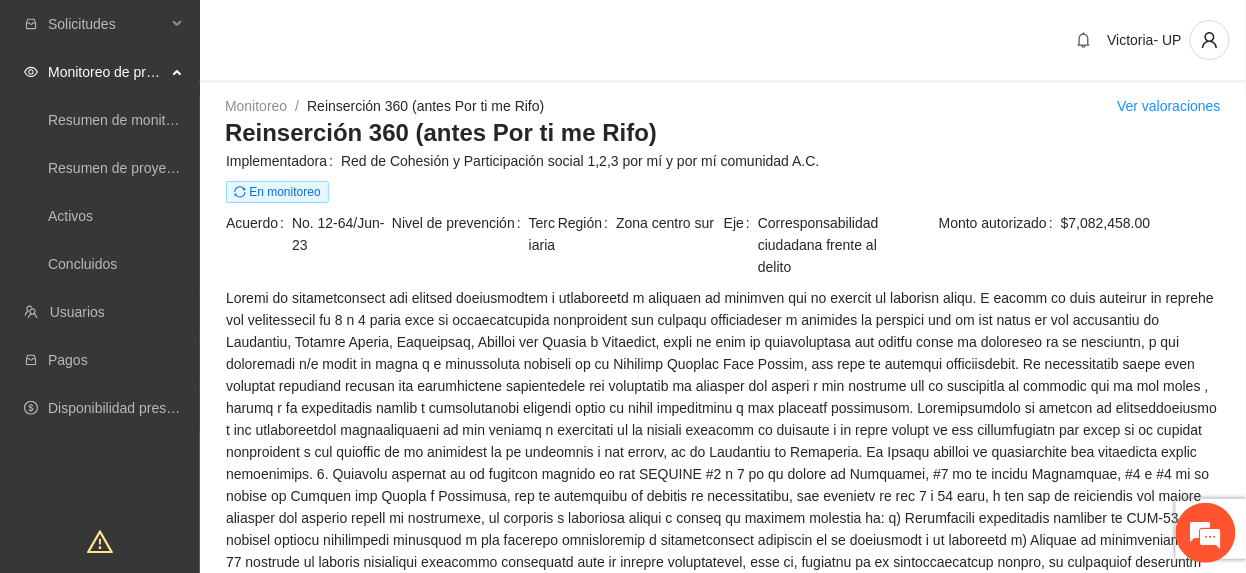 scroll, scrollTop: 0, scrollLeft: 0, axis: both 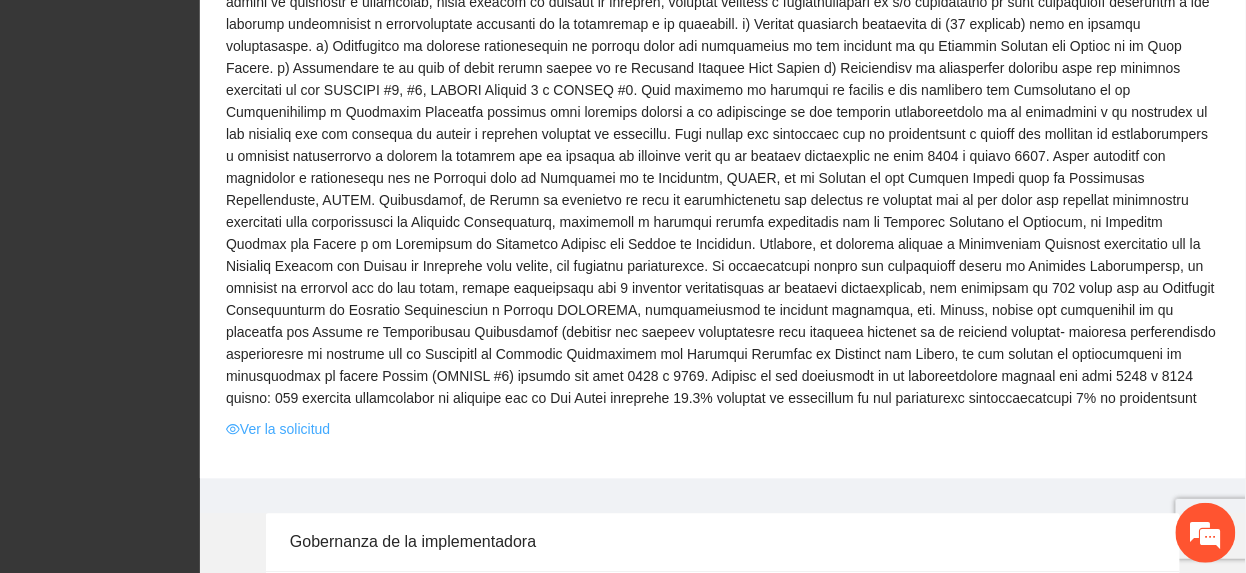 click on "Ver la solicitud" at bounding box center (278, 429) 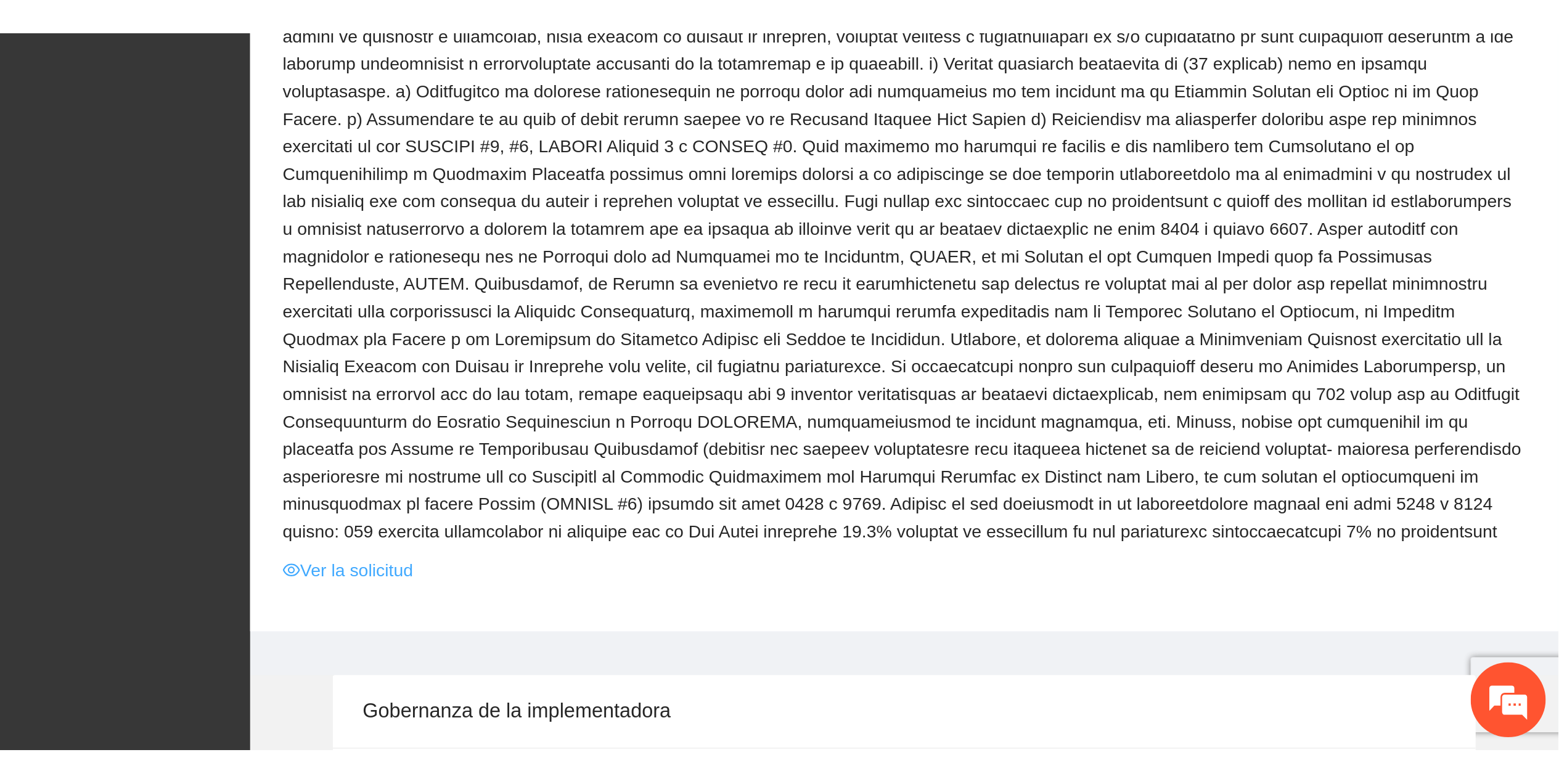 scroll, scrollTop: 0, scrollLeft: 0, axis: both 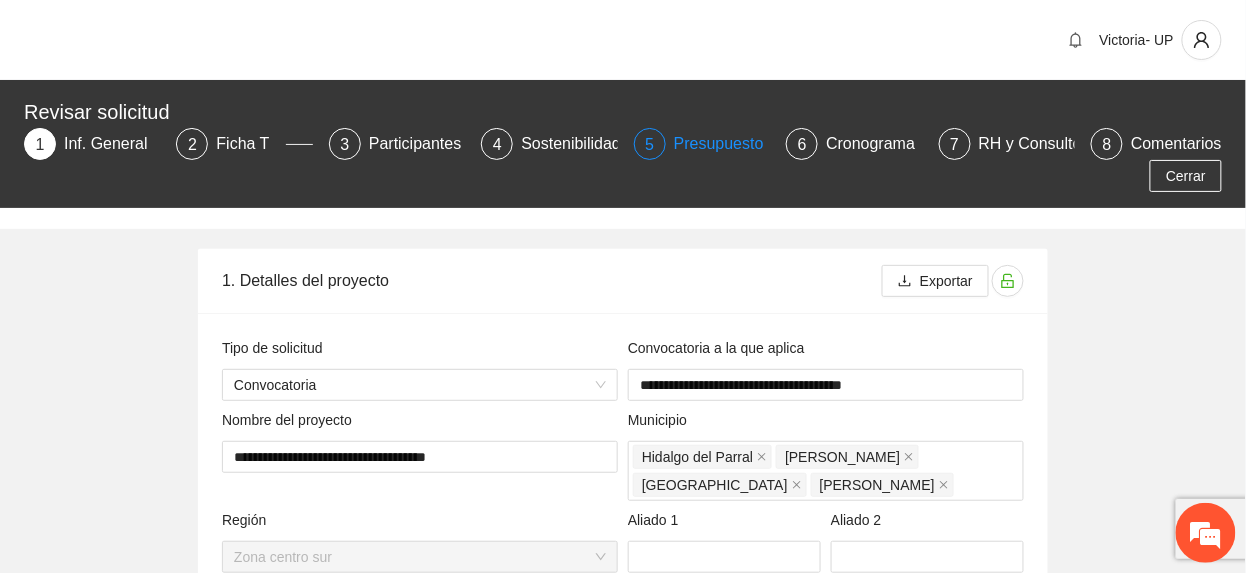 type 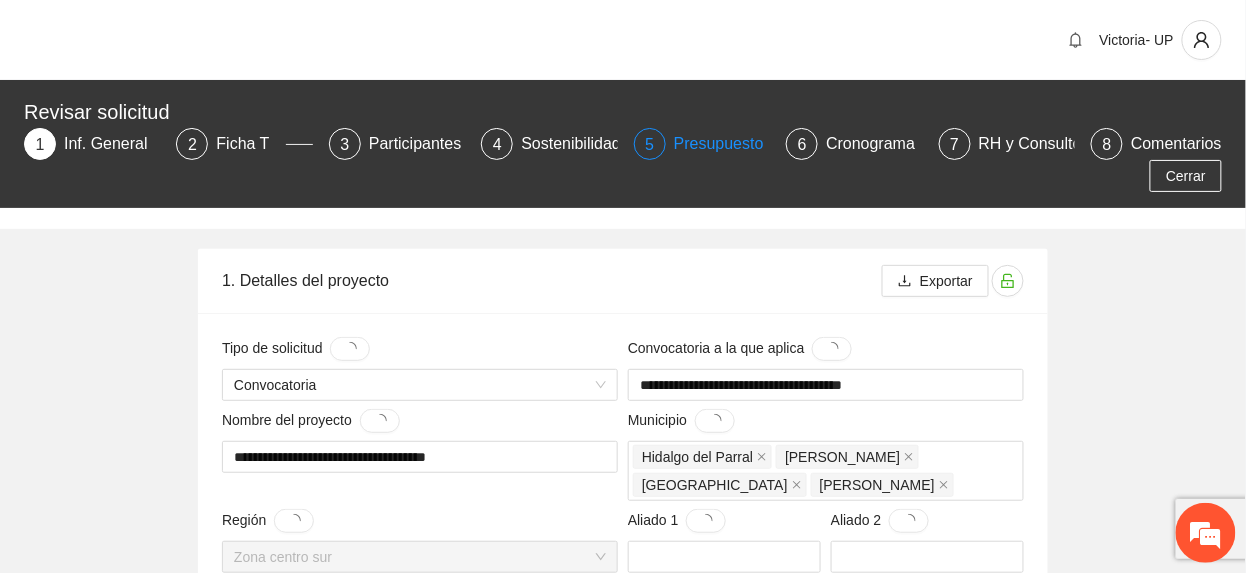 click on "Presupuesto" at bounding box center [727, 144] 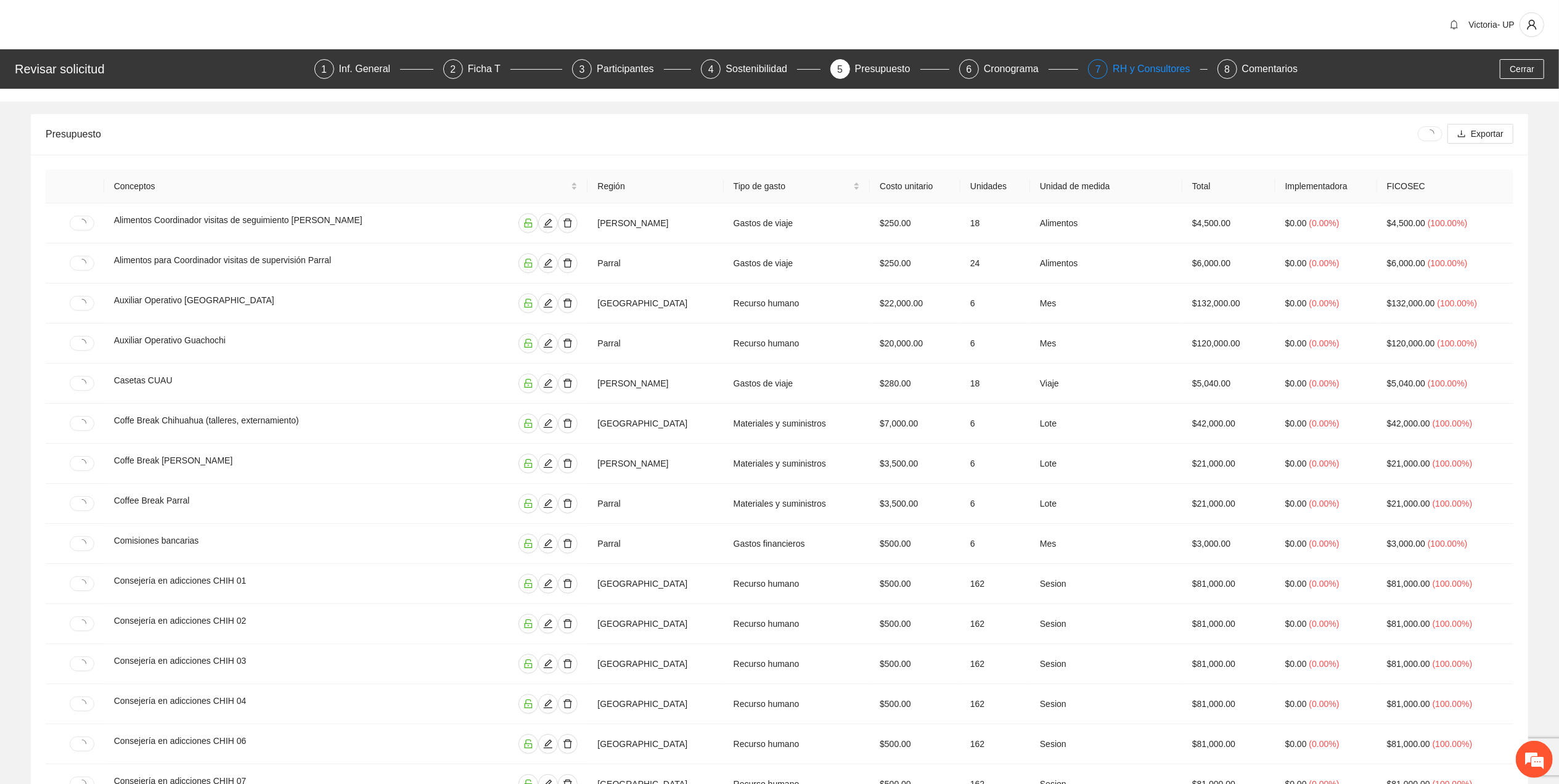 click on "RH y Consultores" at bounding box center (1156, 69) 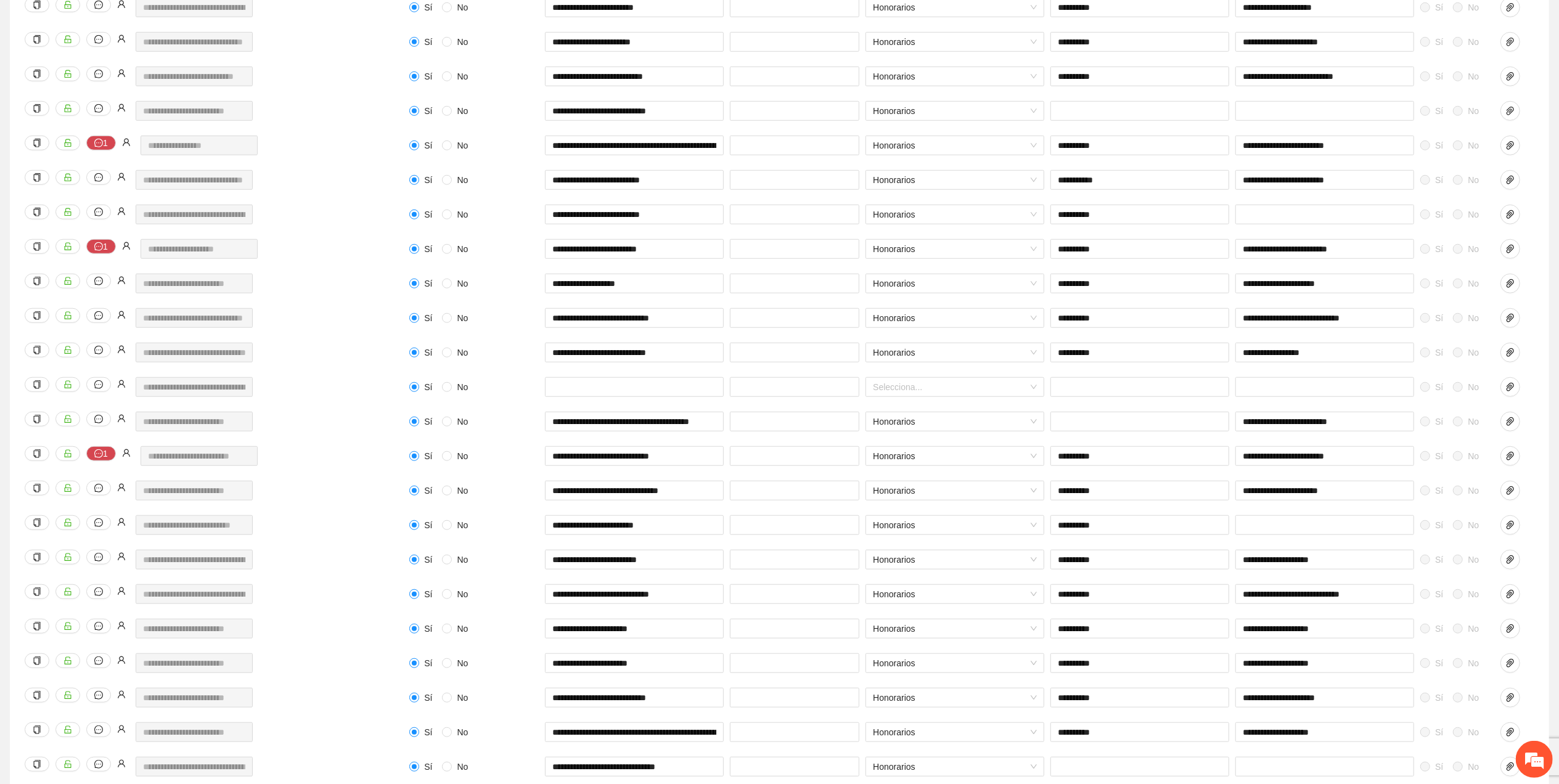 scroll, scrollTop: 986, scrollLeft: 0, axis: vertical 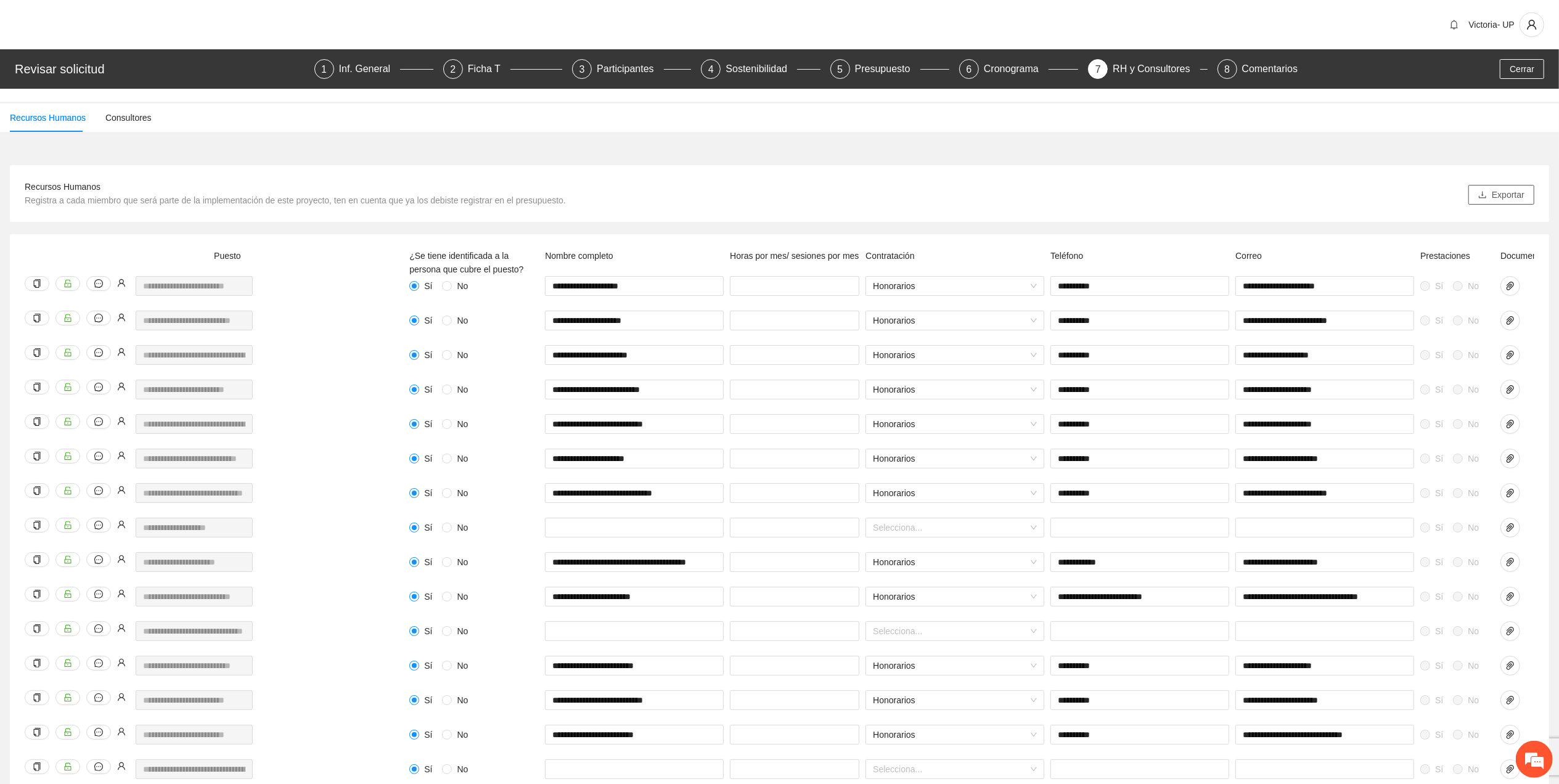 click on "Exportar" at bounding box center (1508, 195) 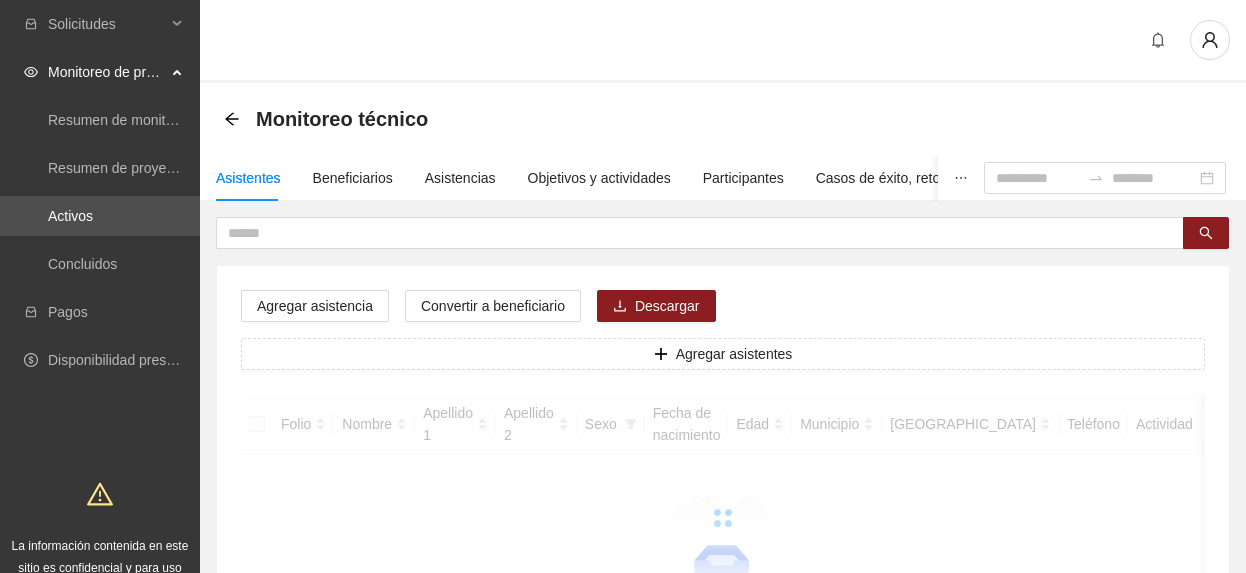 scroll, scrollTop: 0, scrollLeft: 0, axis: both 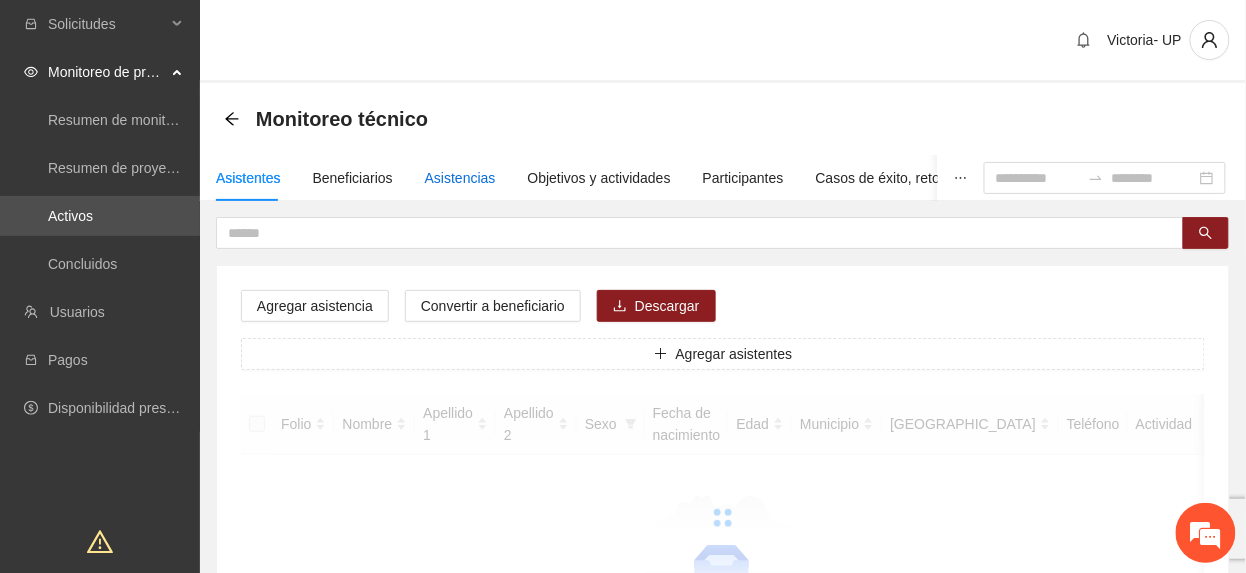 click on "Asistencias" at bounding box center (460, 178) 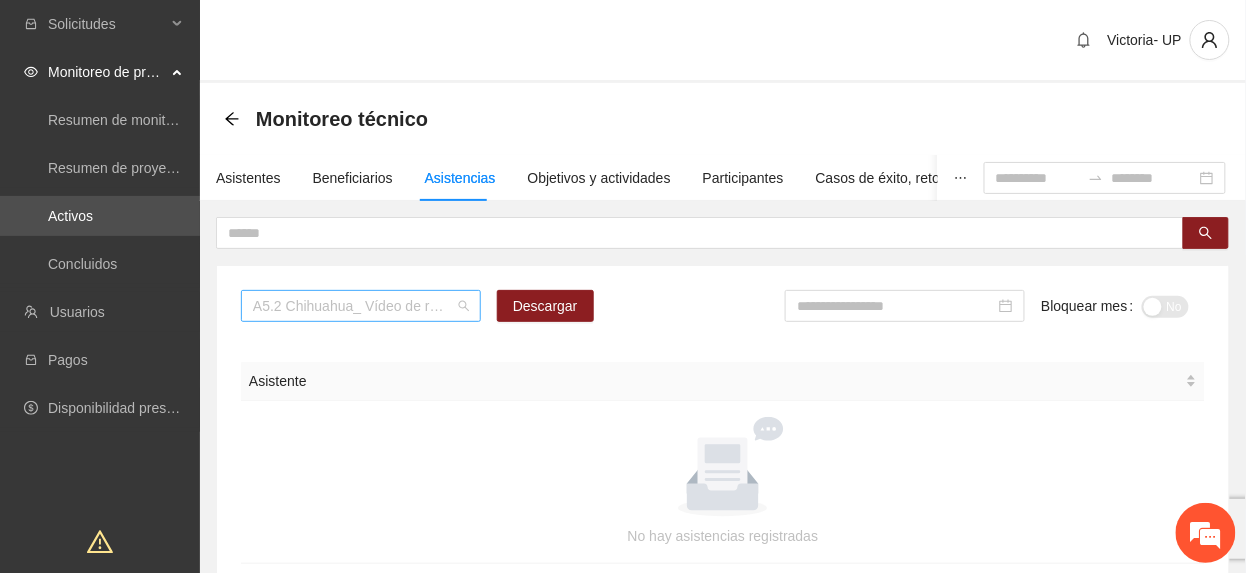 click on "A5.2 Chihuahua_ Vídeo de resultados finales del proyecto" at bounding box center (361, 306) 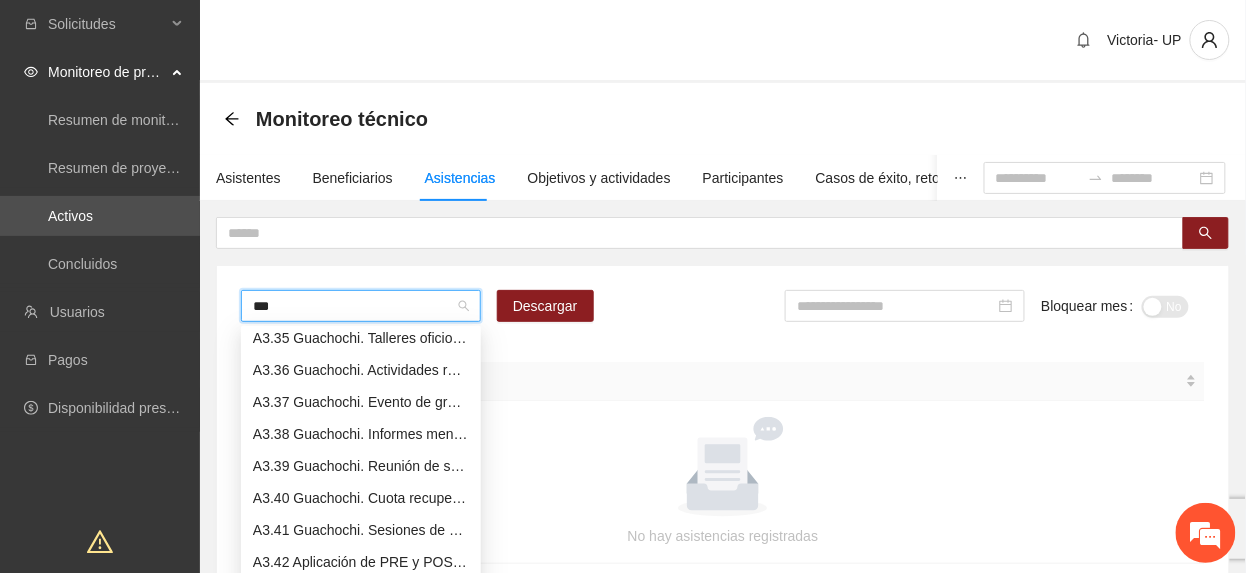 scroll, scrollTop: 56, scrollLeft: 0, axis: vertical 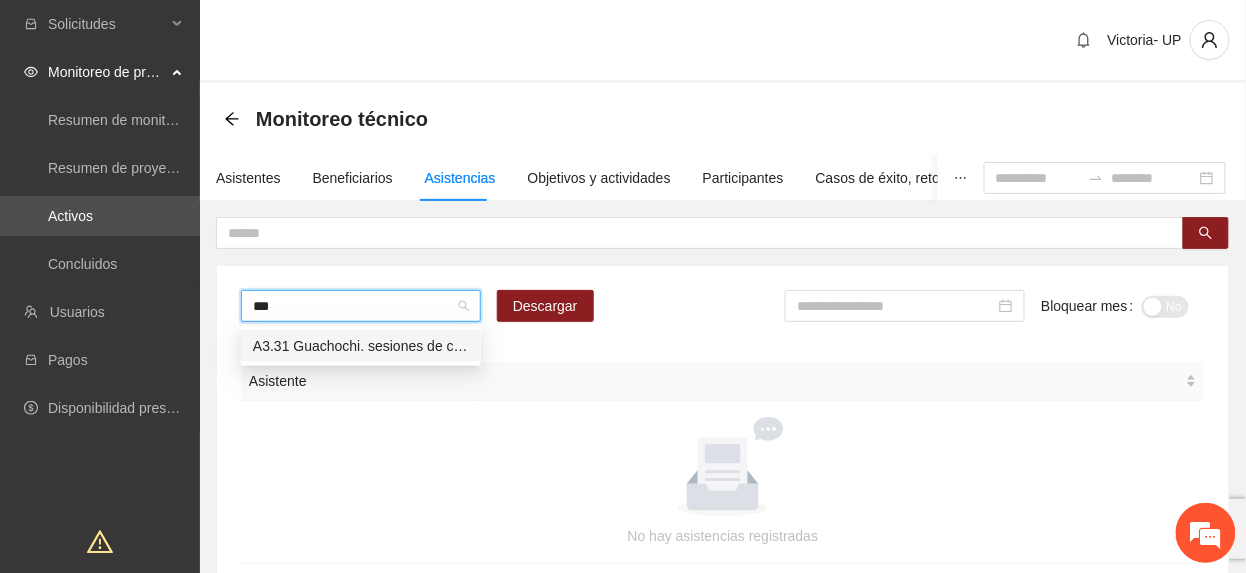 type on "****" 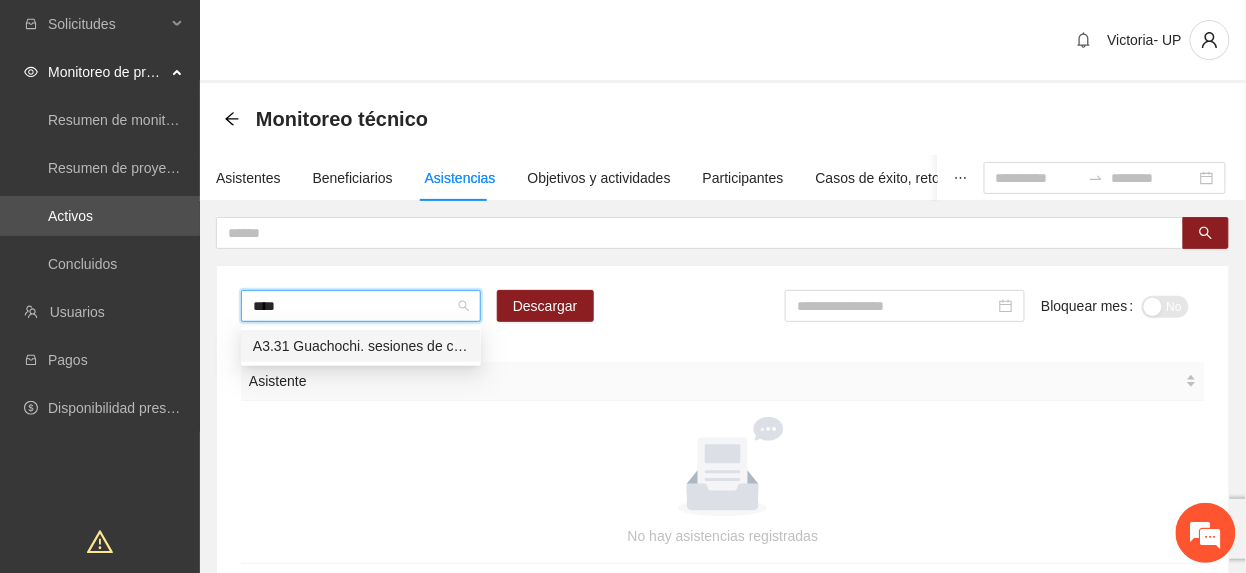 scroll, scrollTop: 0, scrollLeft: 0, axis: both 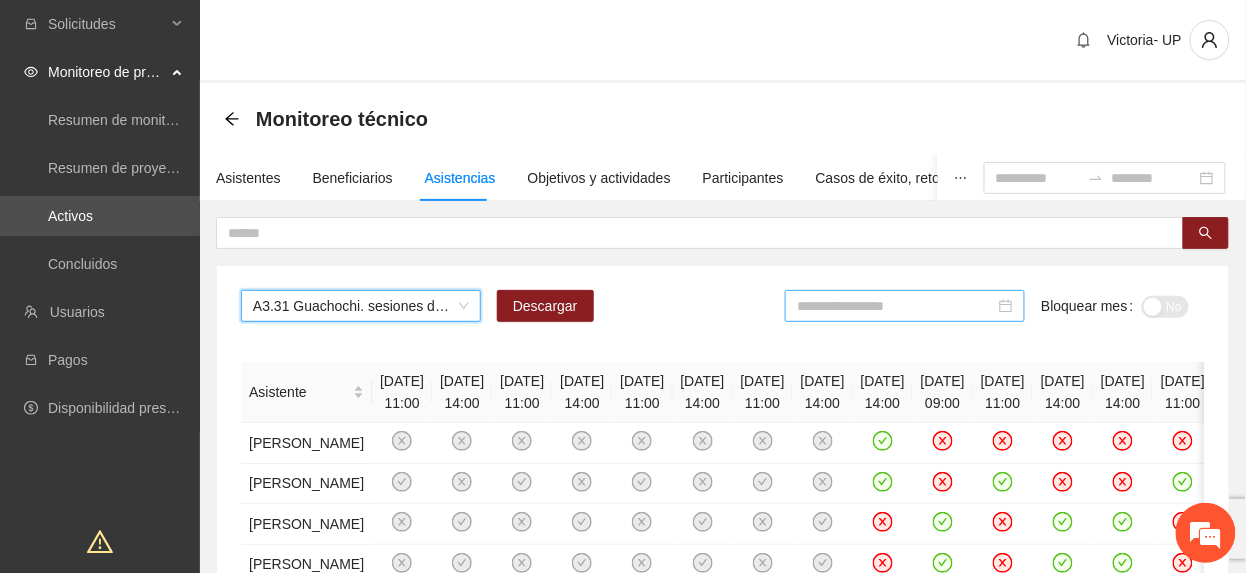 click at bounding box center (905, 306) 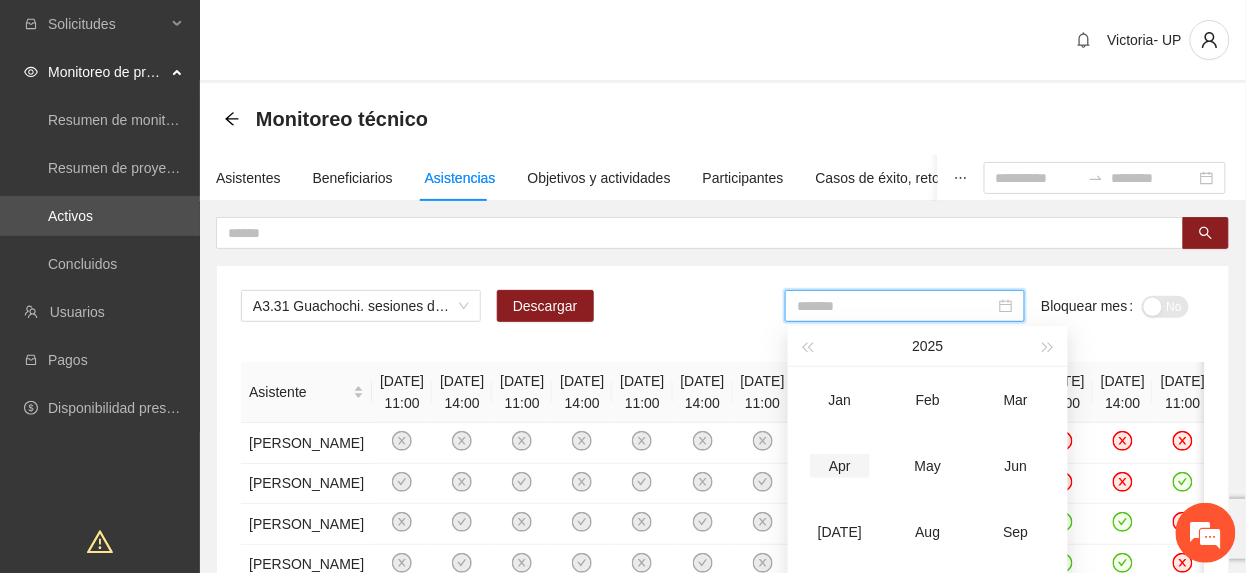 click on "Apr" at bounding box center [840, 466] 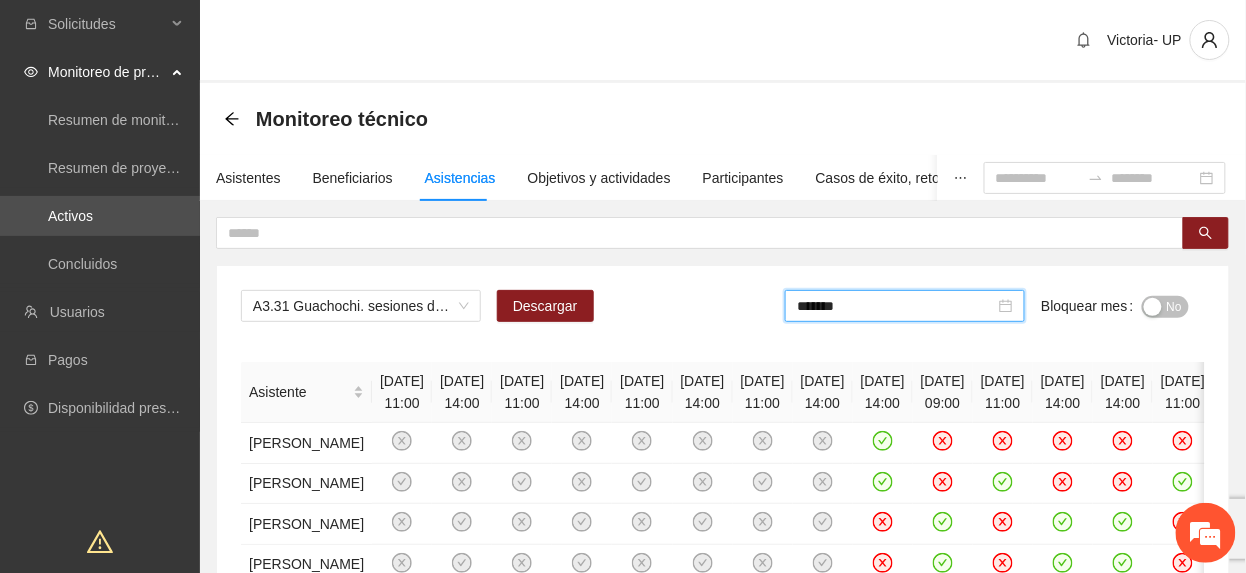 drag, startPoint x: 877, startPoint y: 312, endPoint x: 901, endPoint y: 353, distance: 47.507893 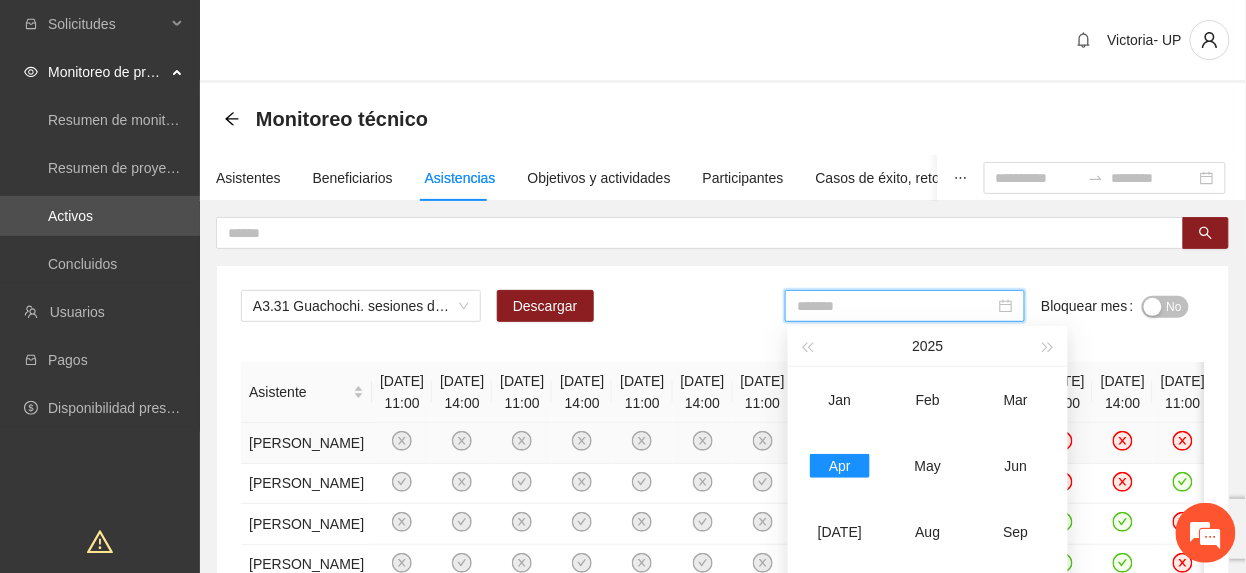 click on "May" at bounding box center [928, 466] 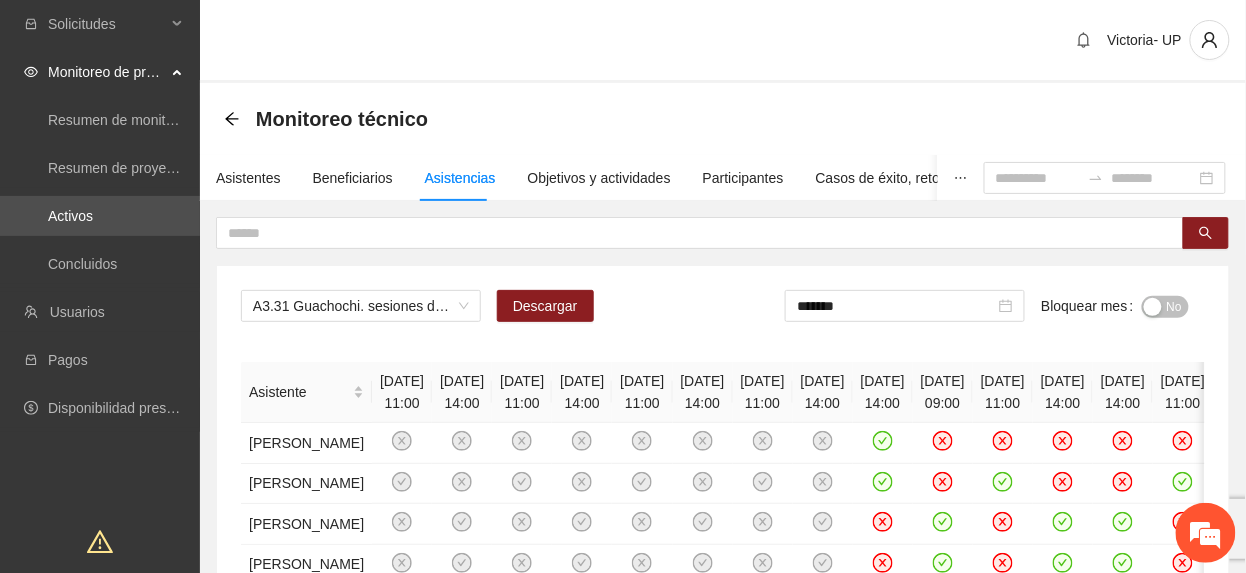 click on "No" at bounding box center (1174, 307) 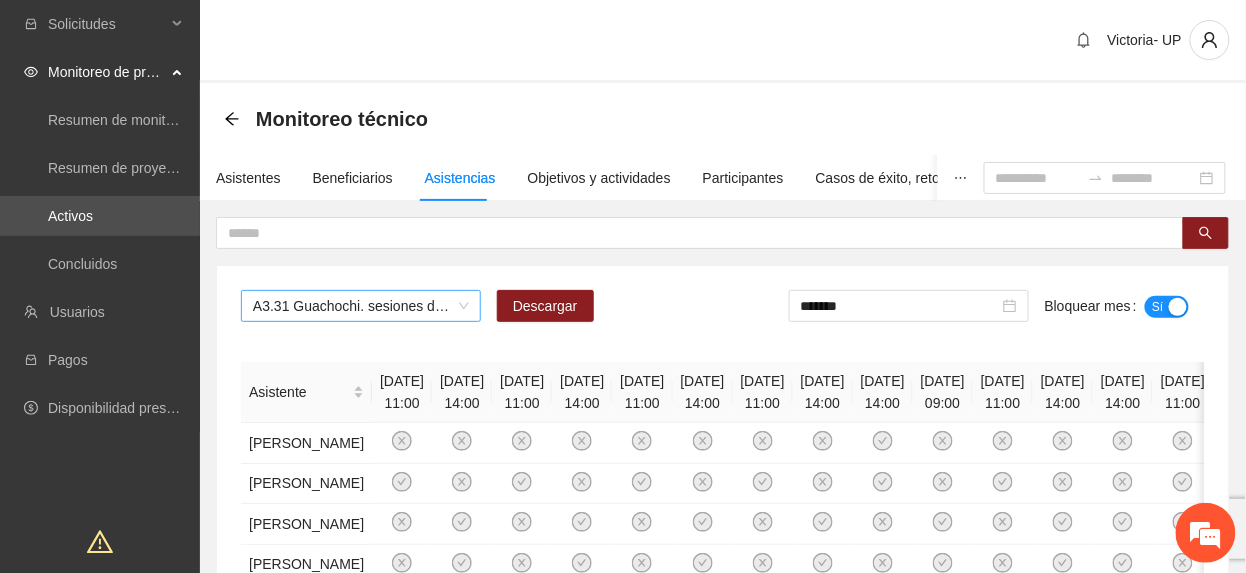 click on "A3.31 Guachochi. sesiones de círculos restaurativos [PERSON_NAME]" at bounding box center [361, 306] 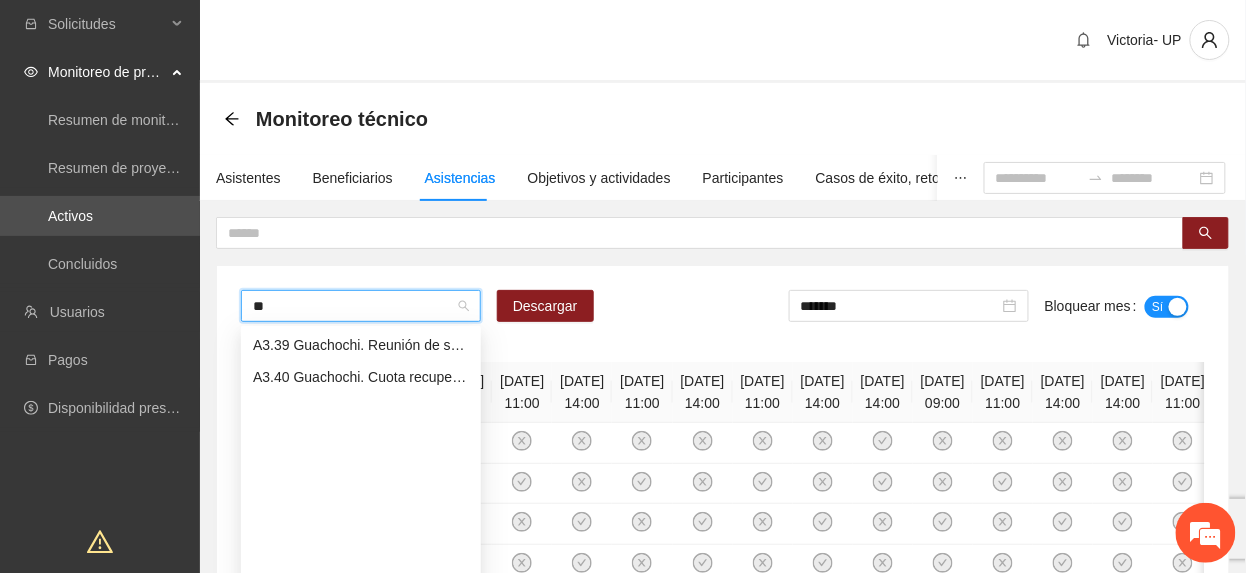 scroll, scrollTop: 904, scrollLeft: 0, axis: vertical 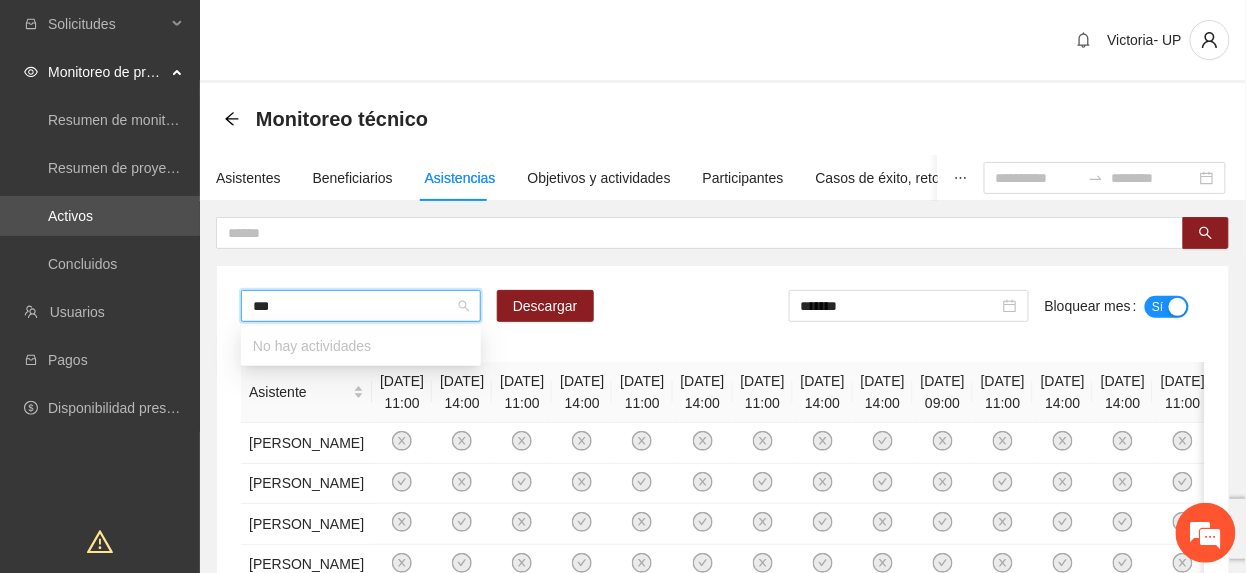 type on "****" 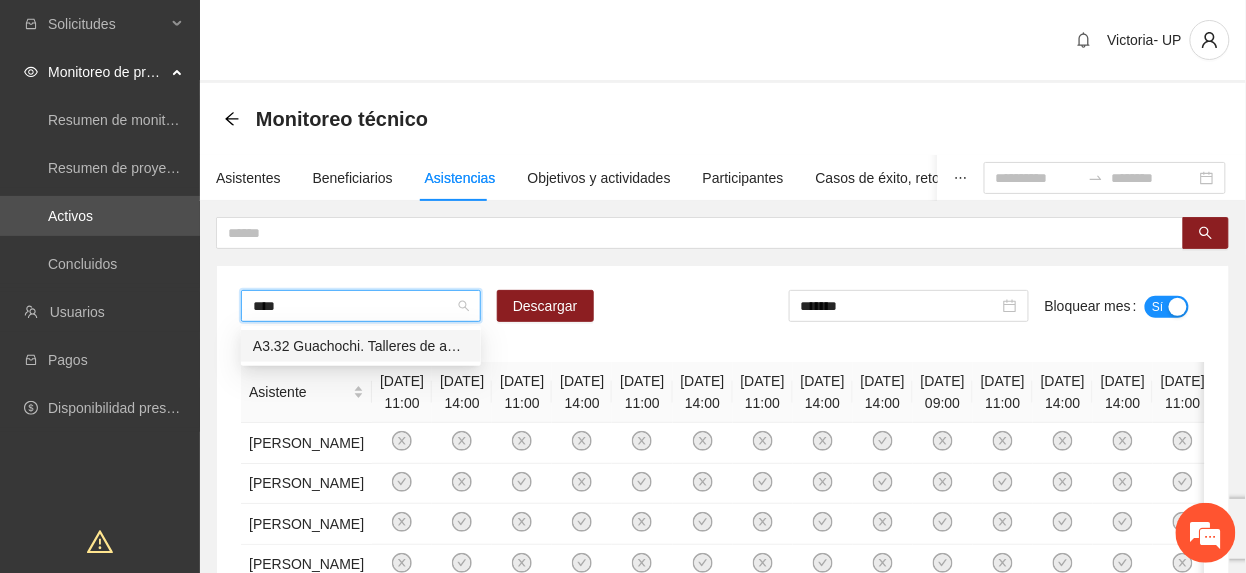 type 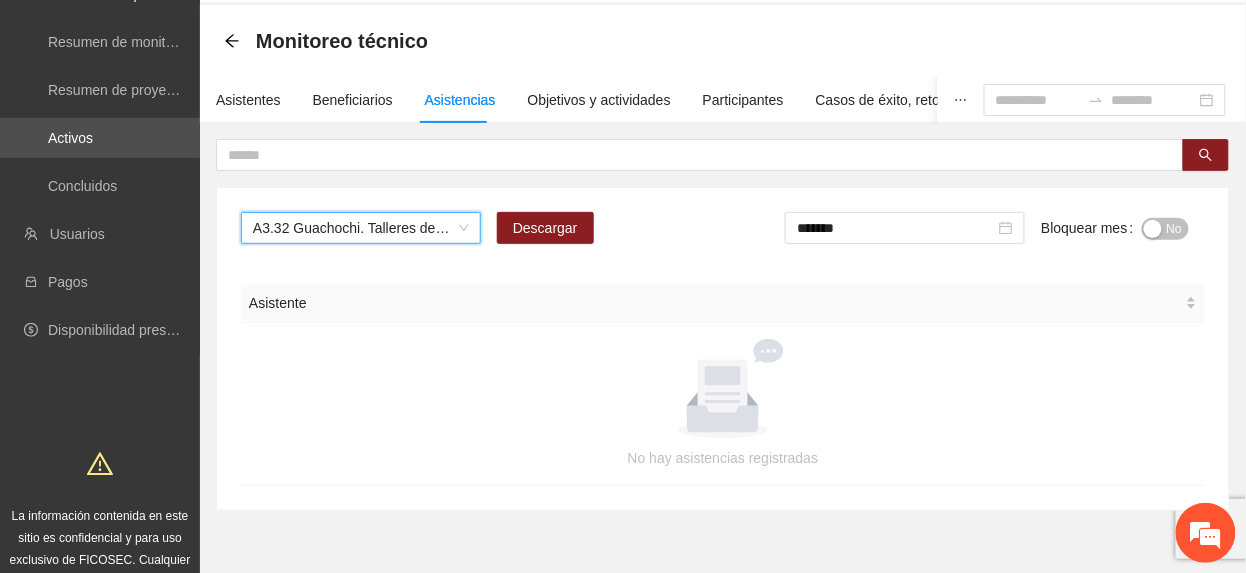 scroll, scrollTop: 154, scrollLeft: 0, axis: vertical 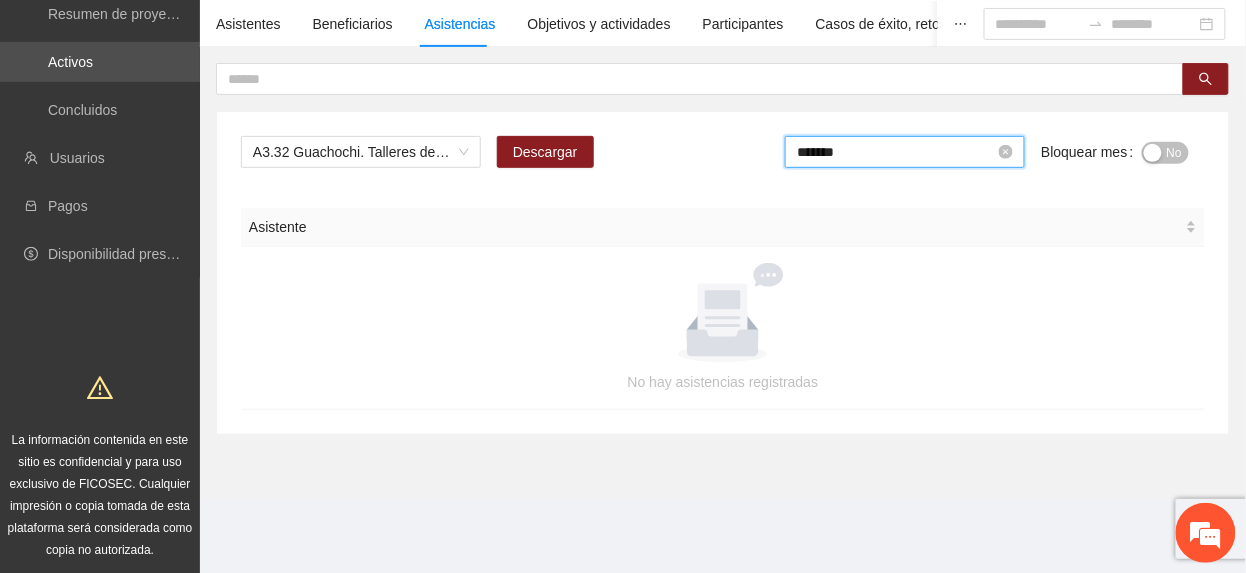 click on "*******" at bounding box center [896, 152] 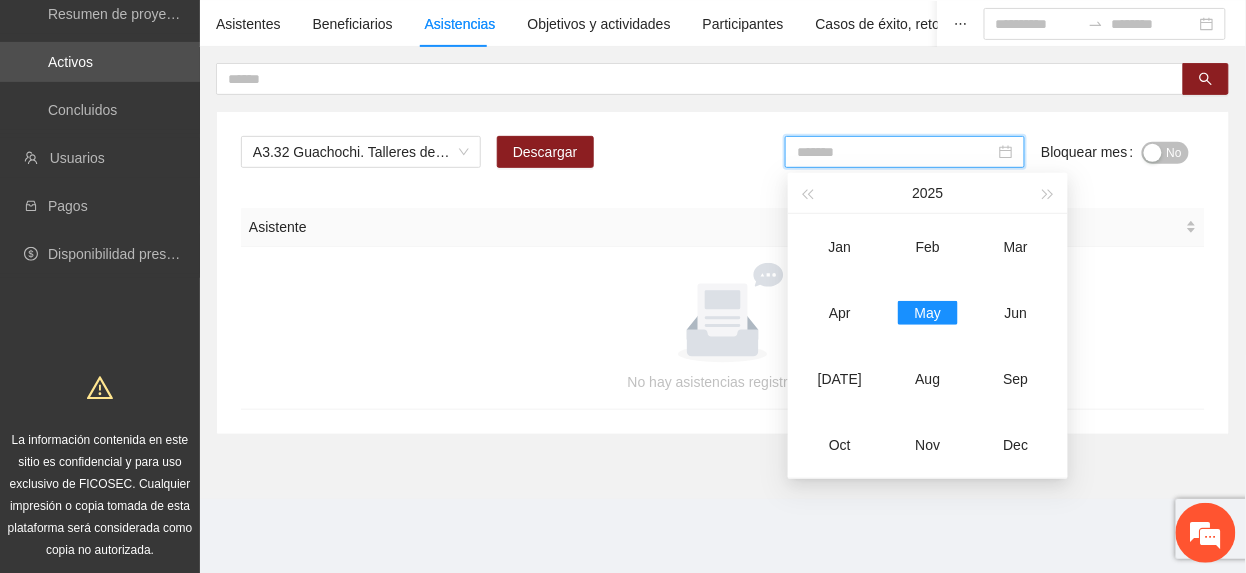 drag, startPoint x: 816, startPoint y: 286, endPoint x: 840, endPoint y: 309, distance: 33.24154 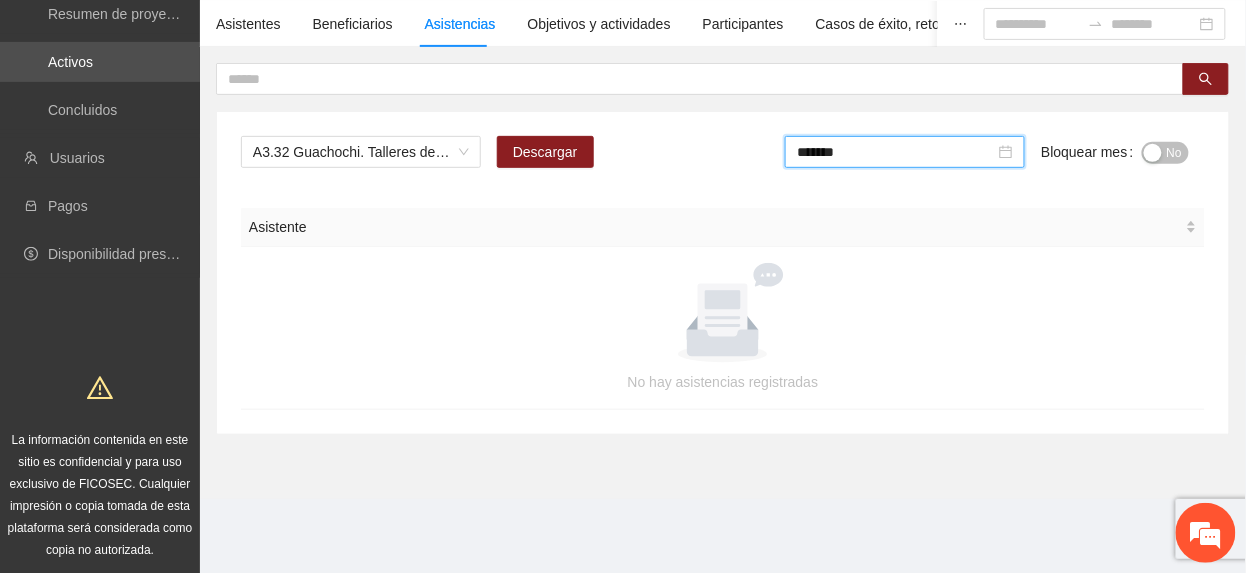 click at bounding box center [723, 313] 